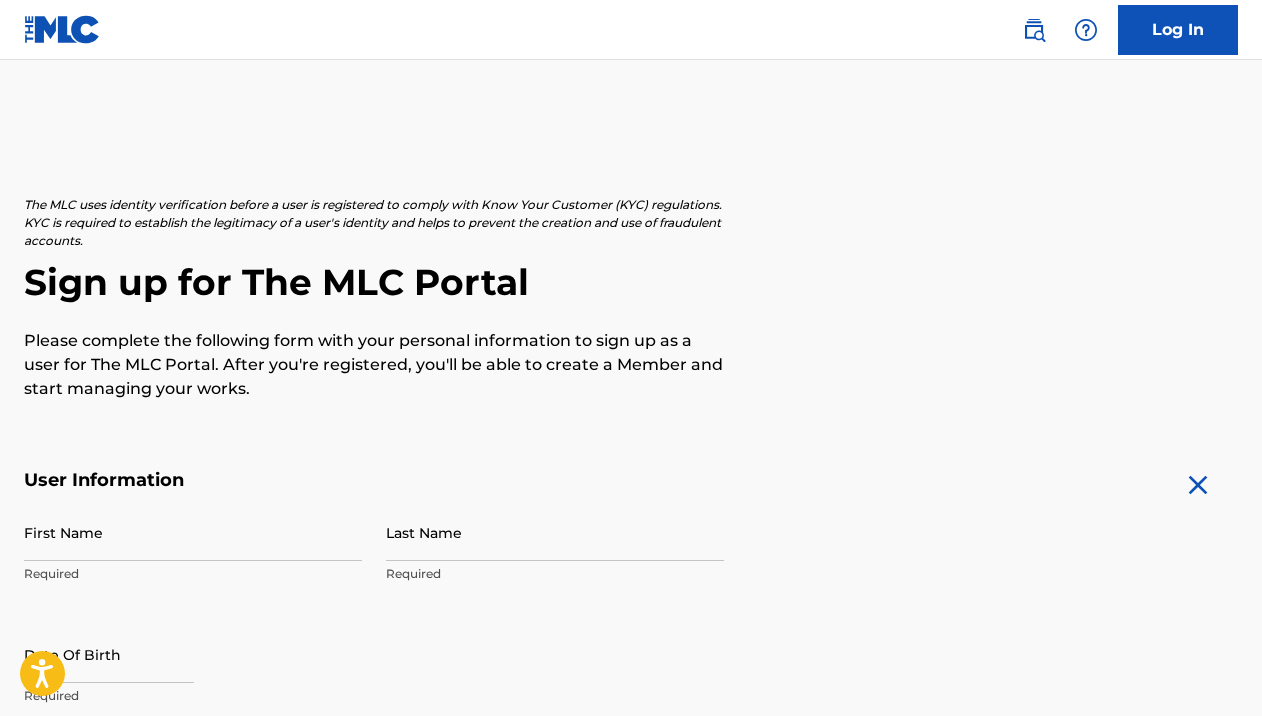 scroll, scrollTop: 152, scrollLeft: 0, axis: vertical 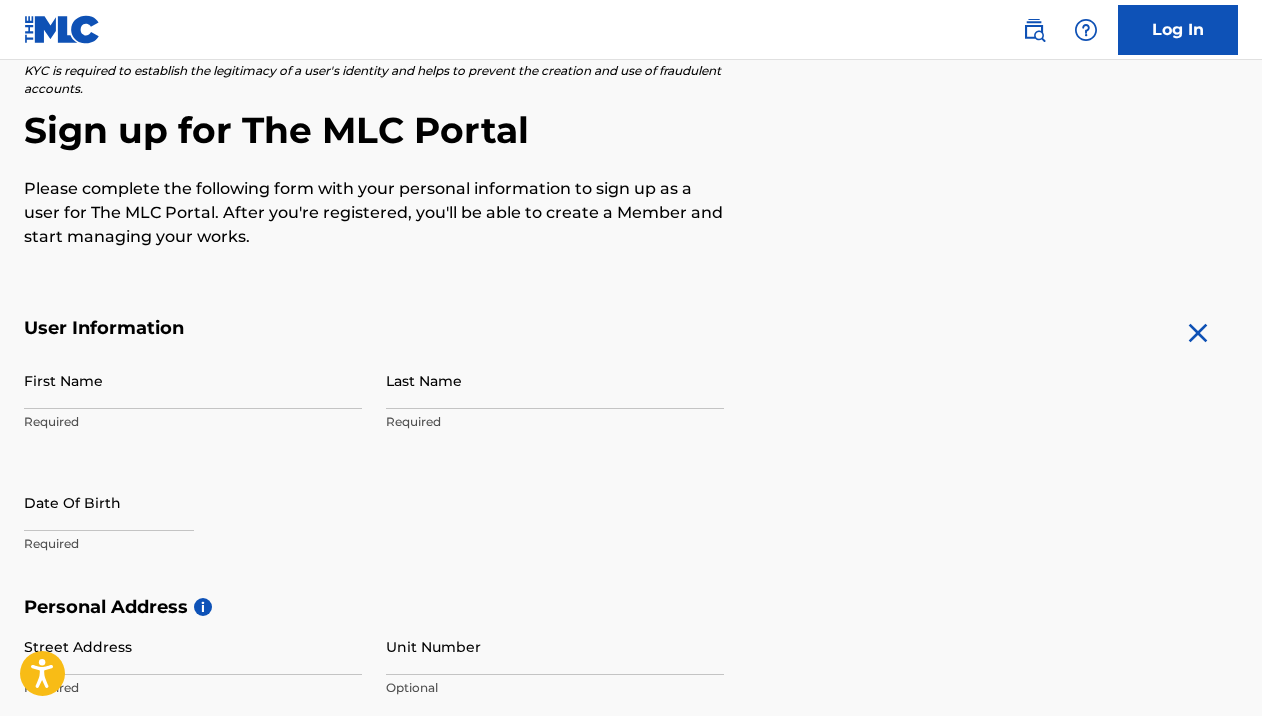 click on "Required" at bounding box center (193, 422) 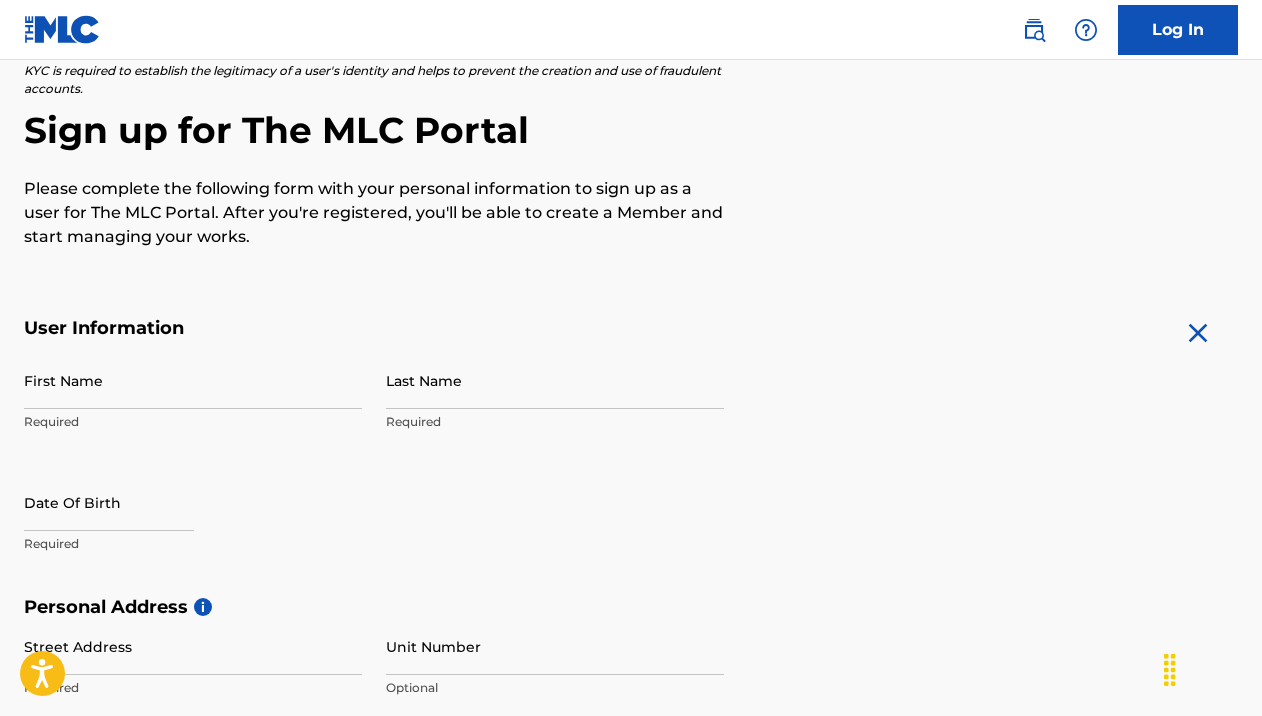 click on "Required" at bounding box center (193, 422) 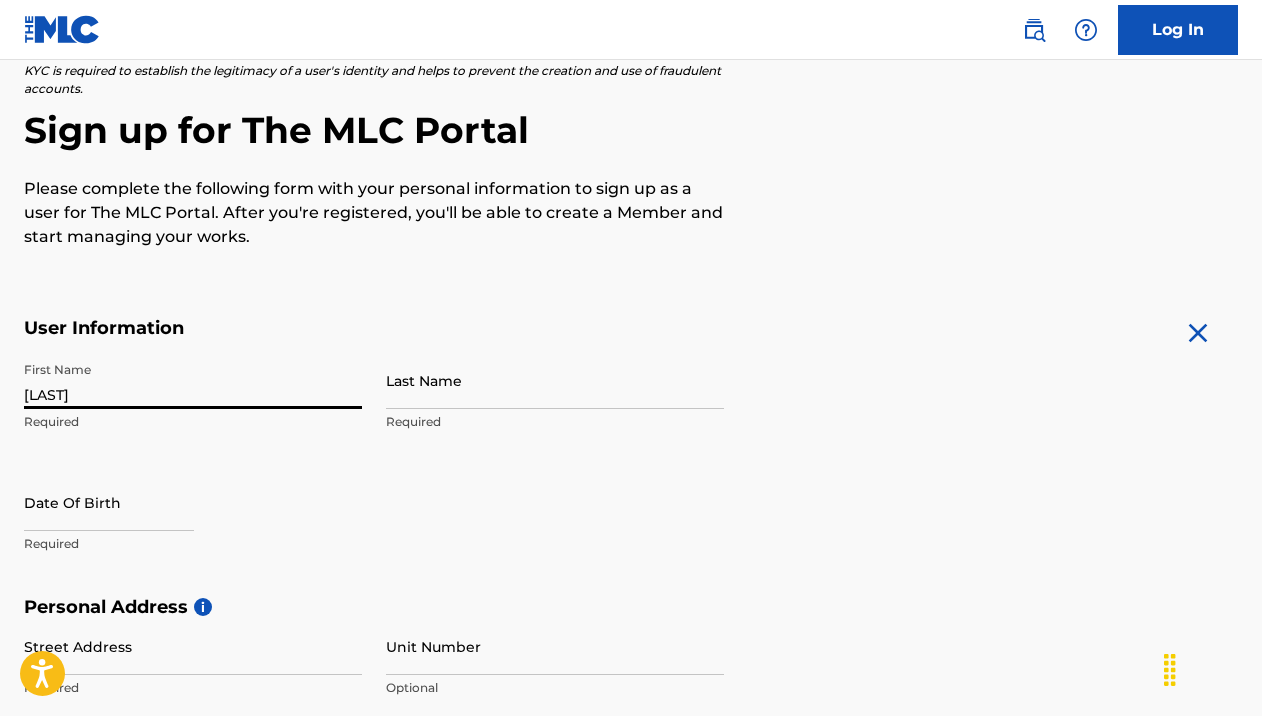 type on "[LAST]" 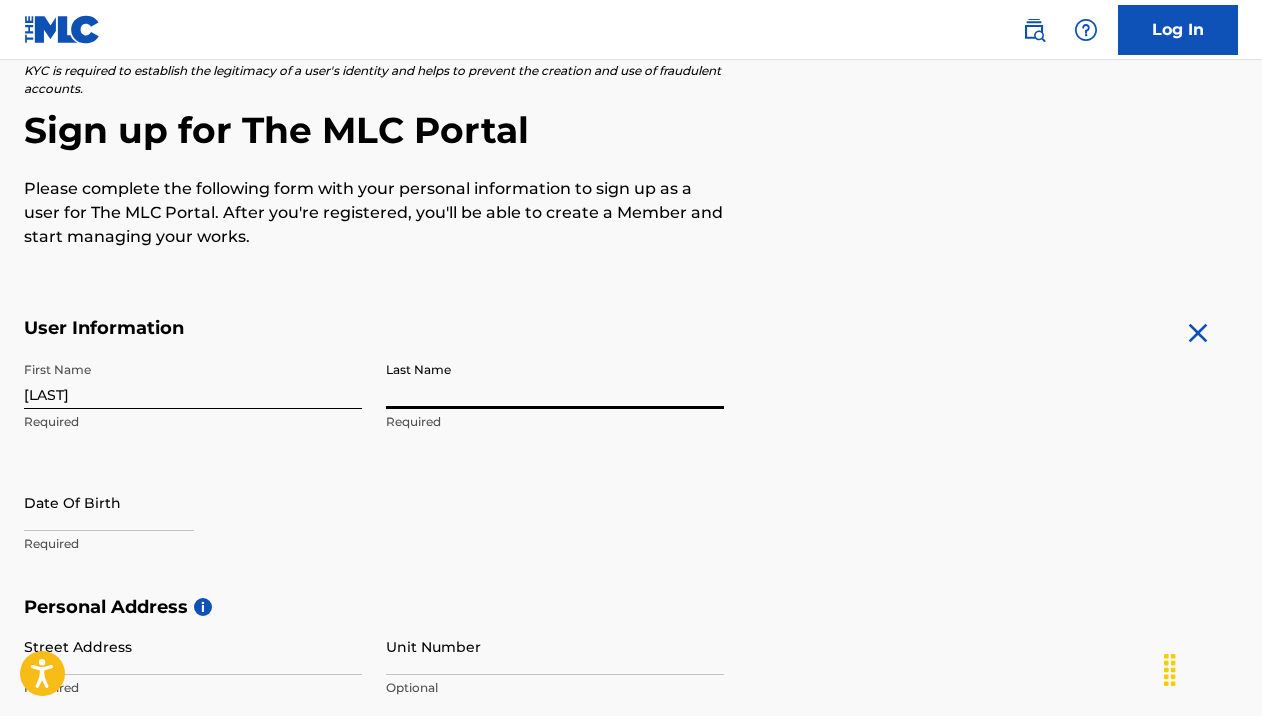 type on "d" 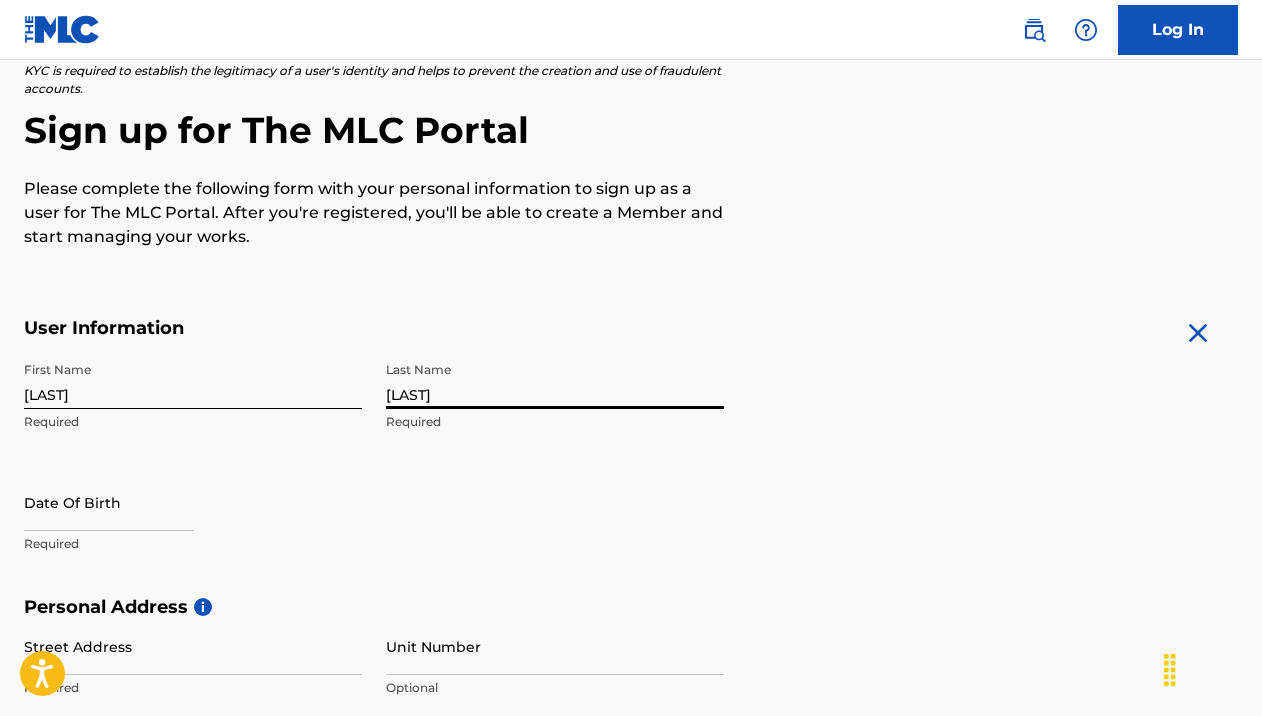 type on "[LAST]" 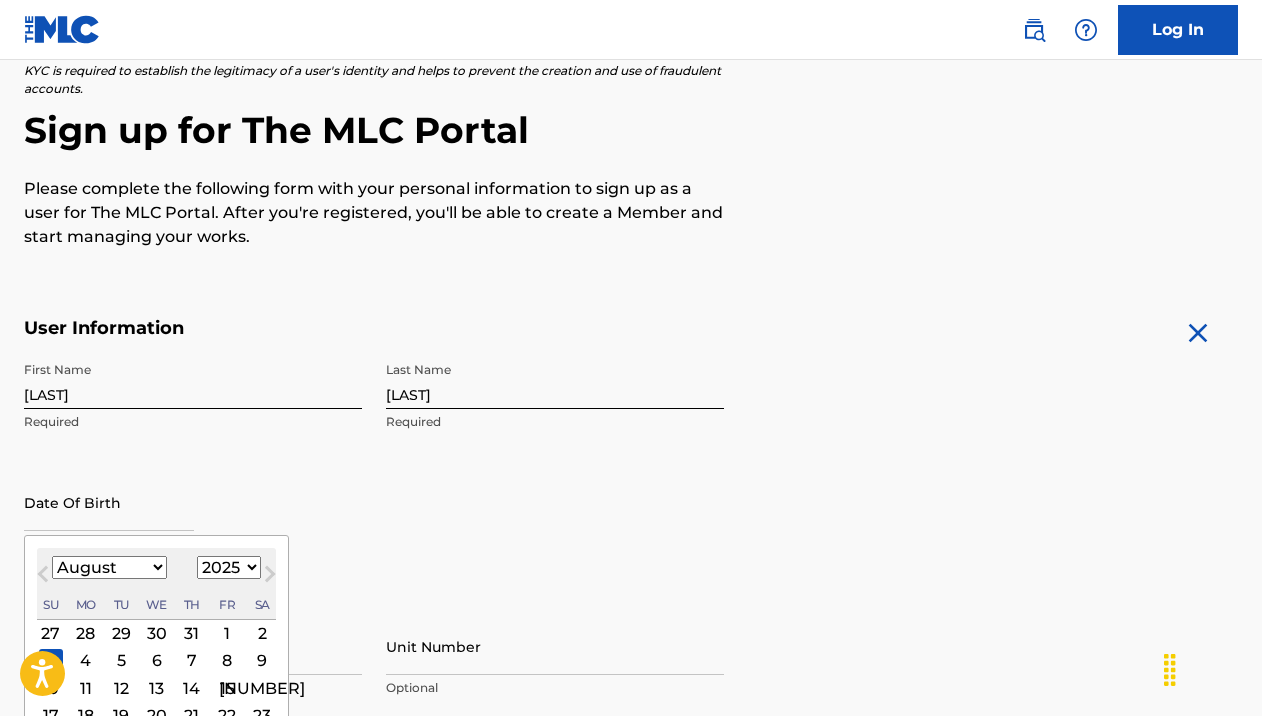 click at bounding box center [109, 502] 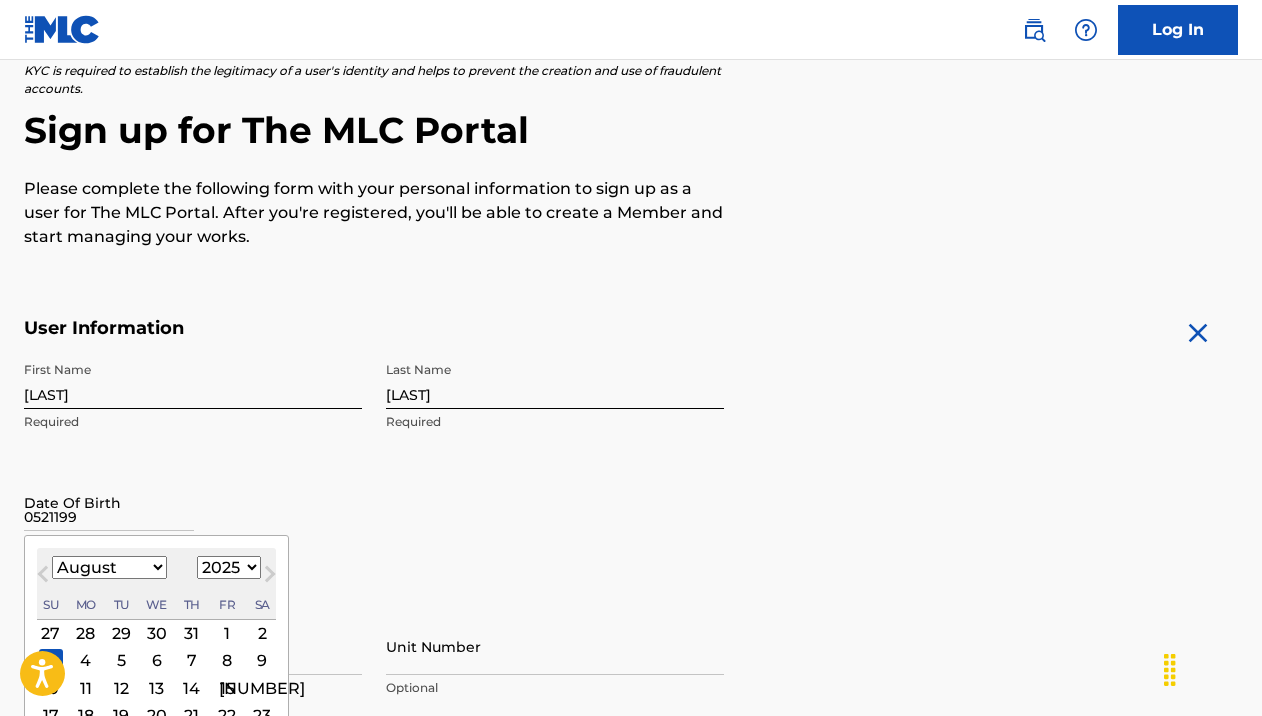 type on "[DATE]" 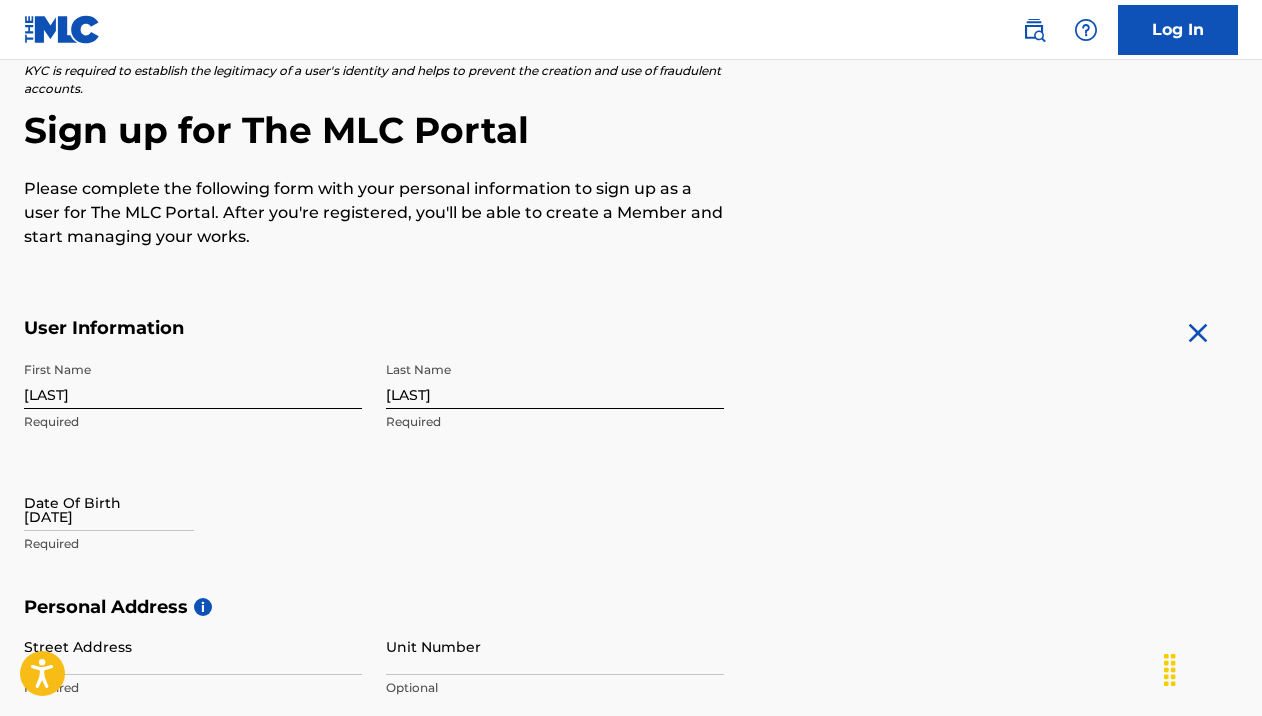 click on "Date Of Birth [DATE] Required" at bounding box center (193, 519) 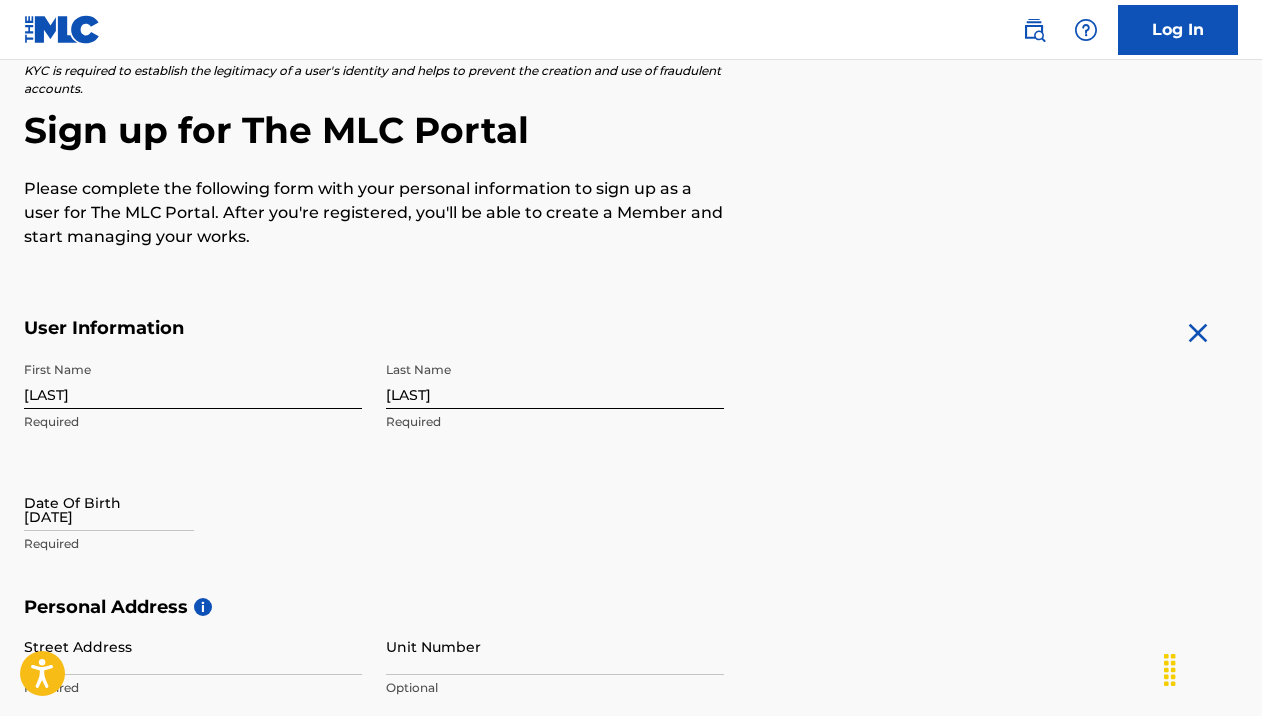 select on "7" 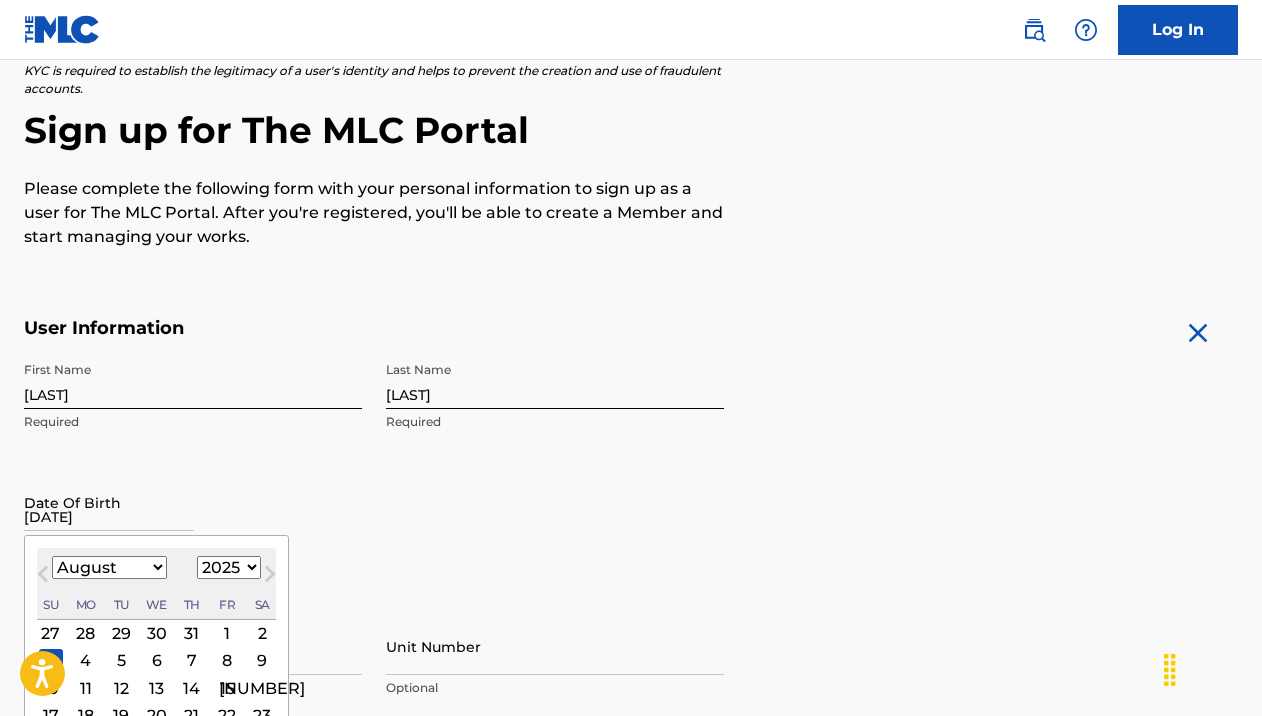 click on "[DATE]" at bounding box center [109, 502] 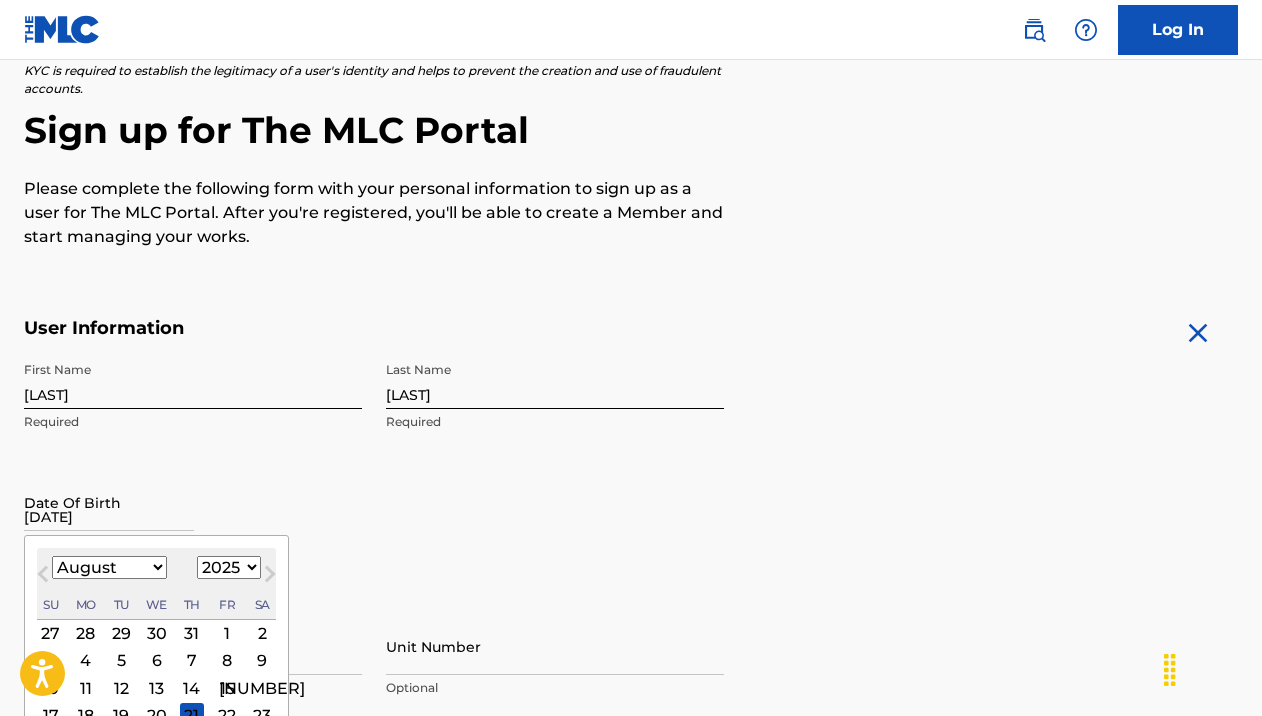 click on "21" at bounding box center (192, 715) 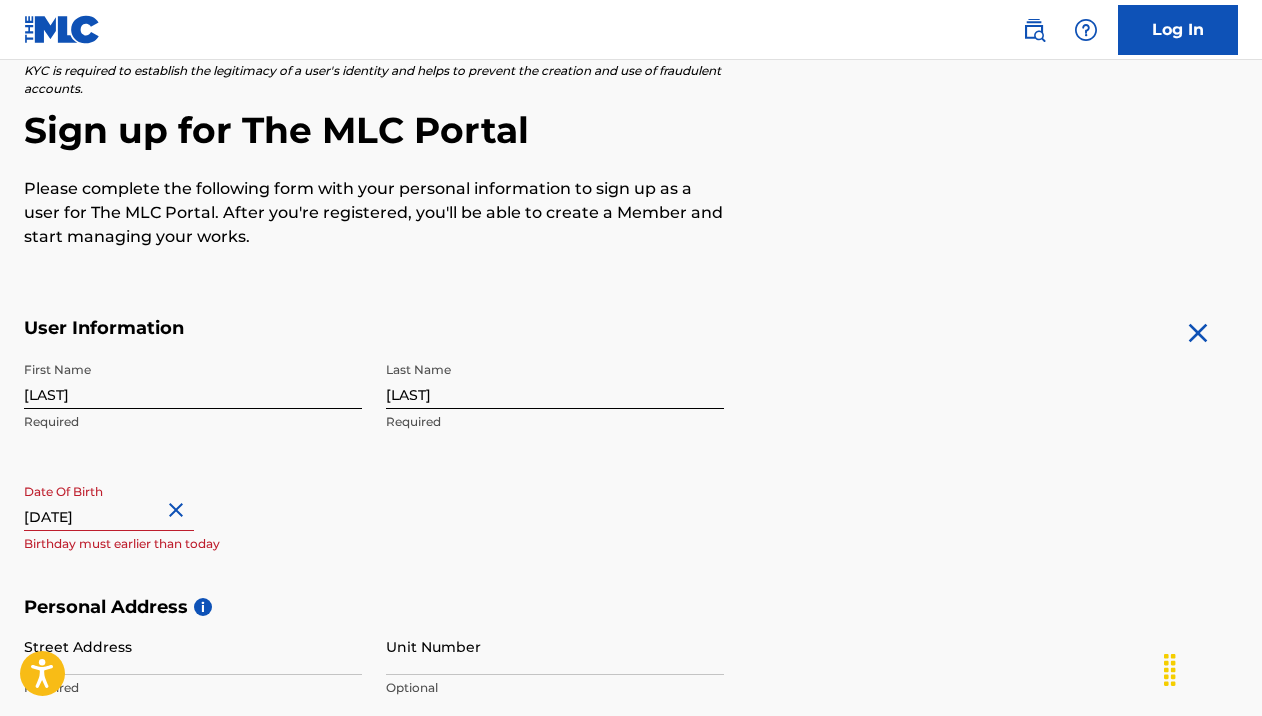 click on "[DATE]" at bounding box center (109, 502) 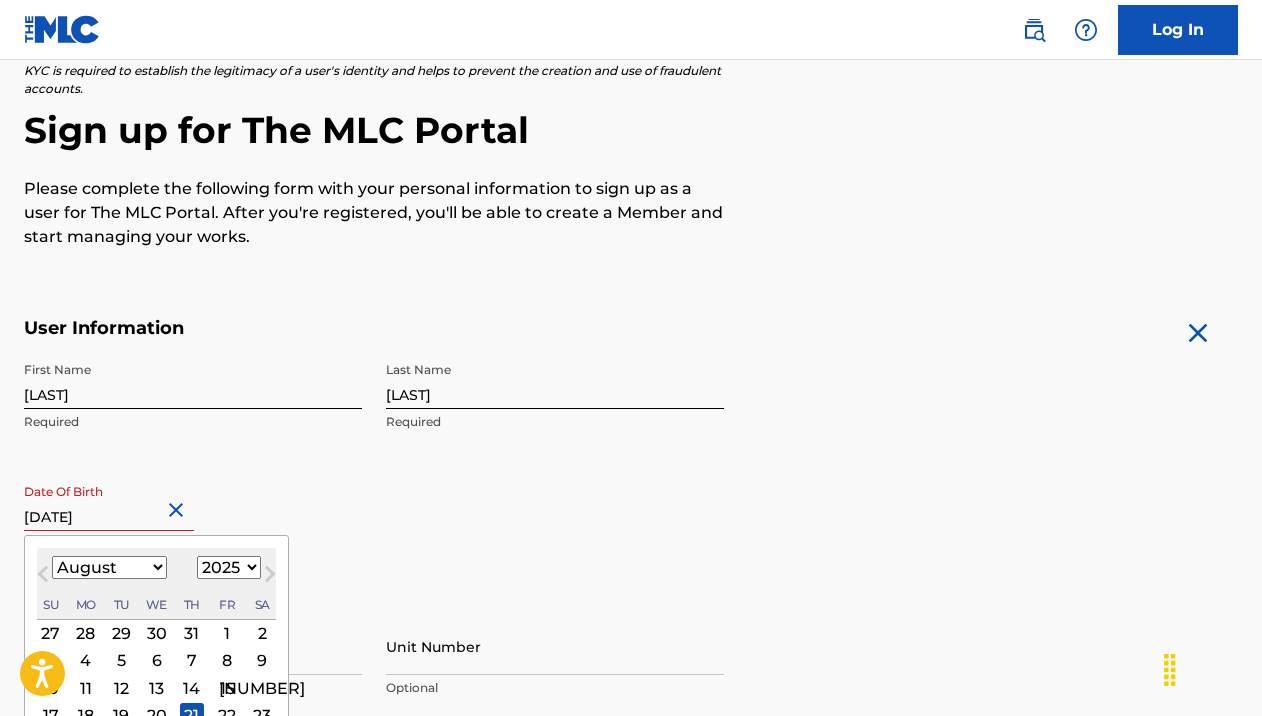 select on "1999" 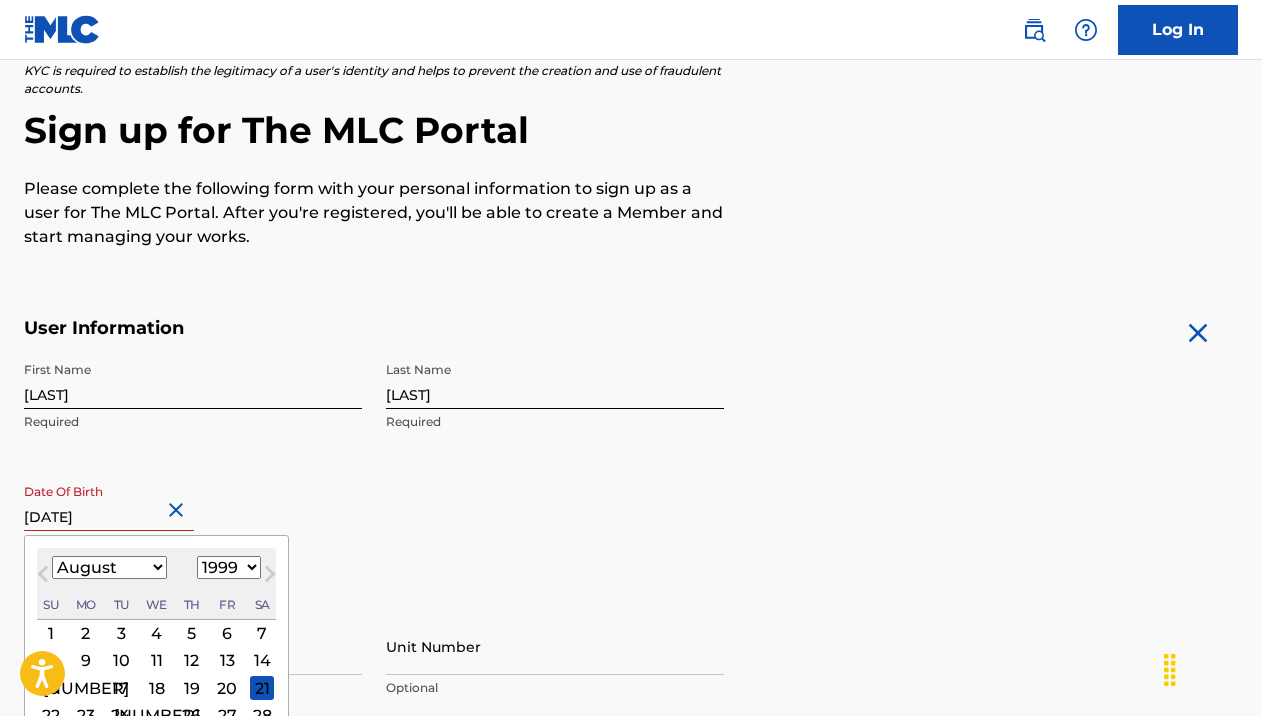 select on "4" 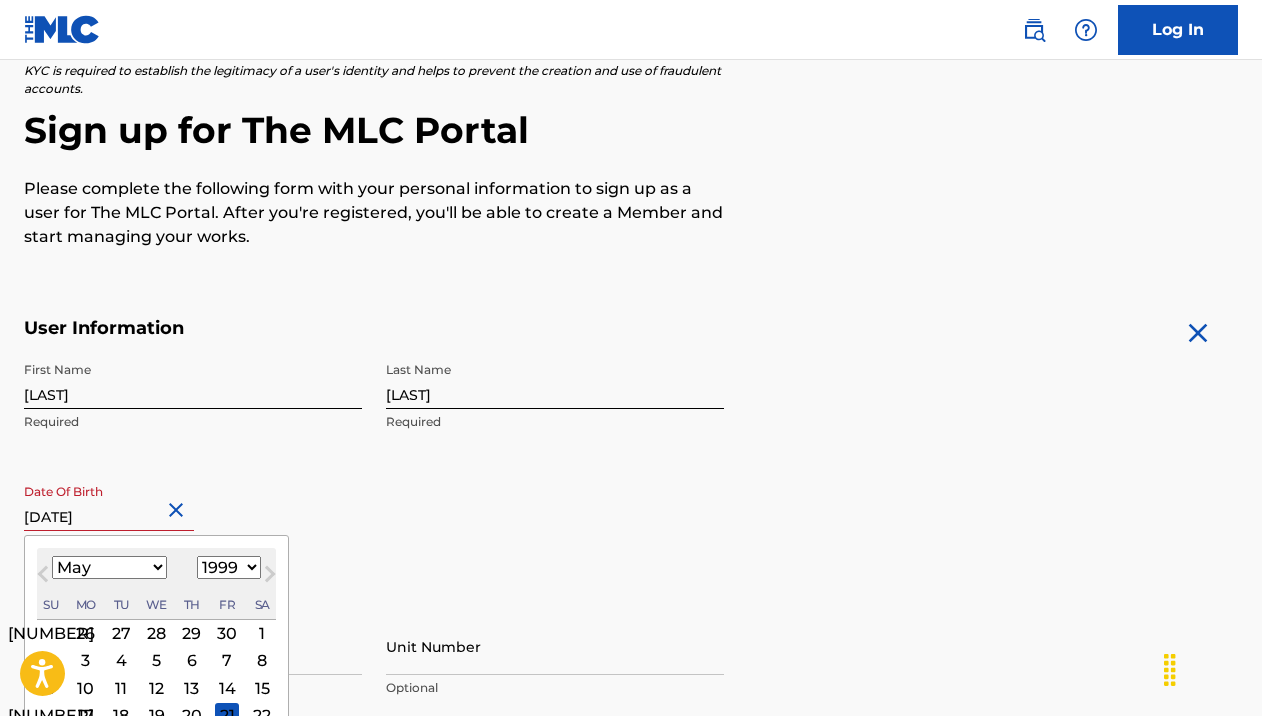 click on "First Name [FIRST] Last Name [LAST] Date Of Birth 05211999 May 1999 Previous Month Next Month May 1999 January February March April May June July August September October November December 1899 1900 1901 1902 1903 1904 1905 1906 1907 1908 1909 1910 1911 1912 1913 1914 1915 1916 1917 1918 1919 1920 1921 1922 1923 1924 1925 1926 1927 1928 1929 1930 1931 1932 1933 1934 1935 1936 1937 1938 1939 1940 1941 1942 1943 1944 1945 1946 1947 1948 1949 1950 1951 1952 1953 1954 1955 1956 1957 1958 1959 1960 1961 1962 1963 1964 1965 1966 1967 1968 1969 1970 1971 1972 1973 1974 1975 1976 1977 1978 1979 1980 1981 1982 1983 1984 1985 1986 1987 1988 1989 1990 1991 1992 1993 1994 1995 1996 1997 1998 1999 2000 2001 2002 2003 2004 2005 2006 2007 2008 2009 2010 2011 2012 2013 2014 2015 2016 2017 2018 2019 2020 2021 2022 2023 2024 2025 2026 2027 2028 2029 2030 2031 2032 2033 2034 2035 2036 2037 2038 2039 2040 2041 2042 2043 2044 2045 2046 2047 2048 2049 2050 2051 2052 2053 2054 2055 2056 2057 2058 2059 2060 2061 Su" at bounding box center [374, 474] 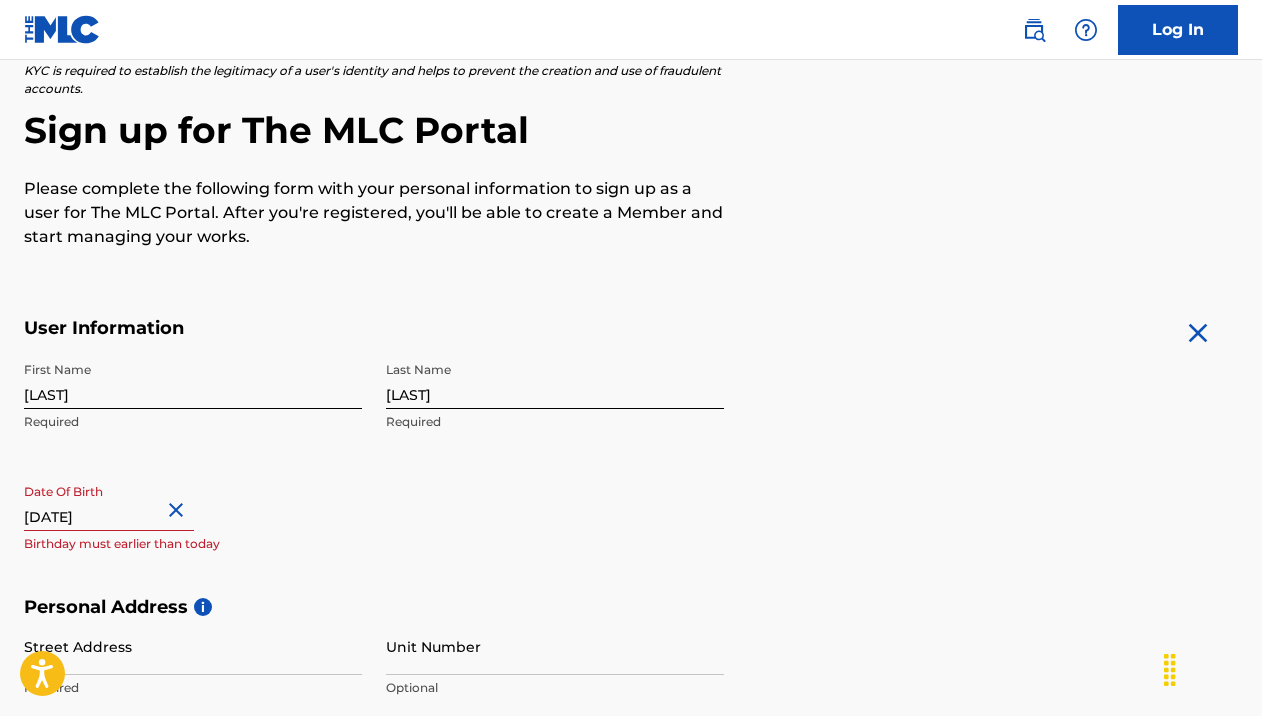 click on "[DATE]" at bounding box center (109, 502) 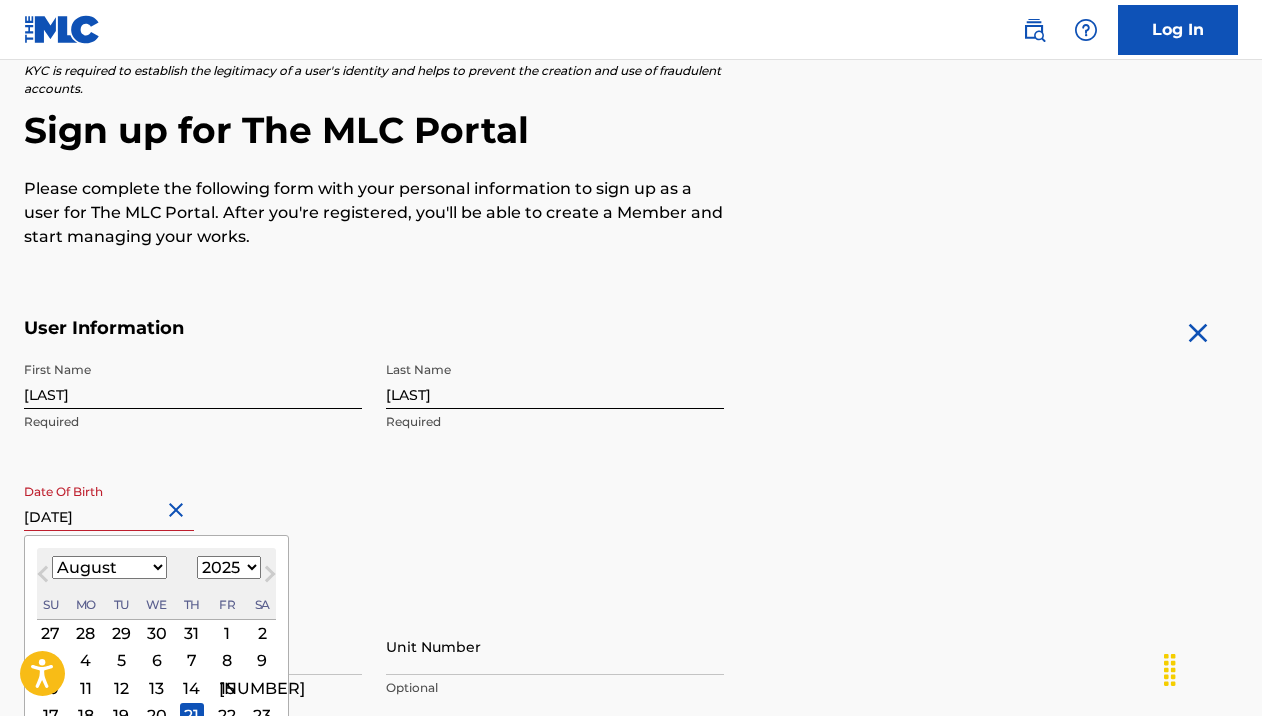 click on "January February March April May June July August September October November December" at bounding box center [109, 568] 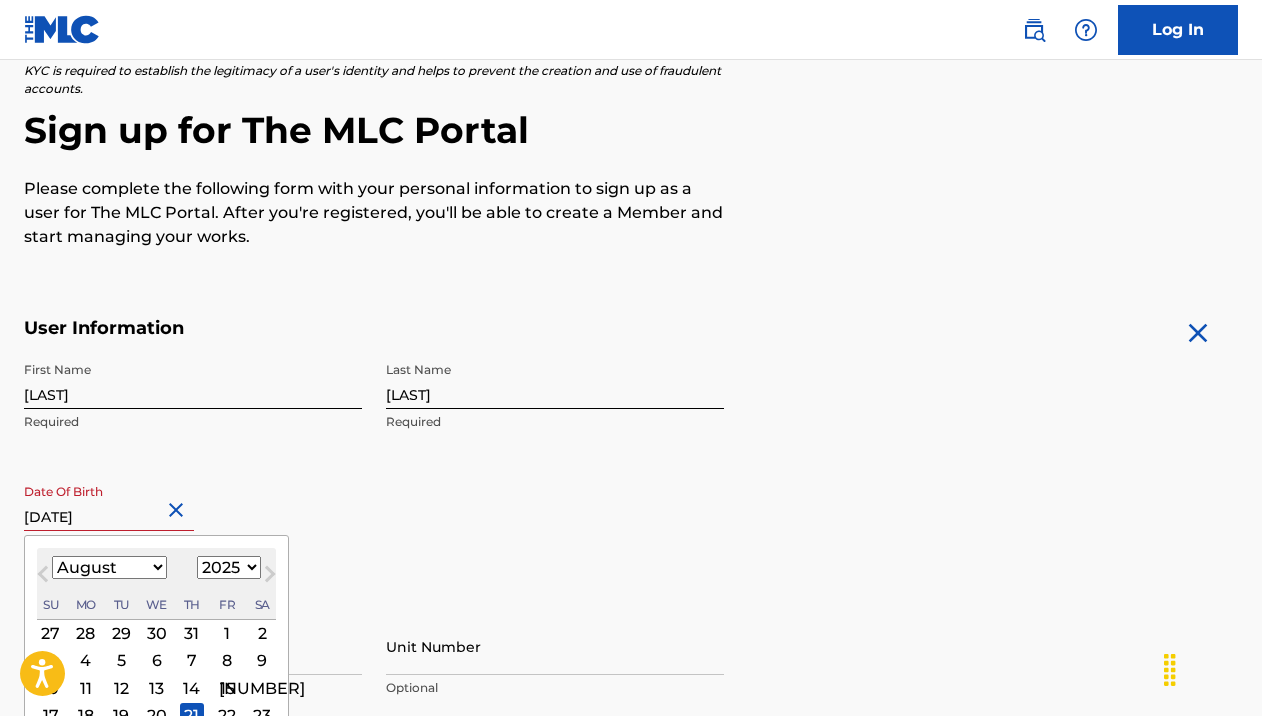 select on "4" 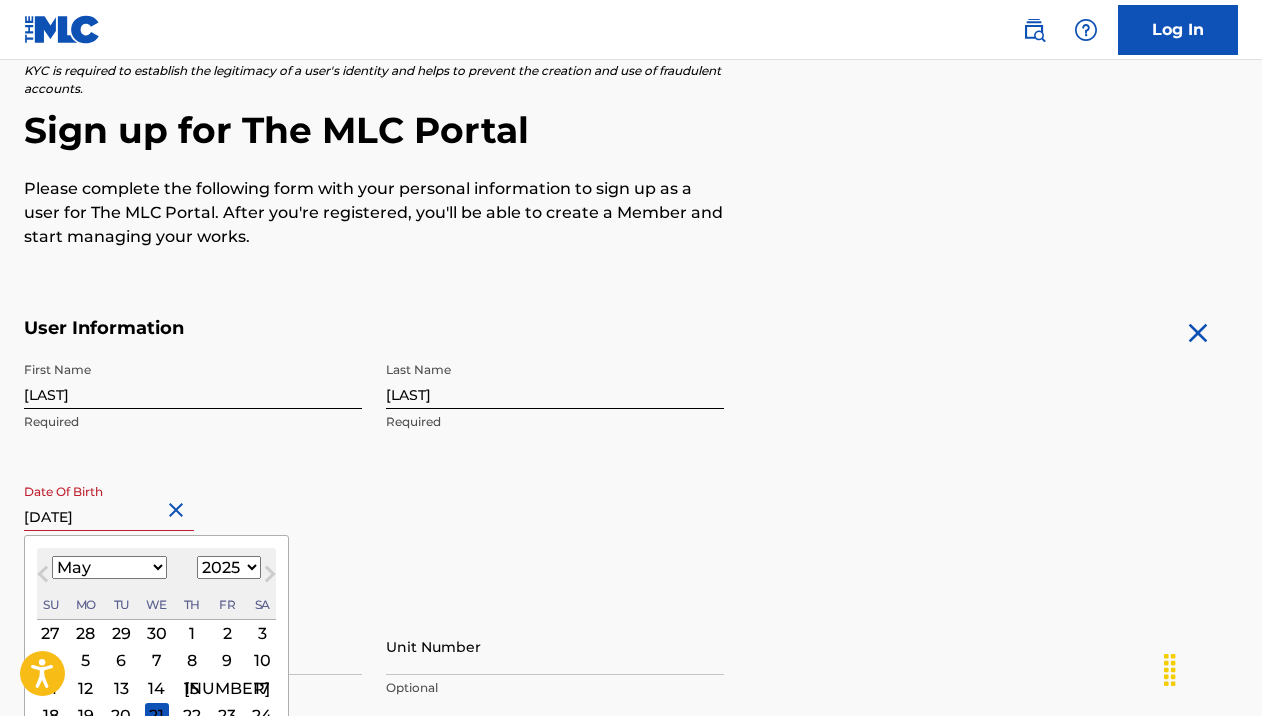 select on "1999" 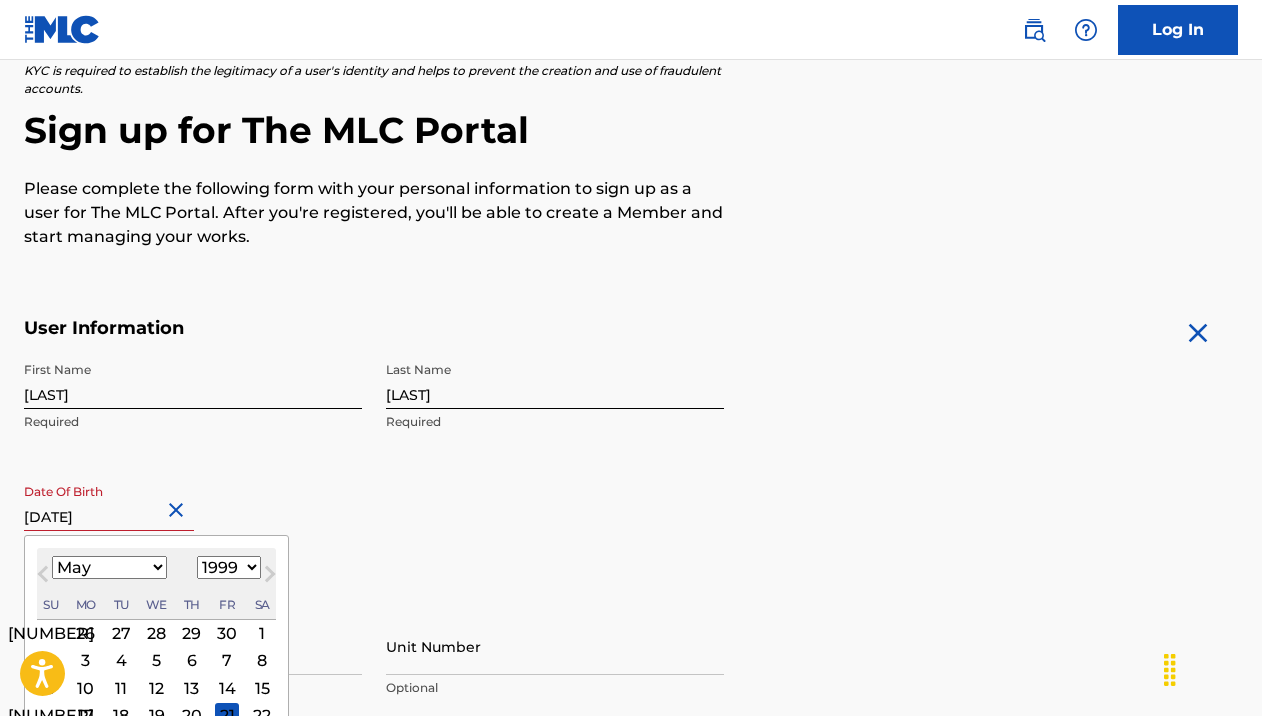 click on "21" at bounding box center (227, 715) 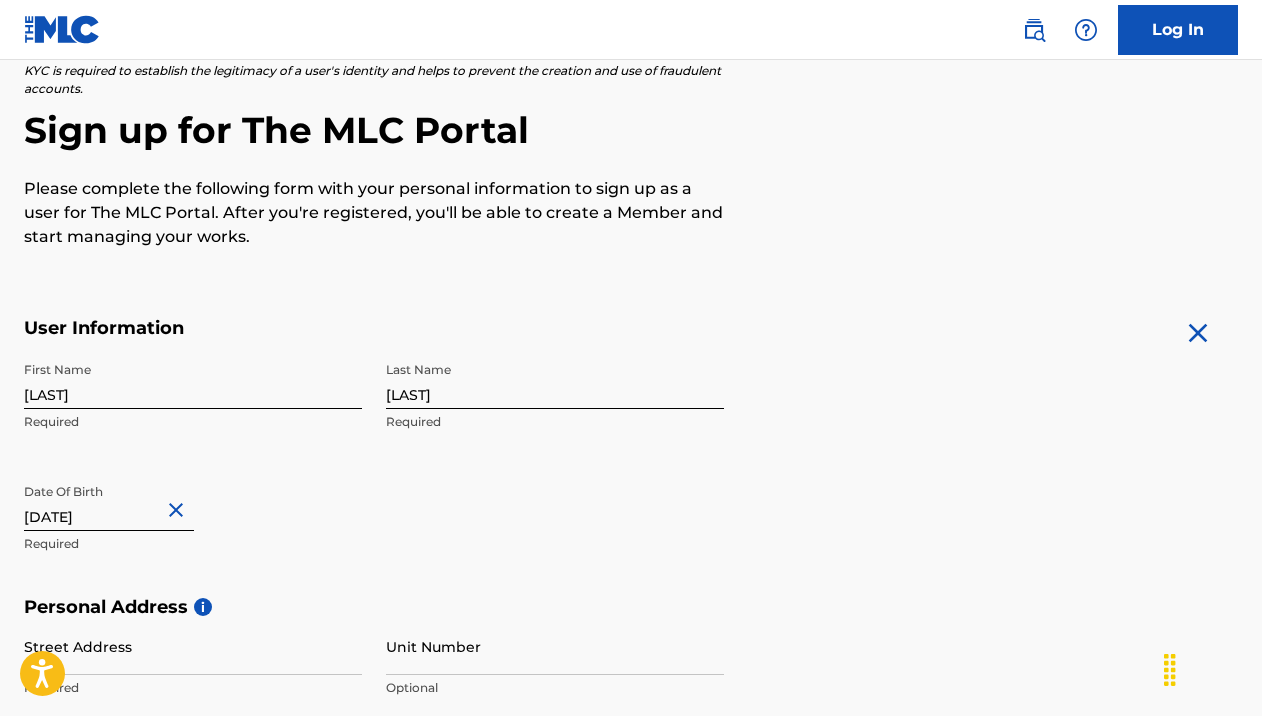 click on "The MLC uses identity verification before a user is registered to comply with Know Your Customer (KYC) regulations. KYC is required to establish the legitimacy of a user's identity and helps to prevent the creation and use of fraudulent accounts. Sign up for The MLC Portal Please complete the following form with your personal information to sign up as a user for The MLC Portal. After you're registered, you'll be able to create a Member and start managing your works. User Information First Name curtis Required Last Name colter Required Date Of Birth 05211999 Required Personal Address i Street Address Required Unit Number Optional City / Town Required Country Required State / Province Optional ZIP / Postal Code Optional Contact Information Phone Number Country Country Required Area Number Required Email Address Required Accept Terms of Use Accept Privacy Policy Enroll in marketing communications Sign up" at bounding box center [631, 624] 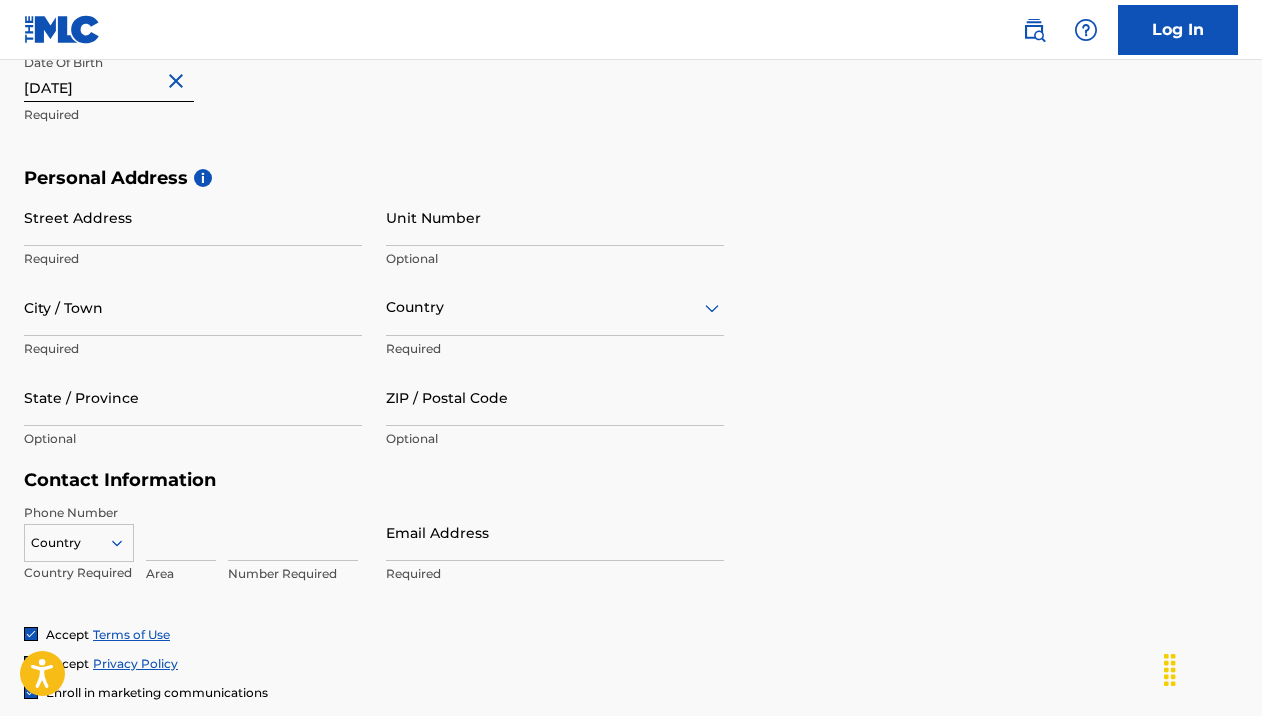 scroll, scrollTop: 591, scrollLeft: 0, axis: vertical 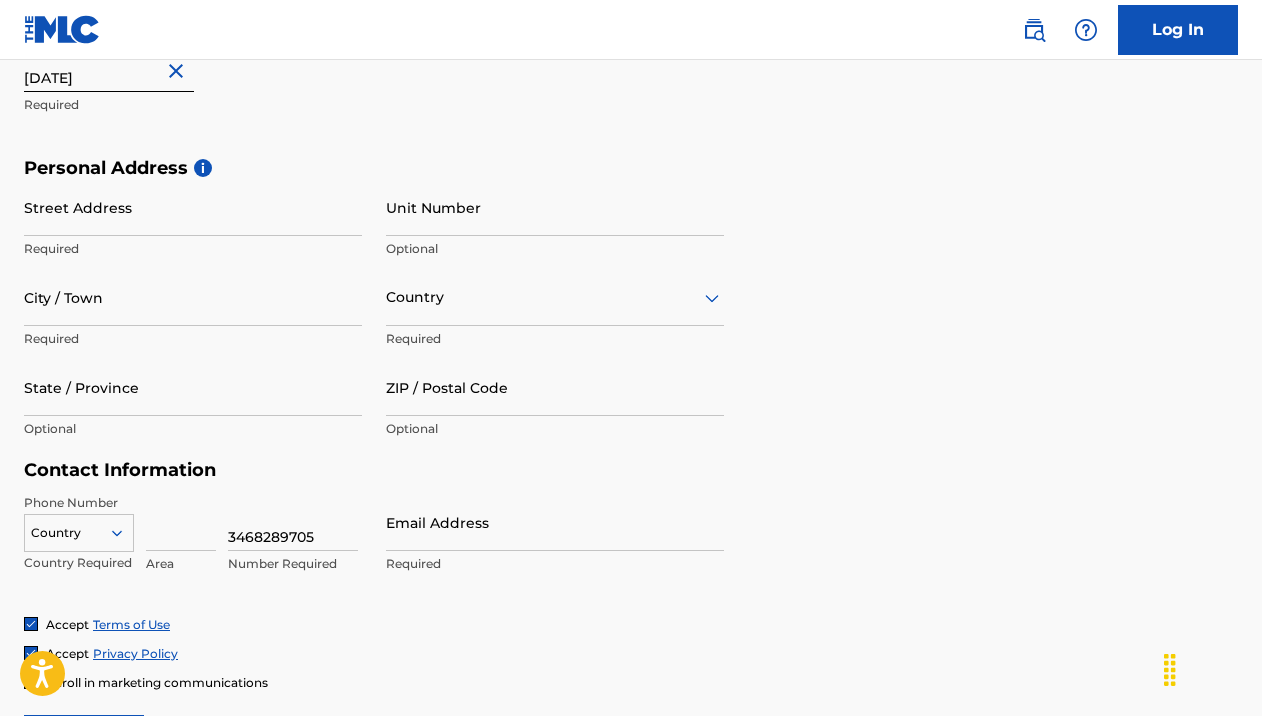 type on "3468289705" 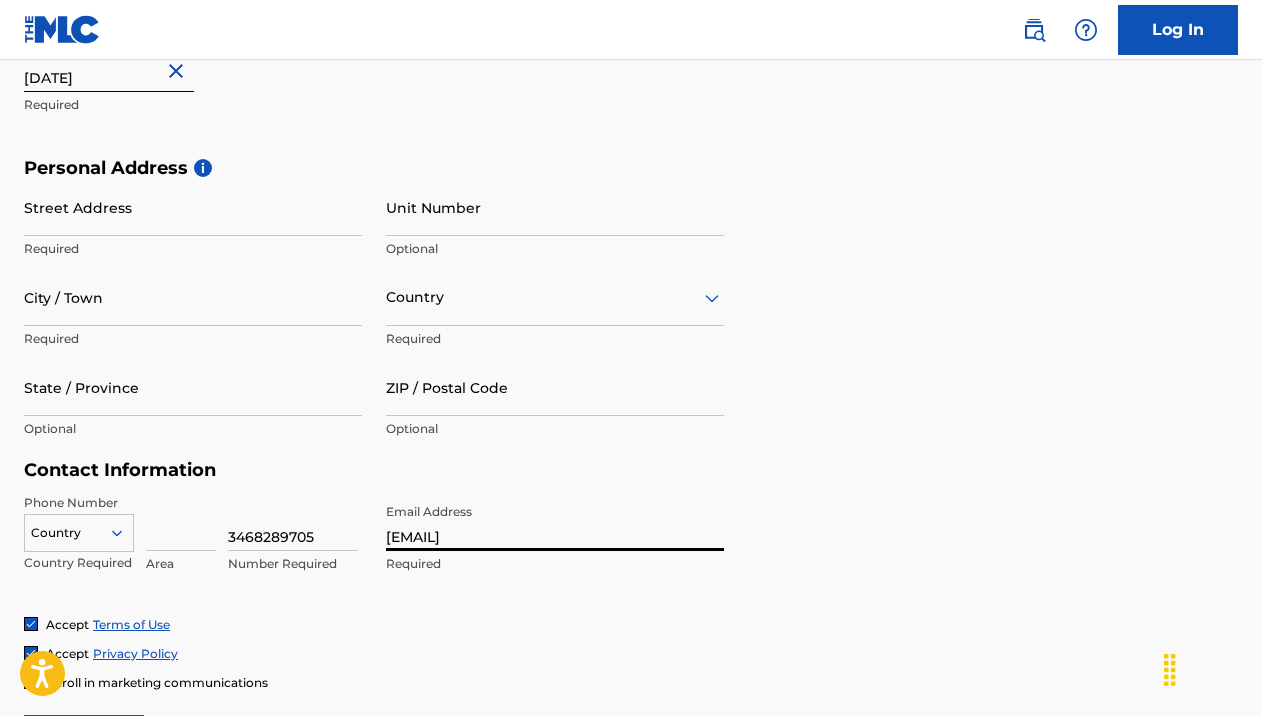 type on "[EMAIL]" 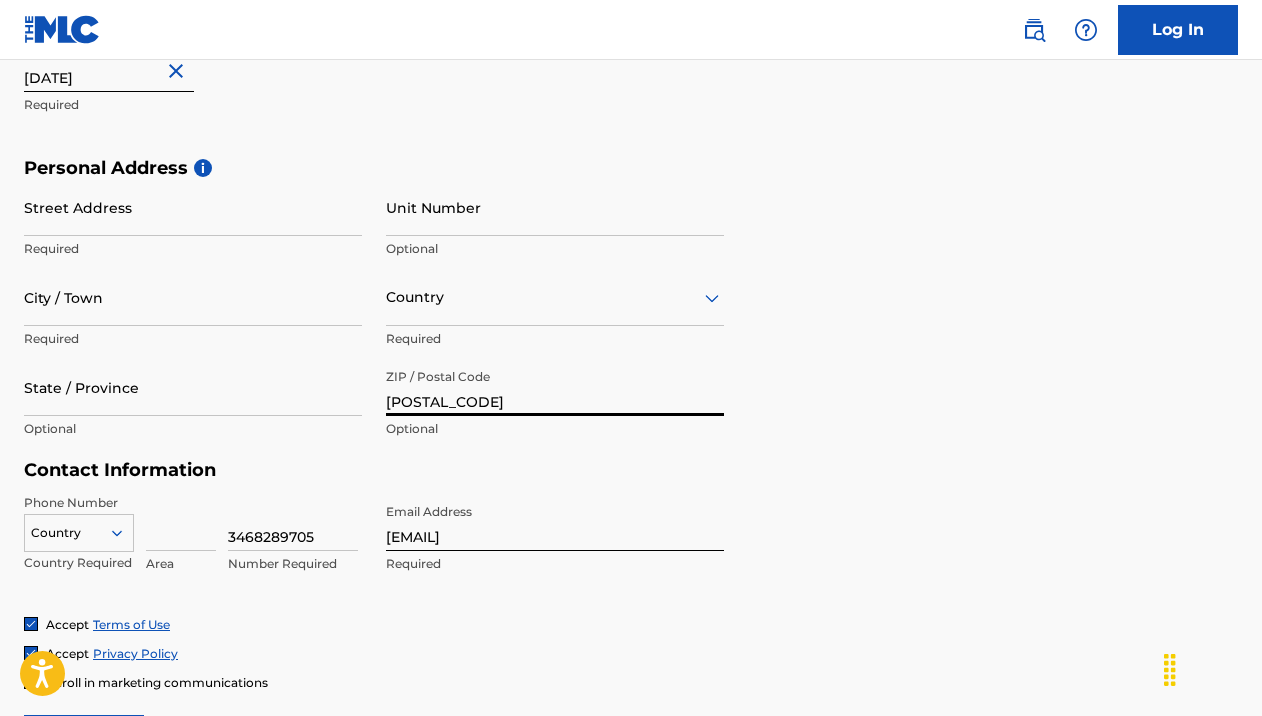 type on "[POSTAL_CODE]" 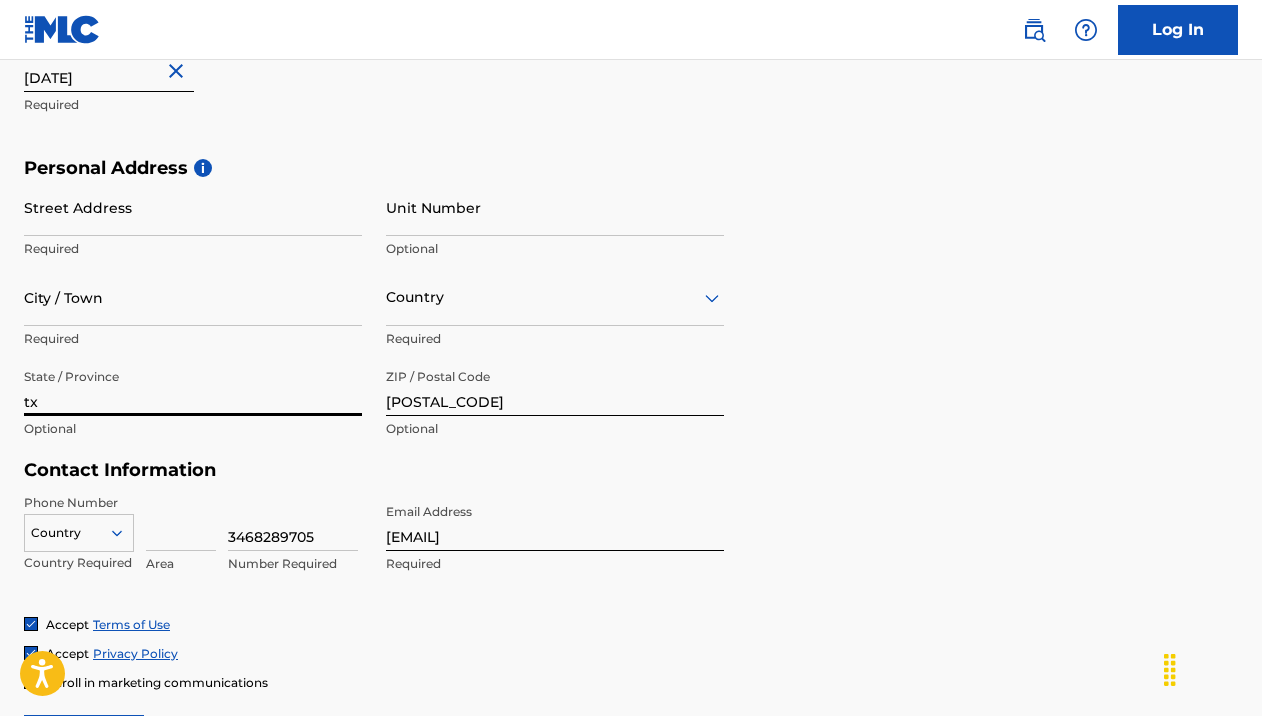 type on "tx" 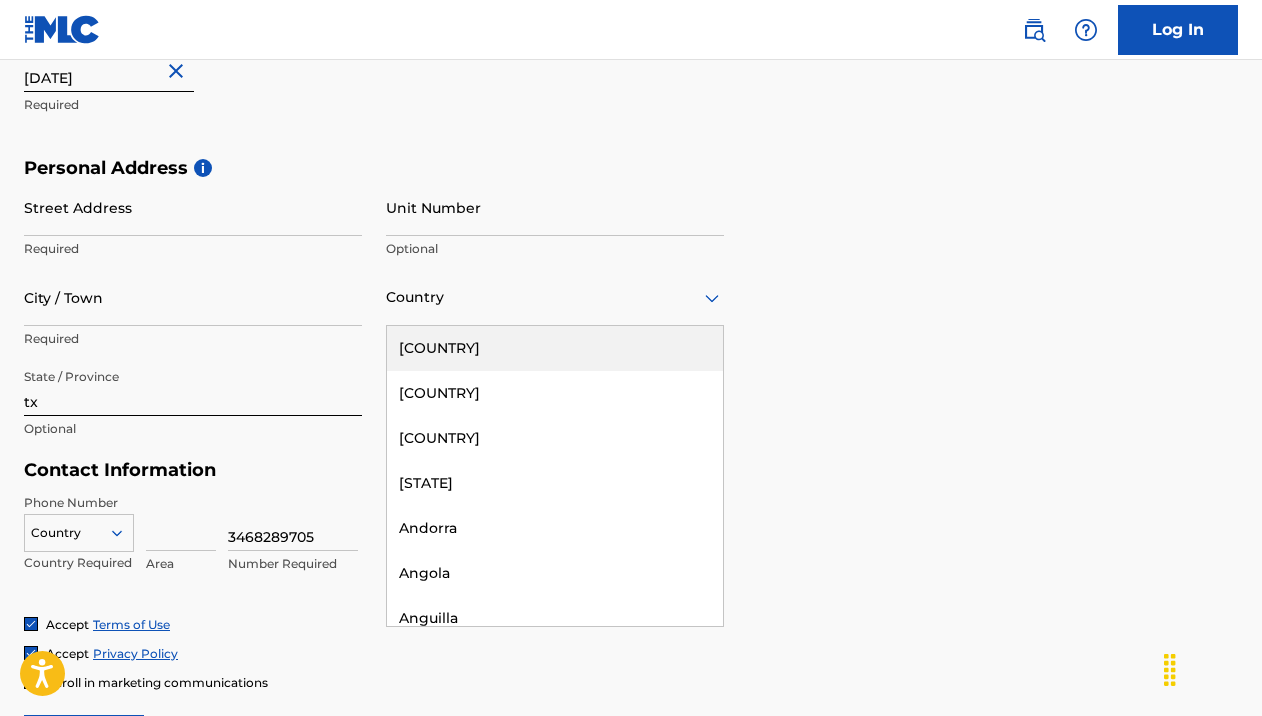 click at bounding box center [555, 297] 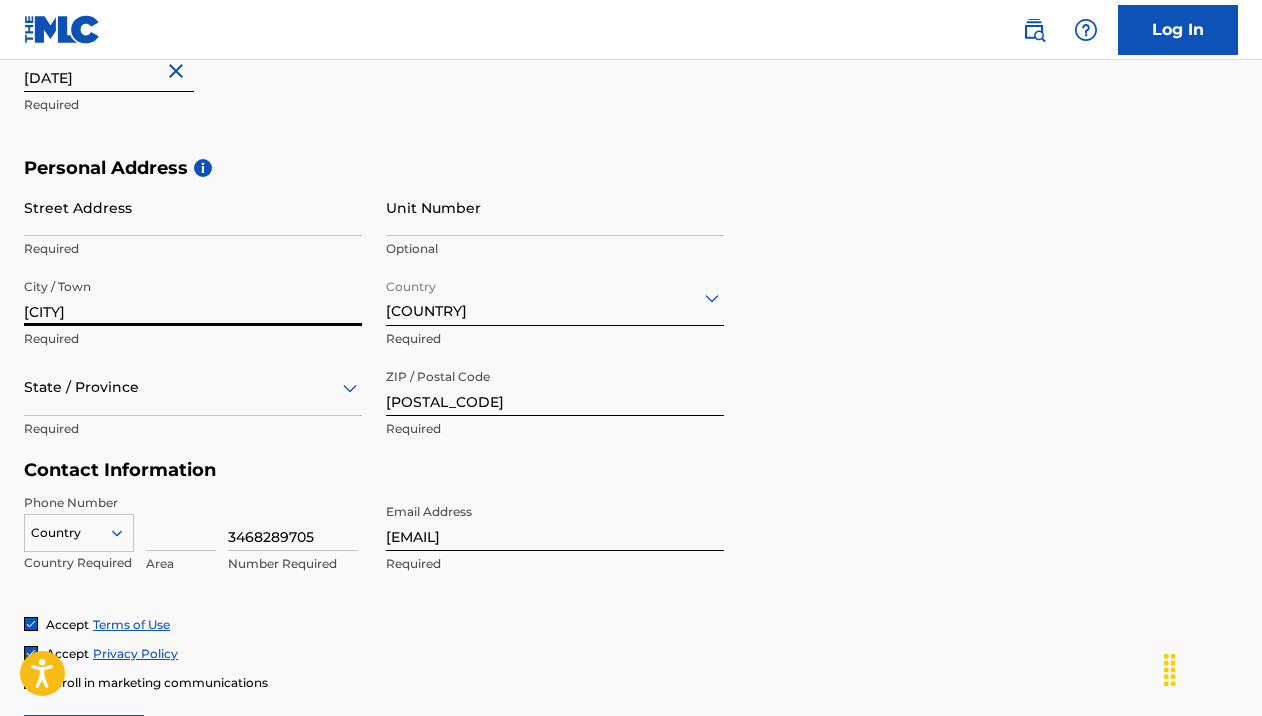 type on "[CITY]" 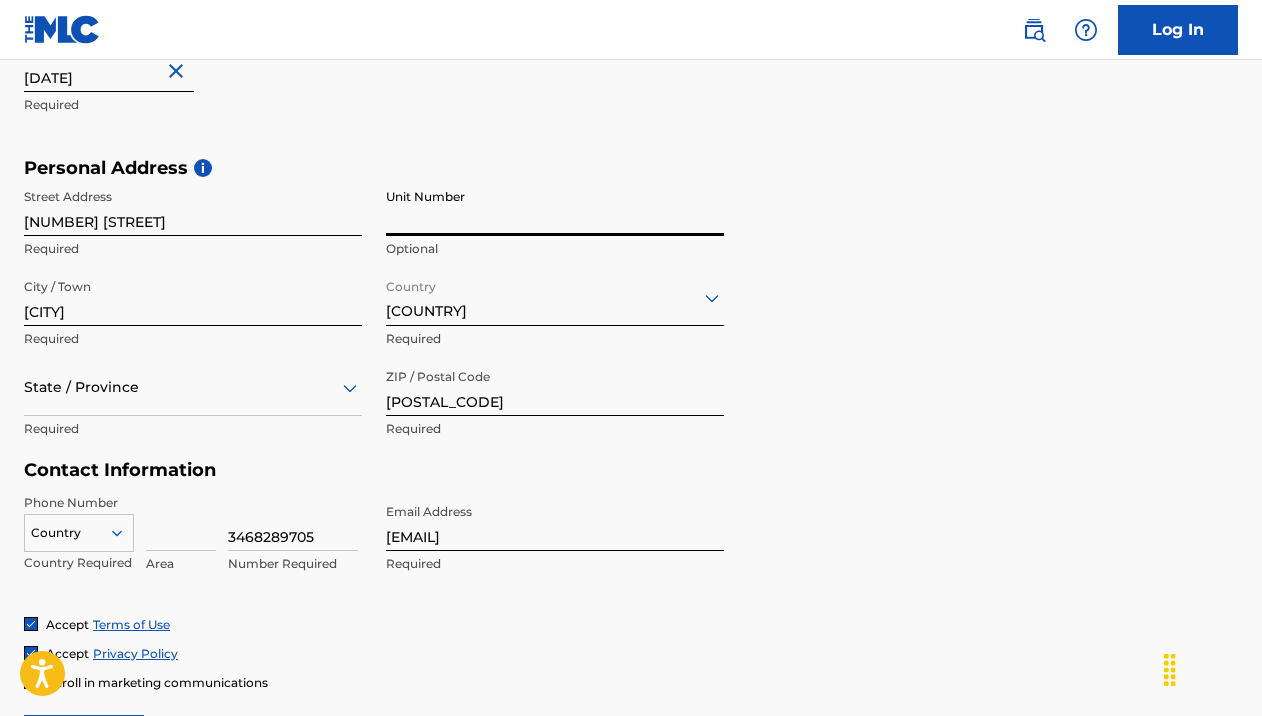 click on "[NUMBER] [STREET]" at bounding box center [193, 207] 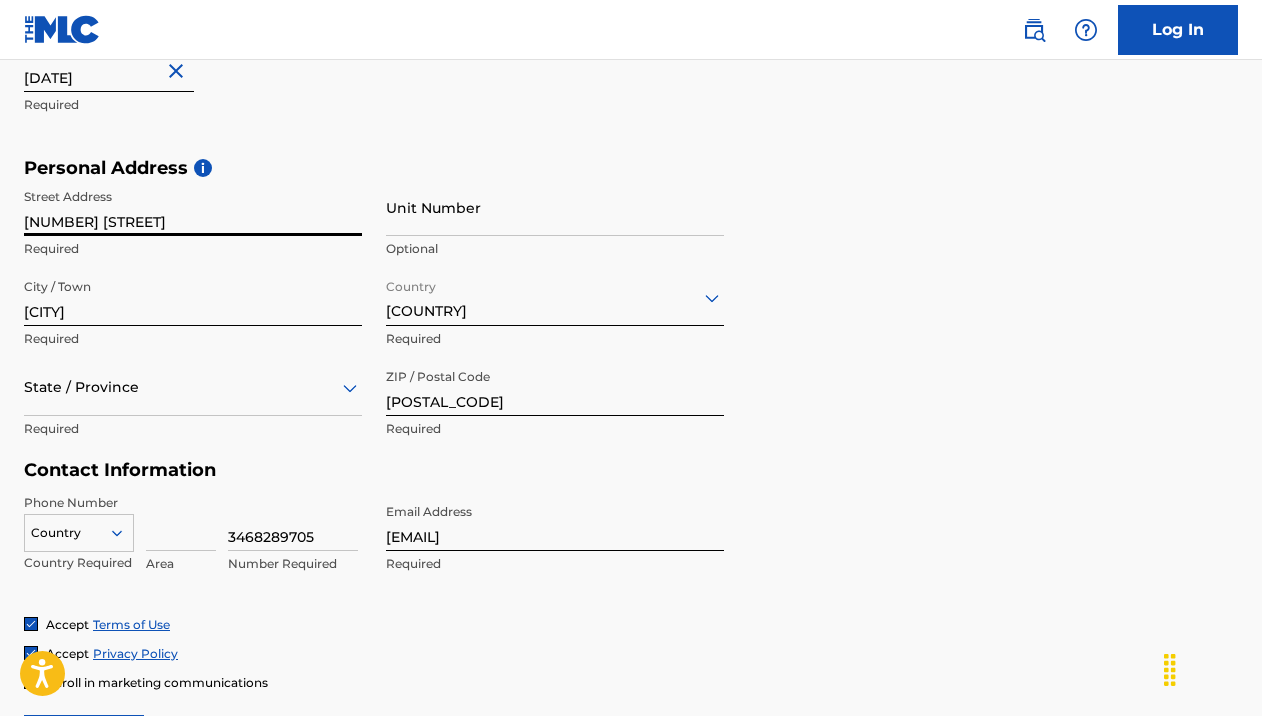 click on "[NUMBER] [STREET]" at bounding box center [193, 207] 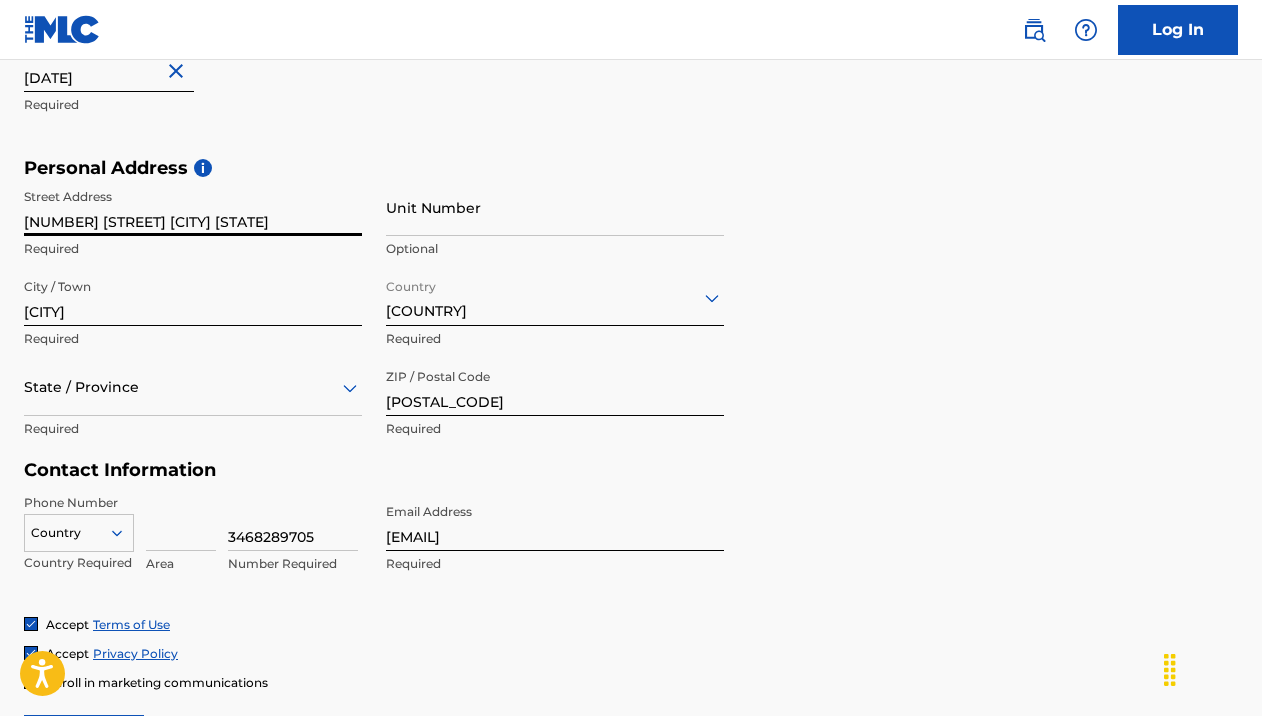 type on "[NUMBER] [STREET] [CITY] [STATE]" 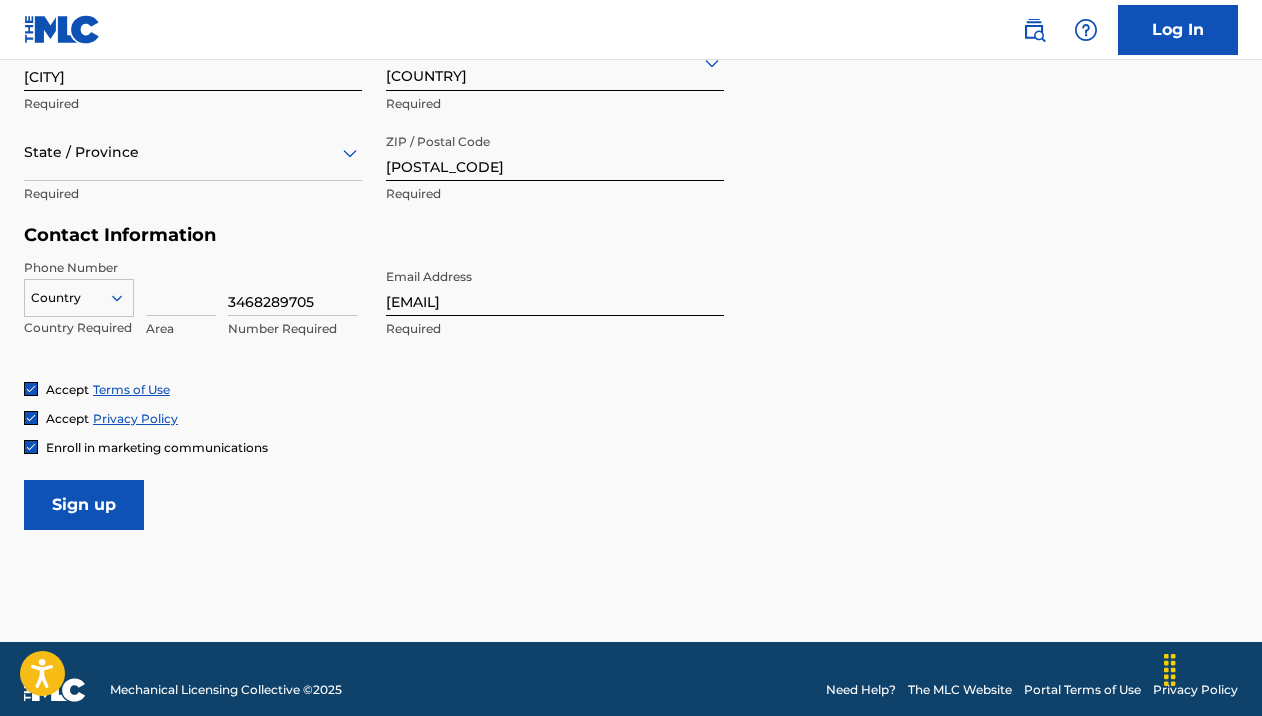 scroll, scrollTop: 846, scrollLeft: 0, axis: vertical 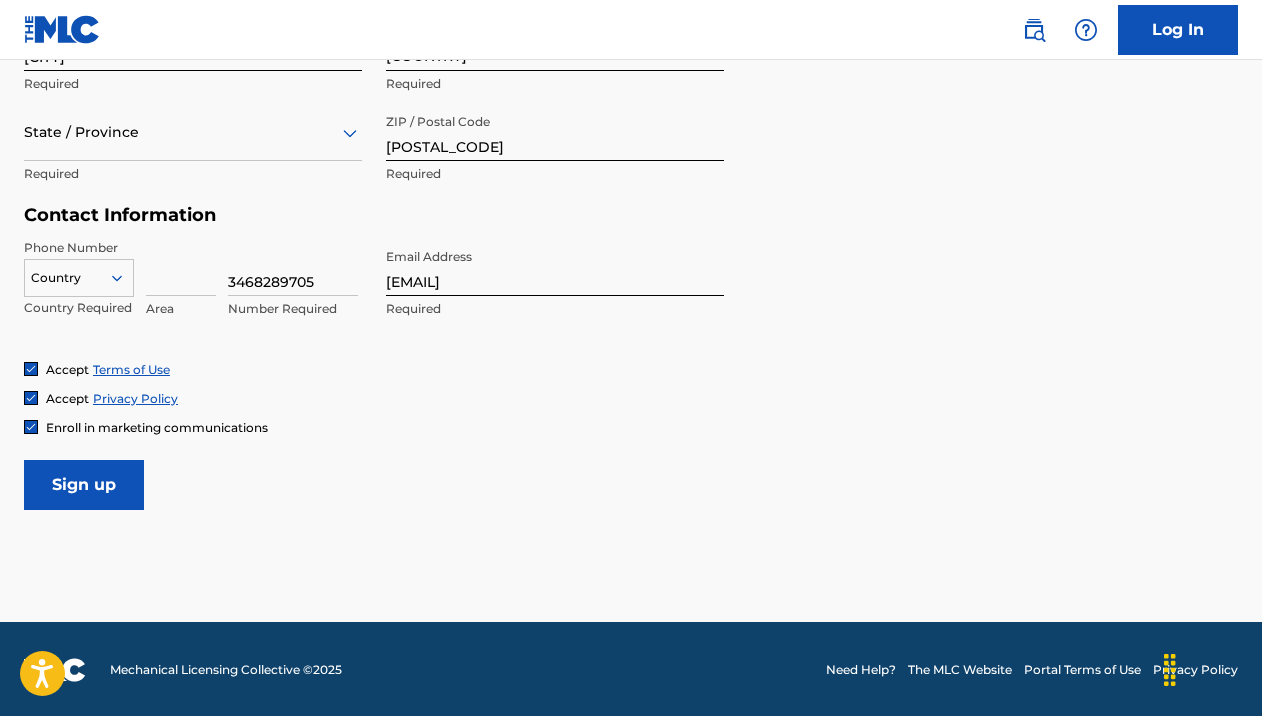 click on "Sign up" at bounding box center [84, 485] 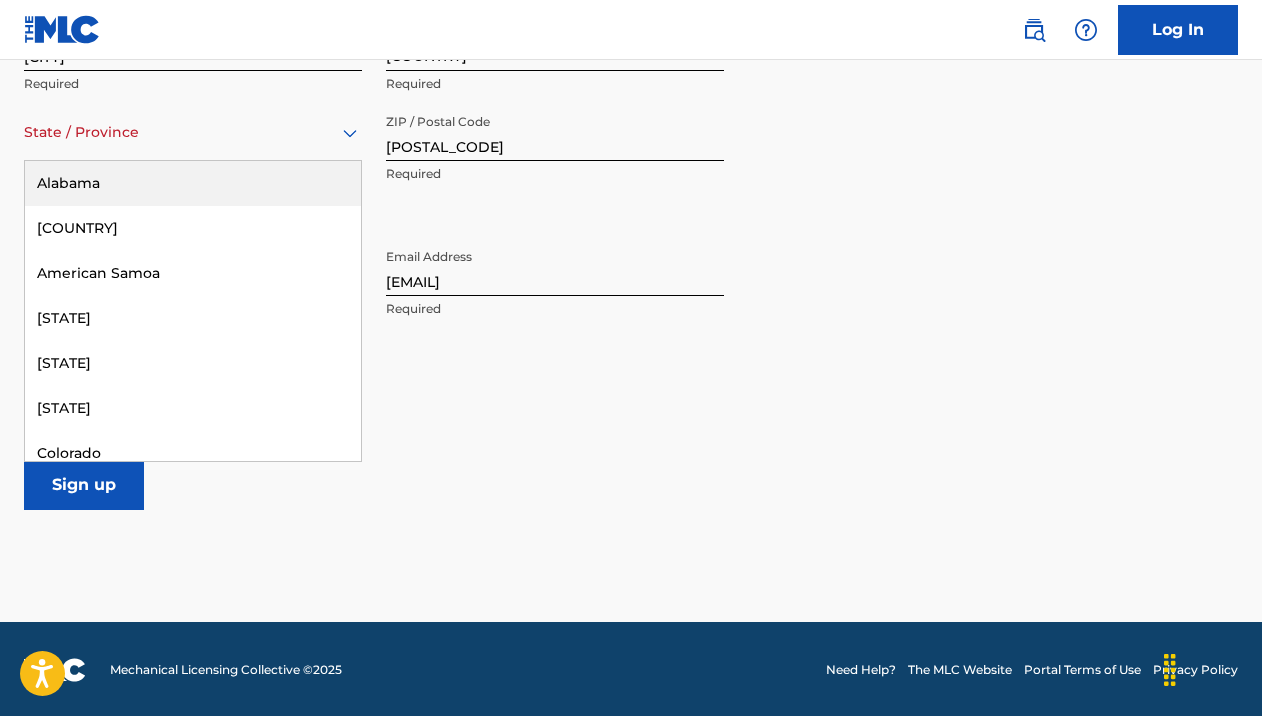 click at bounding box center [193, 132] 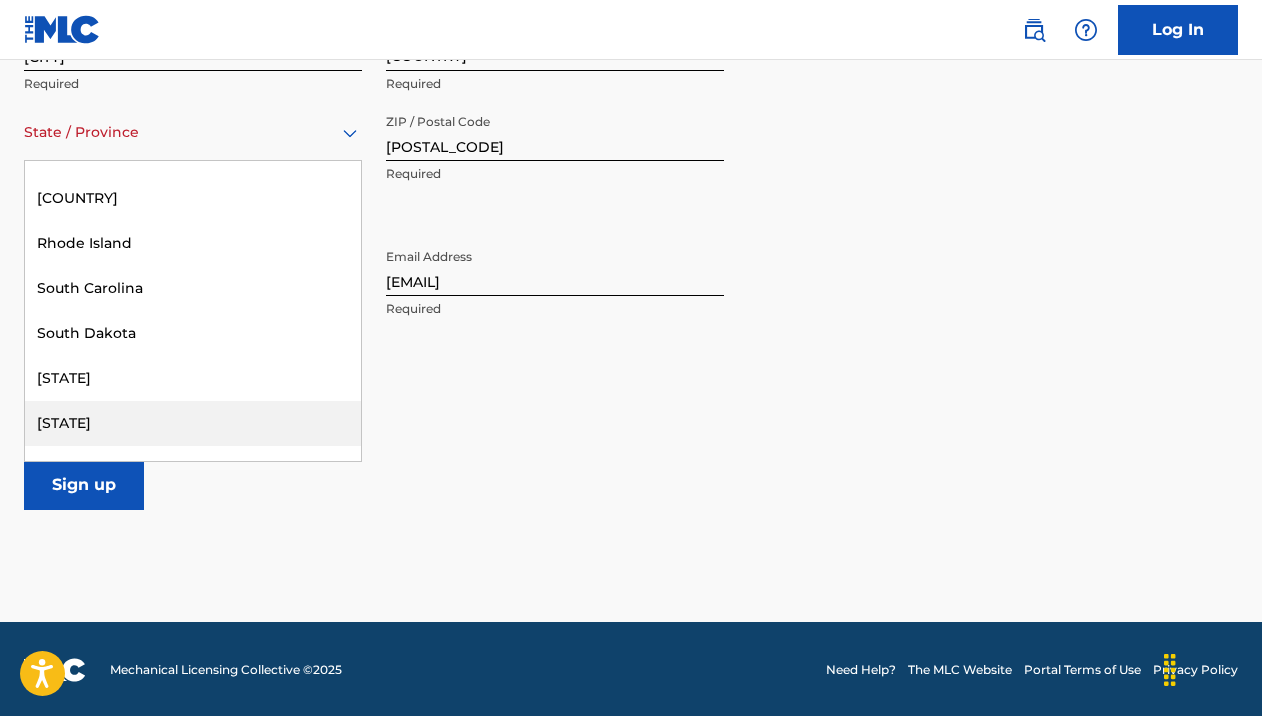 scroll, scrollTop: 1965, scrollLeft: 0, axis: vertical 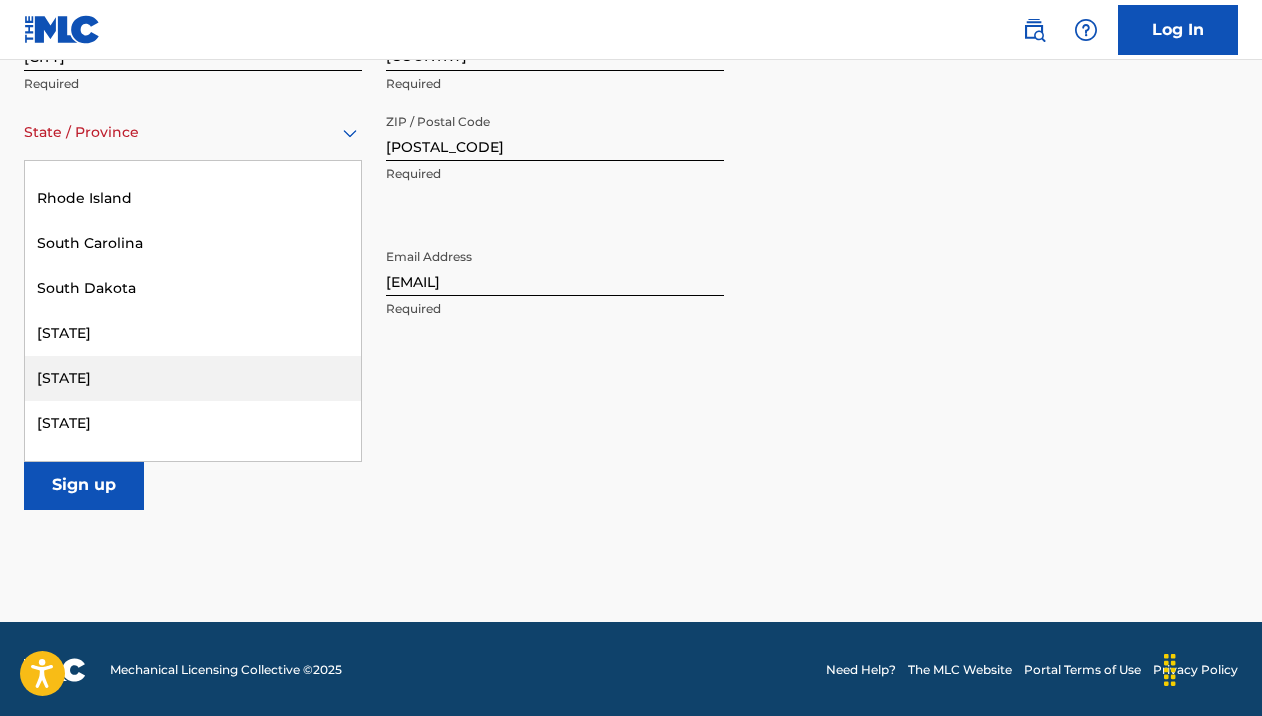 click on "[STATE]" at bounding box center [193, 378] 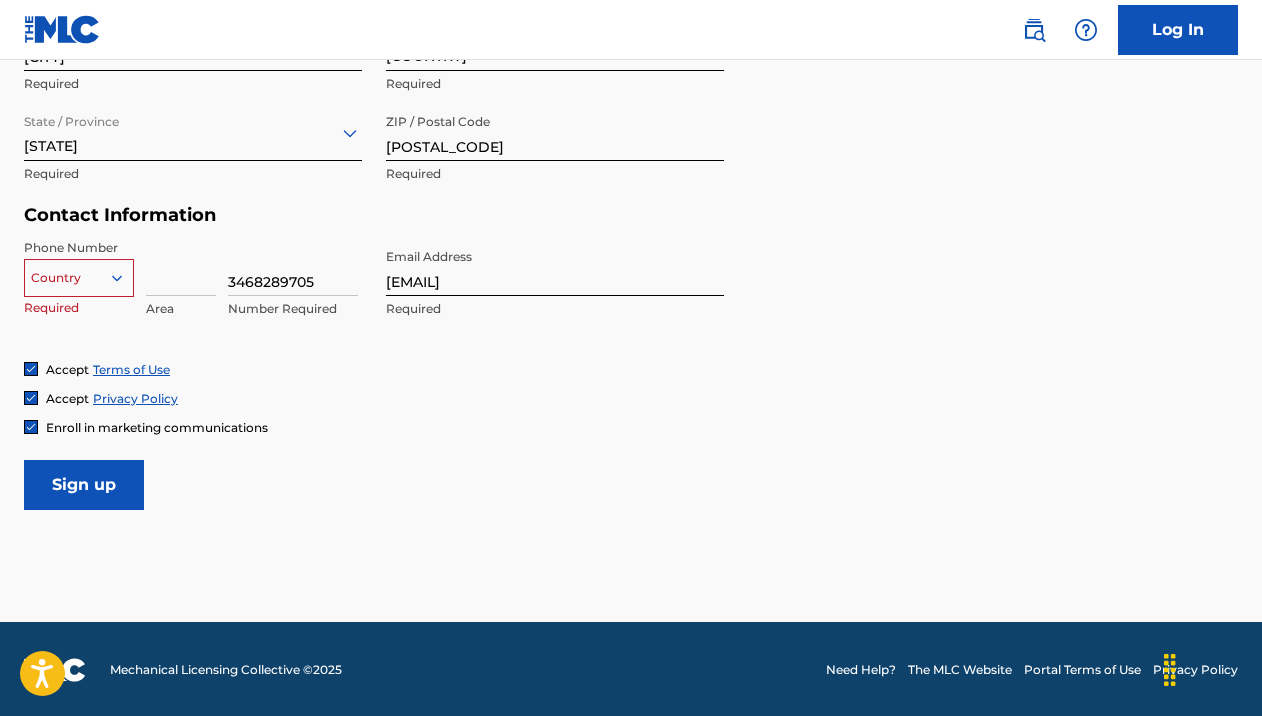 click at bounding box center [79, 278] 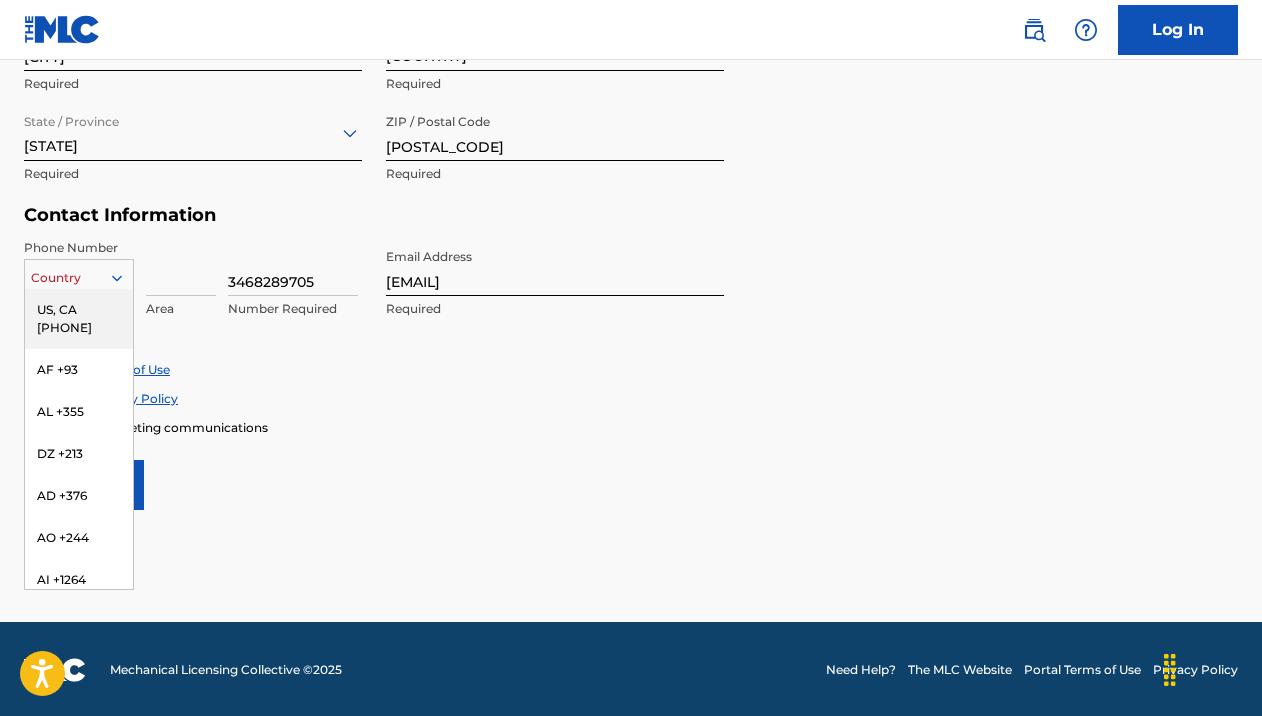 click on "US, CA [PHONE]" at bounding box center (79, 319) 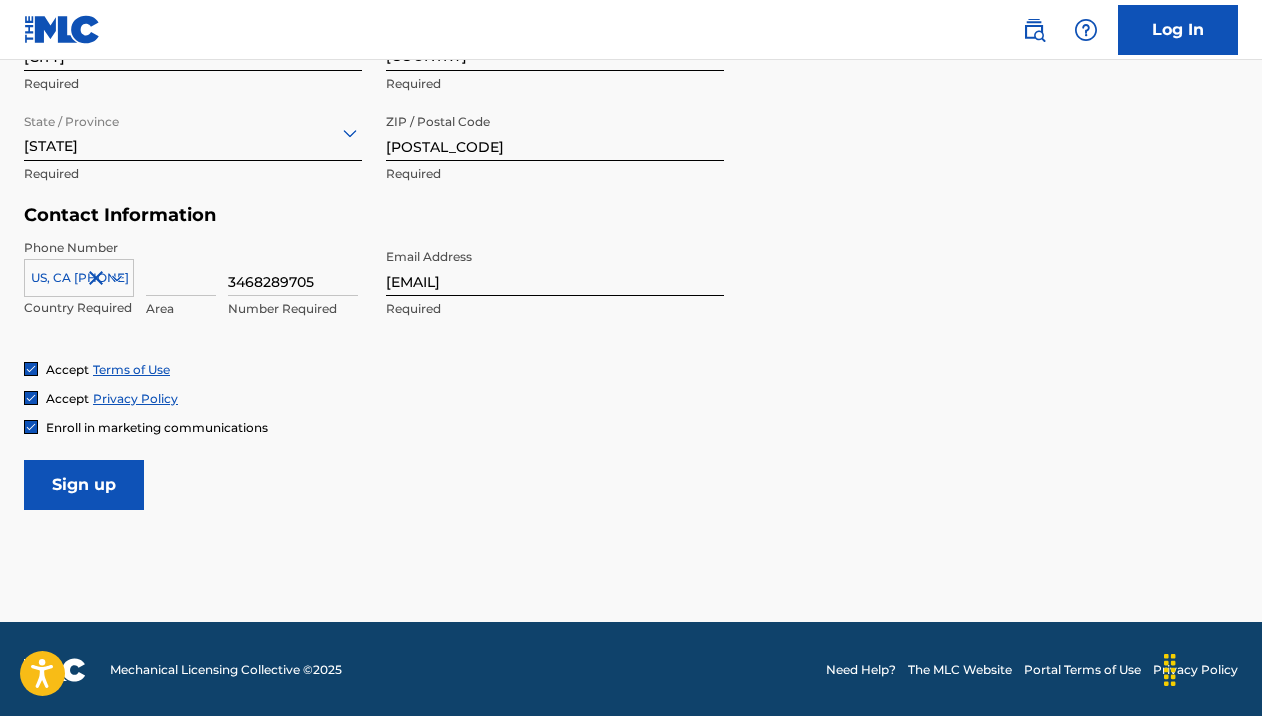 click on "Sign up" at bounding box center (84, 485) 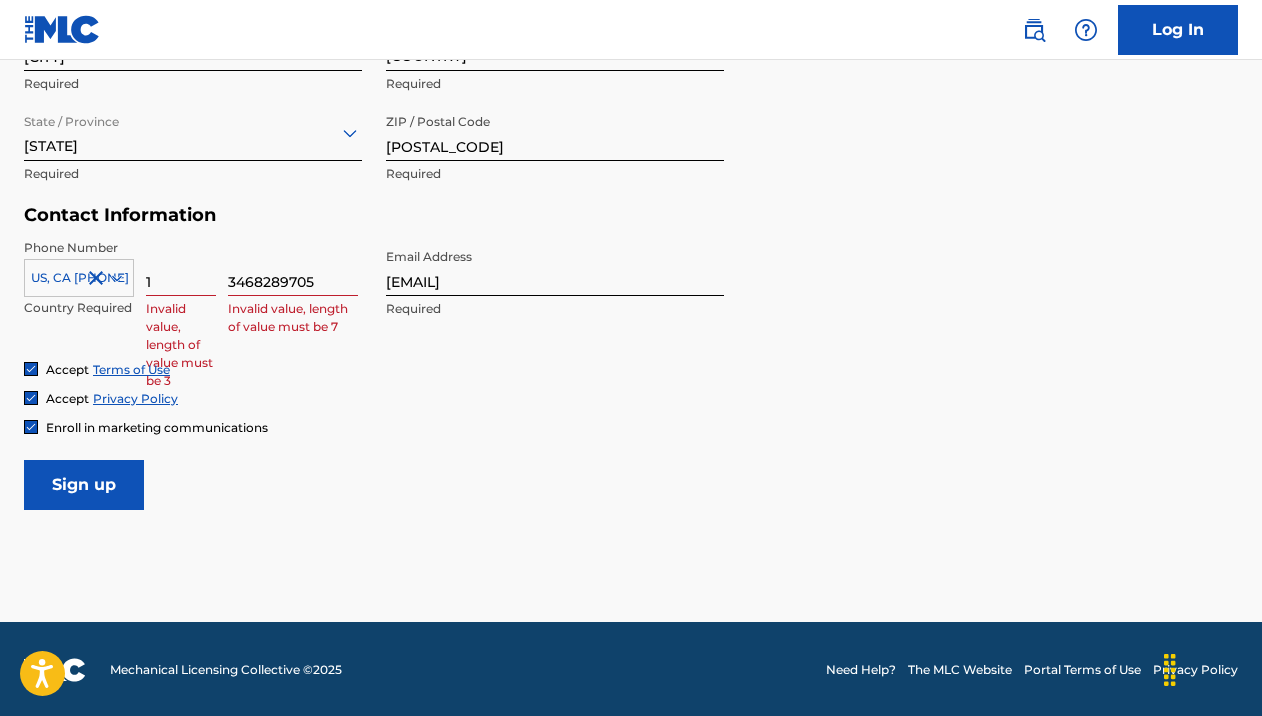 click on "Accept Terms of Use Accept Privacy Policy Enroll in marketing communications" at bounding box center [631, 398] 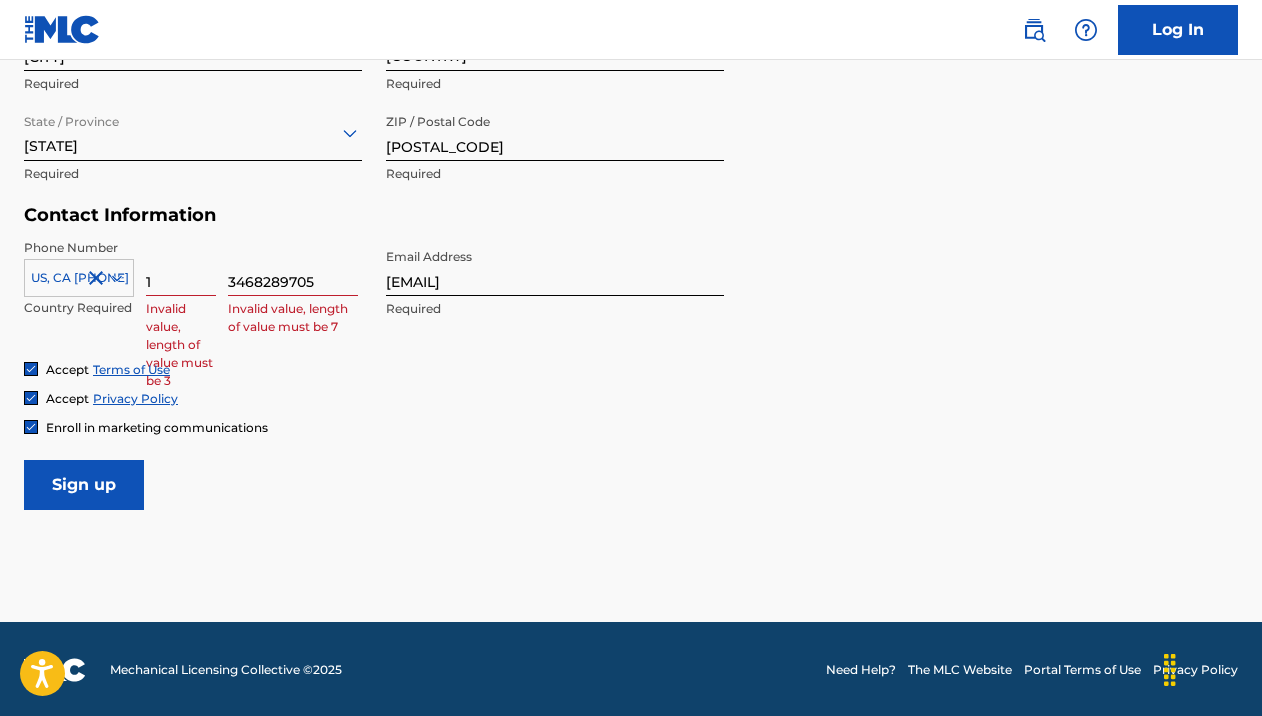 click on "1" at bounding box center [181, 267] 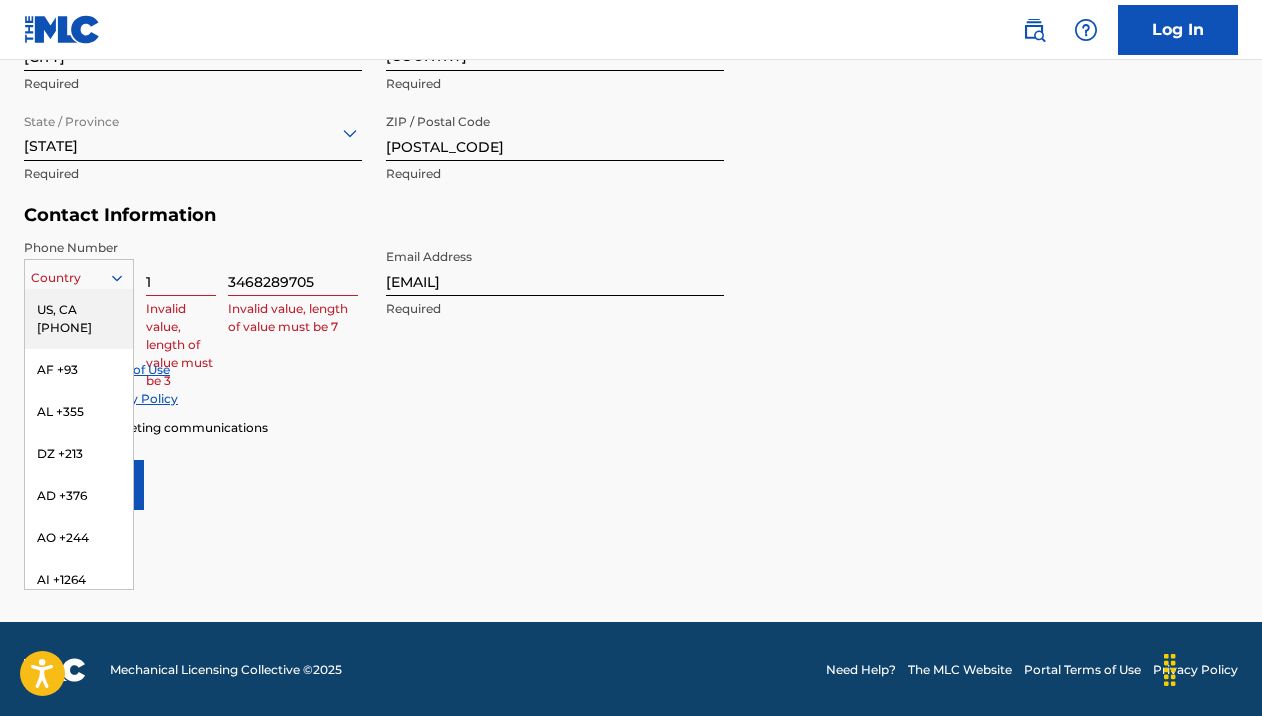 click 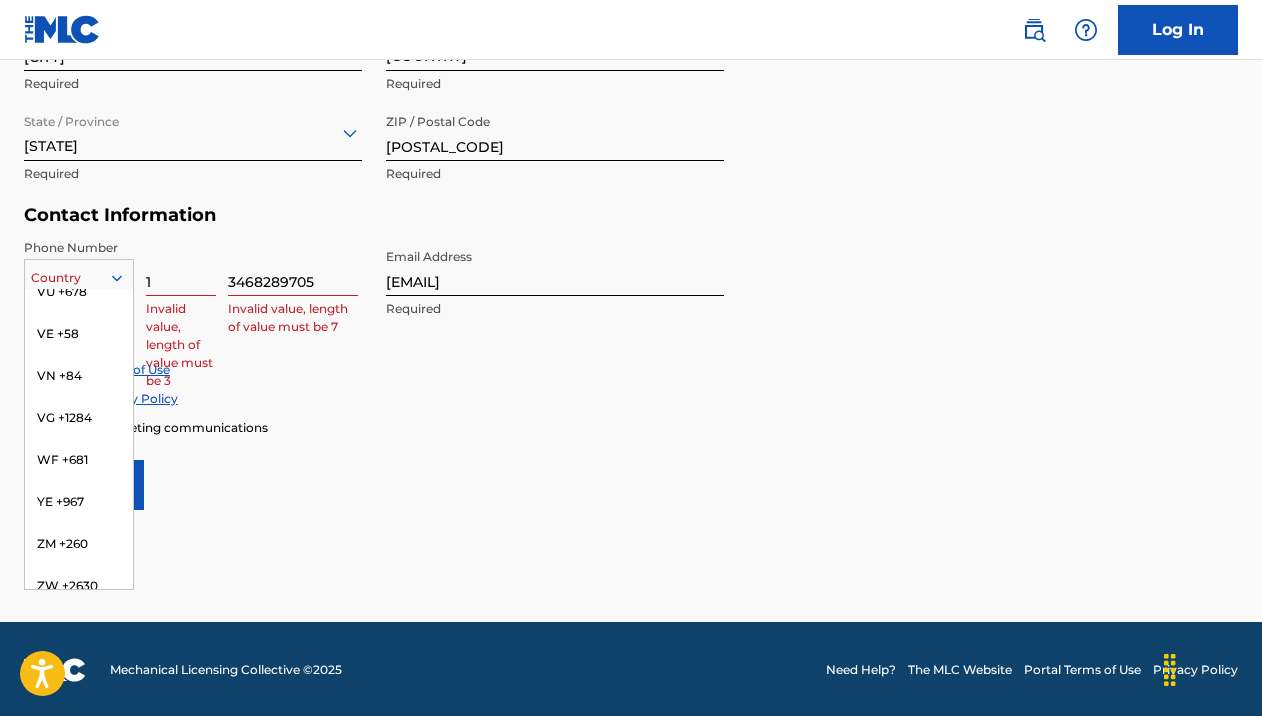 scroll, scrollTop: 0, scrollLeft: 0, axis: both 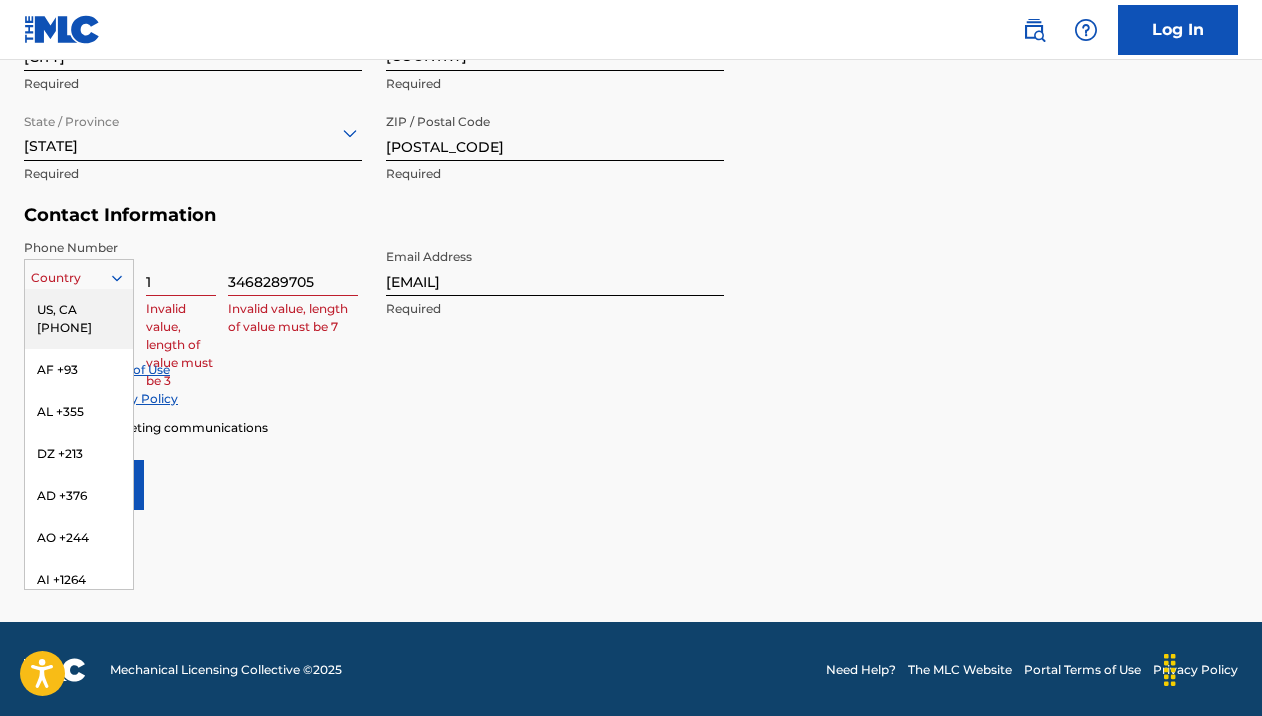 click on "US, CA [PHONE]" at bounding box center (79, 319) 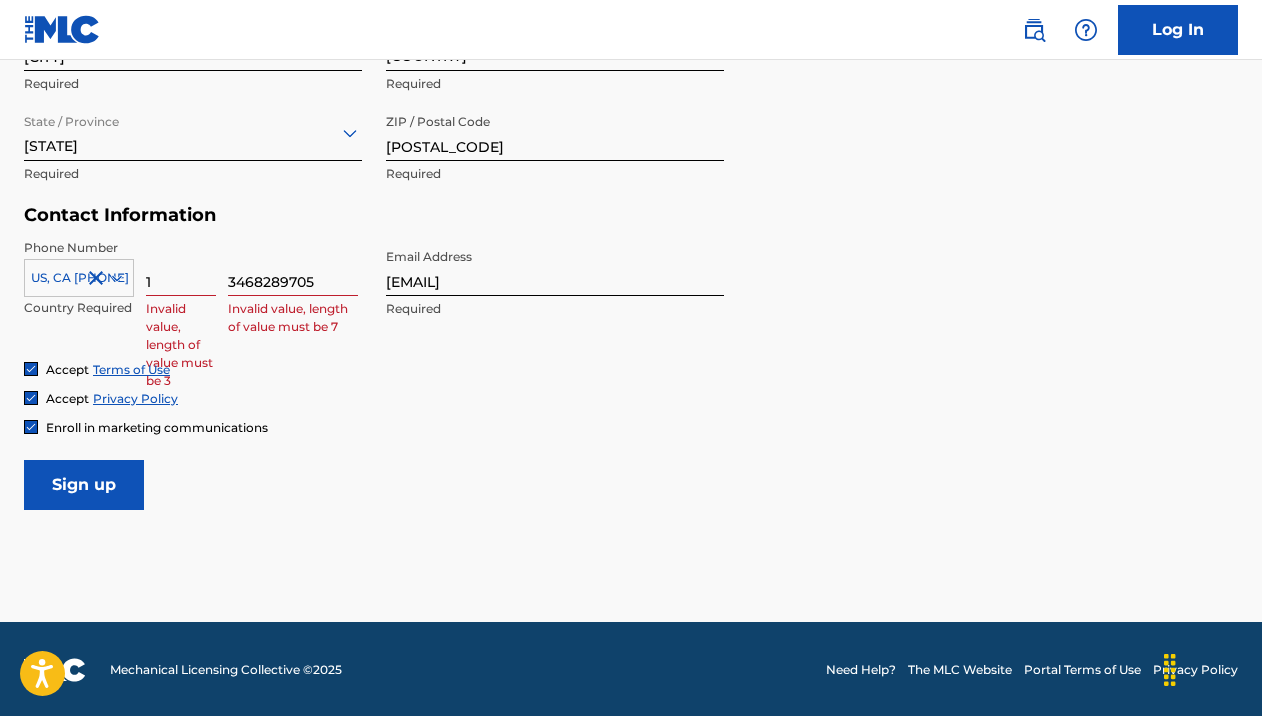 click on "1" at bounding box center [181, 267] 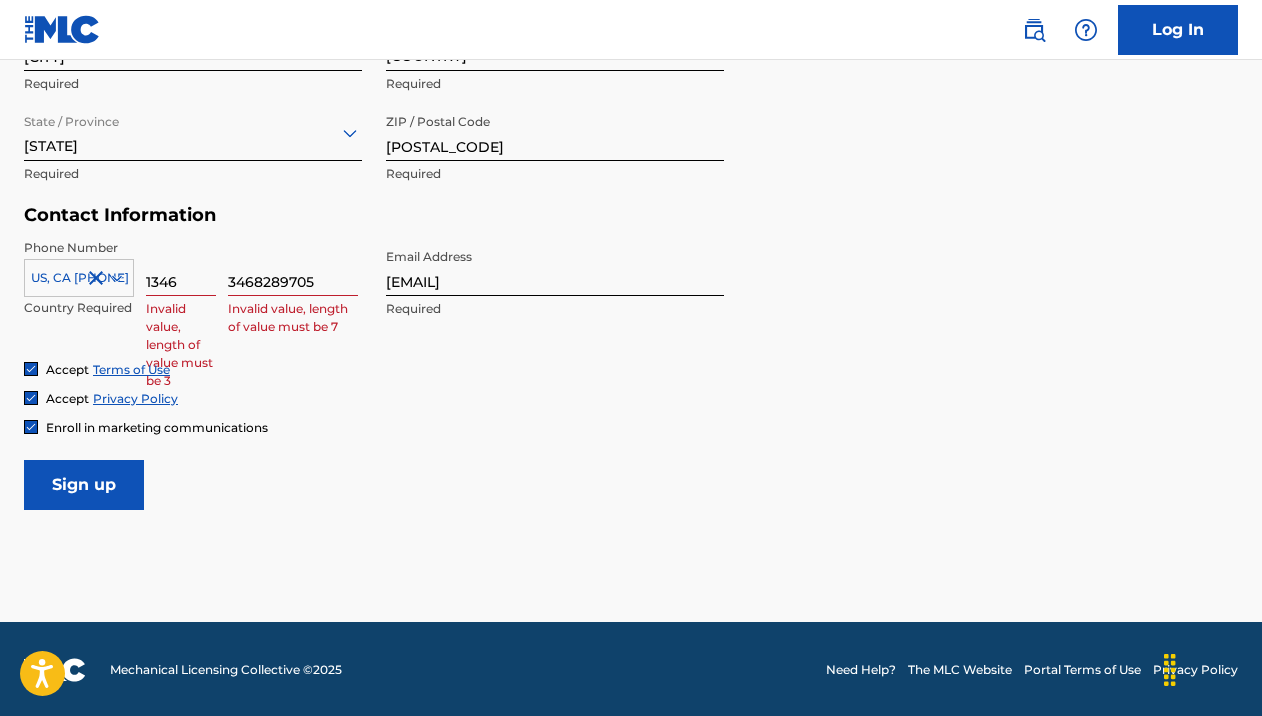 type on "1346" 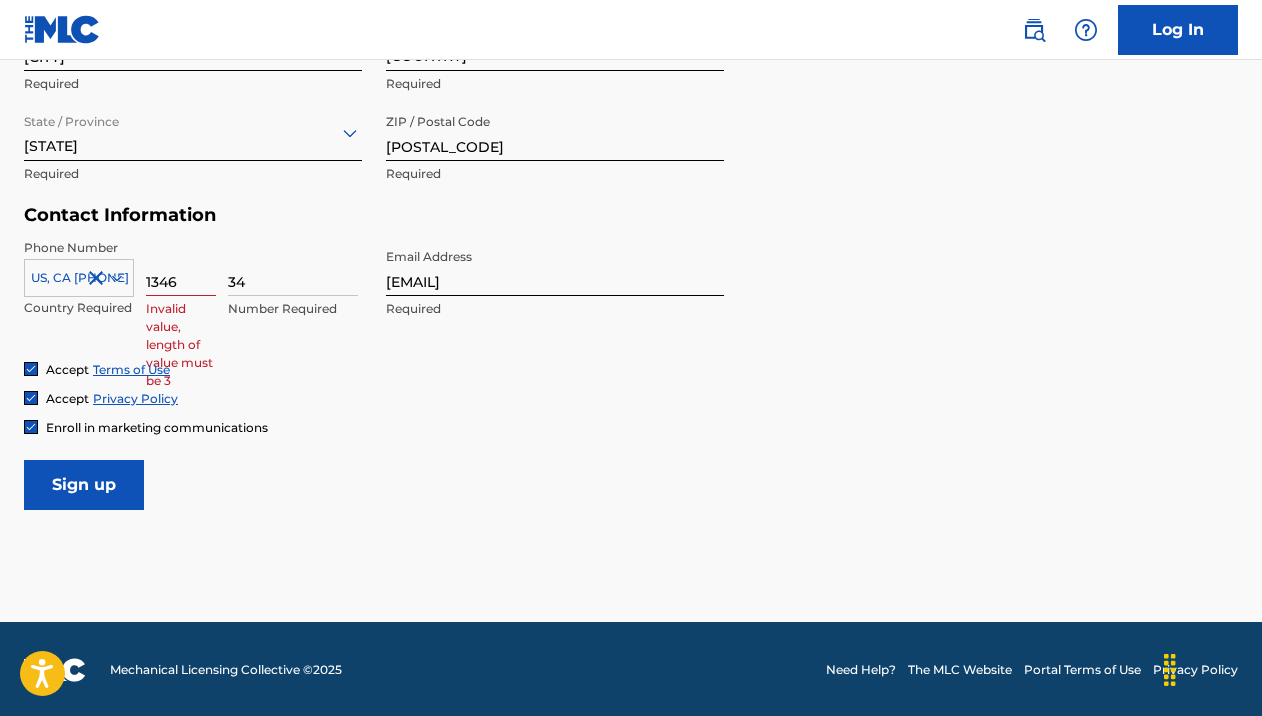 type on "3" 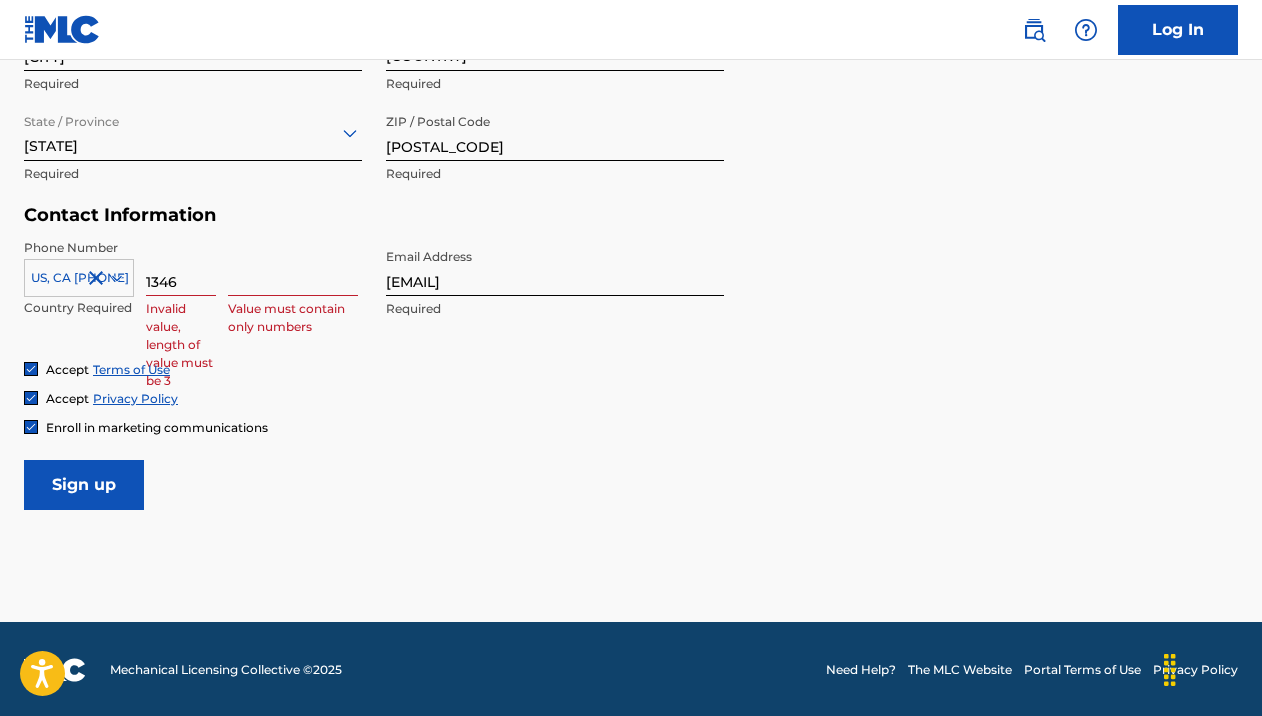 type 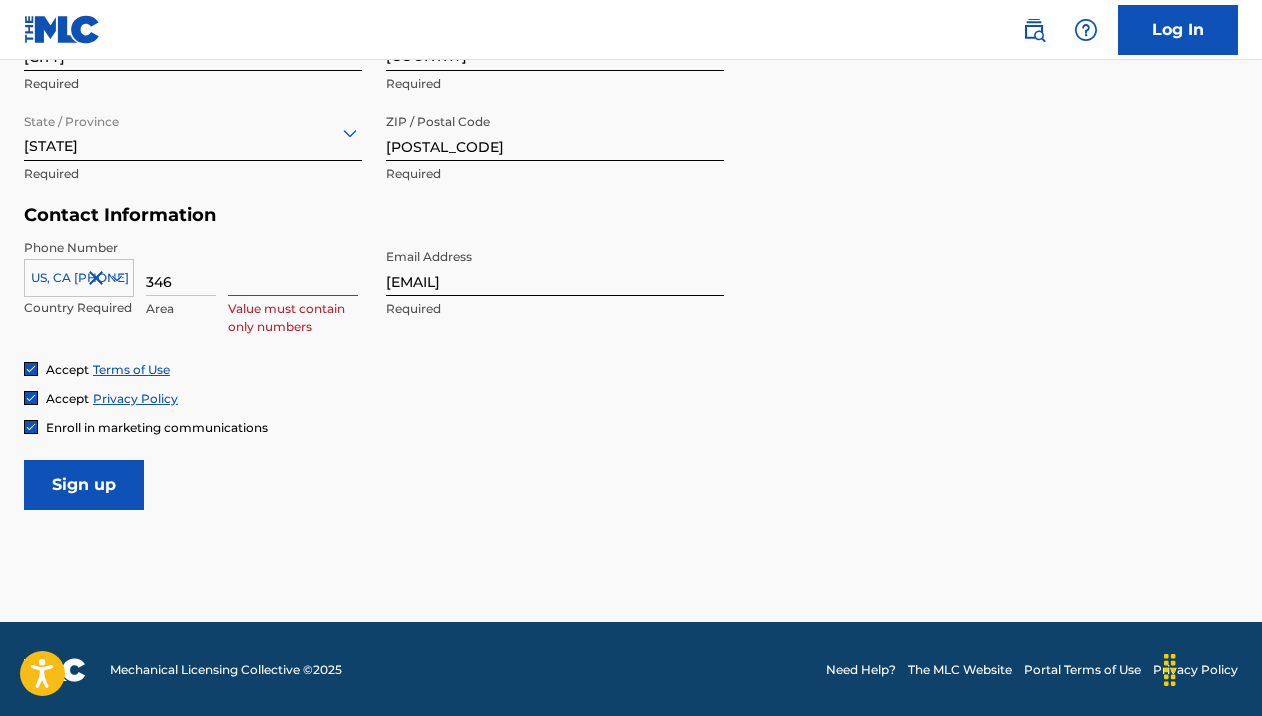type on "346" 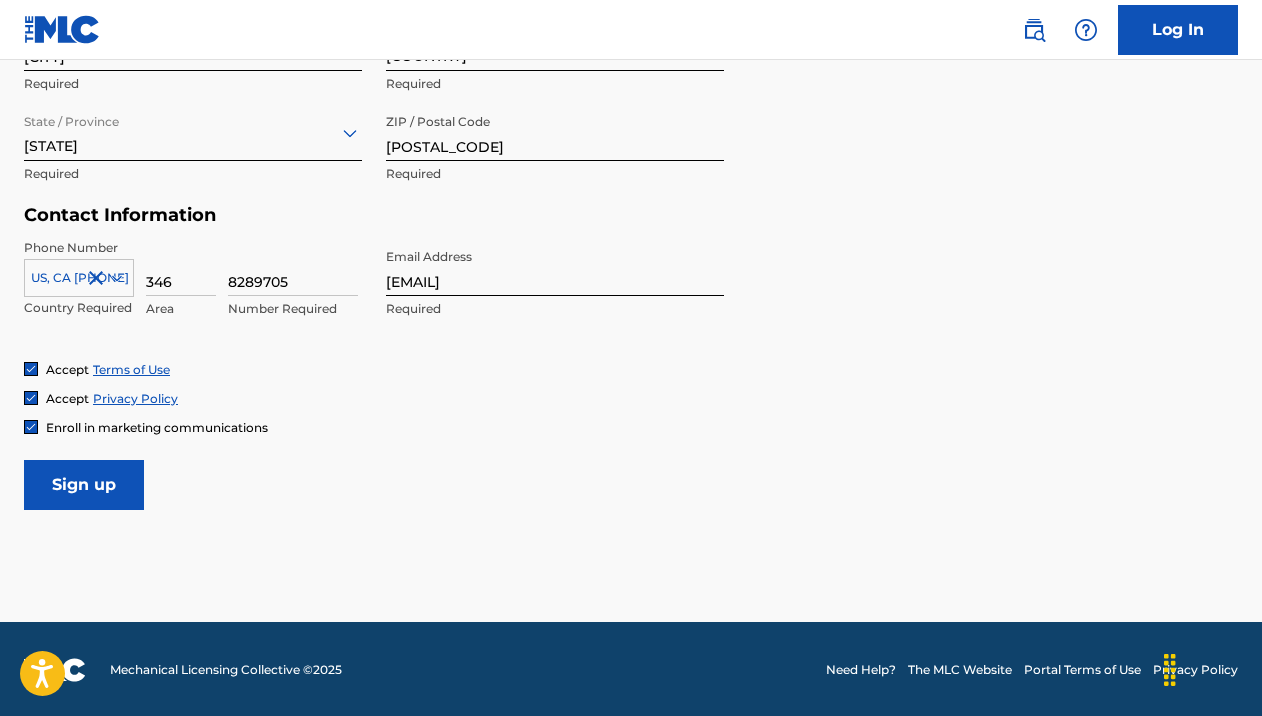 type on "8289705" 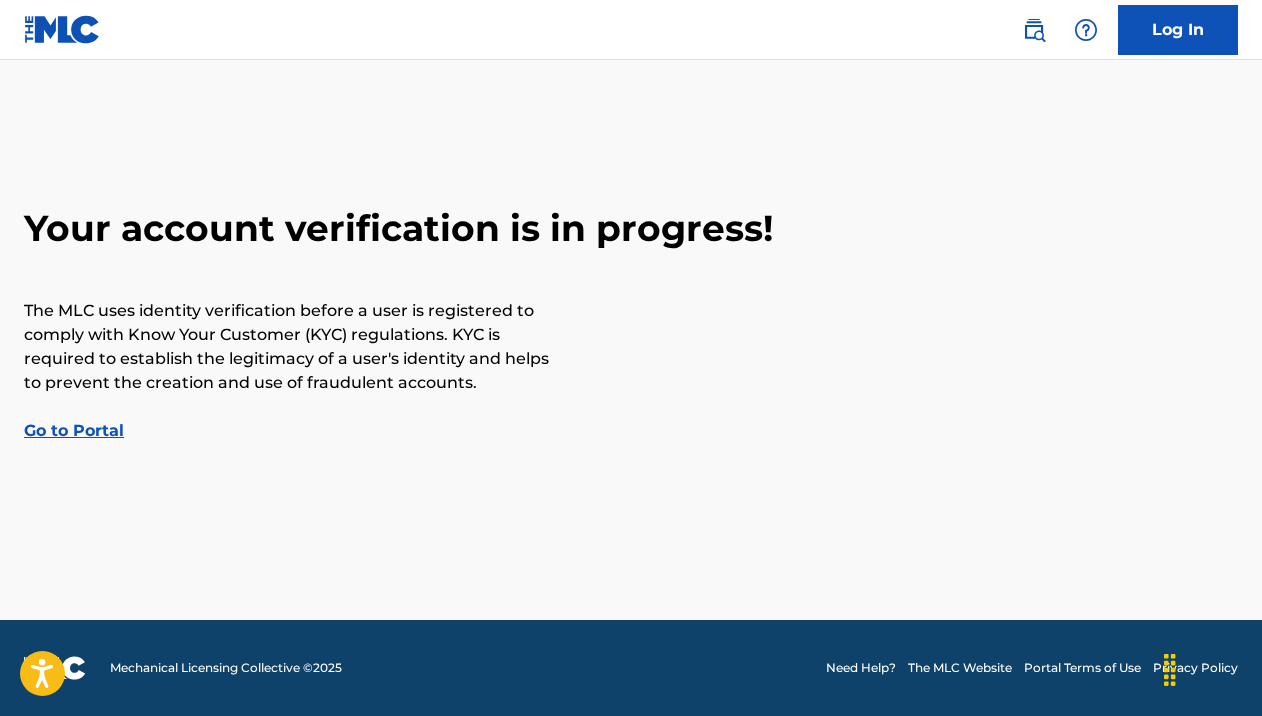 click on "Go to Portal" at bounding box center [74, 430] 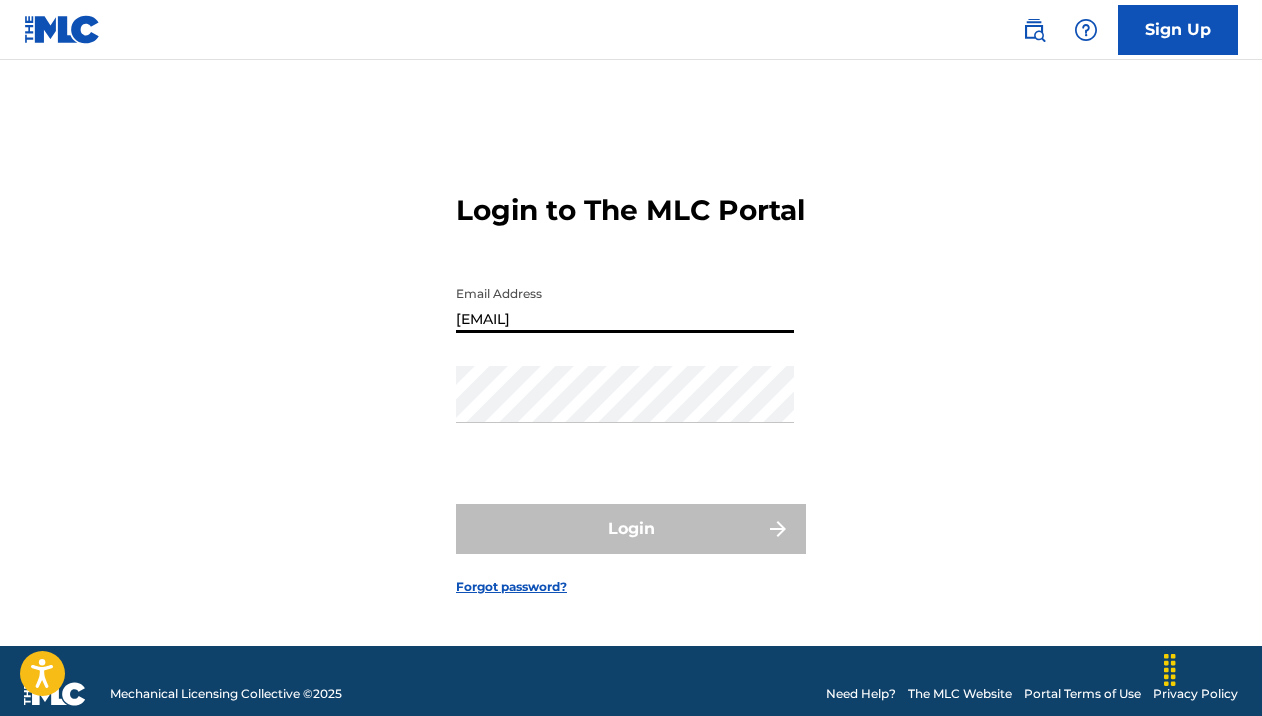 type on "[EMAIL]" 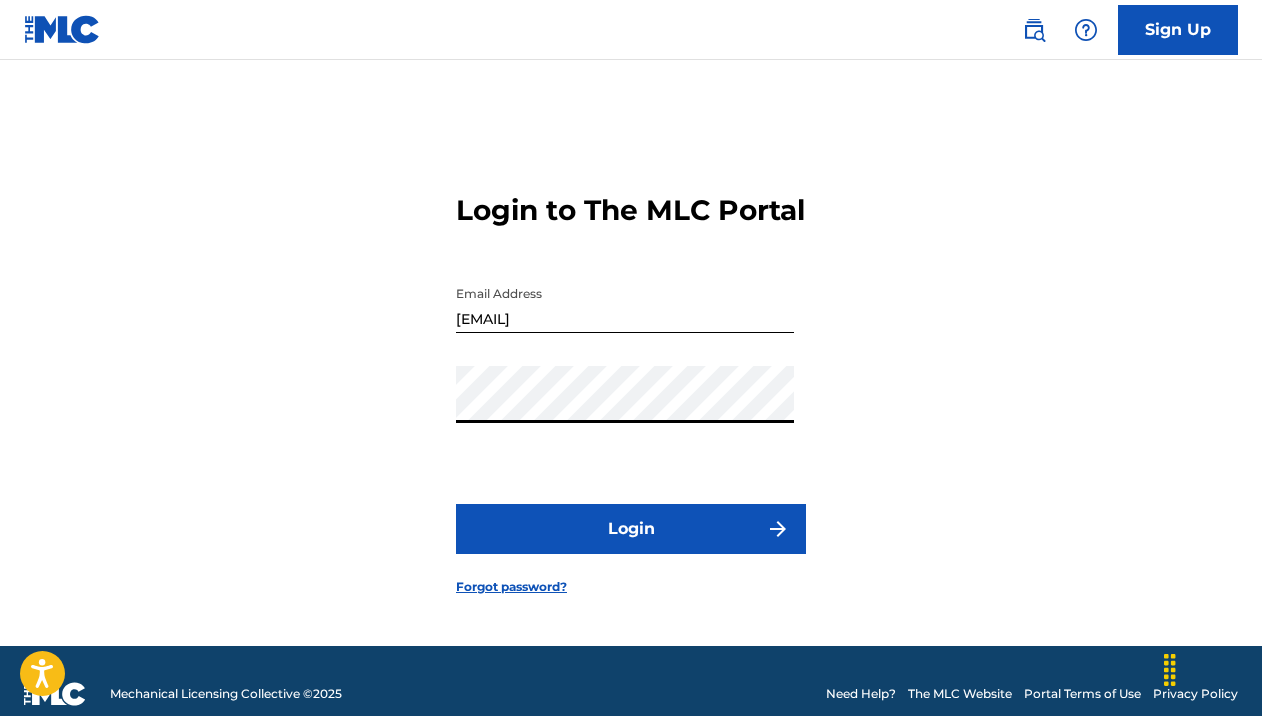 click on "Login" at bounding box center [631, 529] 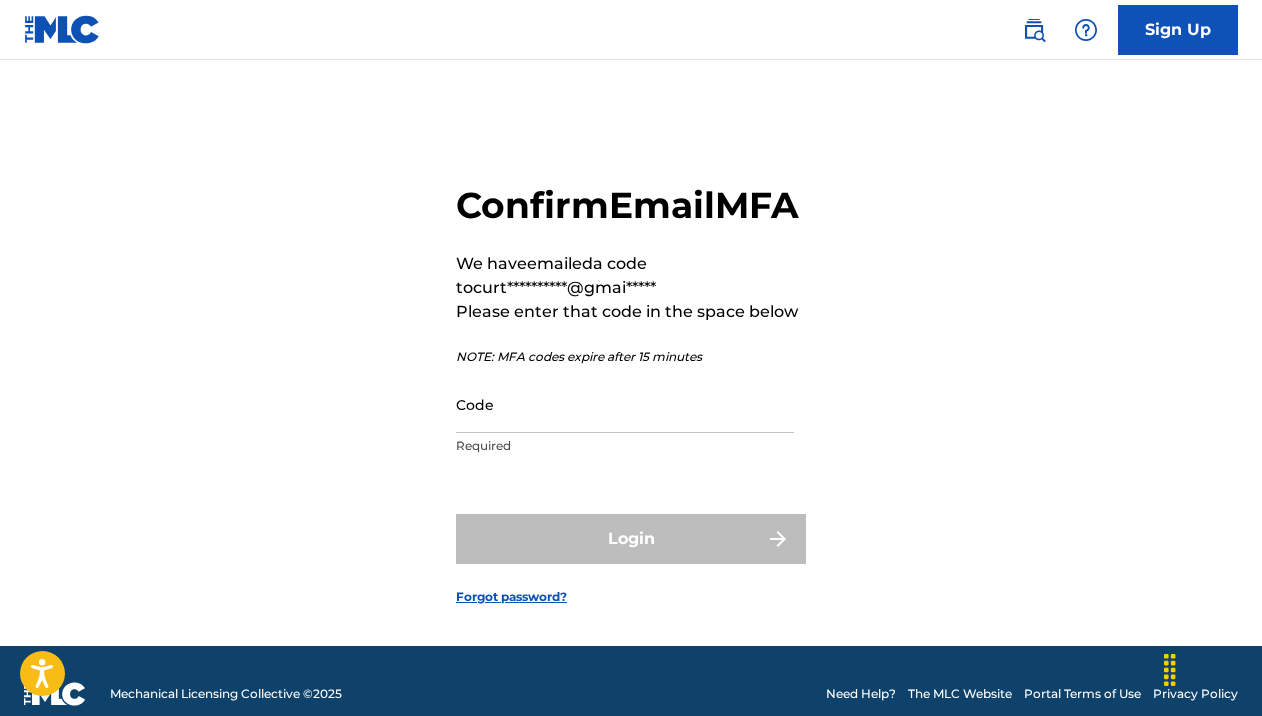 click on "Code" at bounding box center (625, 404) 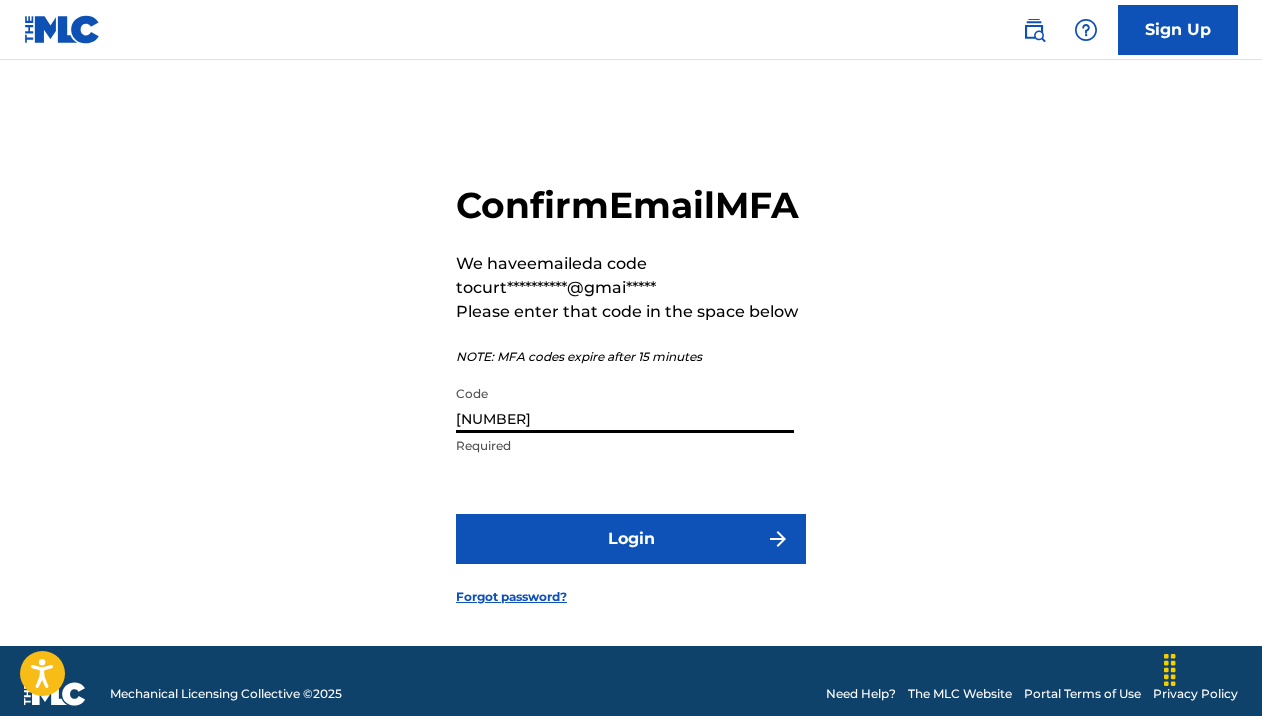 type on "[NUMBER]" 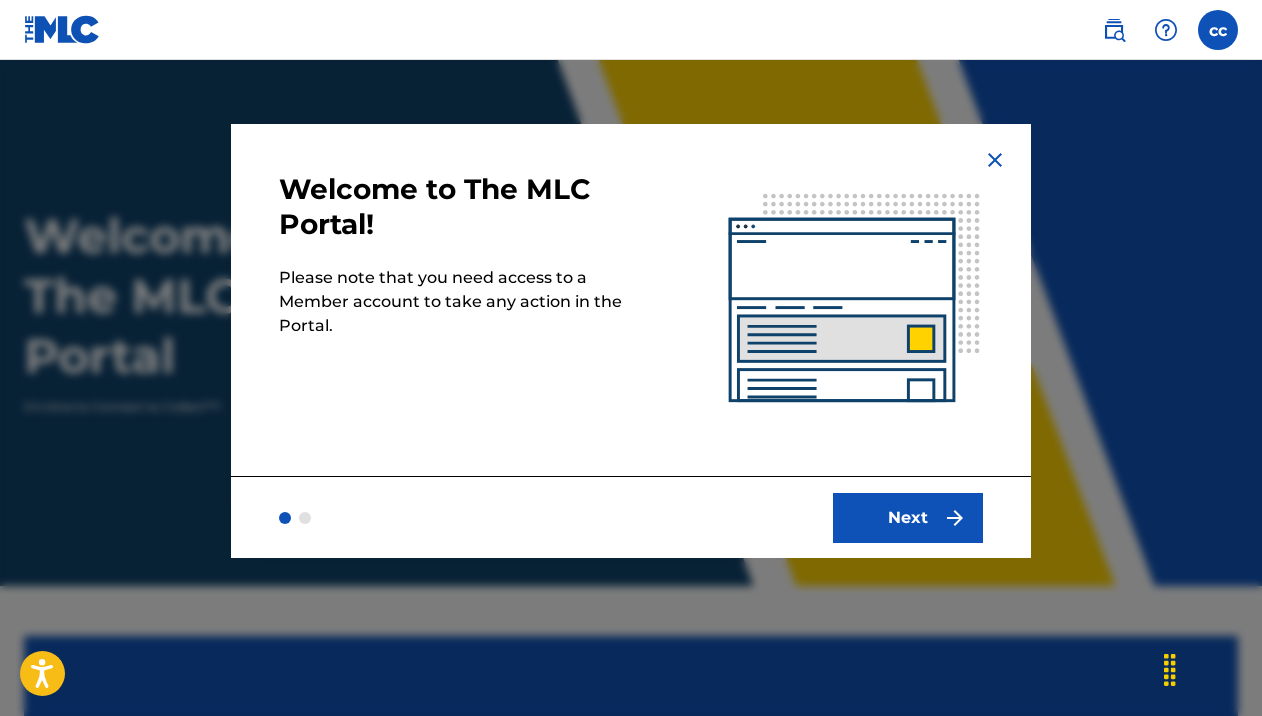 scroll, scrollTop: 0, scrollLeft: 0, axis: both 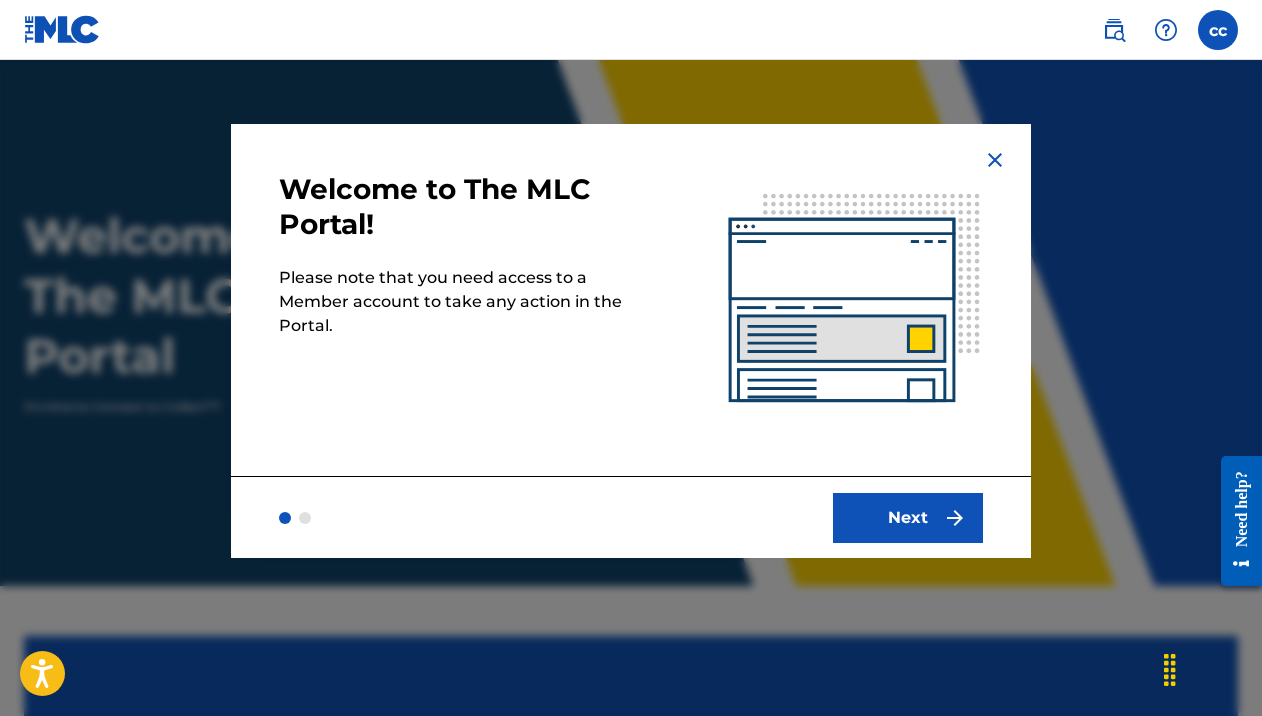 click on "Next" at bounding box center (908, 518) 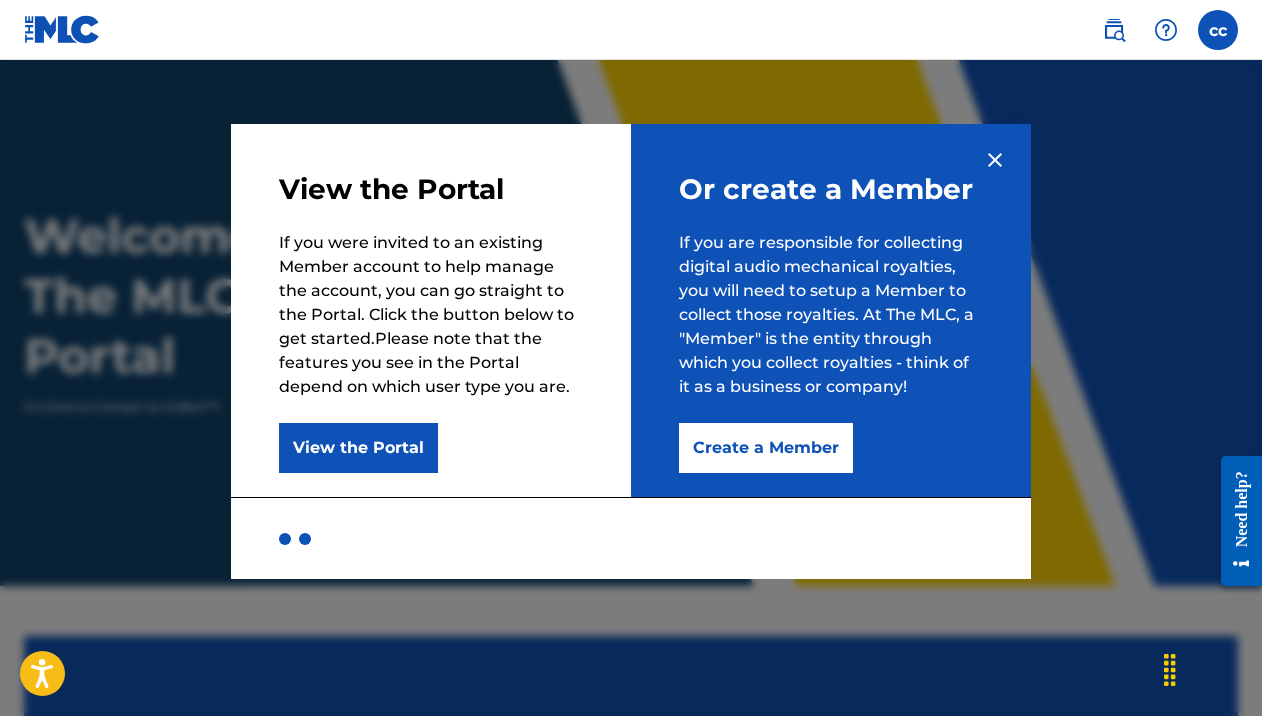 click on "Create a Member" at bounding box center [766, 448] 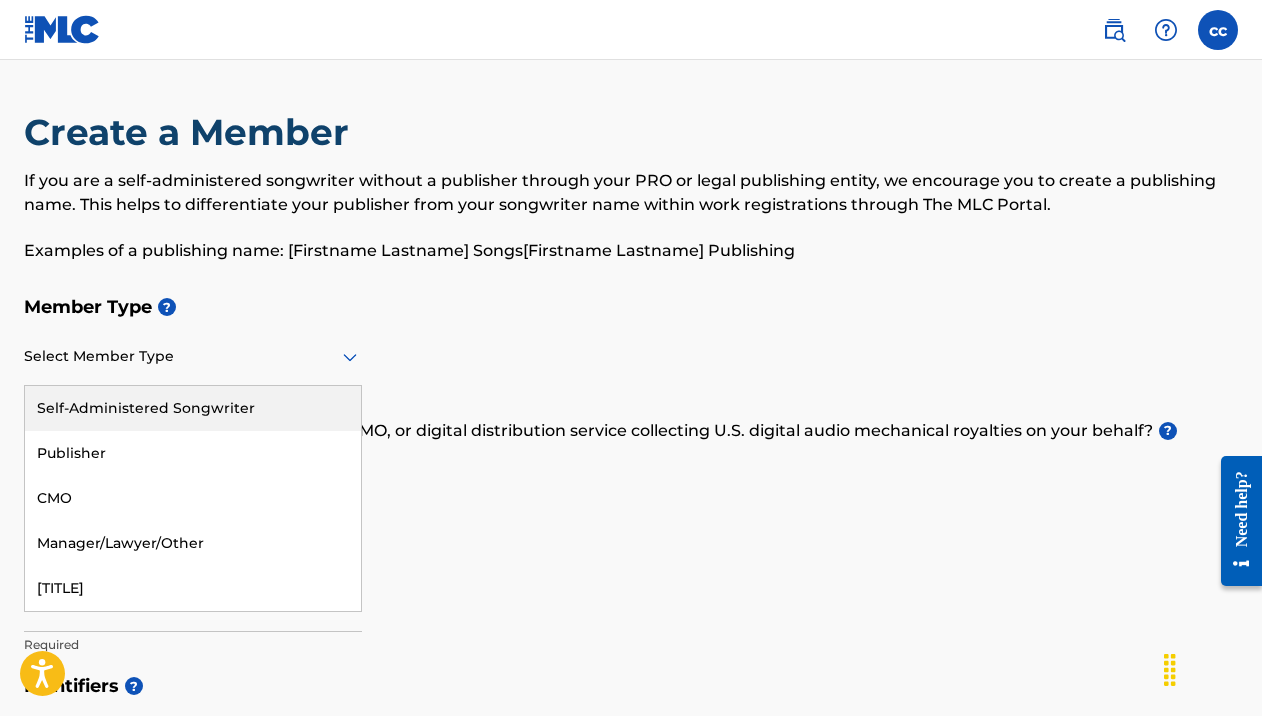 click at bounding box center (193, 356) 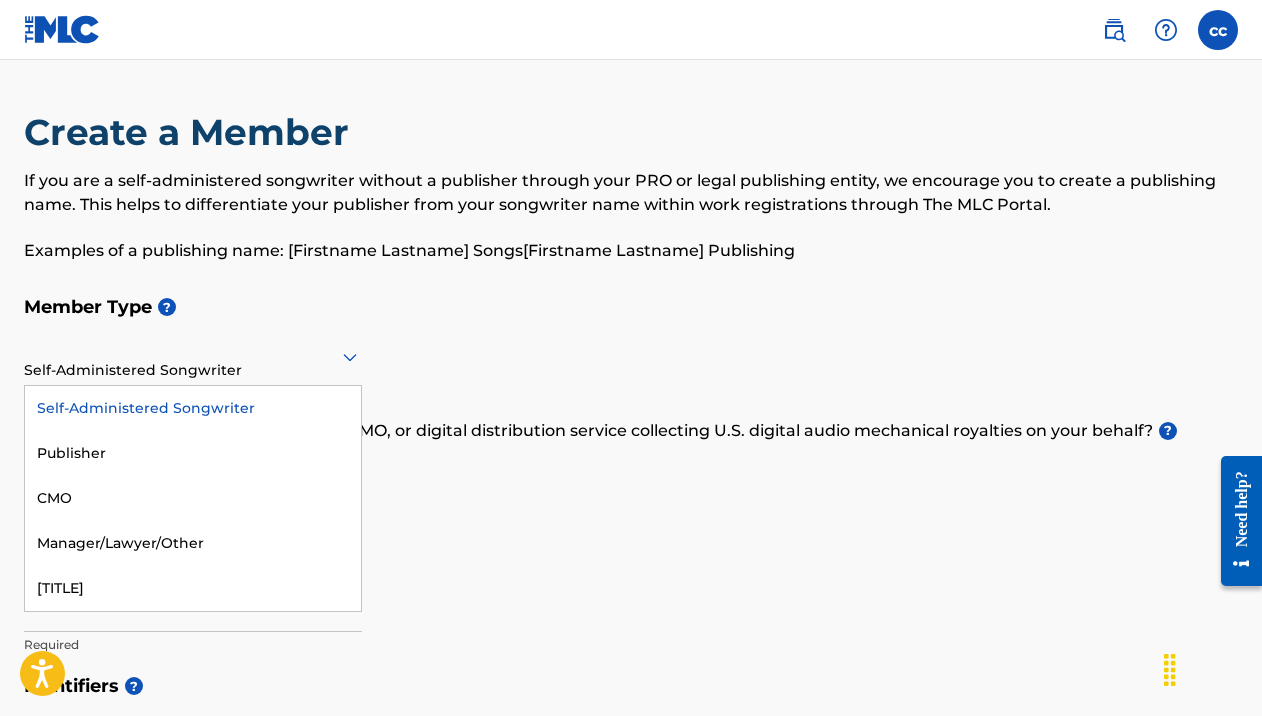 click on "Self-Administered Songwriter" at bounding box center [193, 356] 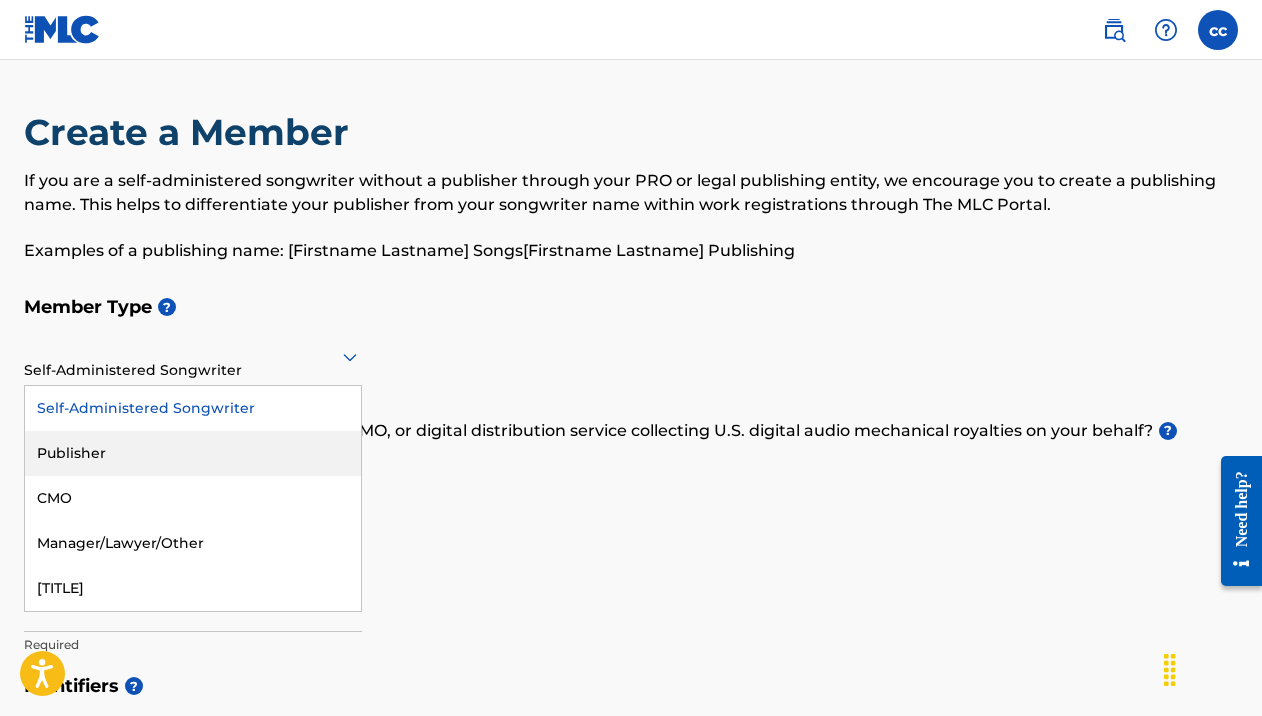 click on "Publisher" at bounding box center (193, 453) 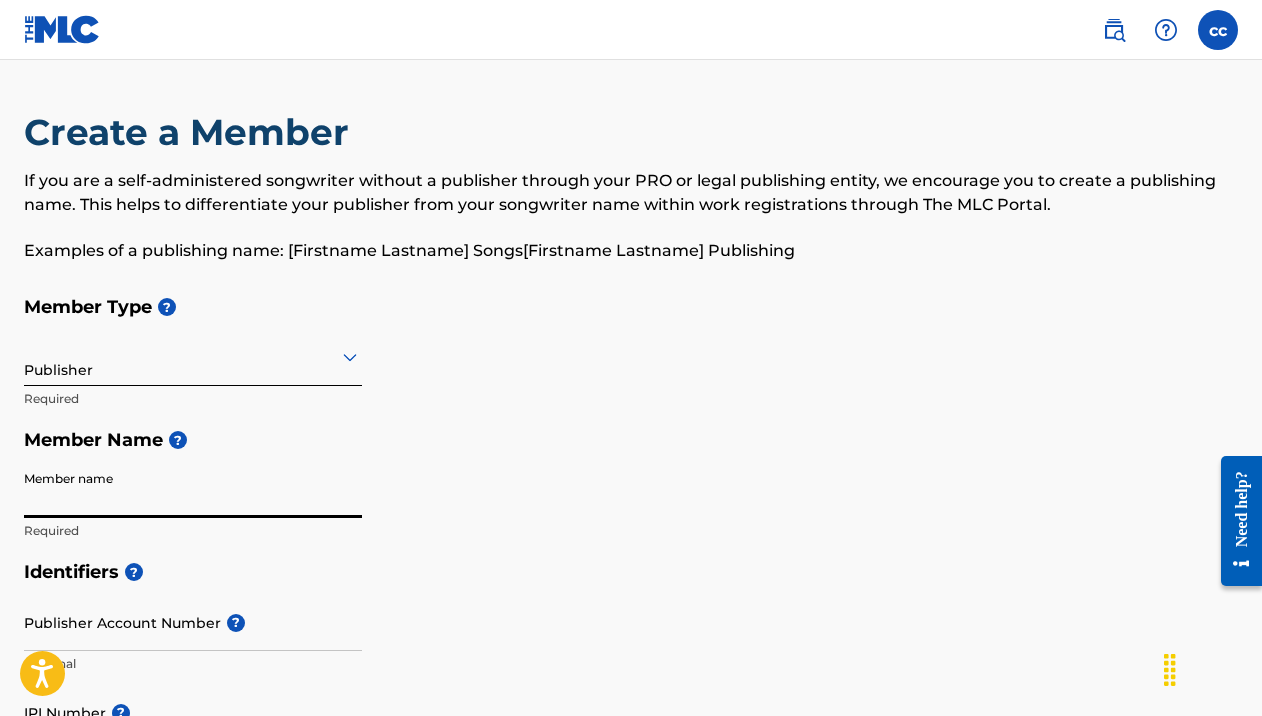 type on "b" 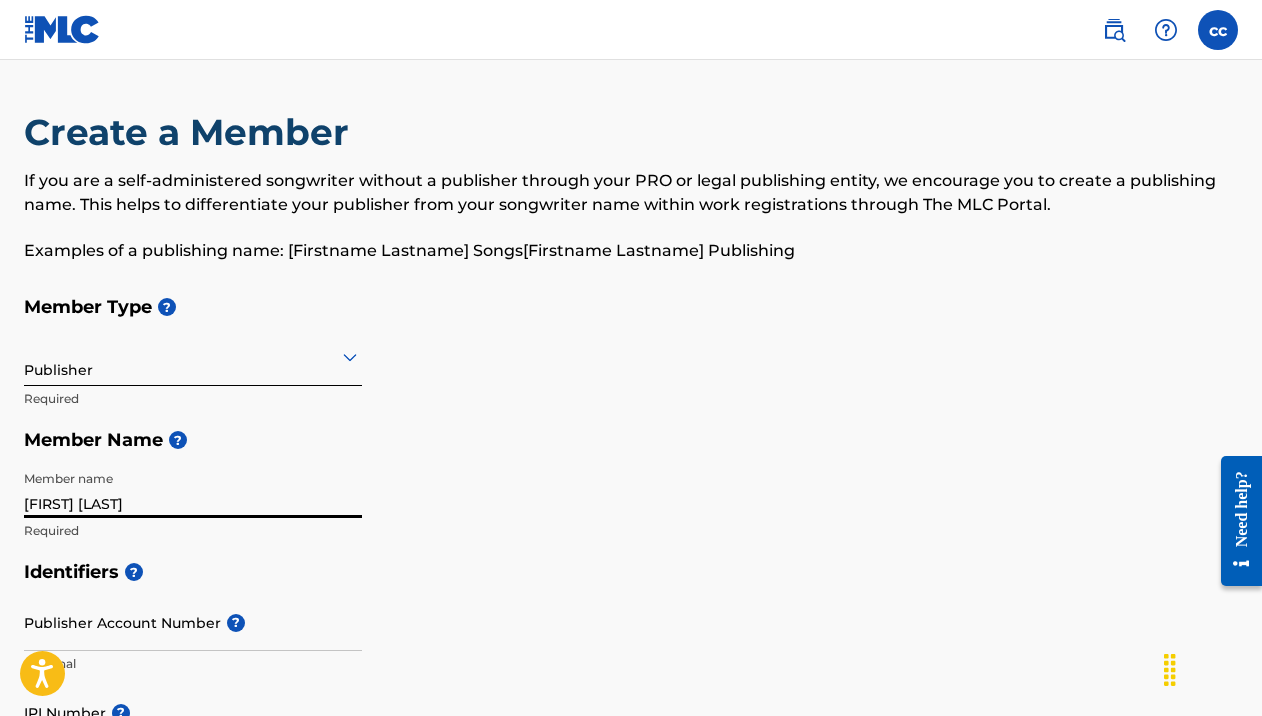 type on "[FIRST] [LAST]" 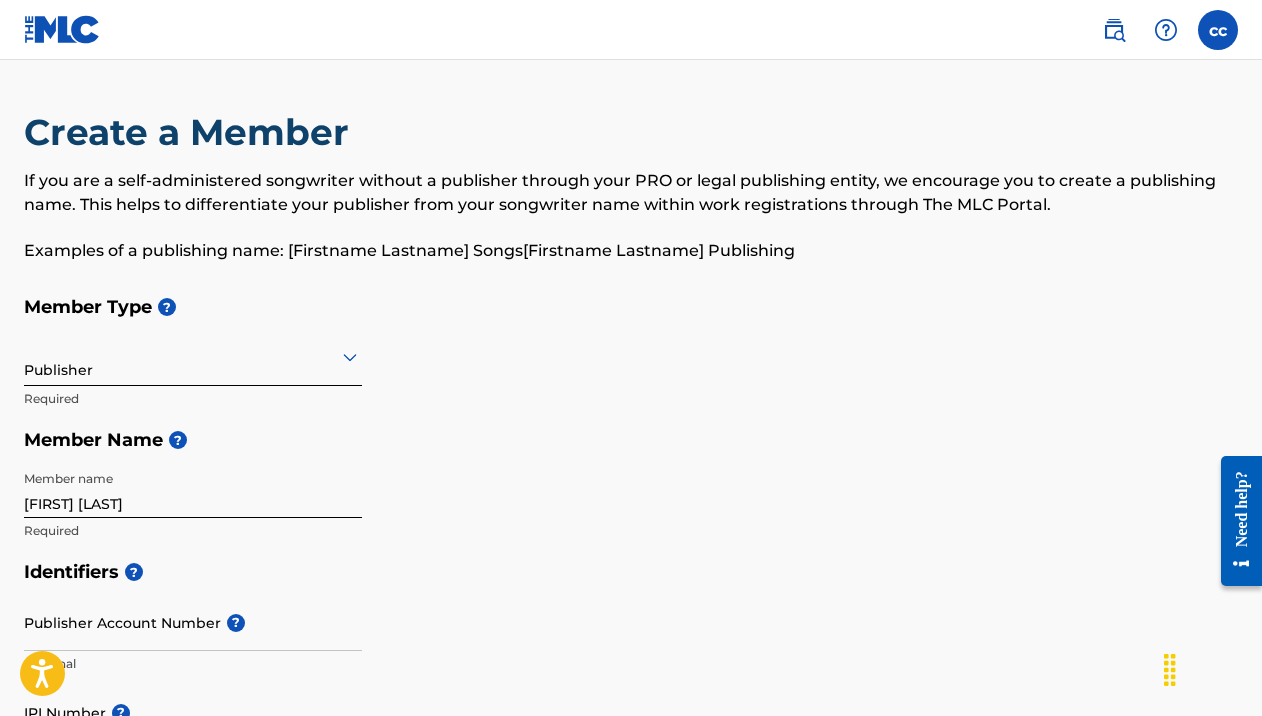 click on "Identifiers ?" at bounding box center (631, 572) 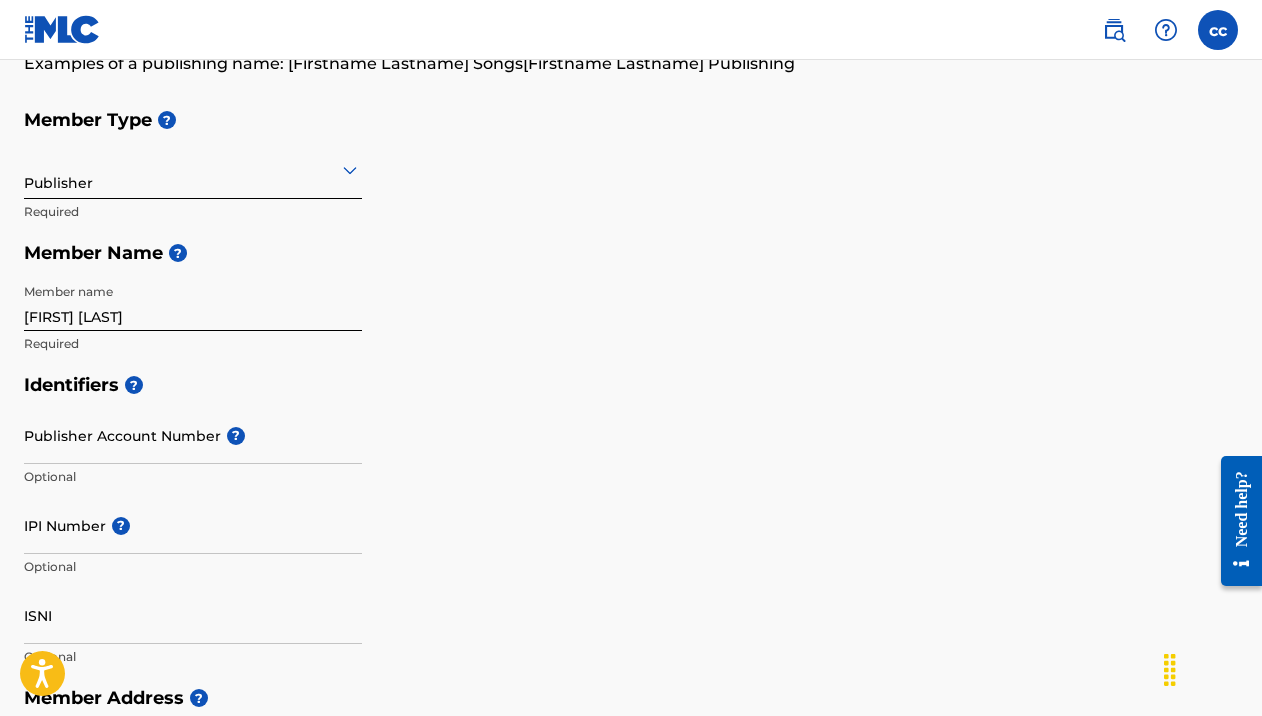 scroll, scrollTop: 222, scrollLeft: 0, axis: vertical 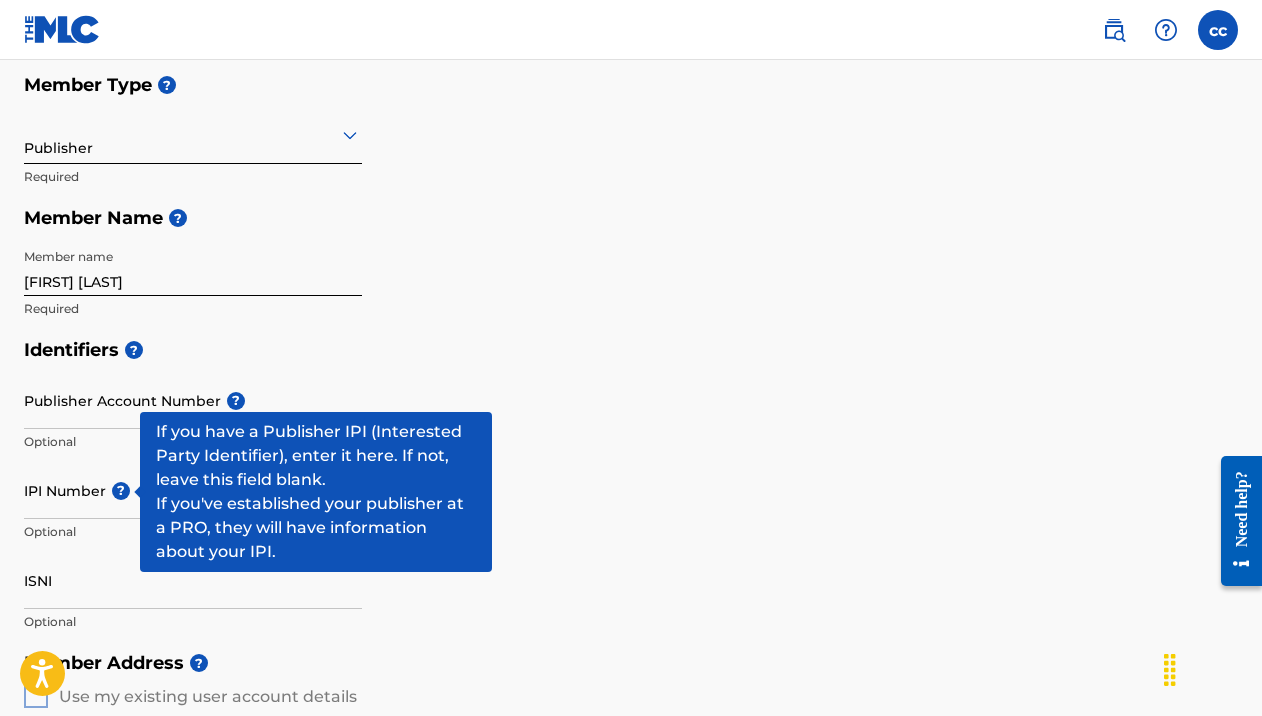 click on "Publisher Account Number ?" at bounding box center [193, 400] 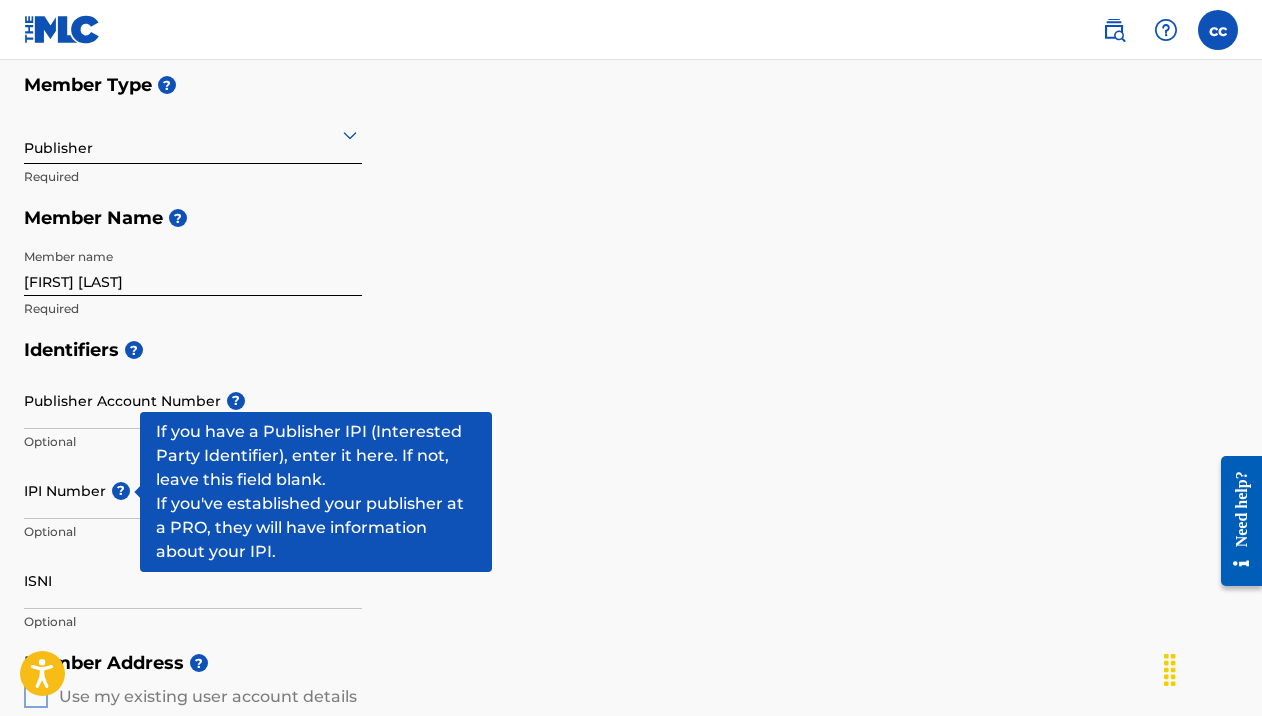 click on "Identifiers ?" at bounding box center [631, 350] 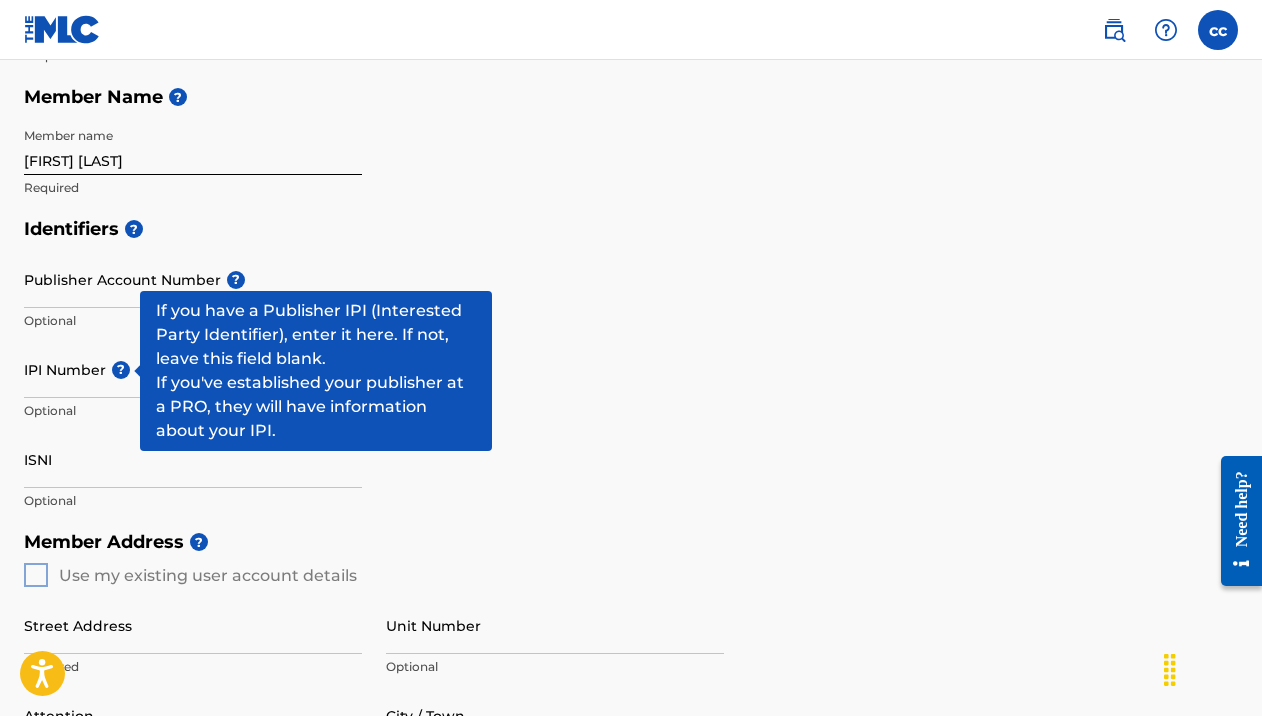 scroll, scrollTop: 377, scrollLeft: 0, axis: vertical 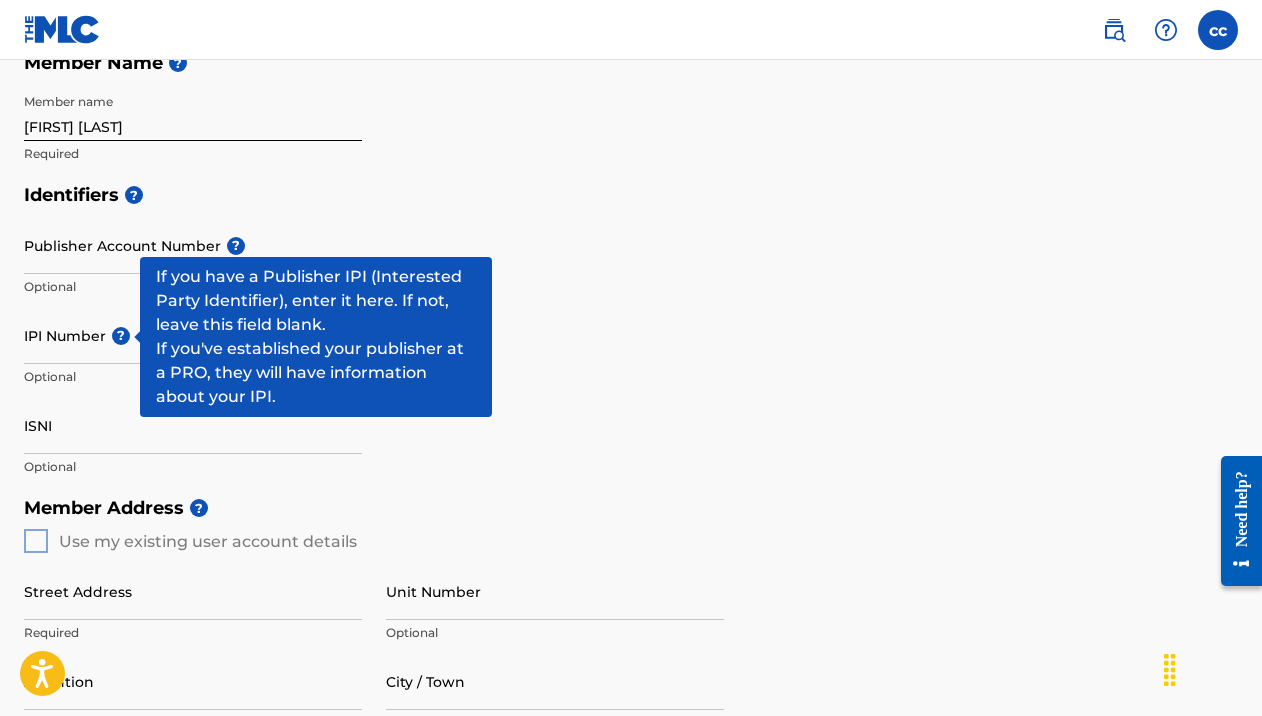 click on "Identifiers ? Publisher Account Number ? Optional IPI Number ? Optional ISNI Optional" at bounding box center (631, 330) 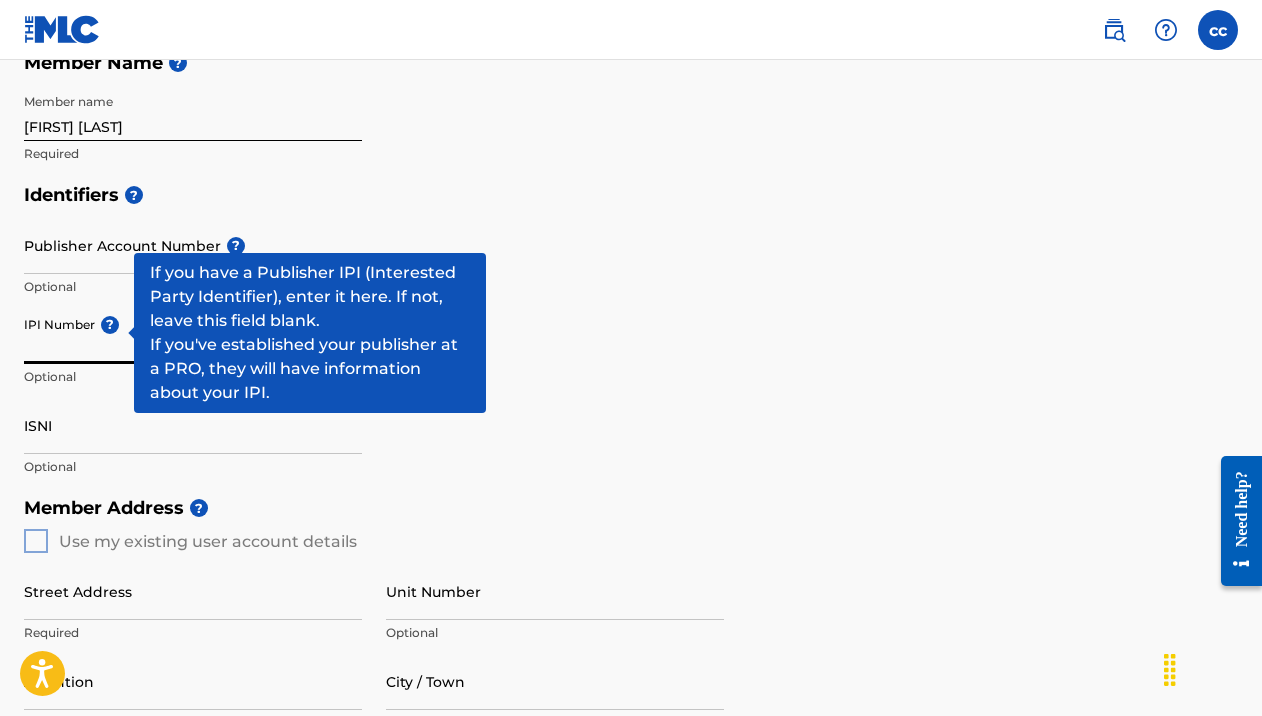 click on "IPI Number ?" at bounding box center [193, 335] 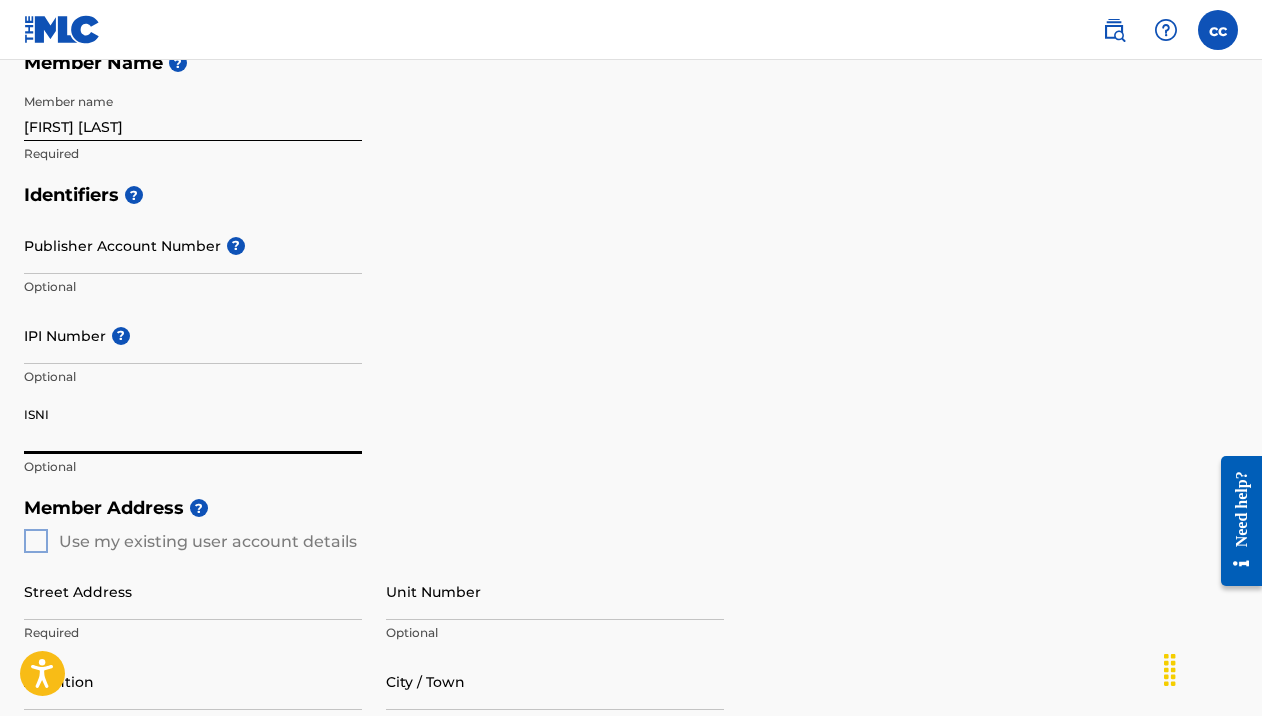 click on "ISNI" at bounding box center (193, 425) 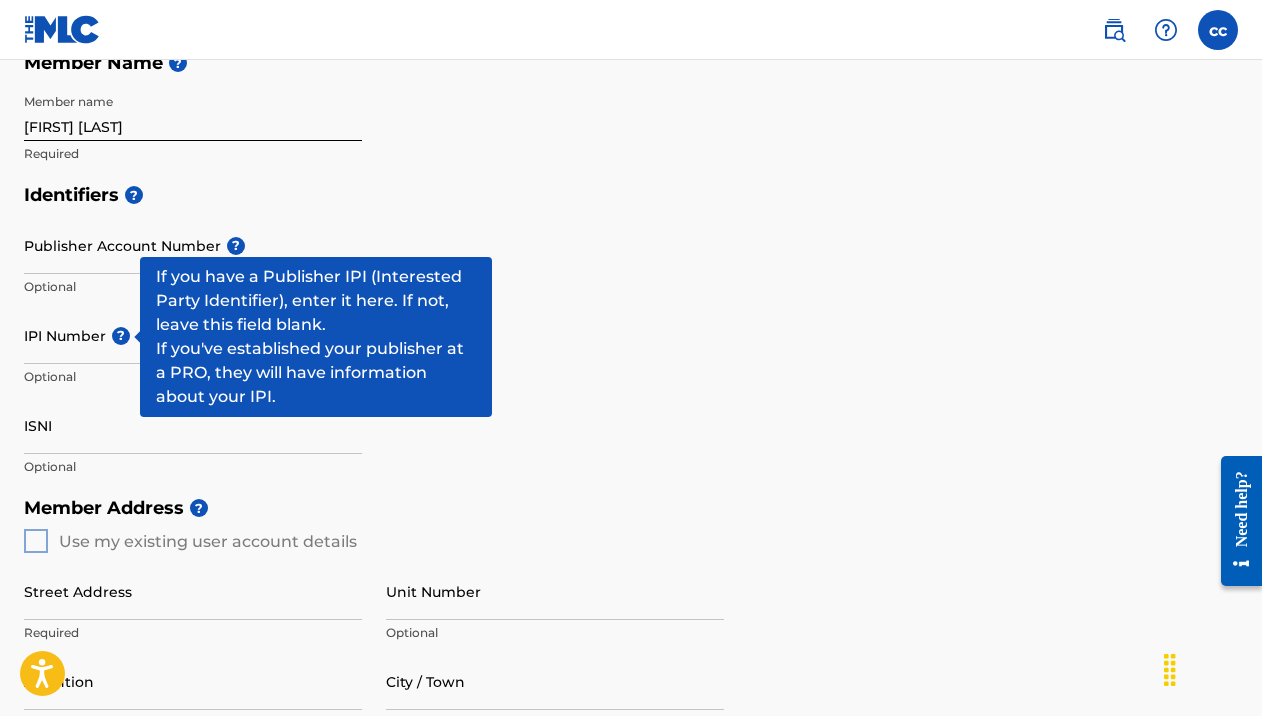 click on "Identifiers ? Publisher Account Number ? Optional IPI Number ? Optional ISNI Optional" at bounding box center (631, 330) 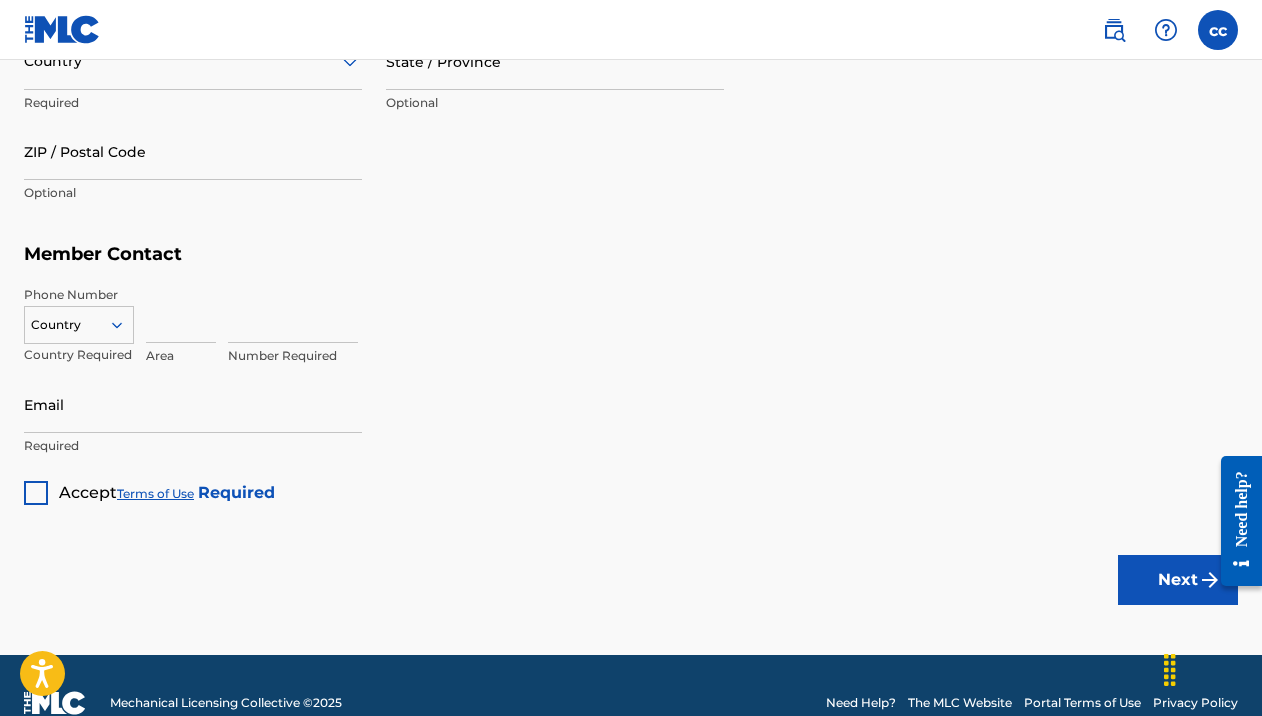 scroll, scrollTop: 1089, scrollLeft: 0, axis: vertical 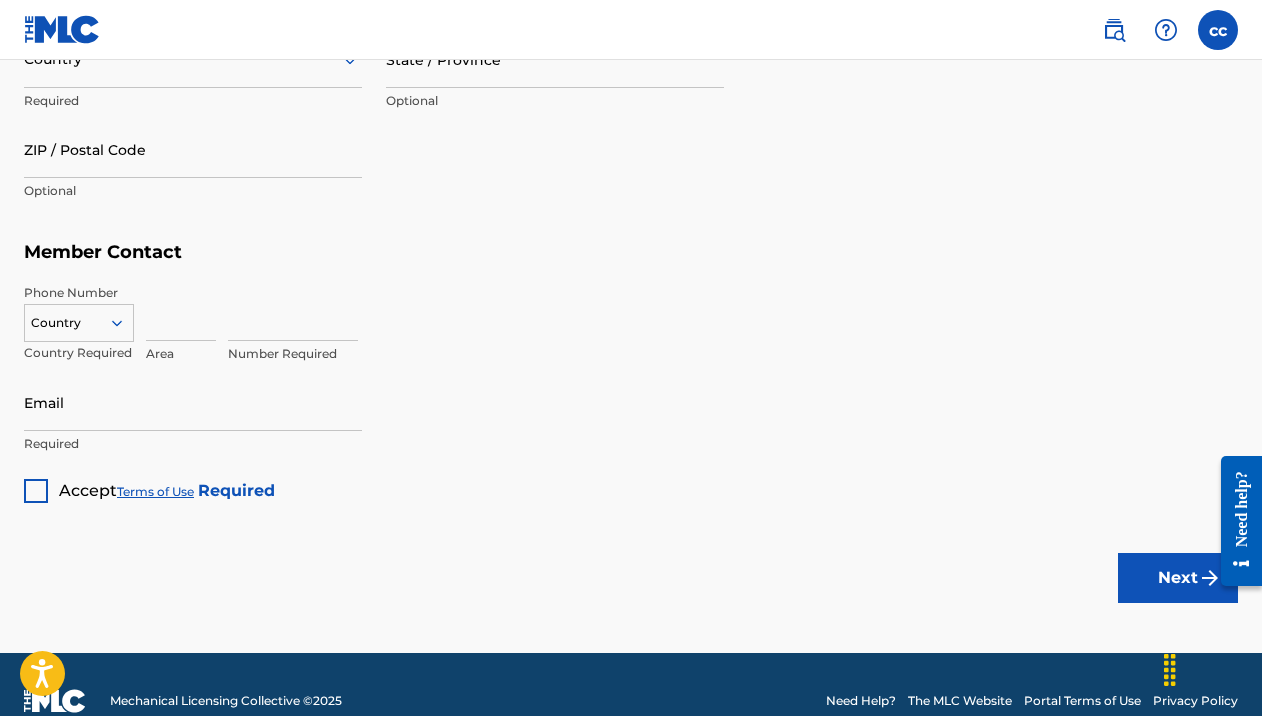 click at bounding box center (36, 491) 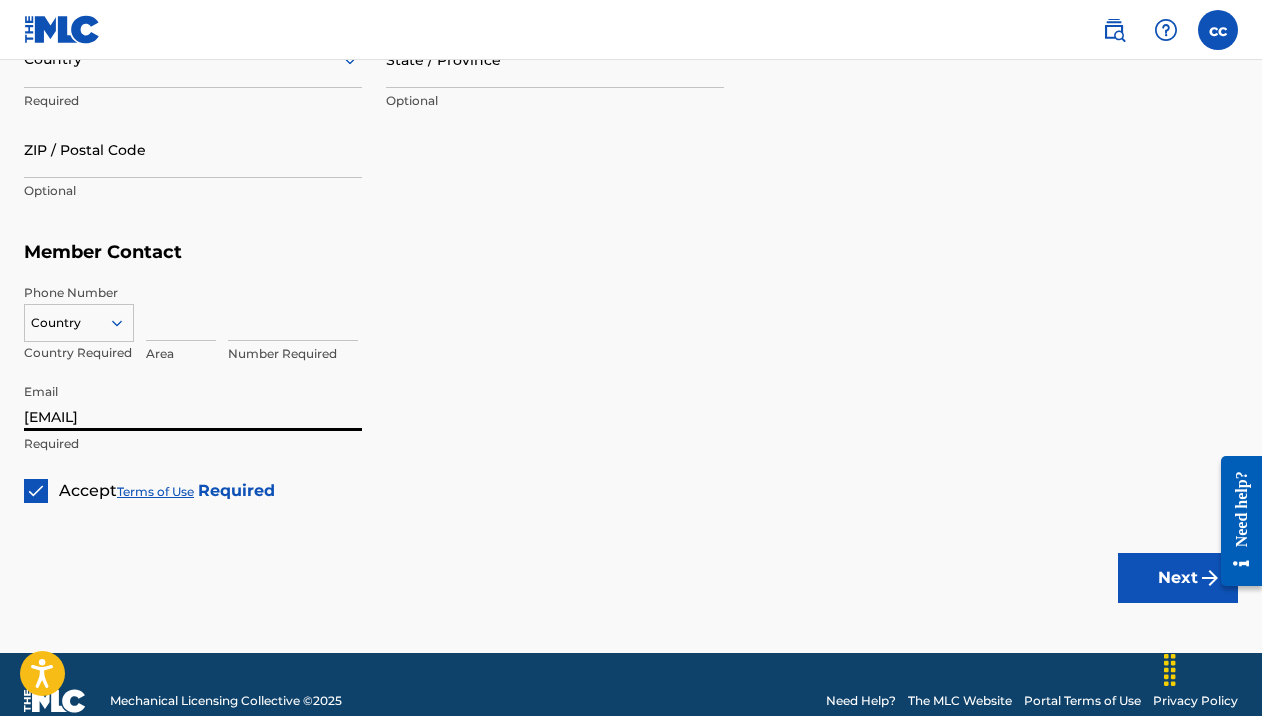 type on "[EMAIL]" 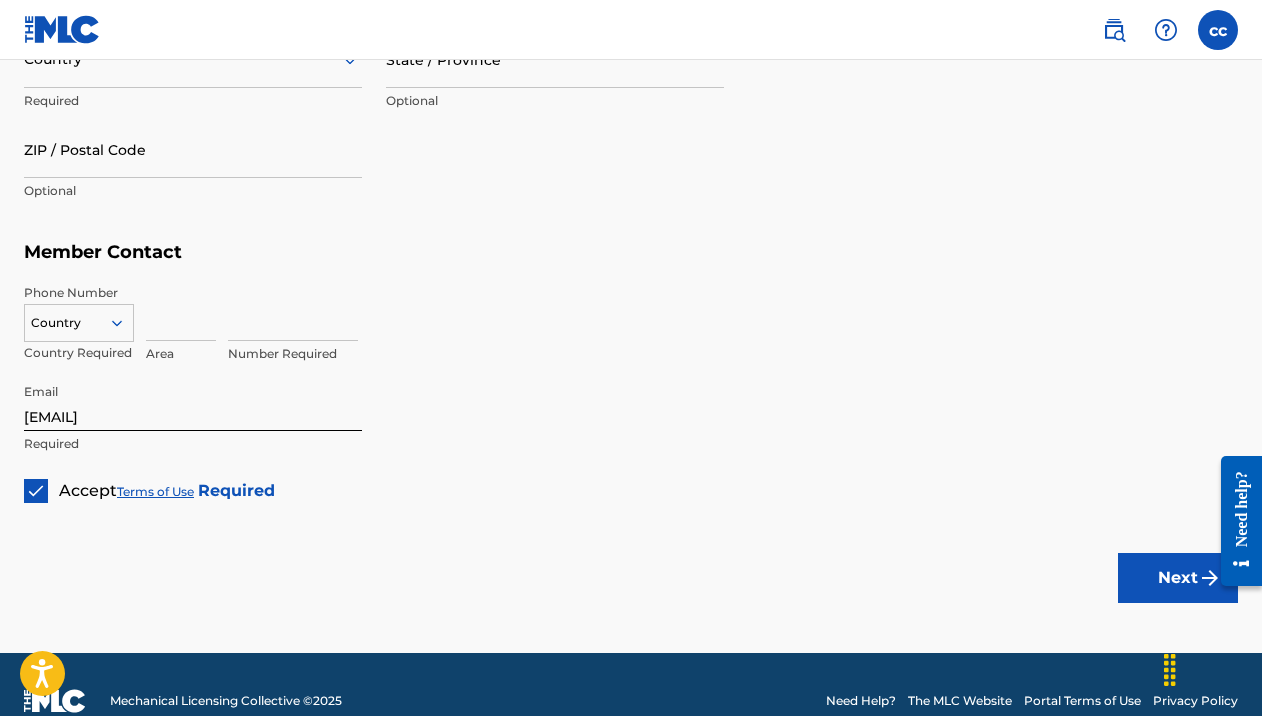 click at bounding box center [181, 312] 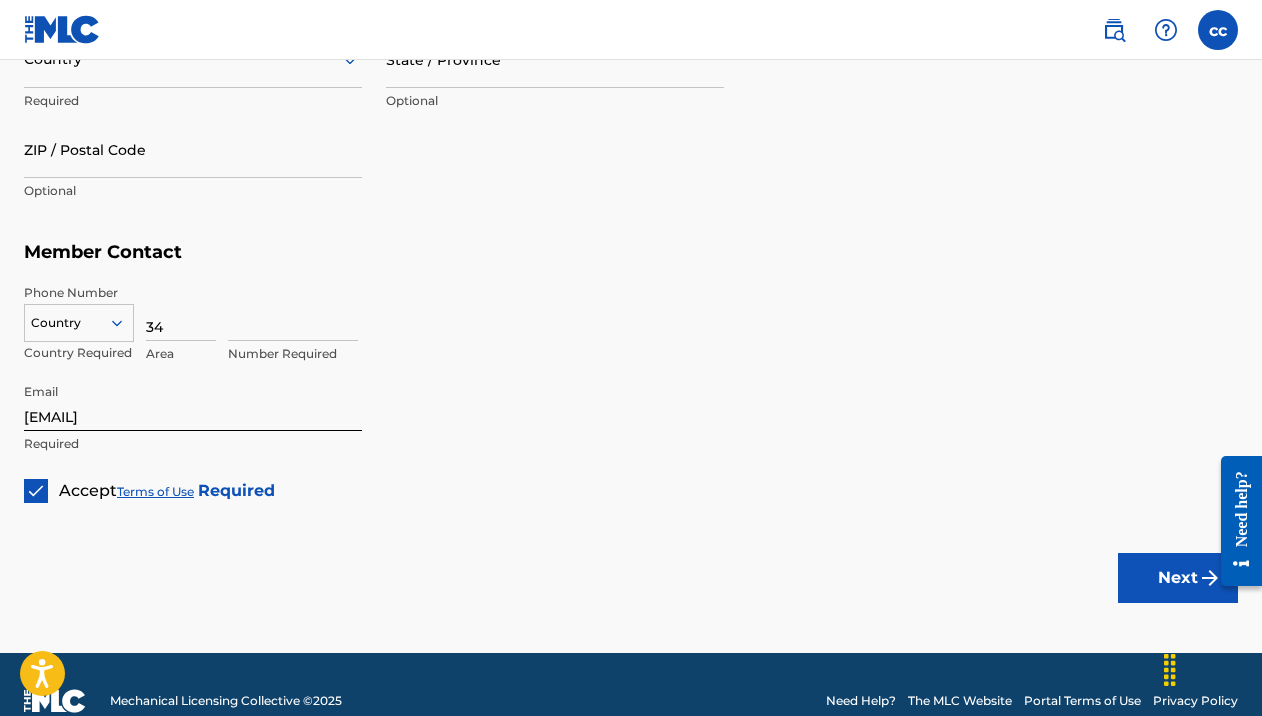 type on "3" 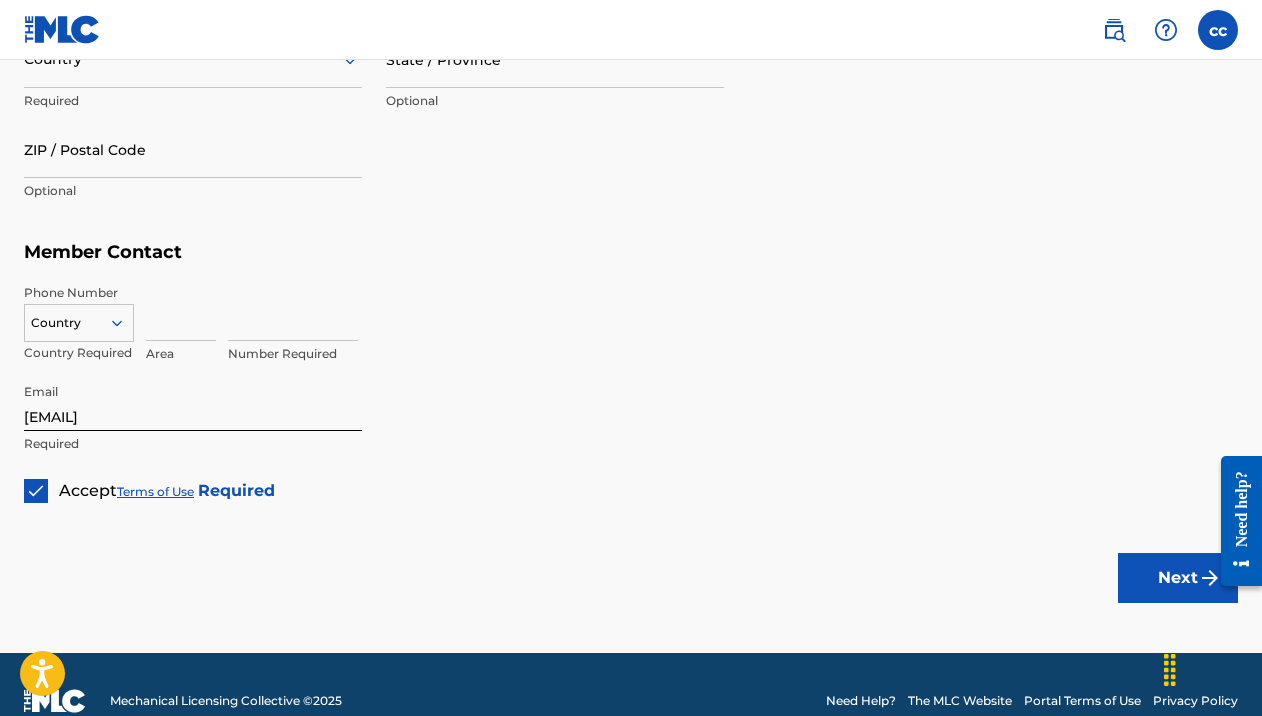 click at bounding box center (181, 312) 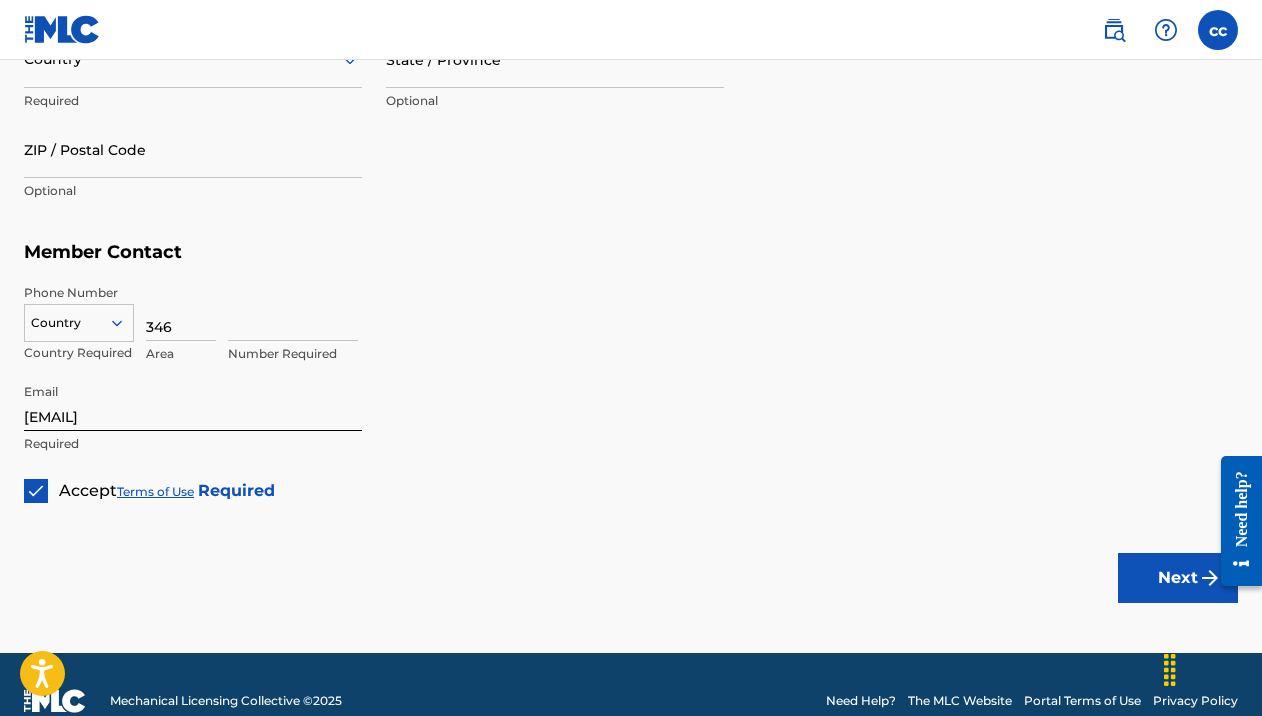 type on "346" 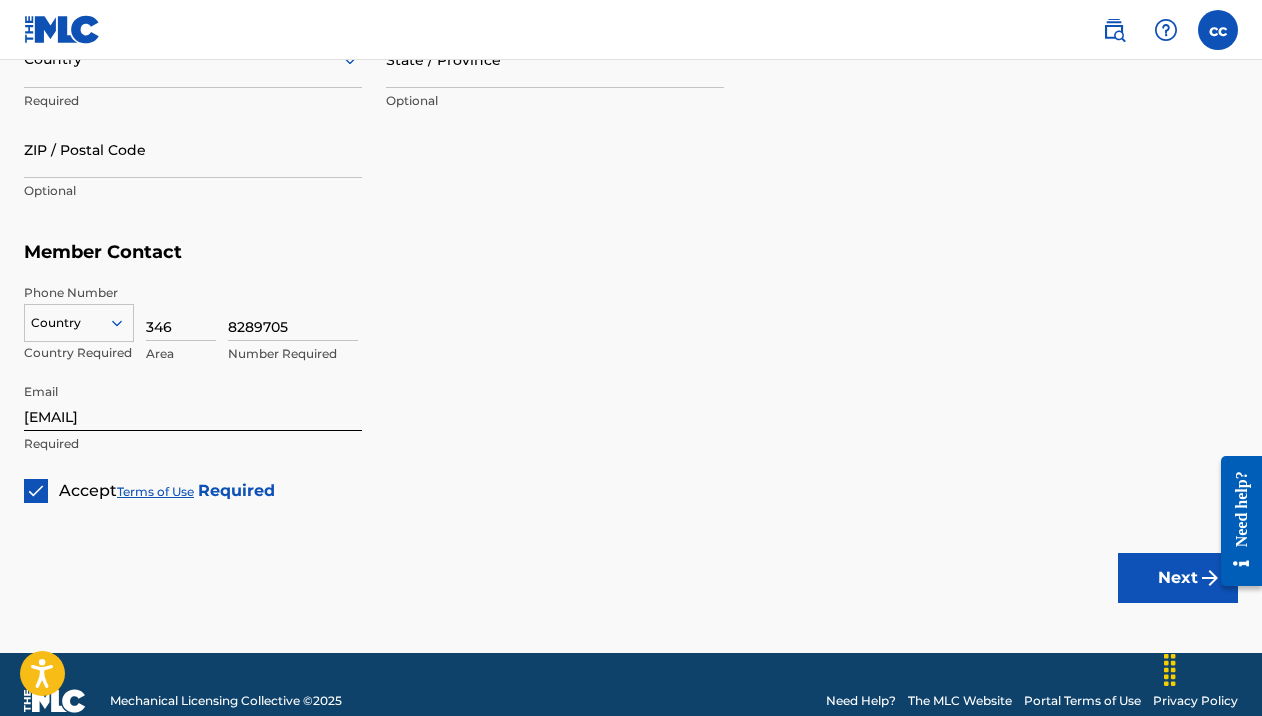 type on "8289705" 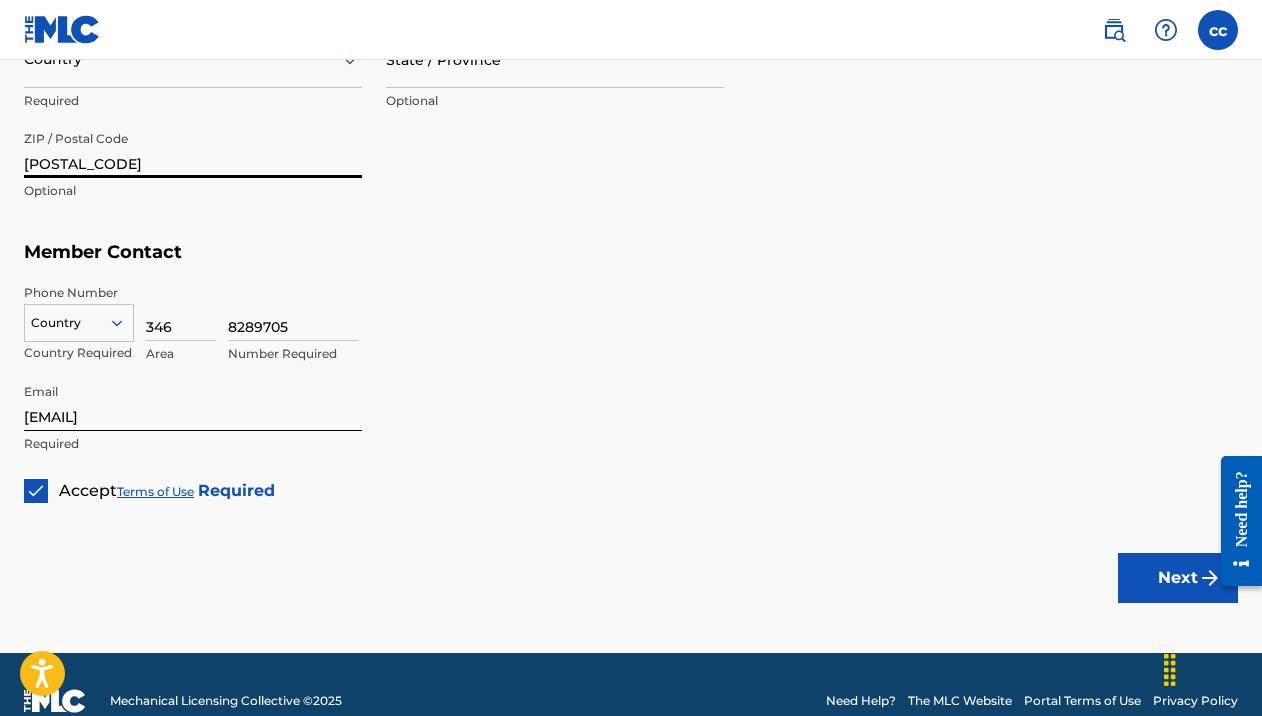 type on "[POSTAL_CODE]" 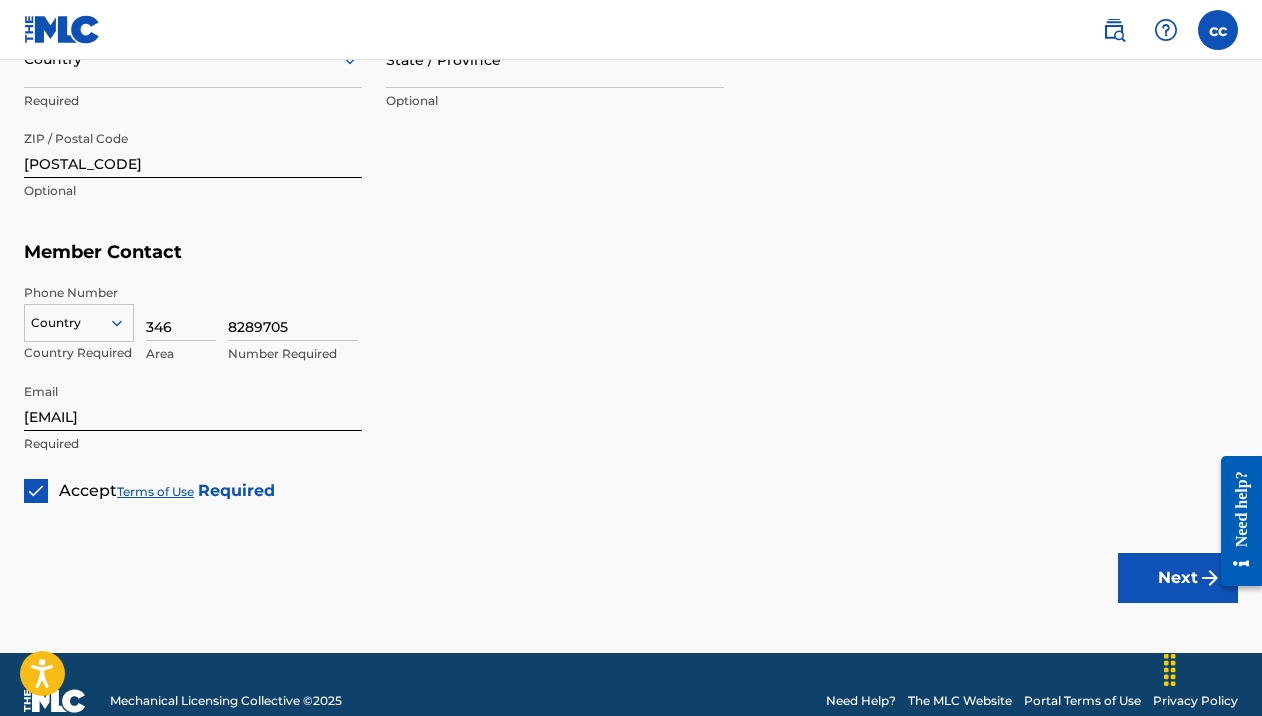 click on "Street Address [NUMBER] [STREET] Required Unit Number Optional Attention Optional City / Town [CITY] Required Country [COUNTRY] Required State / Province [STATE] Required ZIP / Postal Code [POSTAL_CODE] Required" at bounding box center [374, 31] 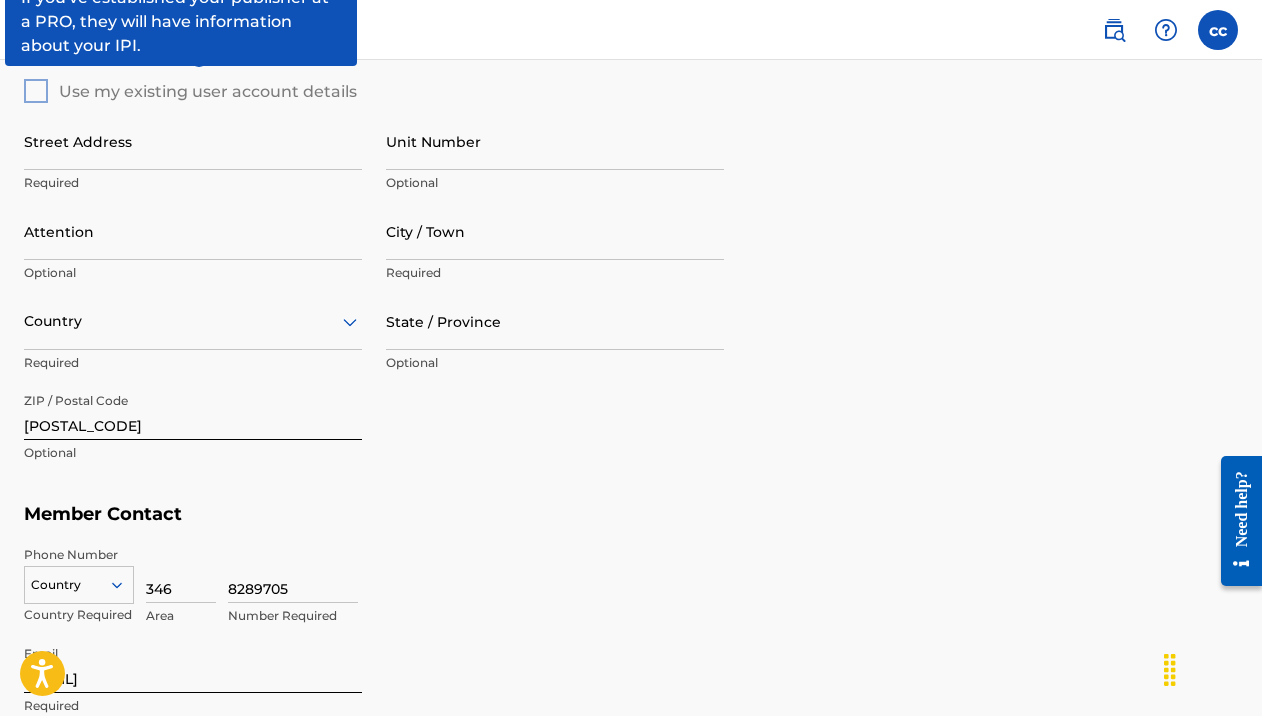 scroll, scrollTop: 807, scrollLeft: 0, axis: vertical 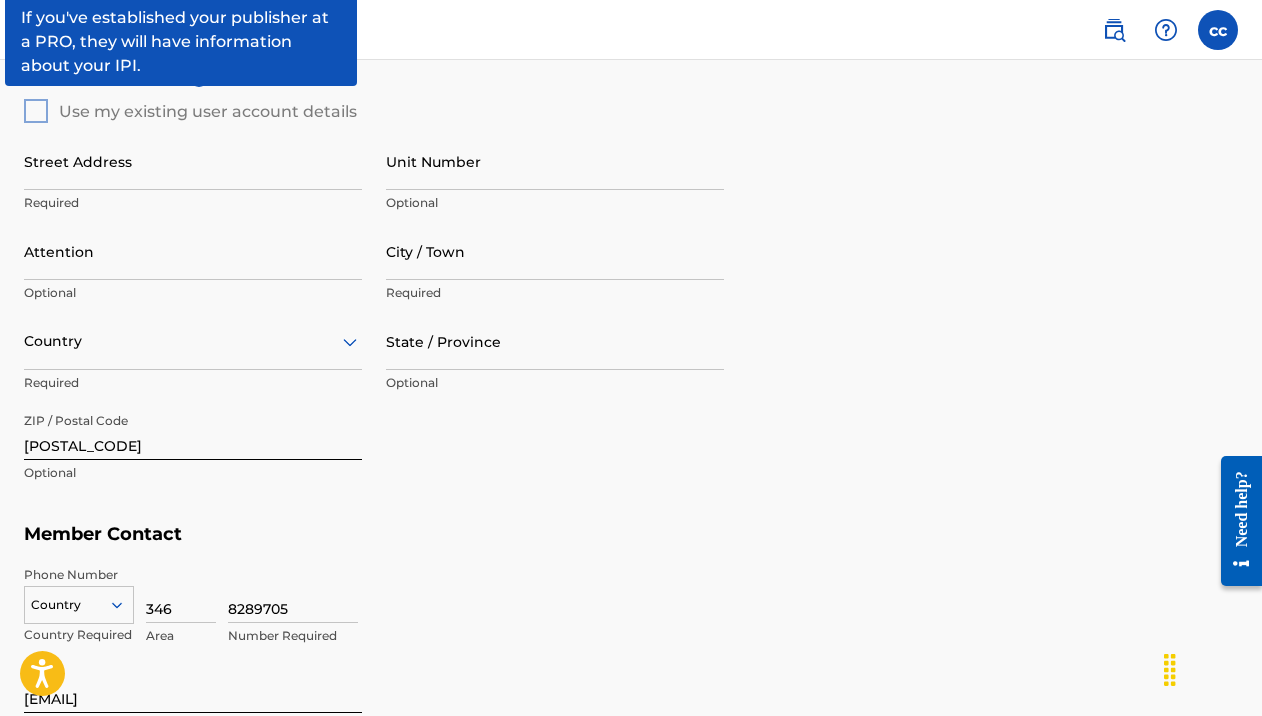 click on "Member Address ? Use my existing user account details Street Address Required Unit Number Optional Attention Optional City / Town Required Country Required State / Province Optional ZIP / Postal Code 77044 Optional" at bounding box center (631, 285) 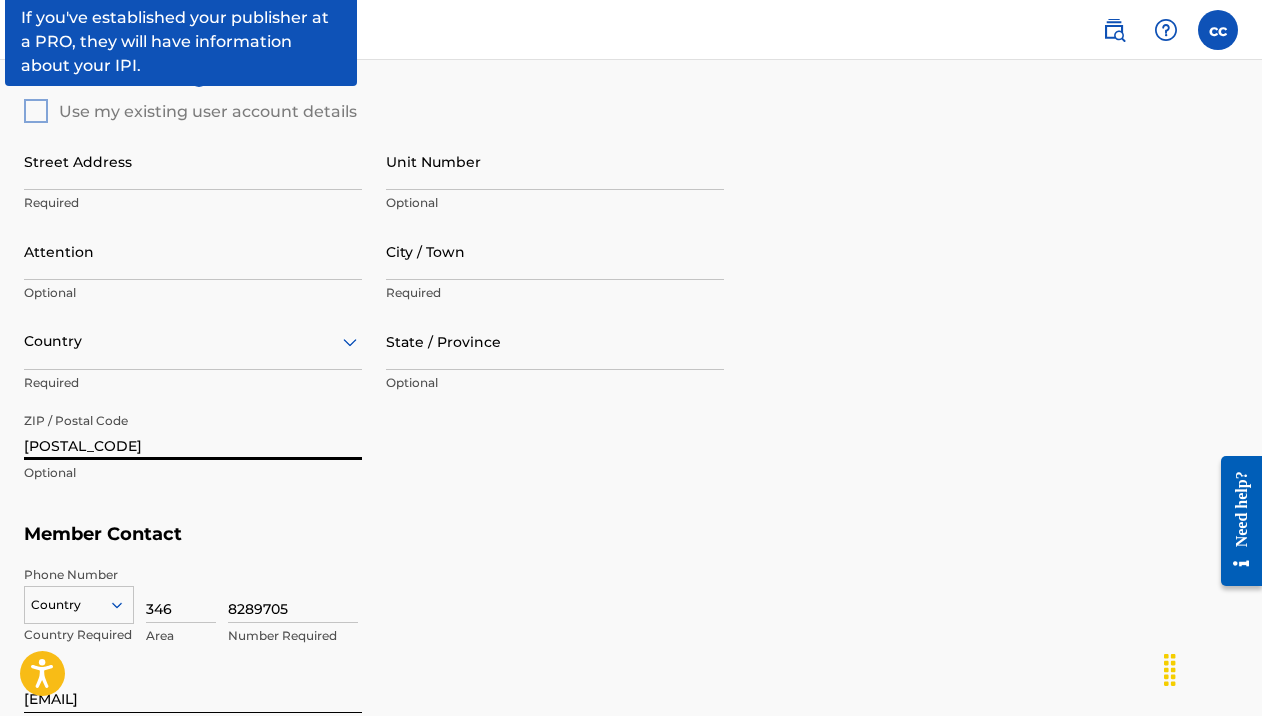 click on "[POSTAL_CODE]" at bounding box center (193, 431) 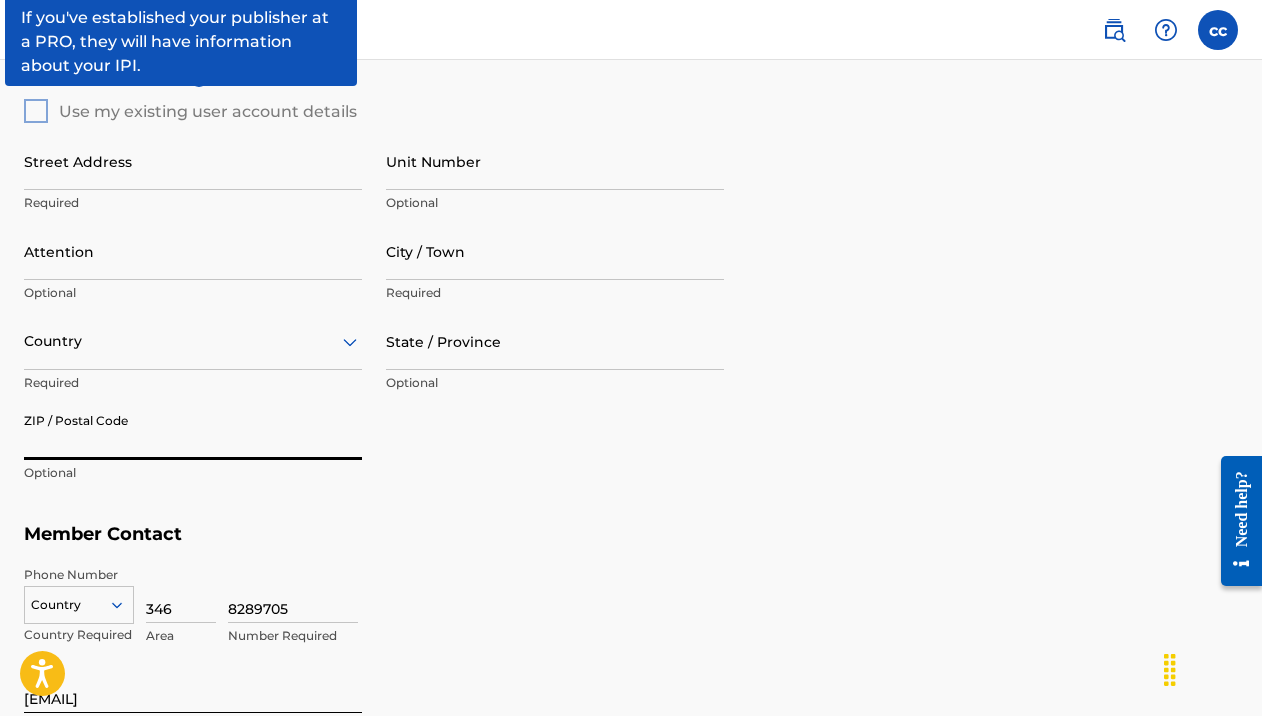 type 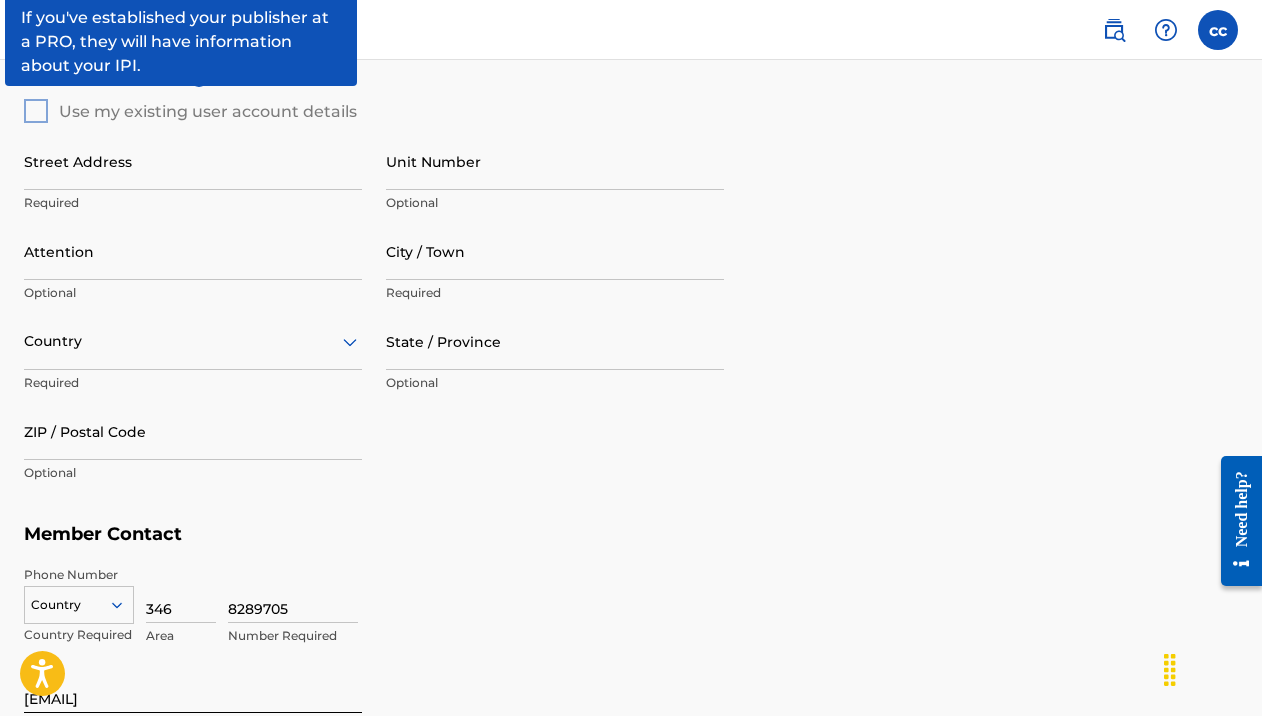 click on "8289705 Number Required" at bounding box center (733, 611) 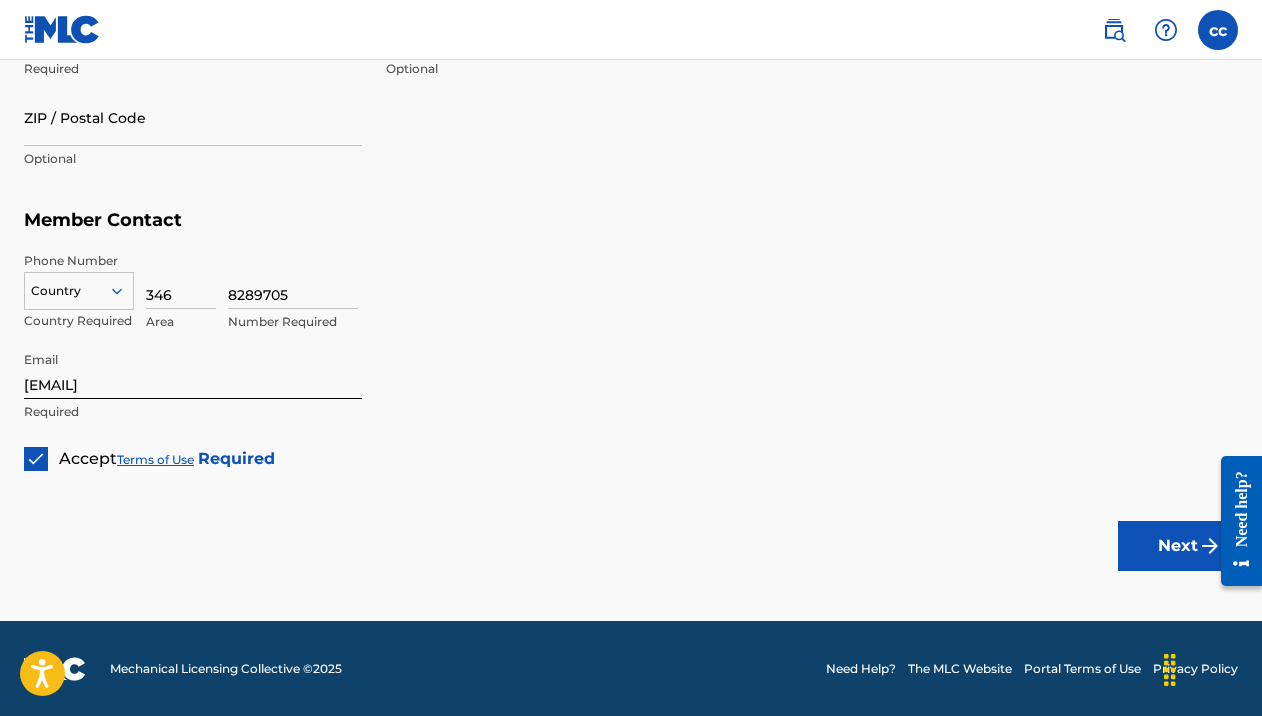 scroll, scrollTop: 1119, scrollLeft: 0, axis: vertical 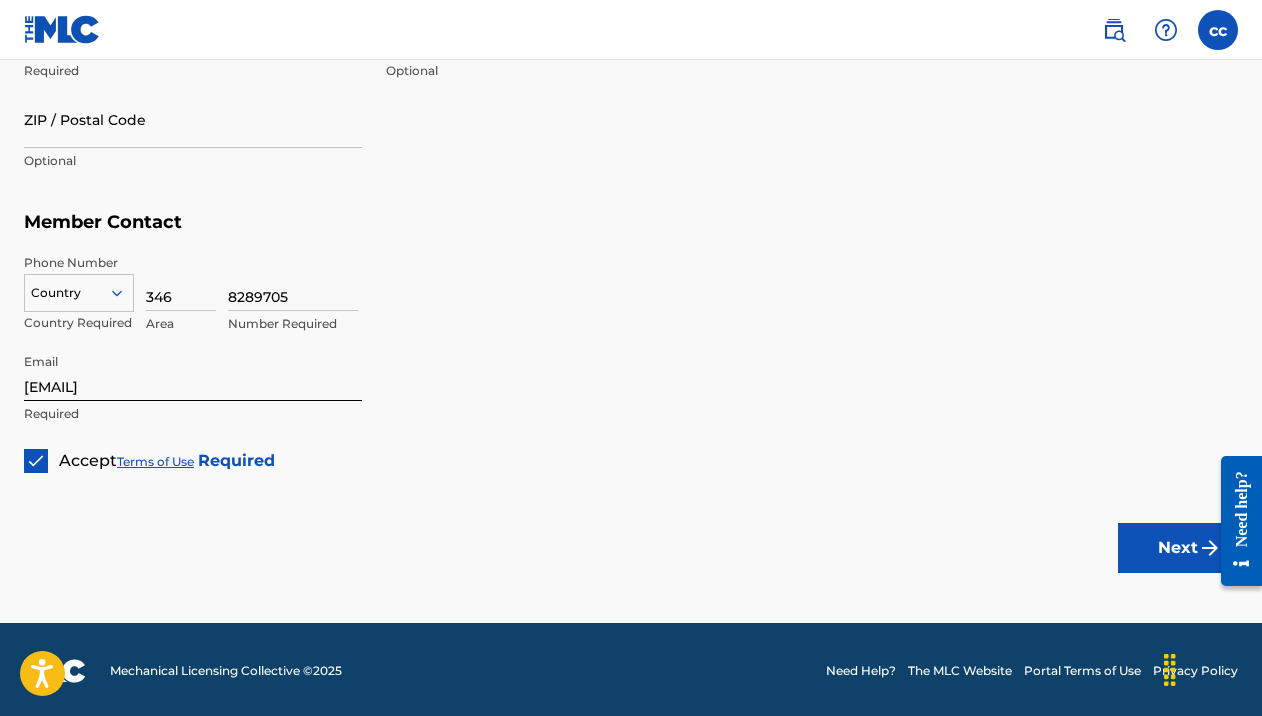 click on "Next" at bounding box center [1178, 548] 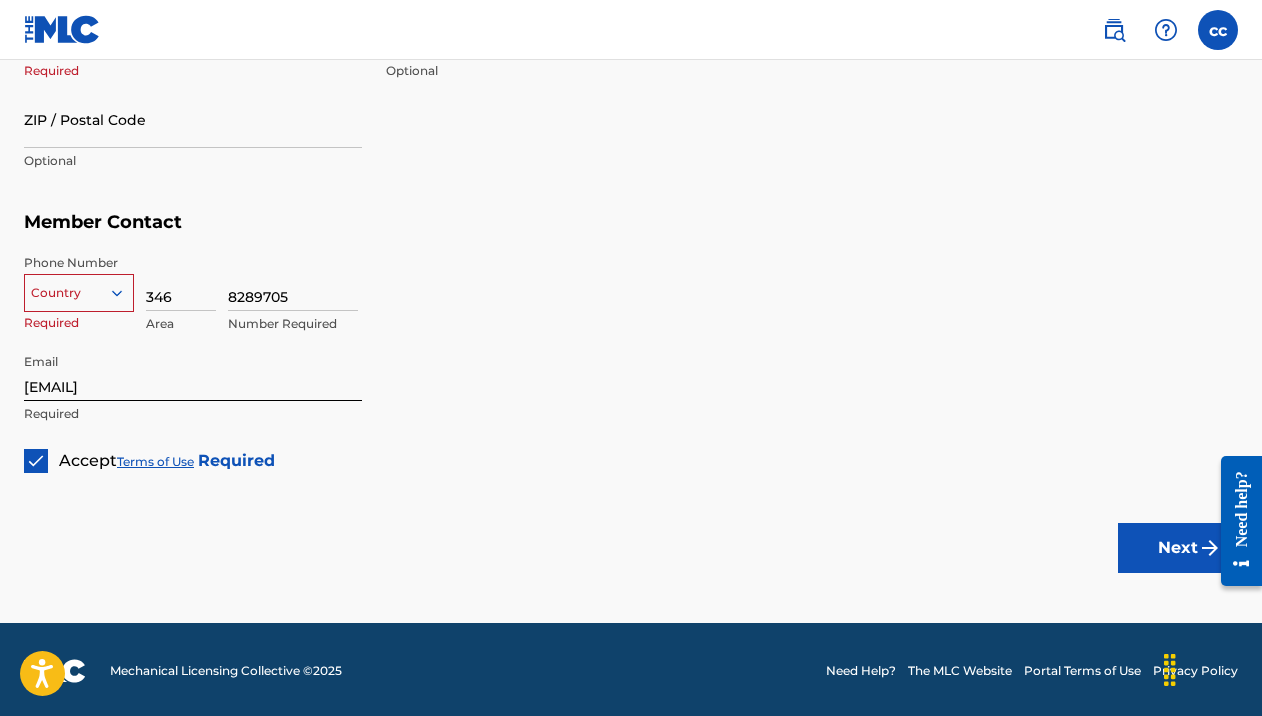 scroll, scrollTop: 623, scrollLeft: 0, axis: vertical 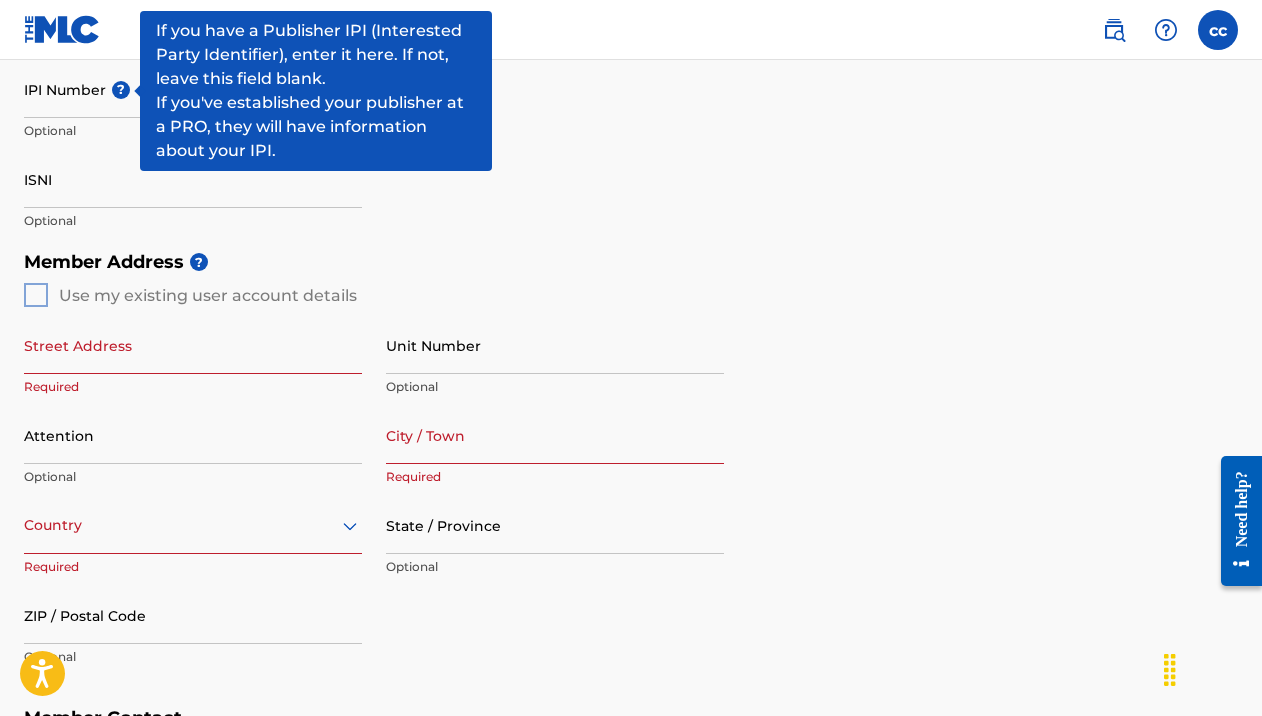 click on "Member Address ? Use my existing user account details Street Address Required Unit Number Optional Attention Optional City / Town Required Country Required State / Province Optional ZIP / Postal Code Optional" at bounding box center [631, 469] 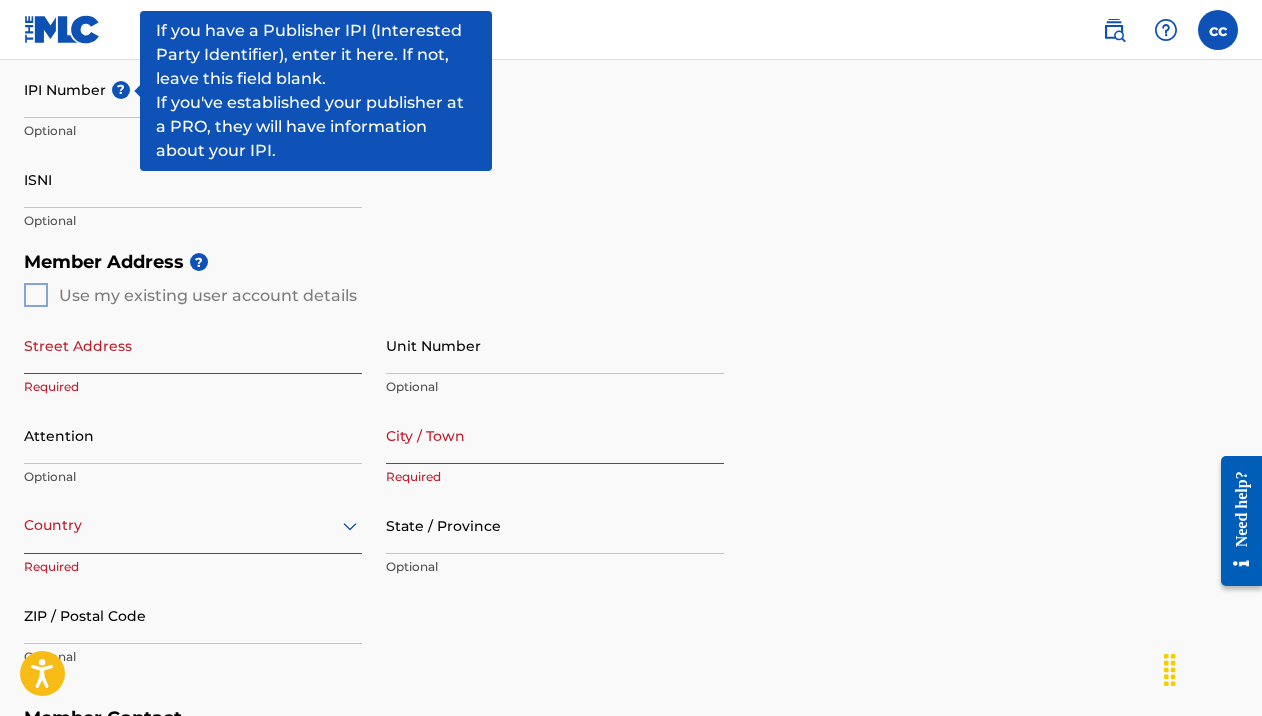 click on "Member Address ? Use my existing user account details Street Address Required Unit Number Optional Attention Optional City / Town Required Country Required State / Province Optional ZIP / Postal Code Optional" at bounding box center [631, 469] 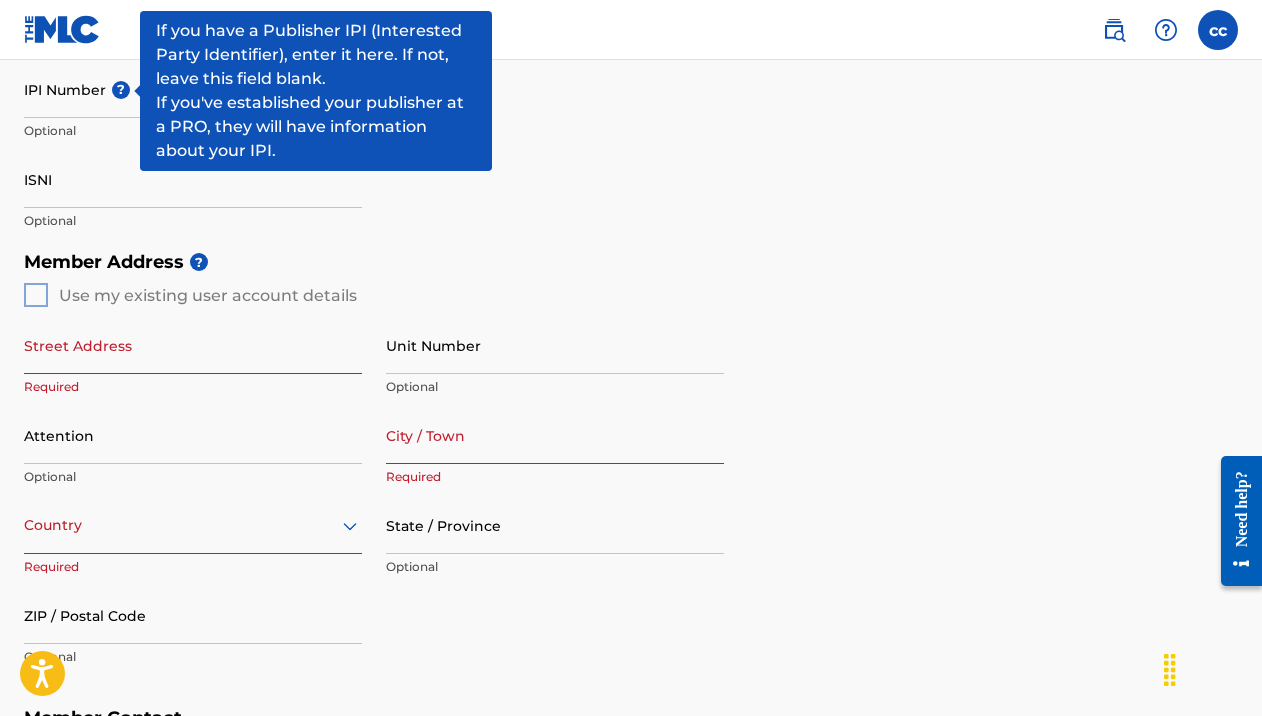 click on "Street Address" at bounding box center (193, 345) 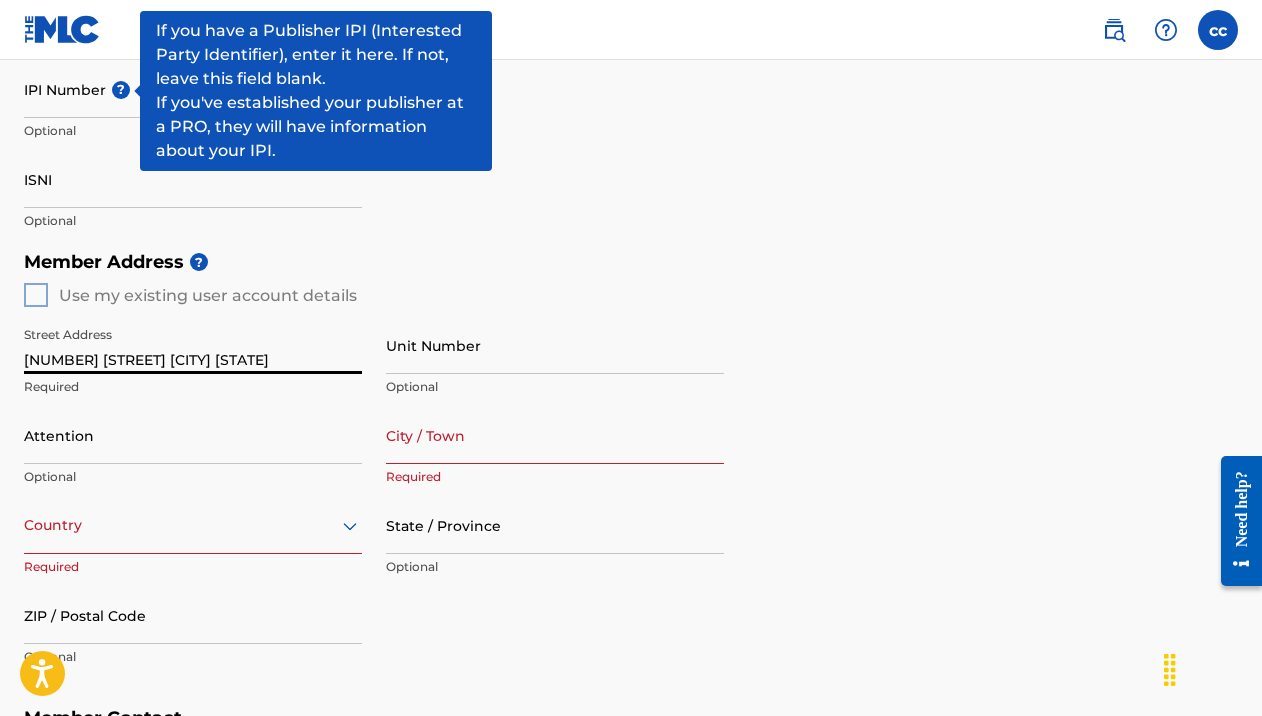type on "[NUMBER] [STREET] [CITY] [STATE]" 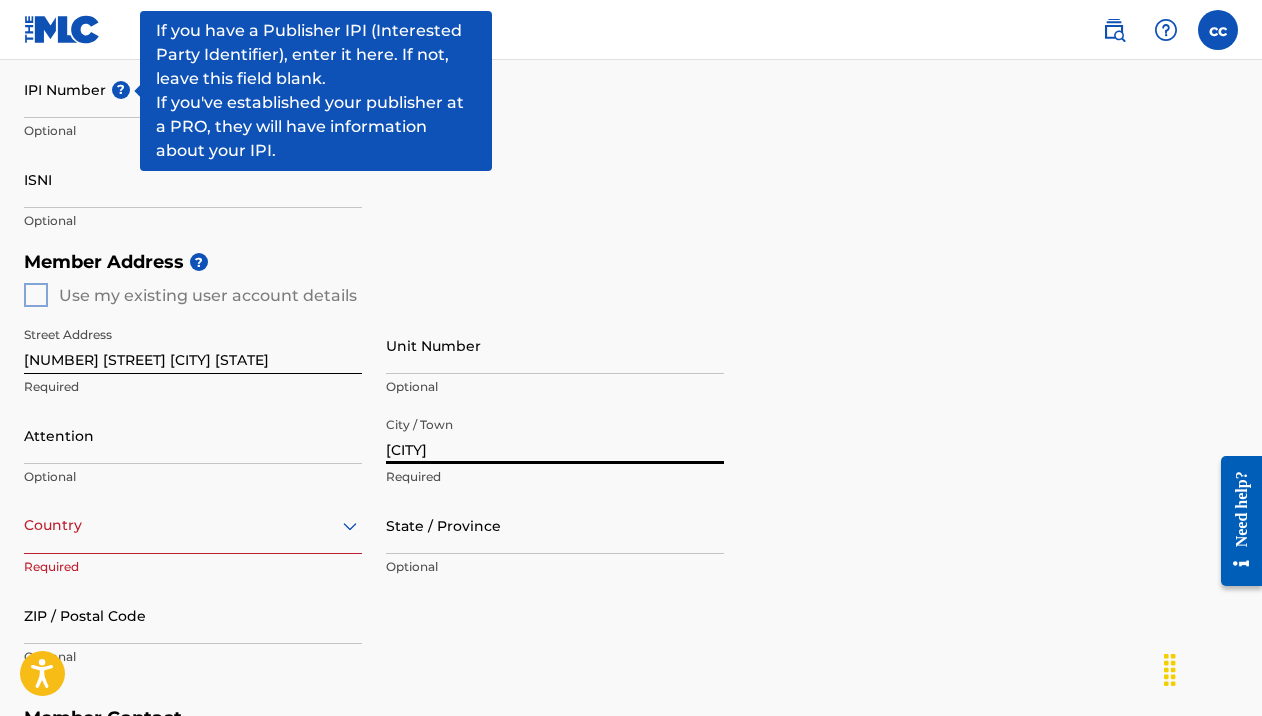 type on "[CITY]" 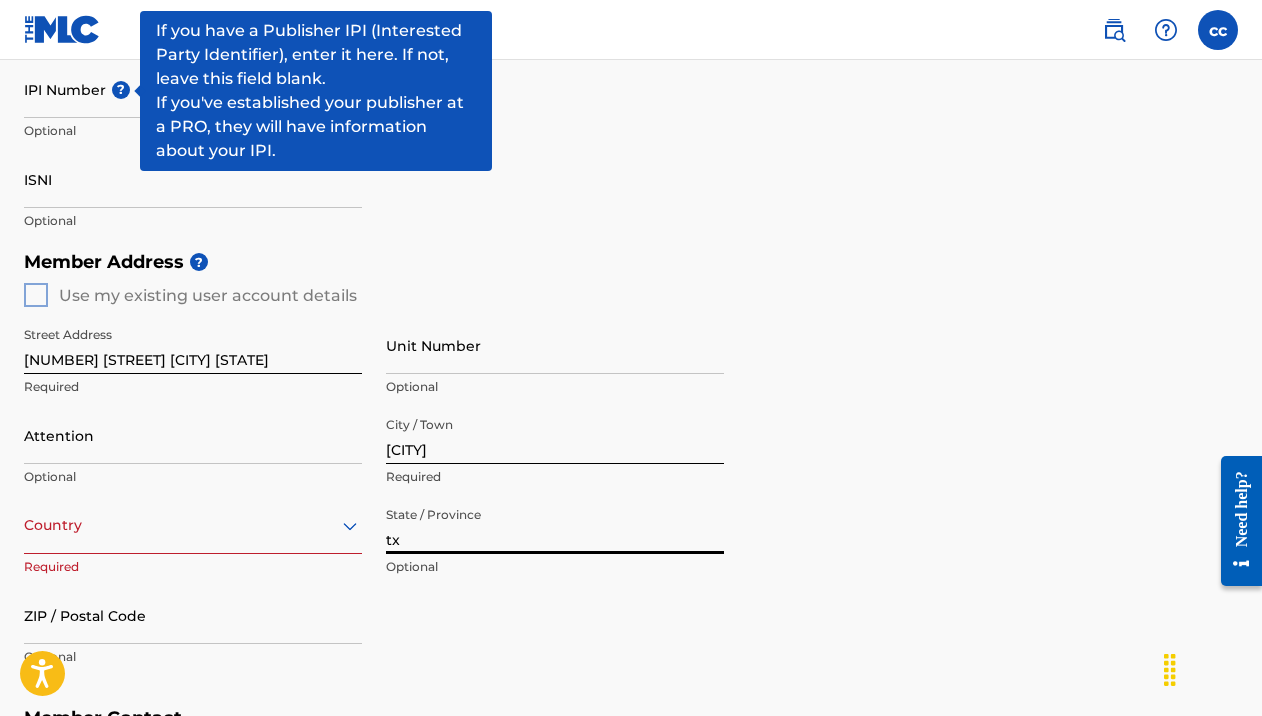 type on "tx" 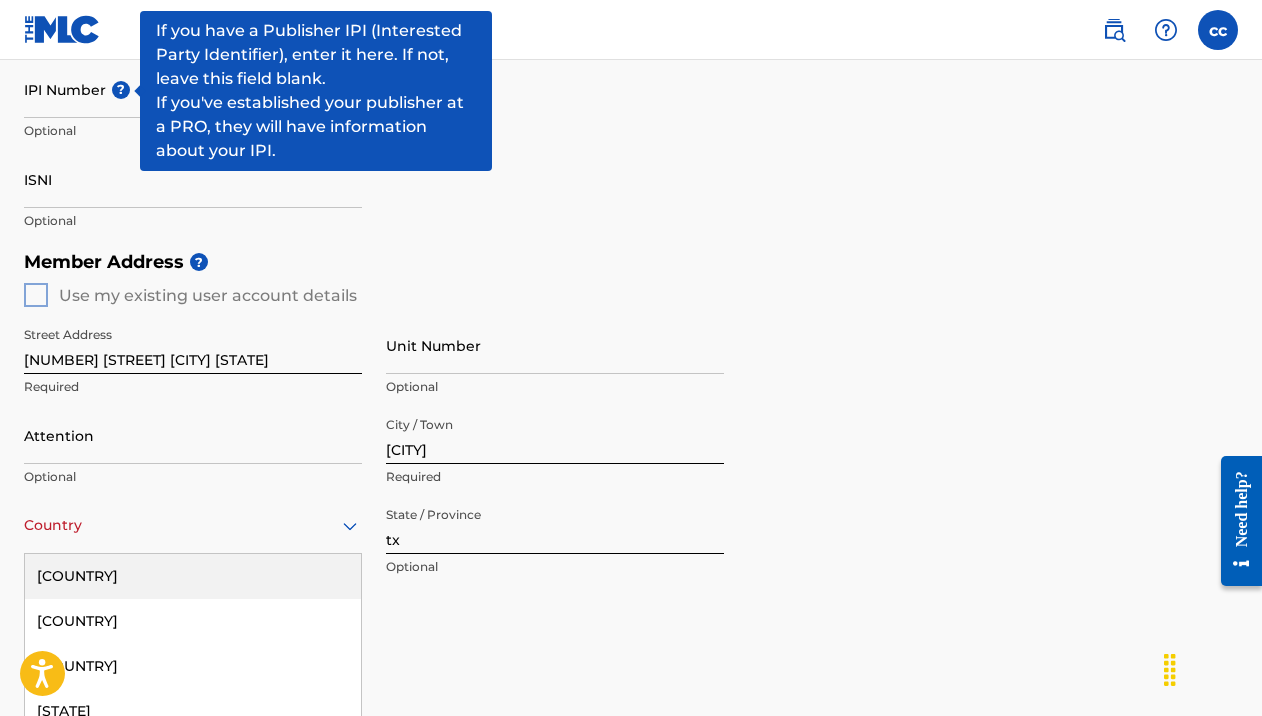 click on "United States, [STATE] +1, [NUMBER] of [NUMBER]. [NUMBER] results available. Use Up and Down to choose options, press Enter to select the currently focused option, press Escape to exit the menu, press Tab to select the option and exit the menu. Country United States Afghanistan Albania Algeria Andorra Angola Anguilla Antigua and Barbuda Argentina Armenia Aruba Australia Austria Azerbaijan Bahamas Bahrain Bangladesh Barbados Belarus Belgium Belize Benin Bermuda Bhutan Bolivia Bosnia and Herzegovina Botswana Brazil Brunei Darussalam Bulgaria Burkina Faso Burundi Cambodia Cameroon Canada Cape Verde Cayman Islands Central African Republic Chad Chile China Colombia Comoros Congo Congo, the Democratic Republic of the Cook Islands Costa Rica Cote D'Ivoire Croatia Cuba Cyprus Czech Republic Denmark Djibouti Dominica Dominican Republic Ecuador Egypt El Salvador Equatorial Guinea Eritrea Estonia Ethiopia Falkland Islands (Malvinas) Faroe Islands Fiji Finland France French Guiana French Polynesia Gabon Gambia Georgia Germany Ghana Gibraltar Greece" at bounding box center (193, 525) 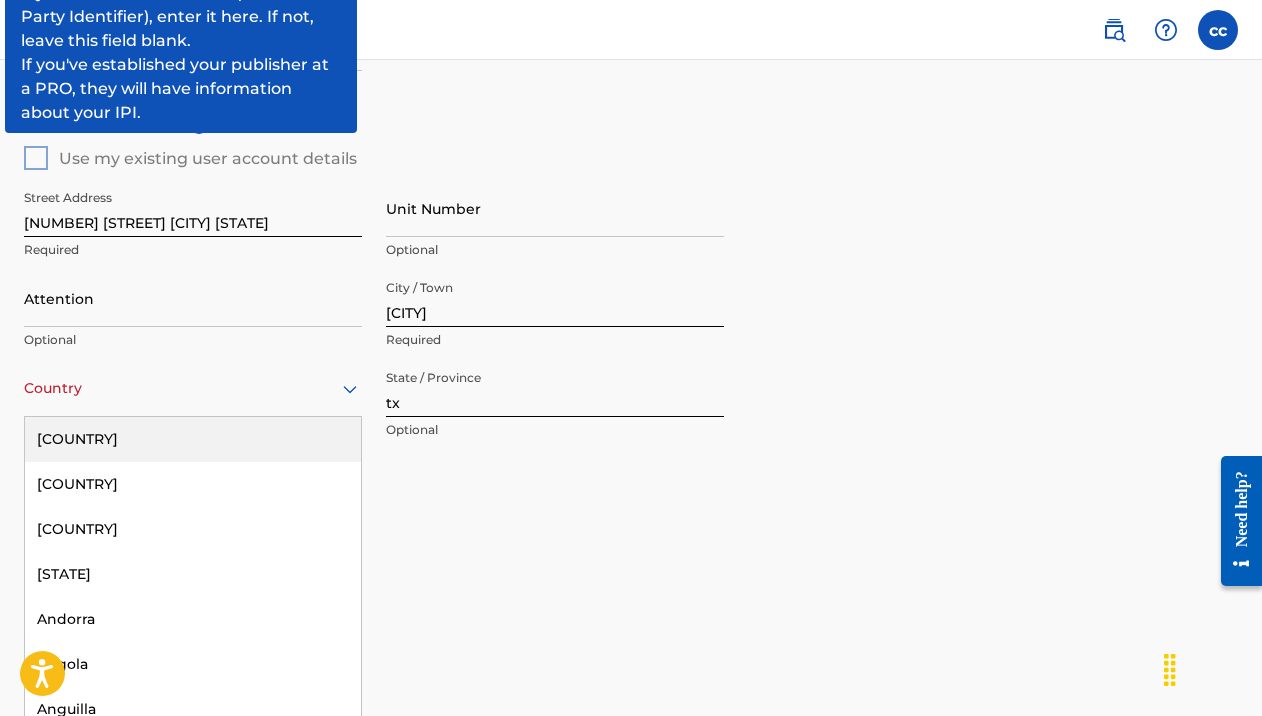 click on "[COUNTRY]" at bounding box center (193, 439) 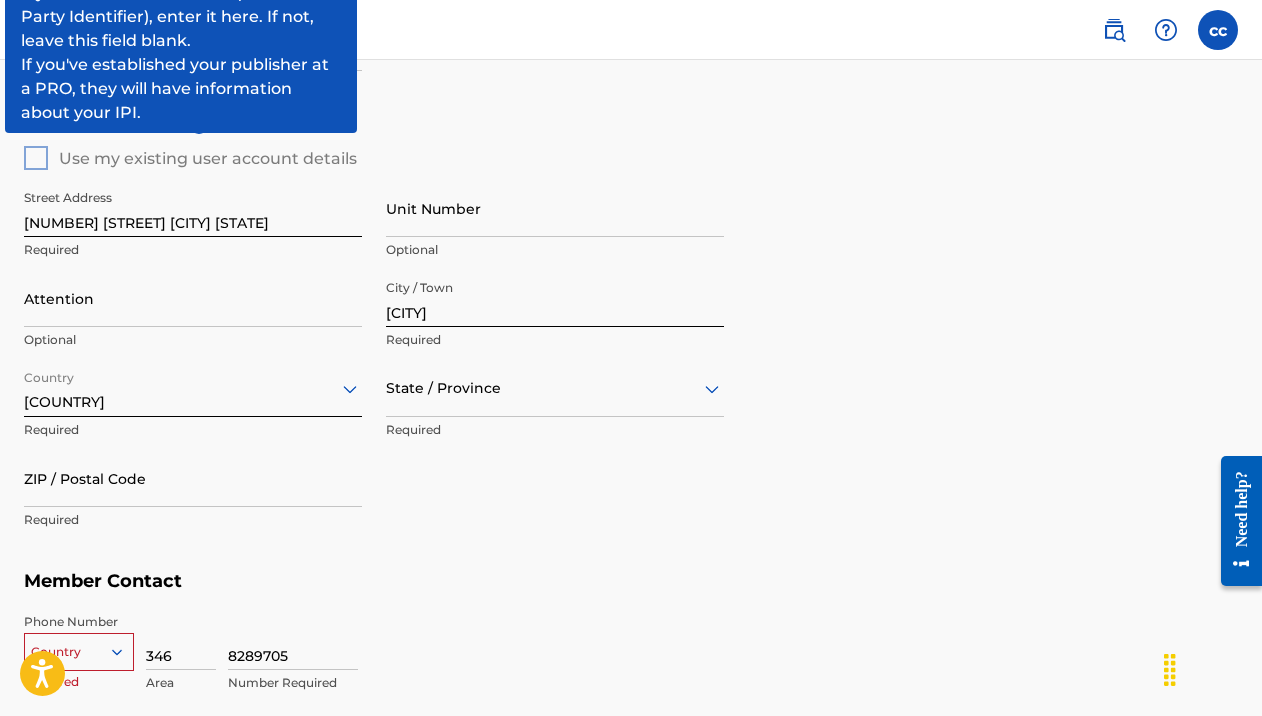 click on "Member Contact" at bounding box center (631, 581) 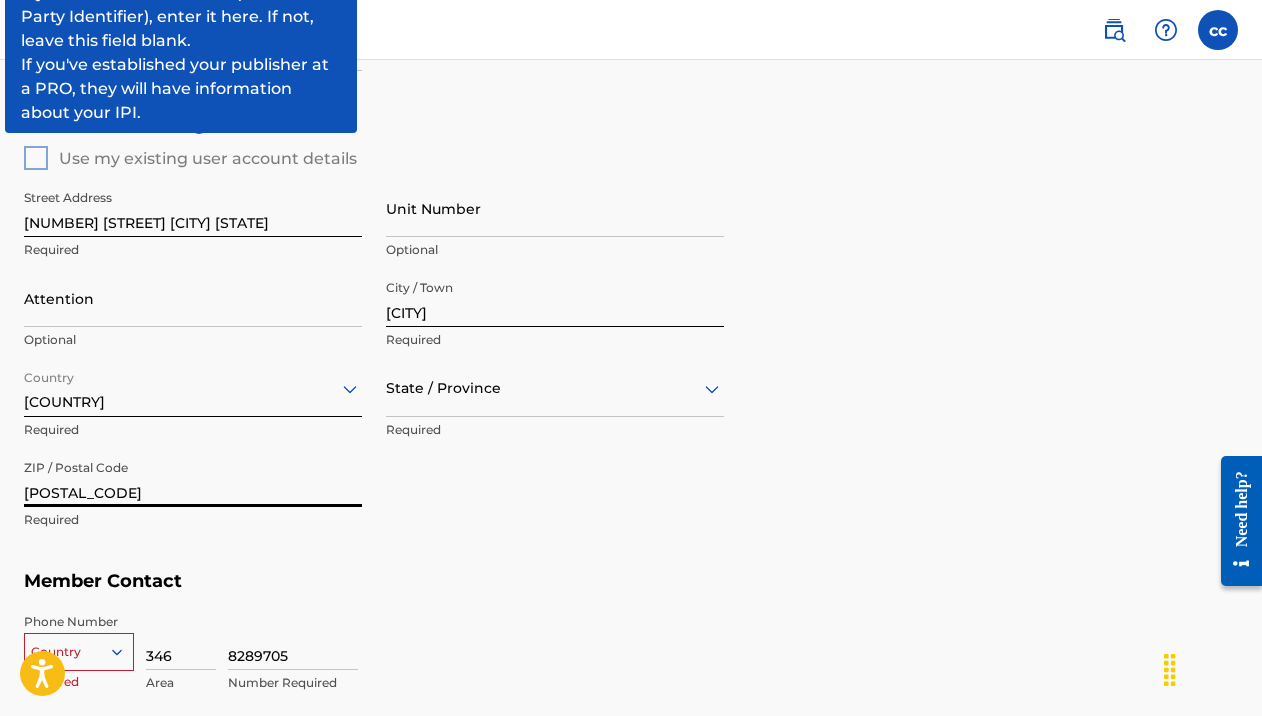 type on "[POSTAL_CODE]" 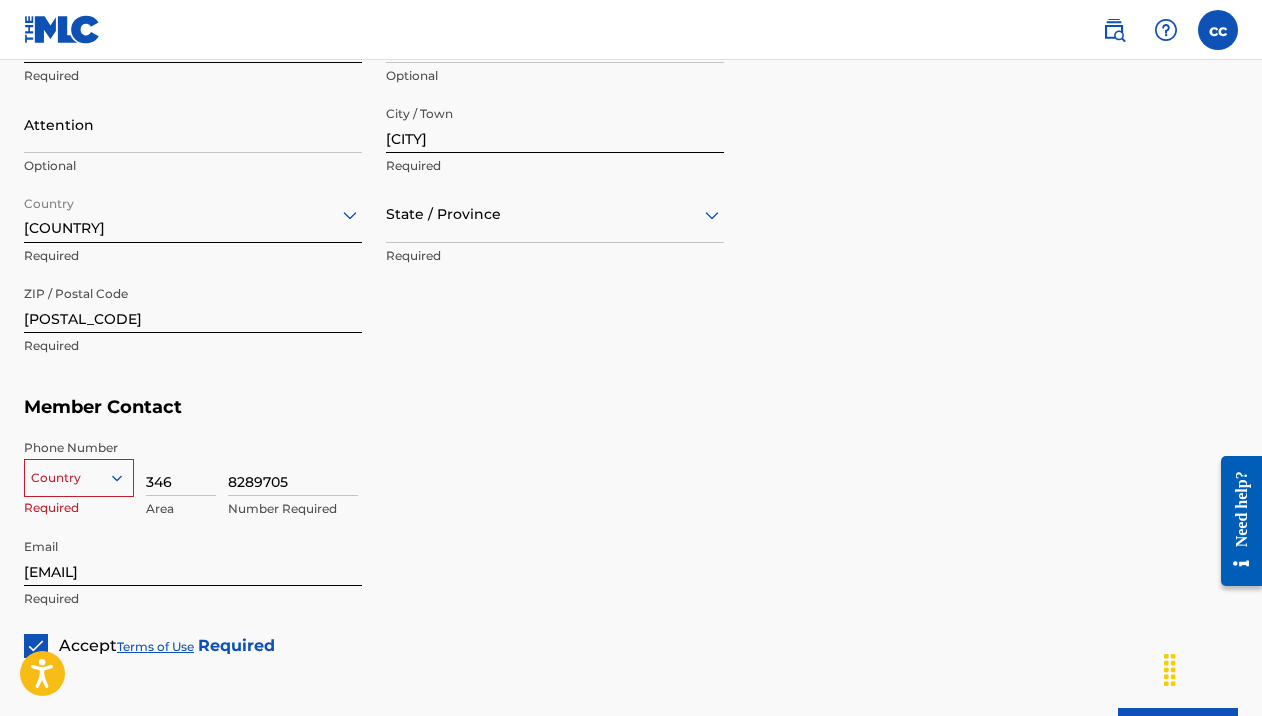 scroll, scrollTop: 1005, scrollLeft: 0, axis: vertical 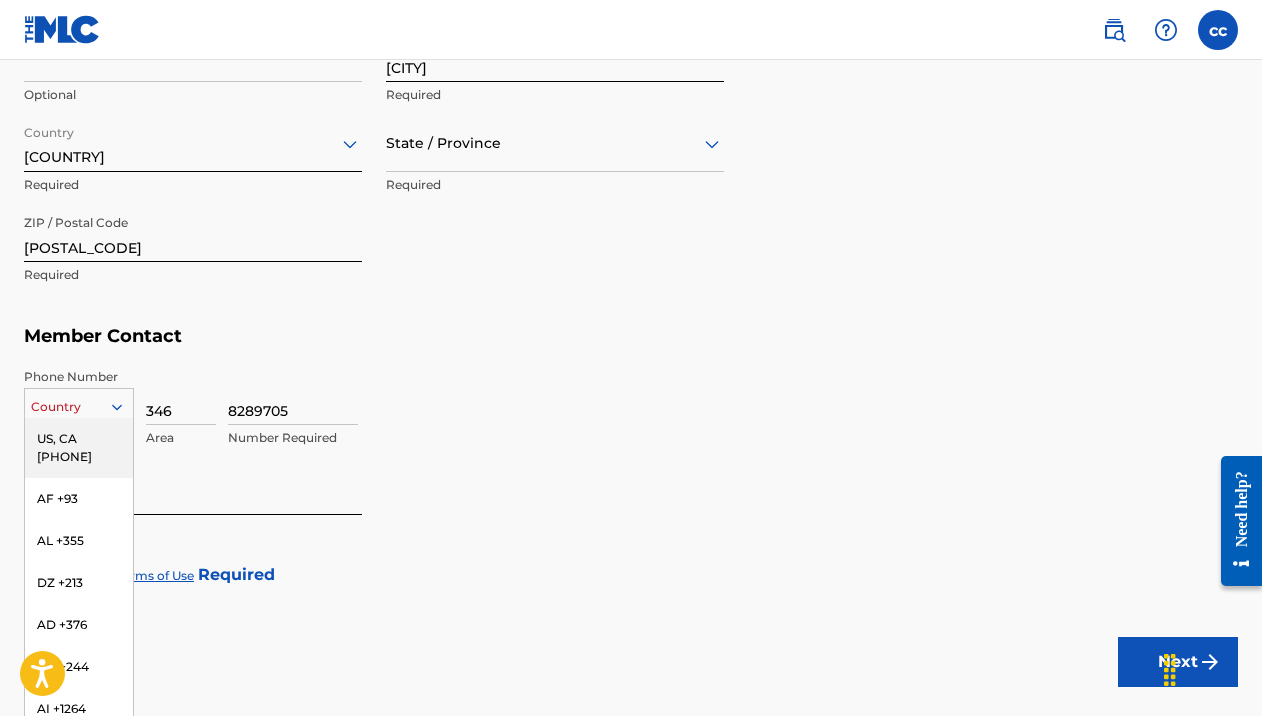 click on "US, [STATE] +1, [NUMBER] of [NUMBER]. [NUMBER] results available. Use Up and Down to choose options, press Enter to select the currently focused option, press Escape to exit the menu, press Tab to select the option and exit the menu. Country US, [STATE] AF +93 AL +355 DZ +213 AD +376 AO +244 AI +1264 AG +1268 AR +54 AM +374 AW +297 AU +61 AT +43 AZ +994 BS +1242 BH +973 BD +880 BB +1246 BY +375 BE +32 BZ +501 BJ +229 BM +1441 BT +975 BO +591 BA +387 BW +267 BR +55 BN +673 BG +359 BF +226 BI +257 KH +855 CM +237 CV +238 KY +1345 CF +236 TD +235 CL +56 CN +86 CO +57 KM +269 CG, CD +242 CK +682 CR +506 CI +225 HR +385 CU +53 CY +357 CZ +420 DK +45 DJ +253 DM +1767 DO +1809 EC +593 EG +20 SV +503 GQ +240 ER +291 EE +372 ET +251 FK +500 FO +298 FJ +679 FI +358 FR +33 GF +594 PF +689 GA +241 GM +220 GE +995 DE +49 GH +233 GI +350 GR +30 GL +299 GD +1473 GP +590 GT +502 GN +224 GW +245 GY +592 HT +509 VA, IT +39 HN +504 HK +852 HU +36 IS +354 IN +91 ID +62 IR +98 IQ +964 IE +353 IL +972 JM +1876 JP +81 JO +962 KZ +7 KE +254 KI +686 KP +850" at bounding box center (79, 403) 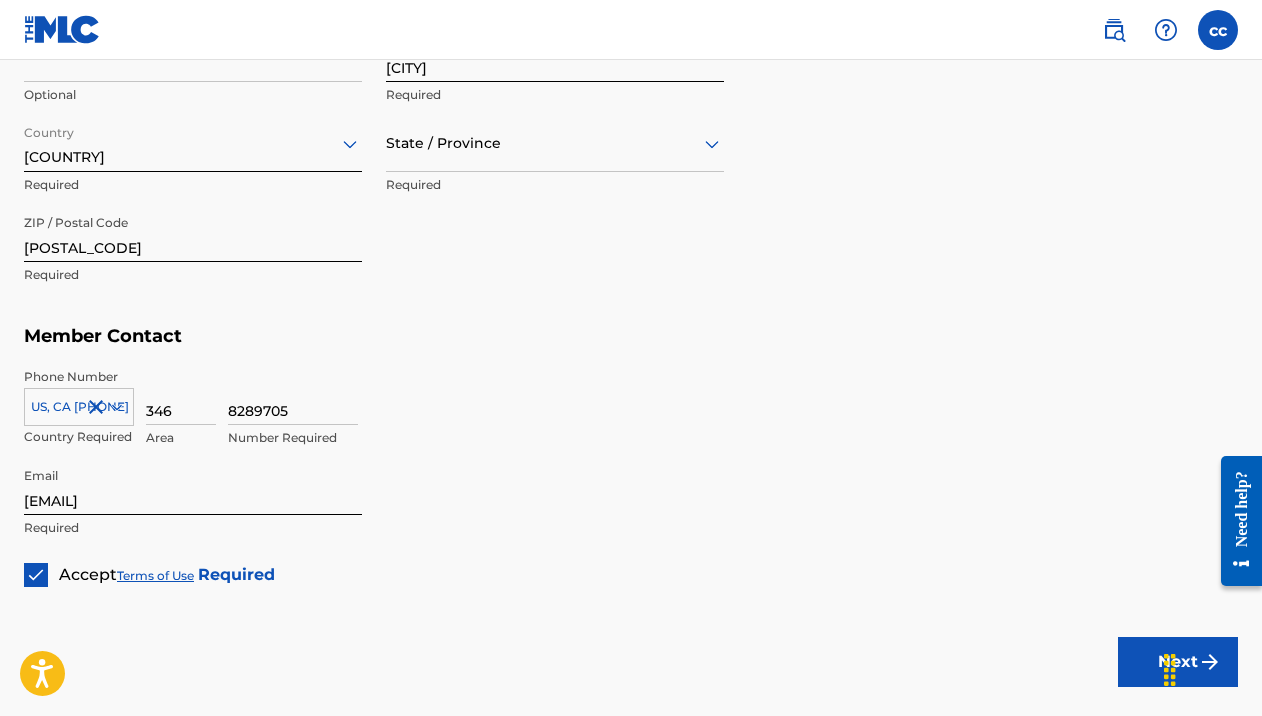 click on "8289705 Number Required" at bounding box center (733, 413) 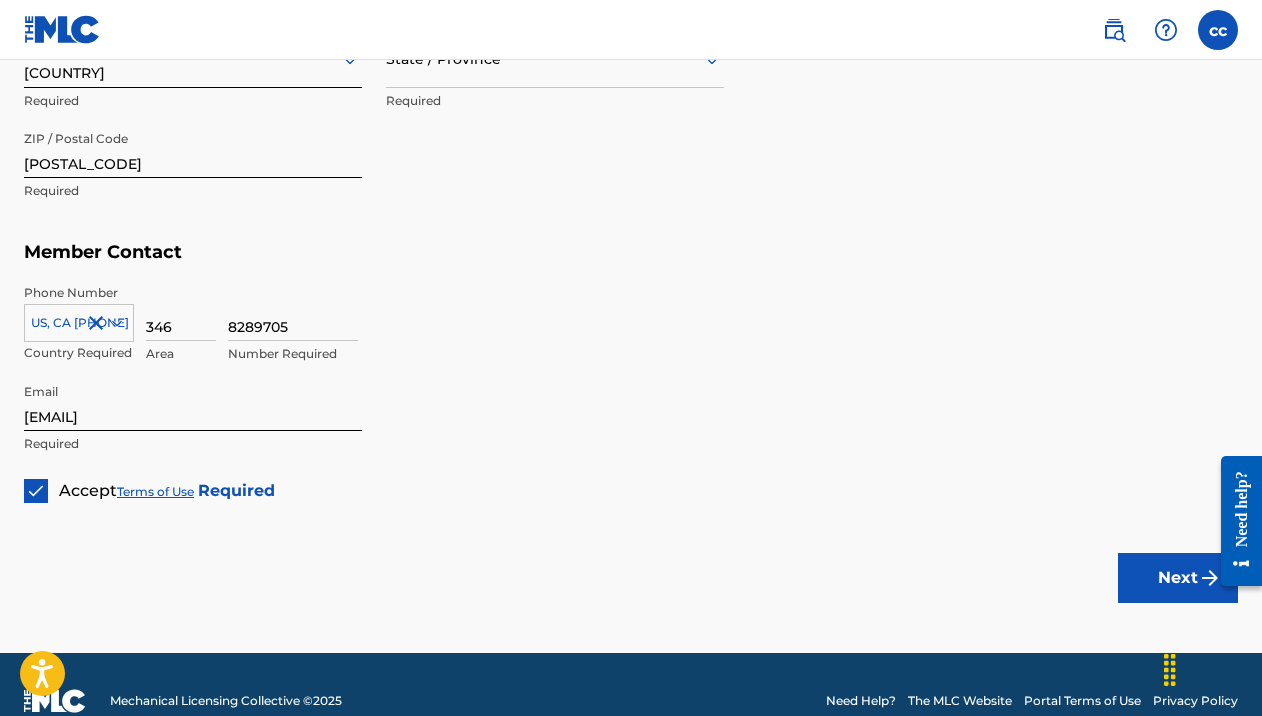 scroll, scrollTop: 1095, scrollLeft: 0, axis: vertical 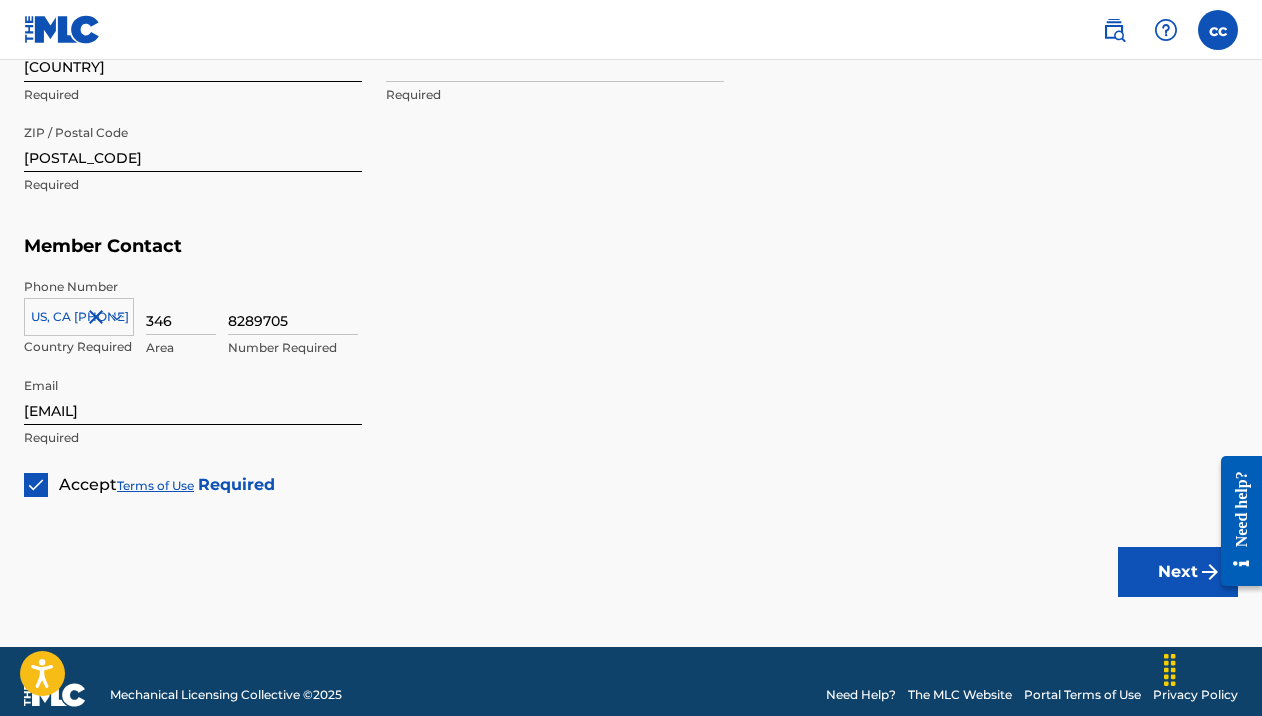 click on "Next" at bounding box center [1178, 572] 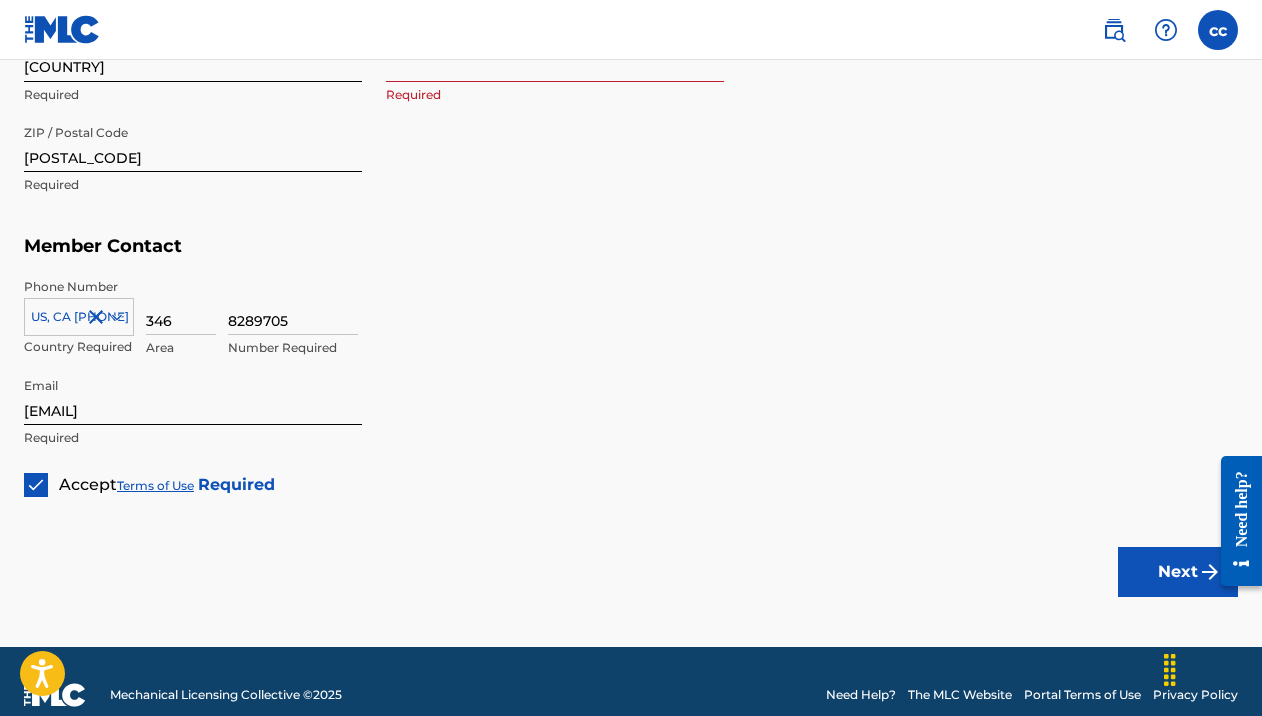 click on "Next" at bounding box center (1178, 572) 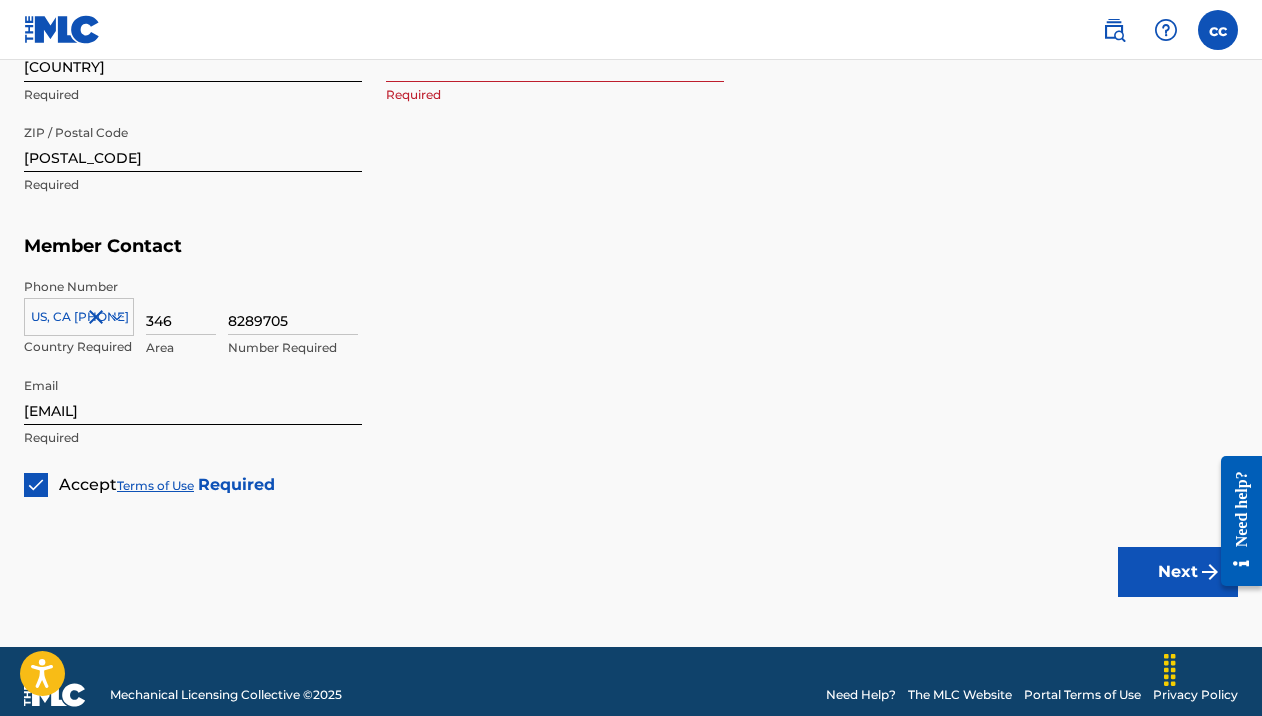 click on "Member Name ? Member name curtis [LAST] Required Identifiers ? Publisher Account Number ? Optional IPI Number ? Optional ISNI Optional Member Address ? Use my existing user account details Street Address 14007 [CITY] ct Required Unit Number Optional Attention Optional City / Town houston Required Country United States Required State / Province Required ZIP / Postal Code 77044 Required Member Contact Phone Number US, CA +1 Country Required 346 Area 8289705 Number Required Email curtiscolter12@gmail.com Required Accept Terms of Use Required Next" at bounding box center [631, -156] 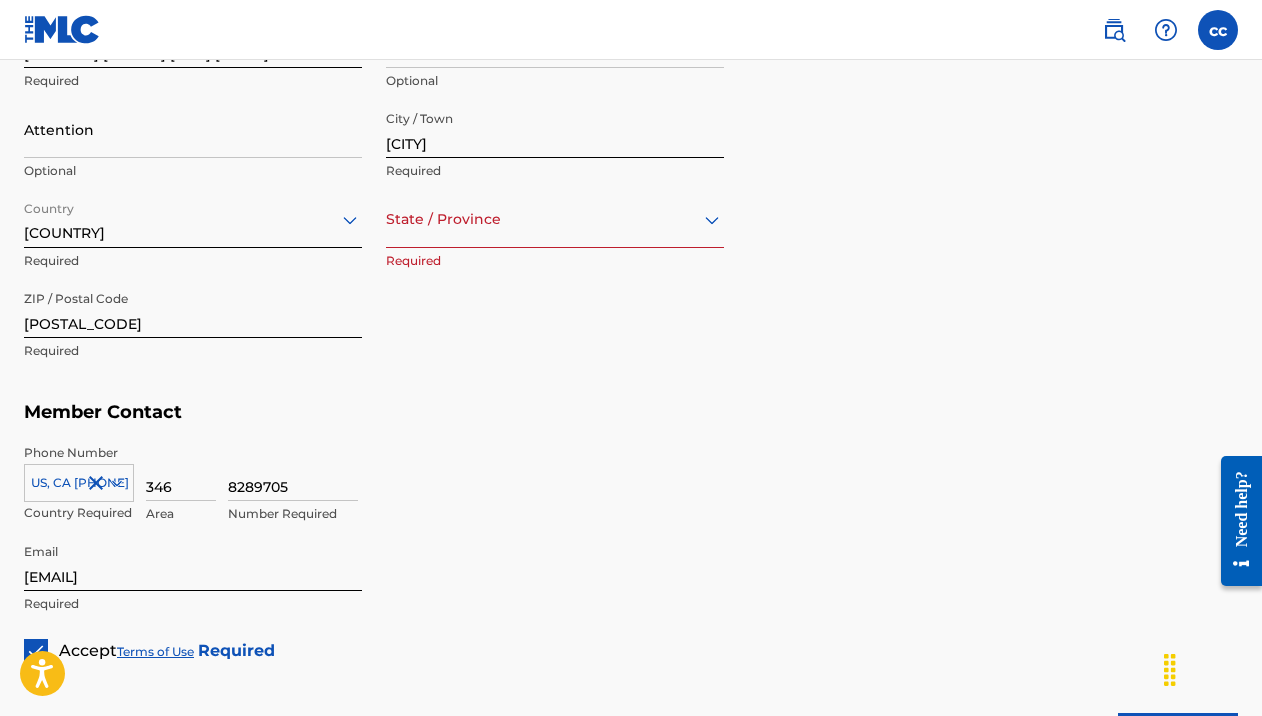 scroll, scrollTop: 924, scrollLeft: 0, axis: vertical 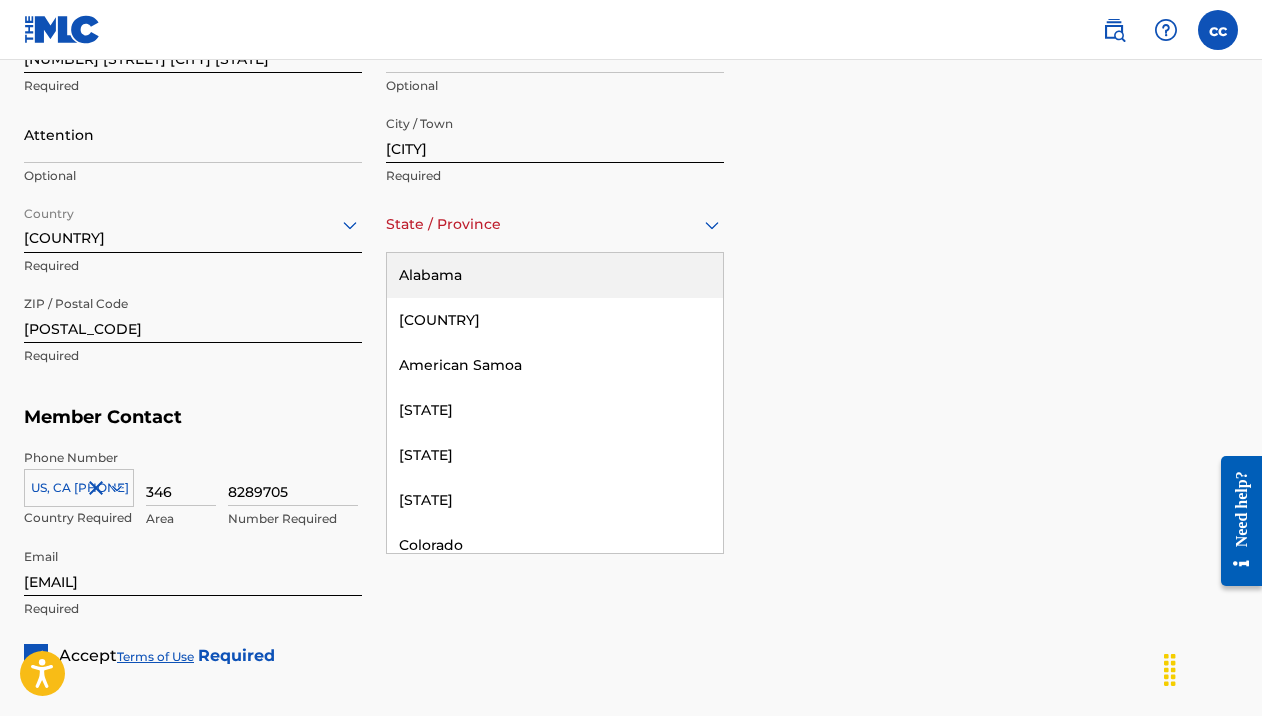 click on "State / Province" at bounding box center [555, 224] 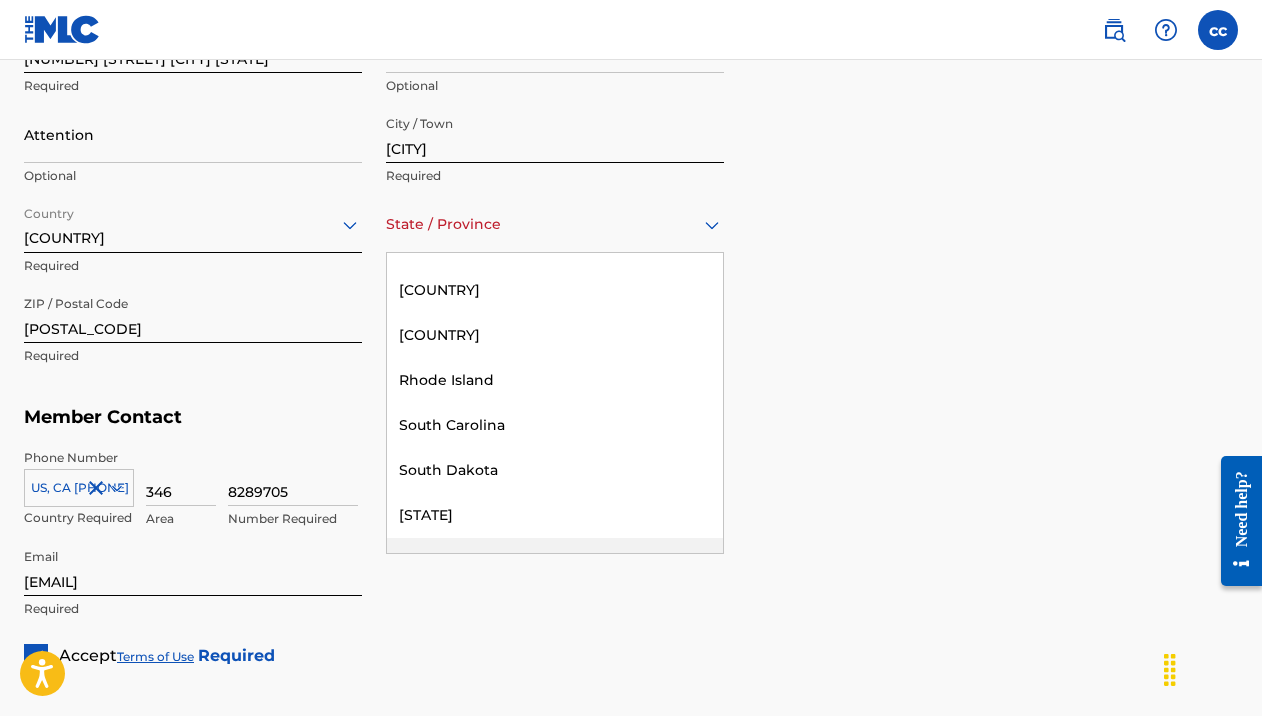 scroll, scrollTop: 1920, scrollLeft: 0, axis: vertical 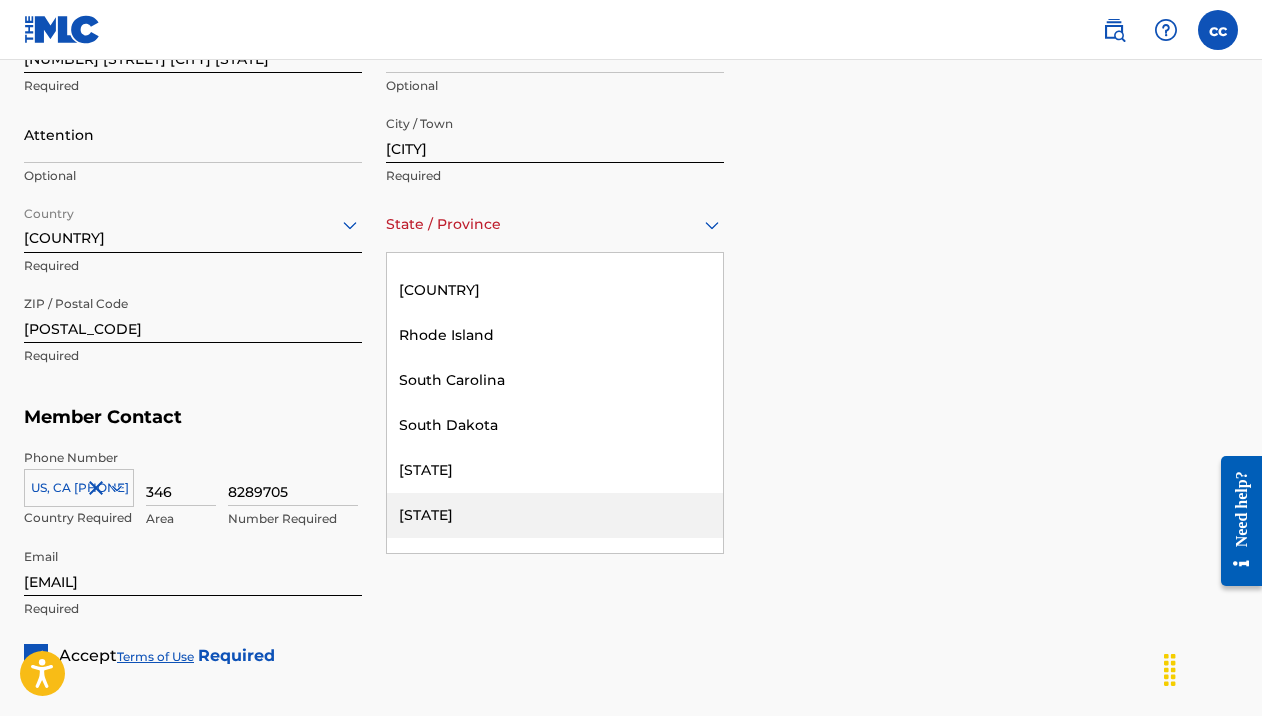 click on "[STATE]" at bounding box center (555, 515) 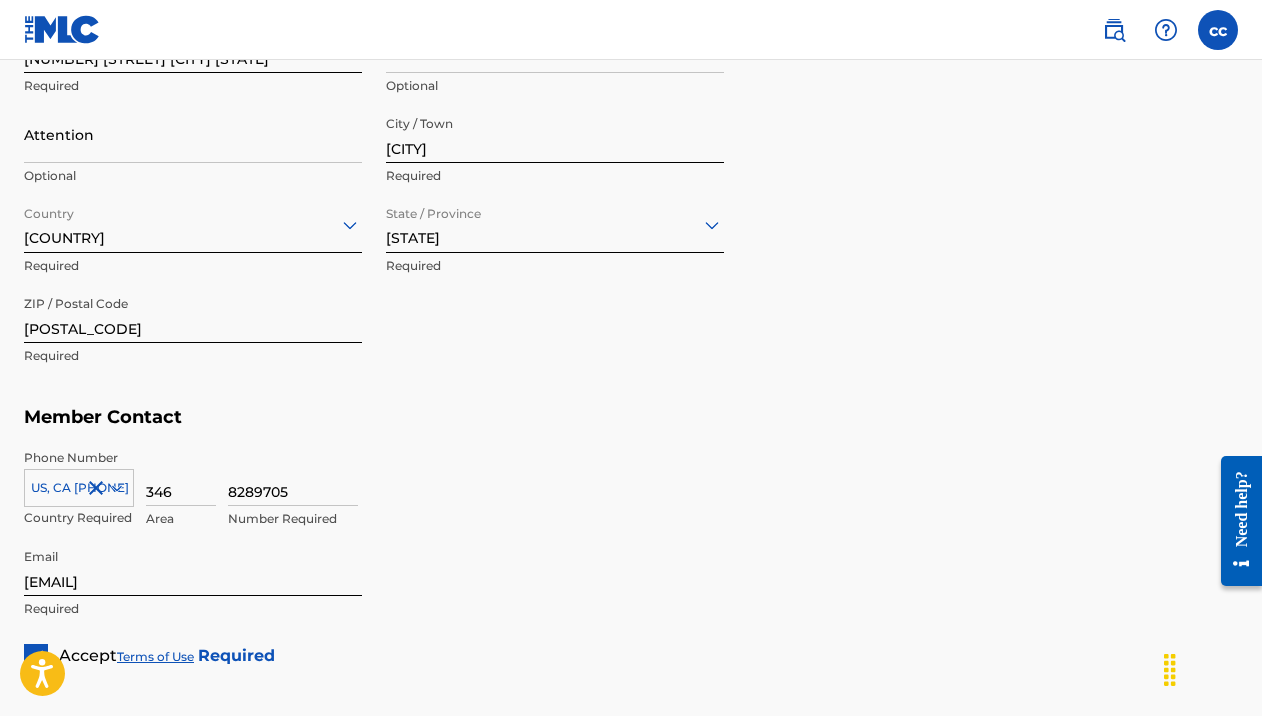 click on "Member Type ? Publisher Required Member Name ? Member name [FIRST] [LAST] Required Identifiers ? Publisher Account Number ? Optional IPI Number ? Optional ISNI Optional Member Address ? Use my existing user account details Street Address [NUMBER] [STREET] [LOCATION] ct Required Unit Number Optional Attention Optional City / Town [CITY] Required Country United States Required State / Province [STATE] Required ZIP / Postal Code [POSTAL_CODE] Required Member Contact Phone Number US, [AREA_CODE] +1 Country Required [AREA_CODE] Area [NUMBER] Number Required Email [EMAIL] Required Accept Terms of Use Required Next" at bounding box center (631, 15) 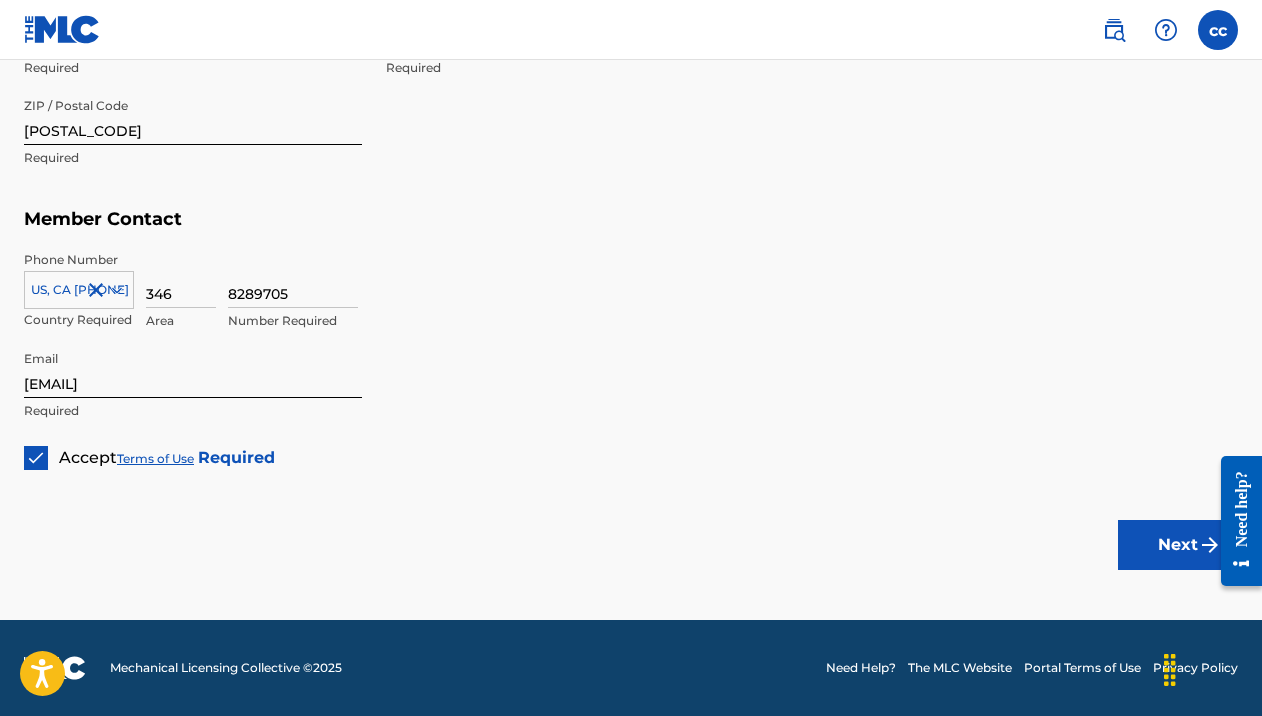 scroll, scrollTop: 1119, scrollLeft: 0, axis: vertical 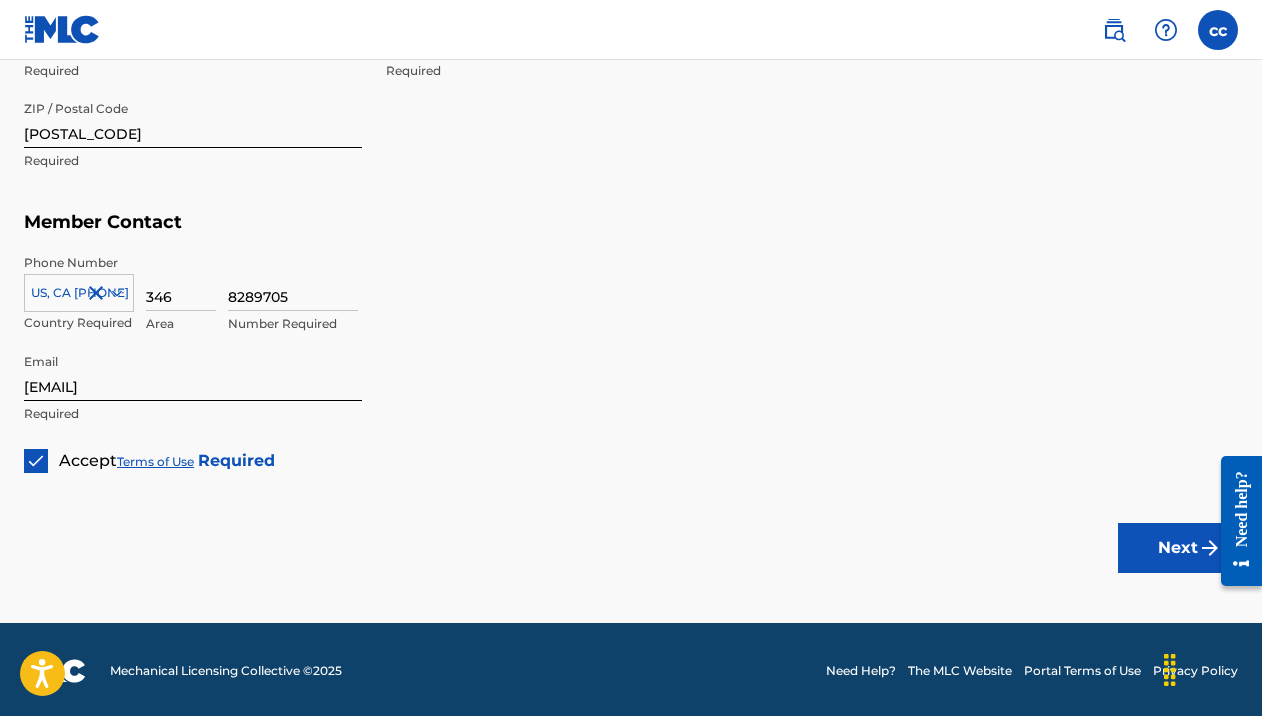 click on "Next" at bounding box center [1178, 548] 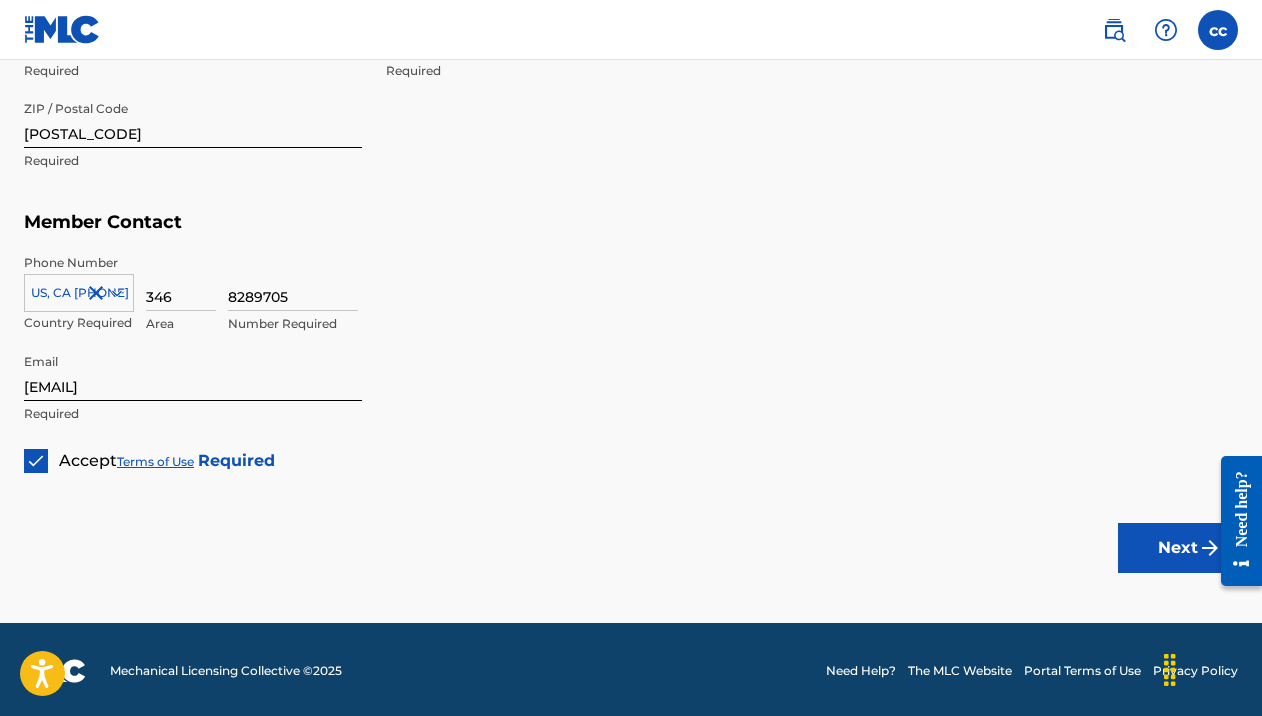 scroll, scrollTop: 0, scrollLeft: 0, axis: both 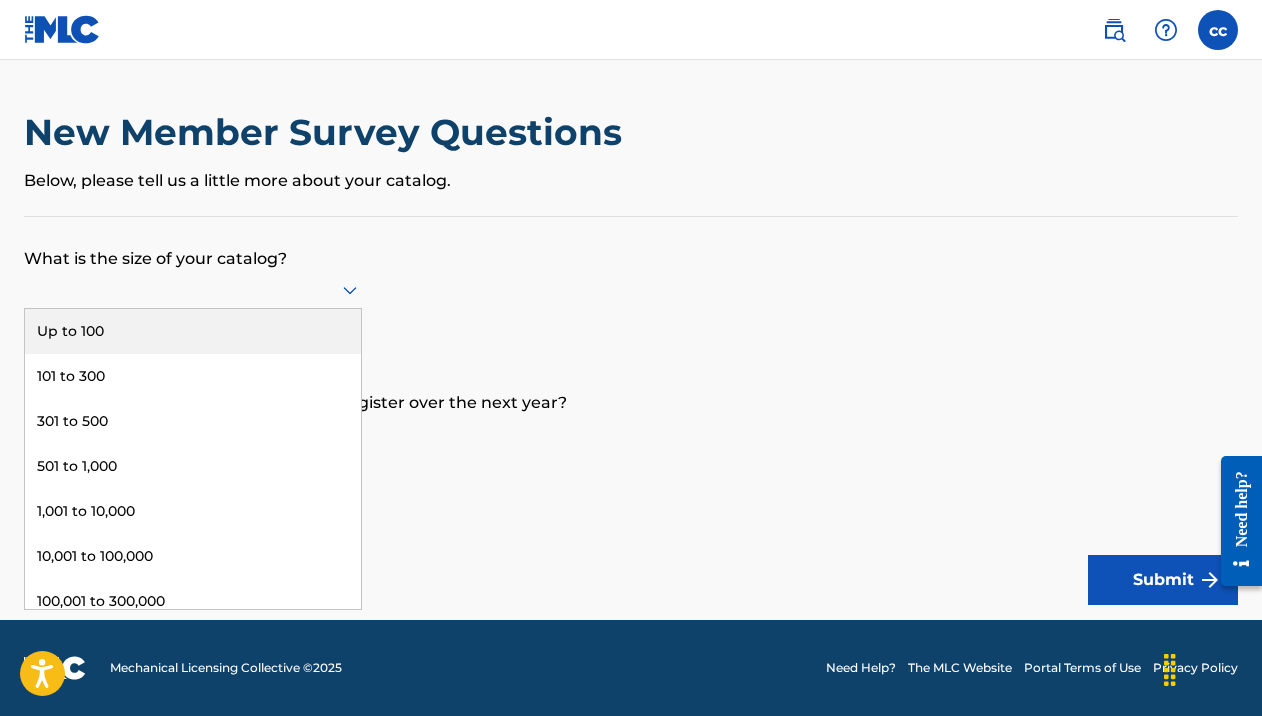 click at bounding box center [193, 289] 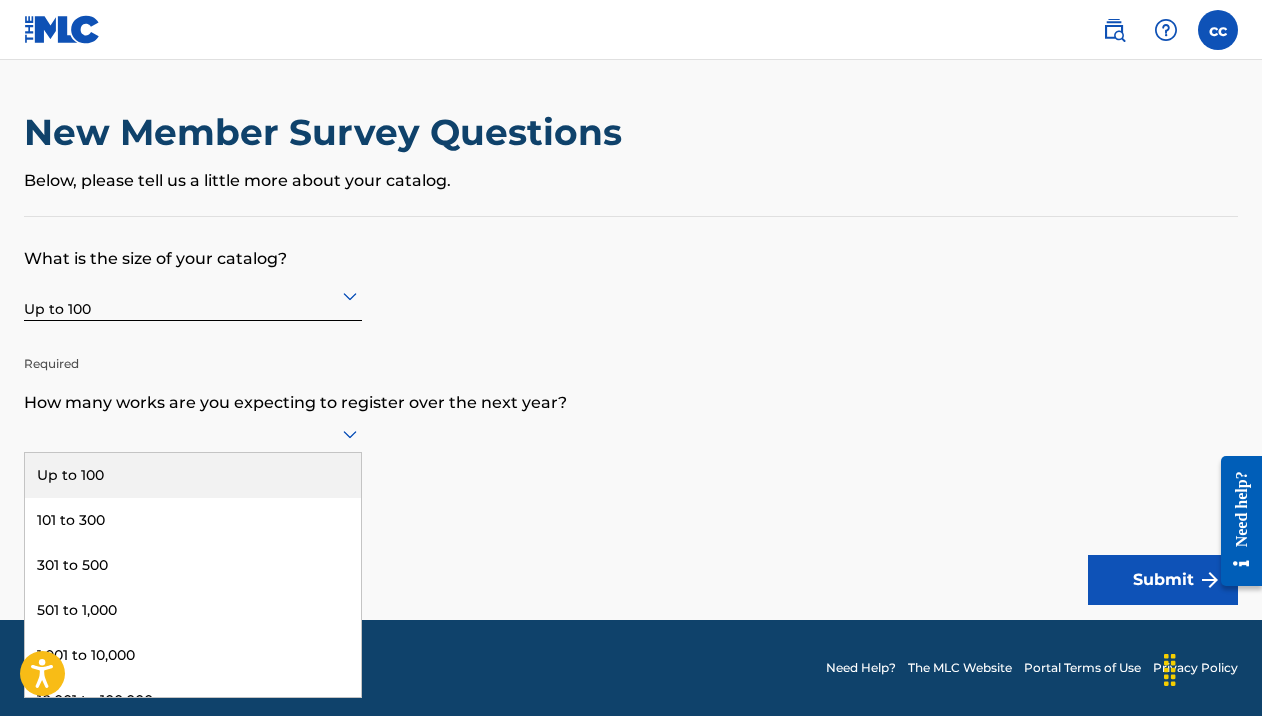 scroll, scrollTop: 1, scrollLeft: 0, axis: vertical 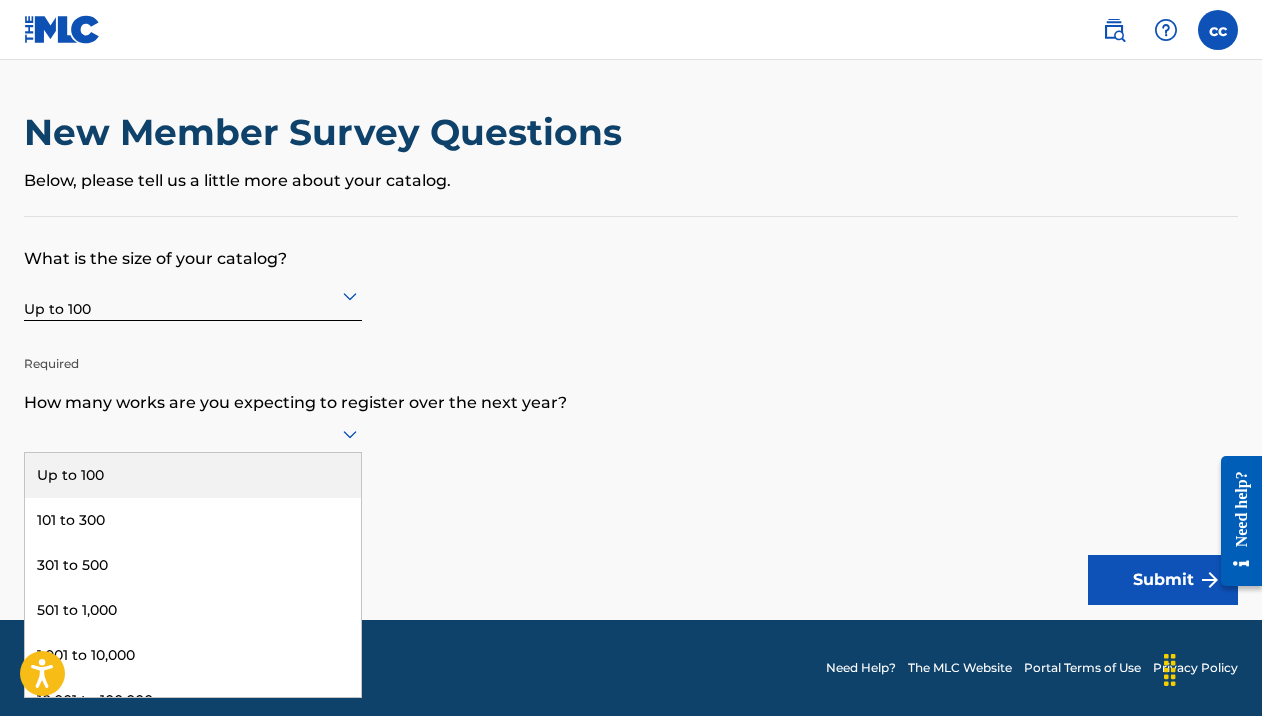 click on "Up to 100" at bounding box center [193, 475] 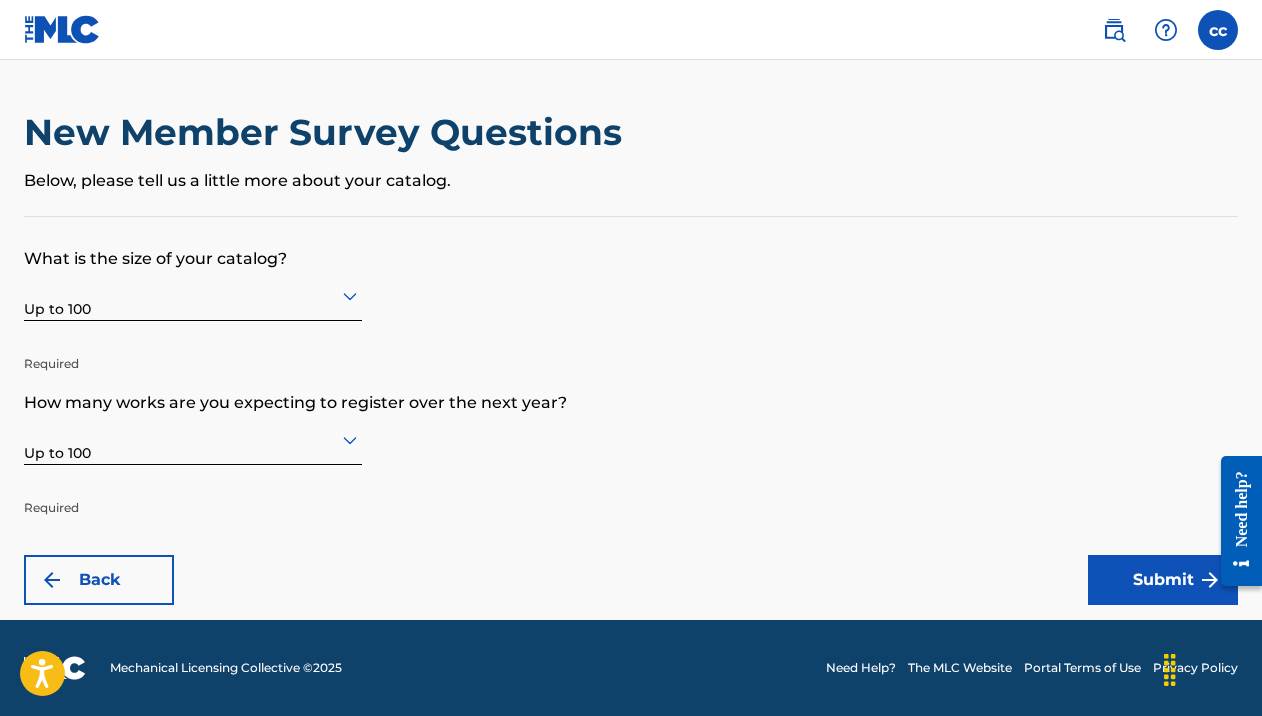 scroll, scrollTop: 0, scrollLeft: 0, axis: both 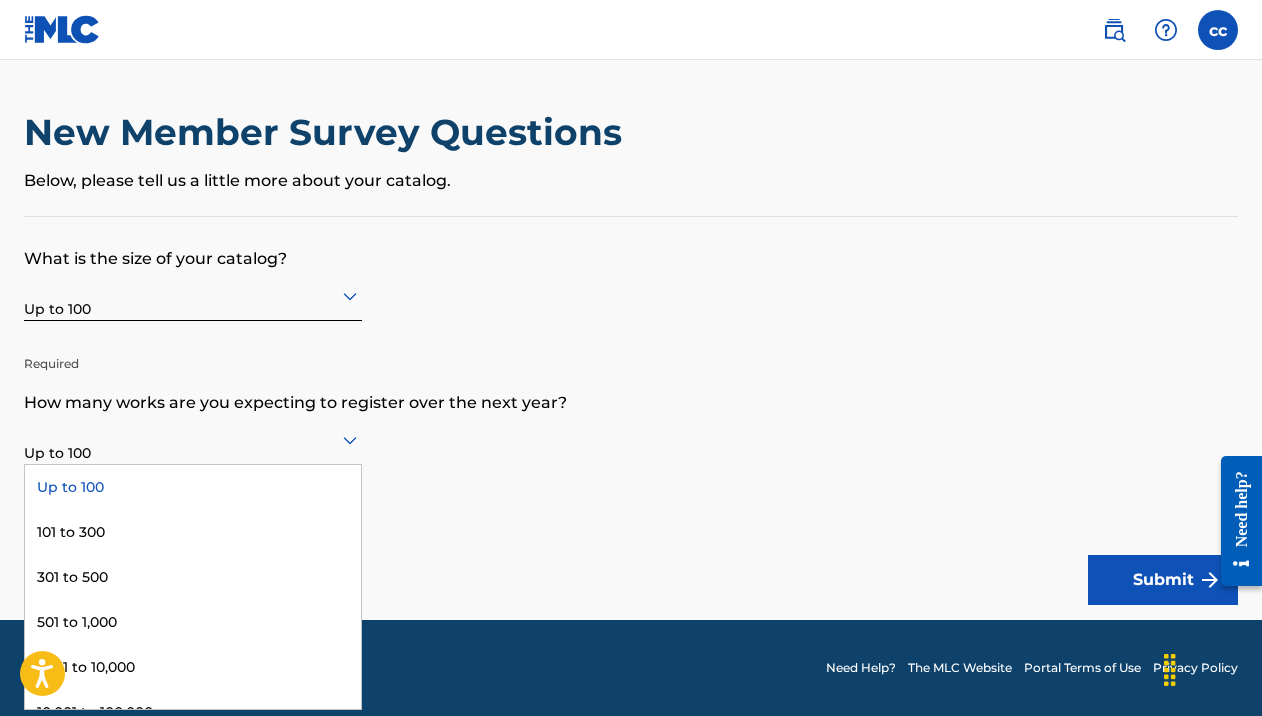 click at bounding box center (193, 439) 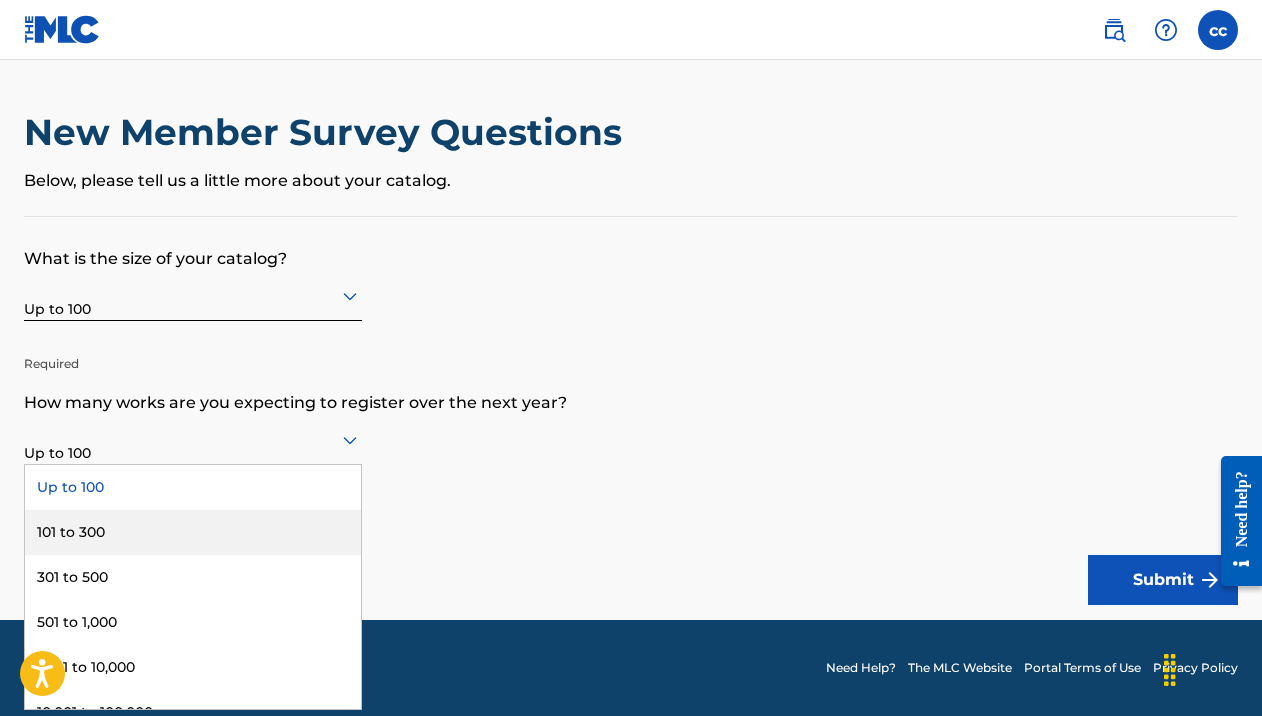 click on "101 to 300" at bounding box center (193, 532) 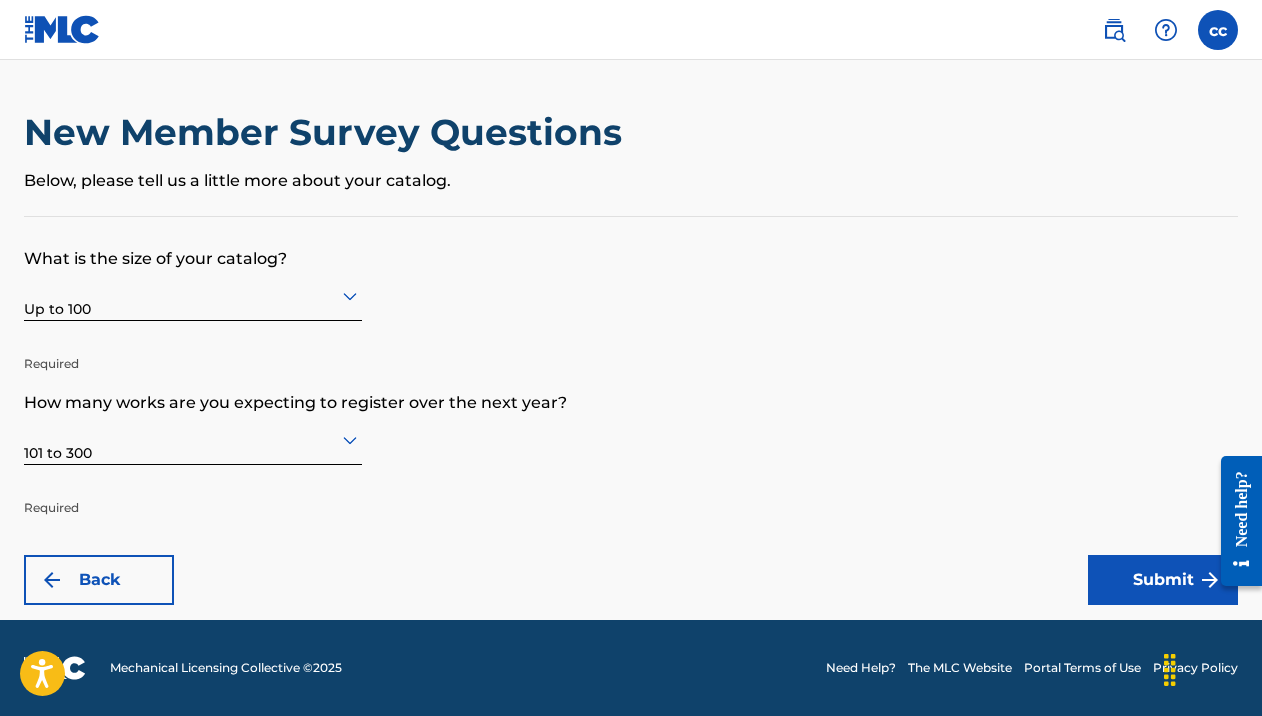 scroll, scrollTop: 0, scrollLeft: 0, axis: both 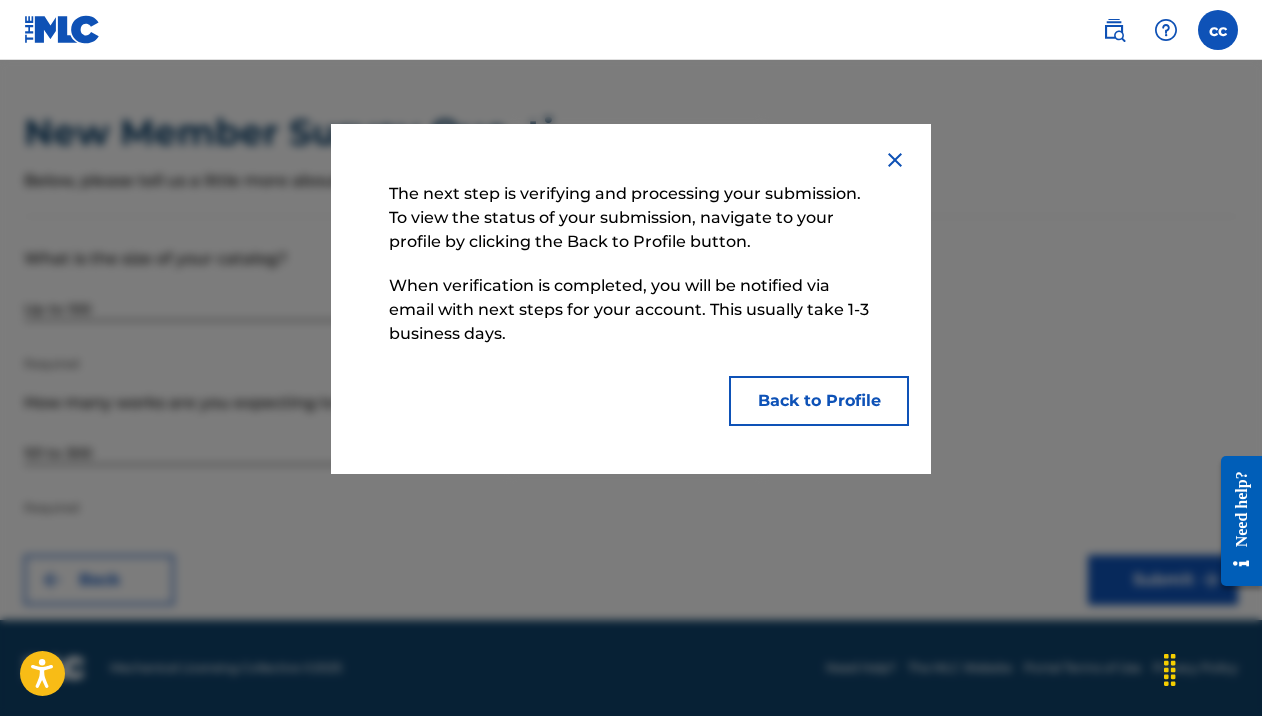 click on "Back to Profile" at bounding box center (819, 401) 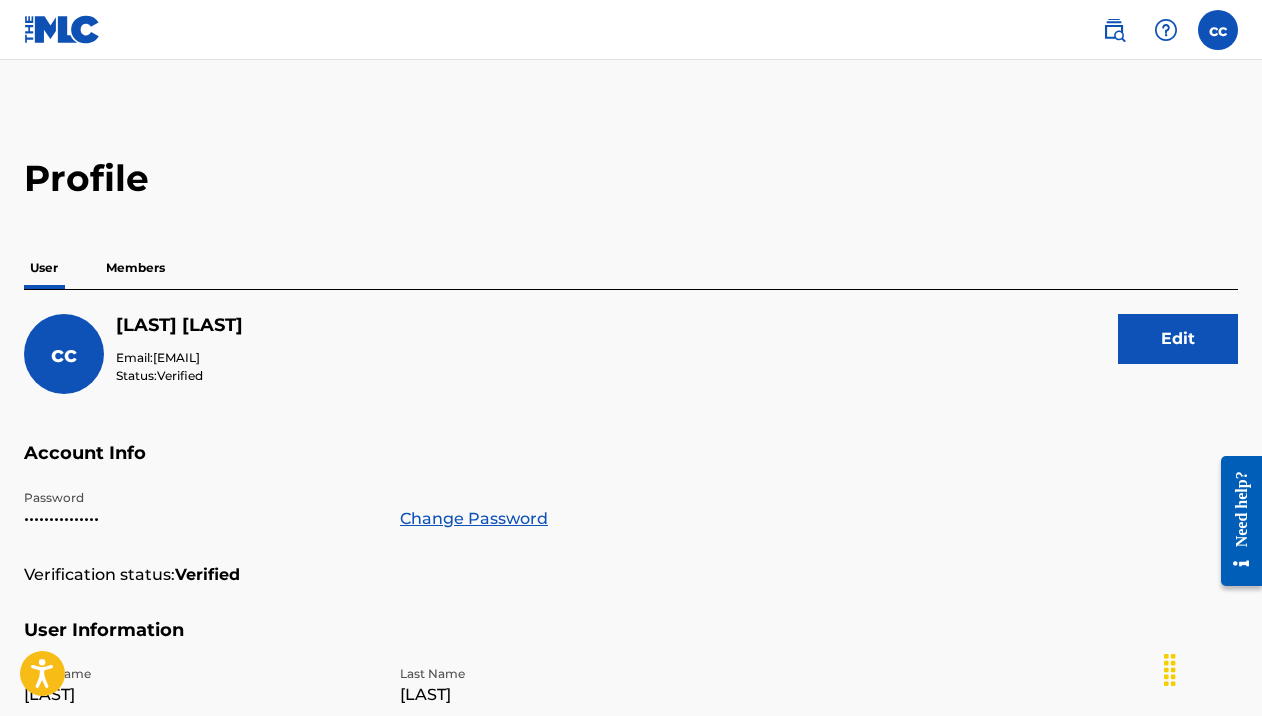click on "cc [FIRST] [LAST] Email: [EMAIL] Status: Verified Edit" at bounding box center (631, 378) 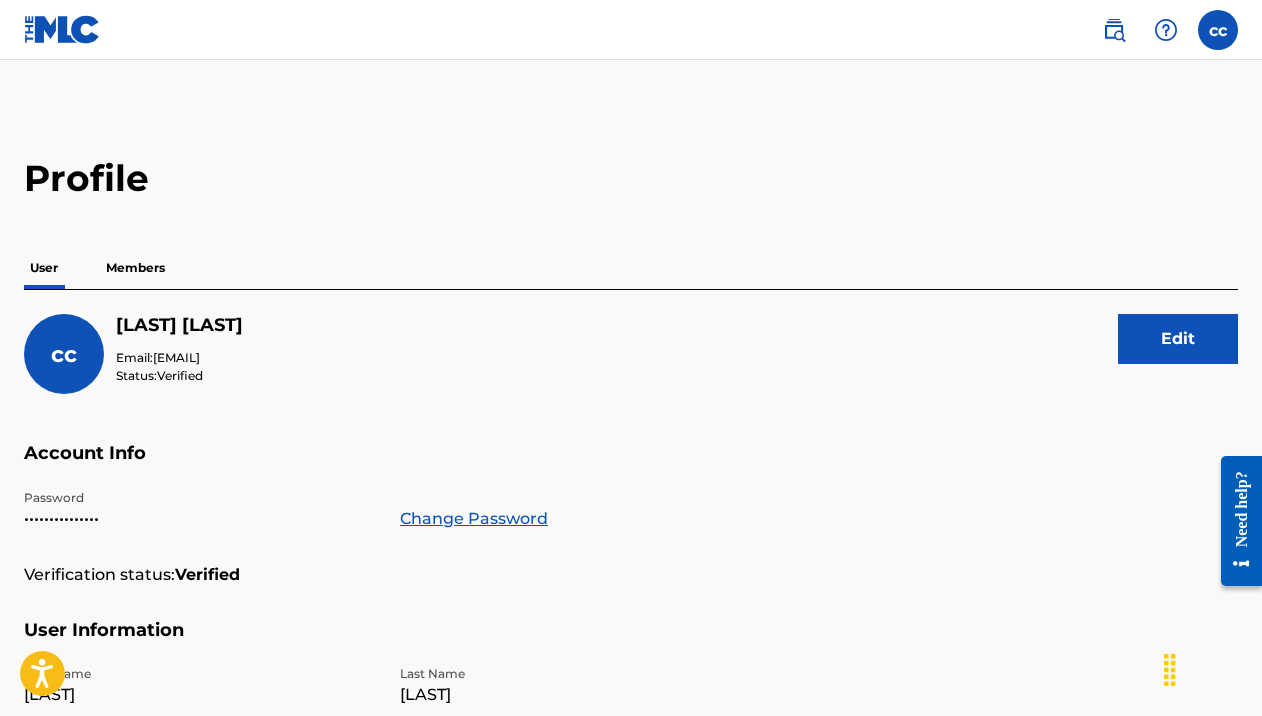 click at bounding box center (1114, 30) 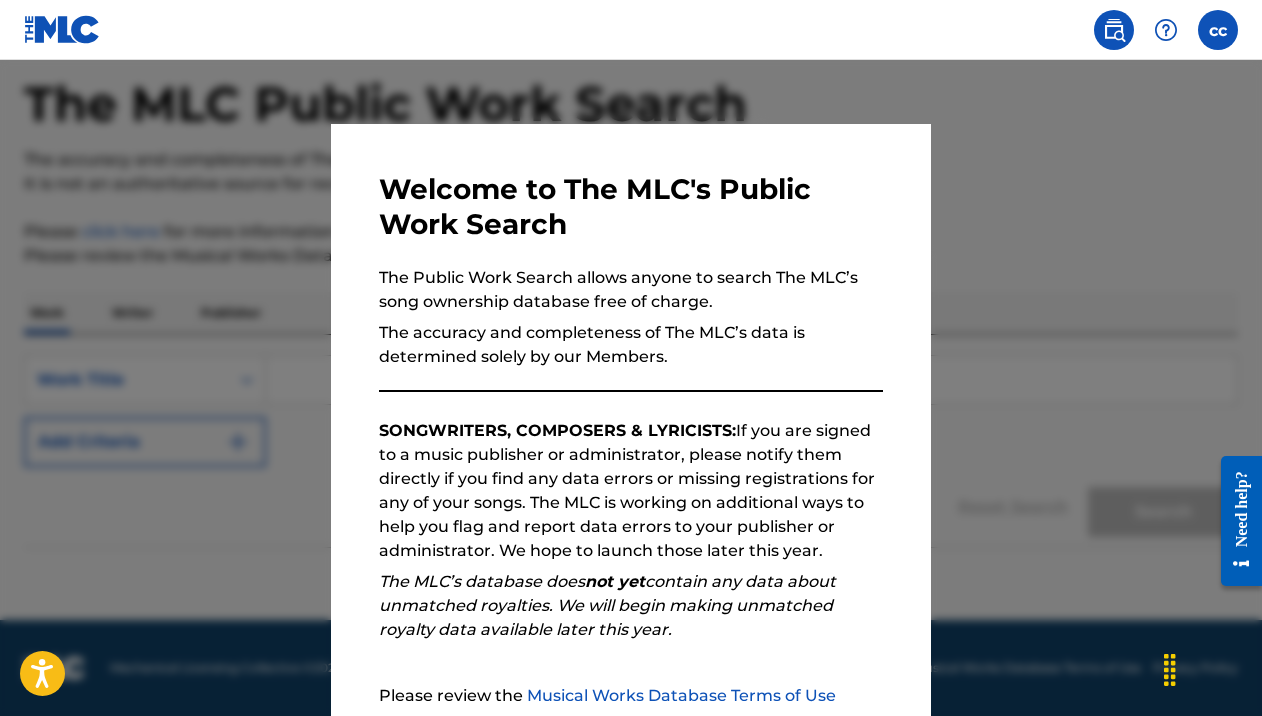 scroll, scrollTop: 90, scrollLeft: 0, axis: vertical 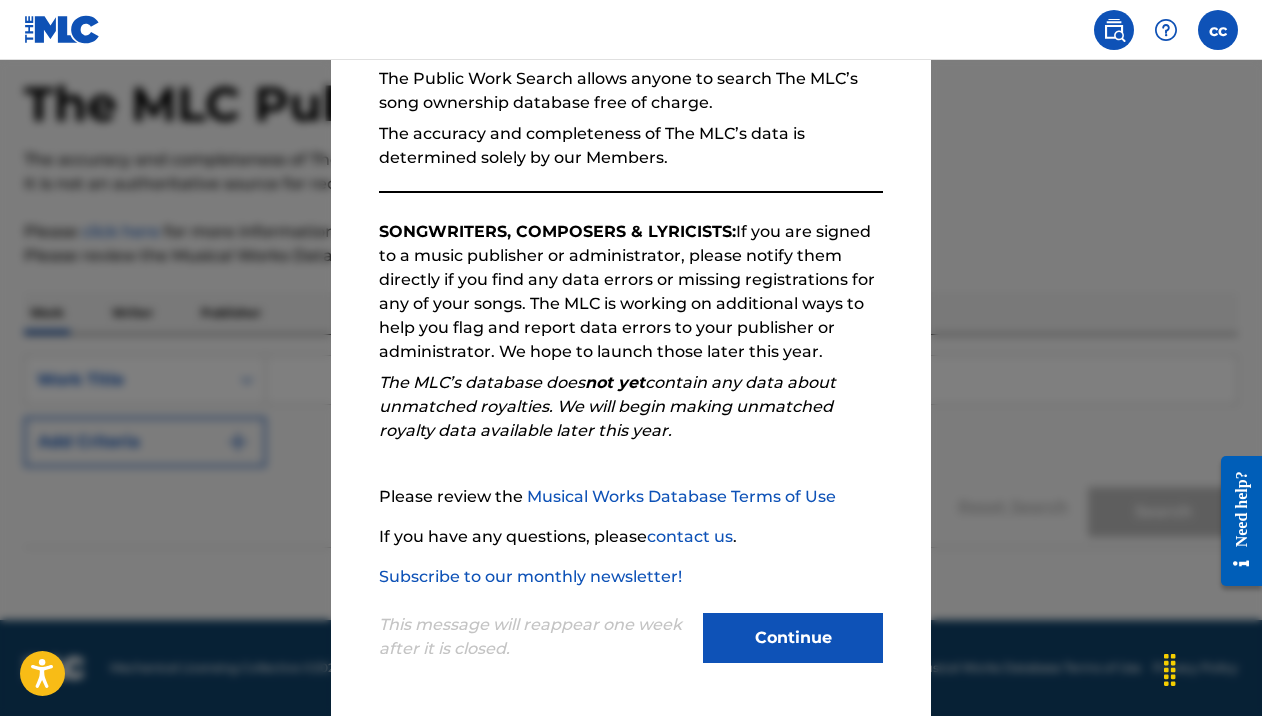 click on "Continue" at bounding box center (793, 638) 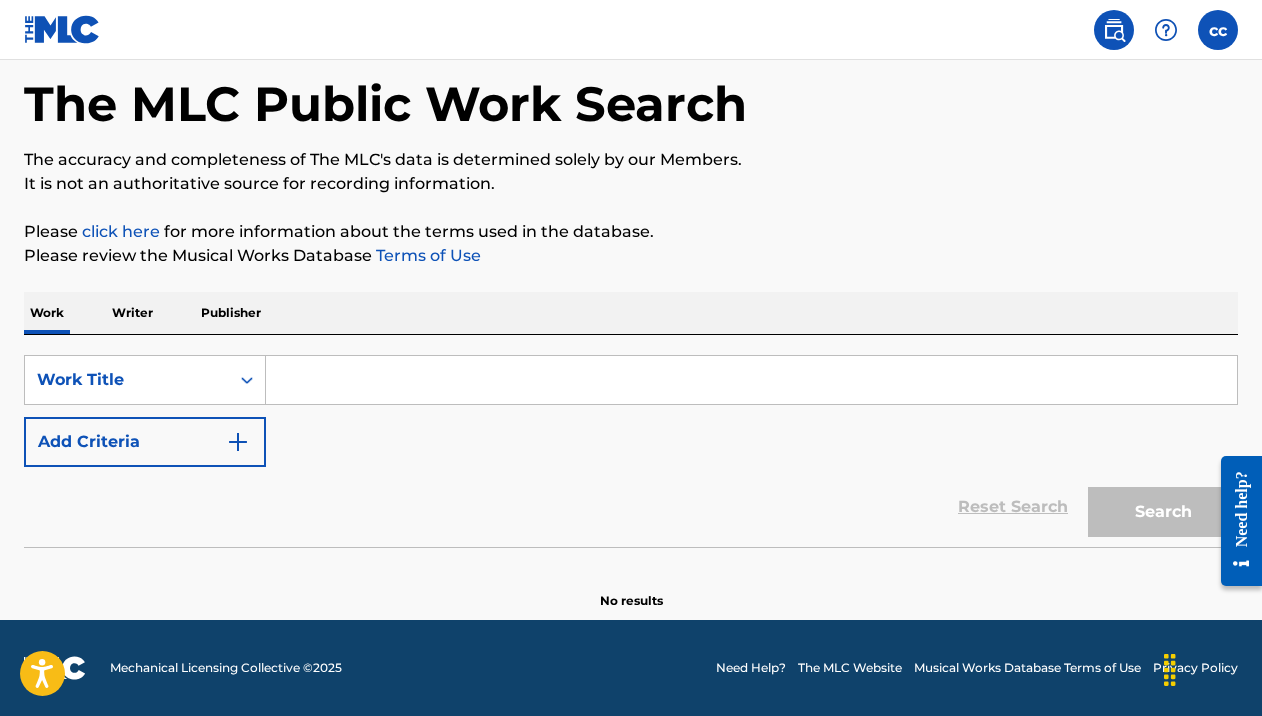 click on "Please review the Musical Works Database   Terms of Use" at bounding box center [631, 256] 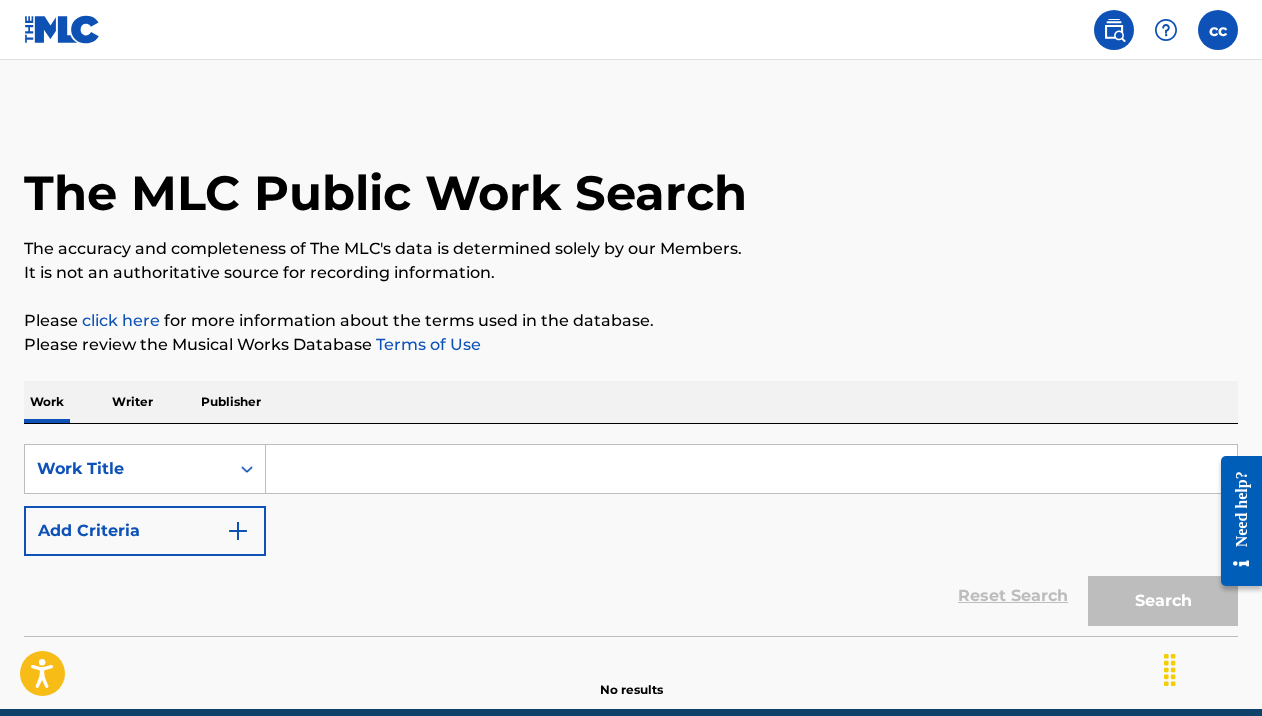 scroll, scrollTop: -1, scrollLeft: 0, axis: vertical 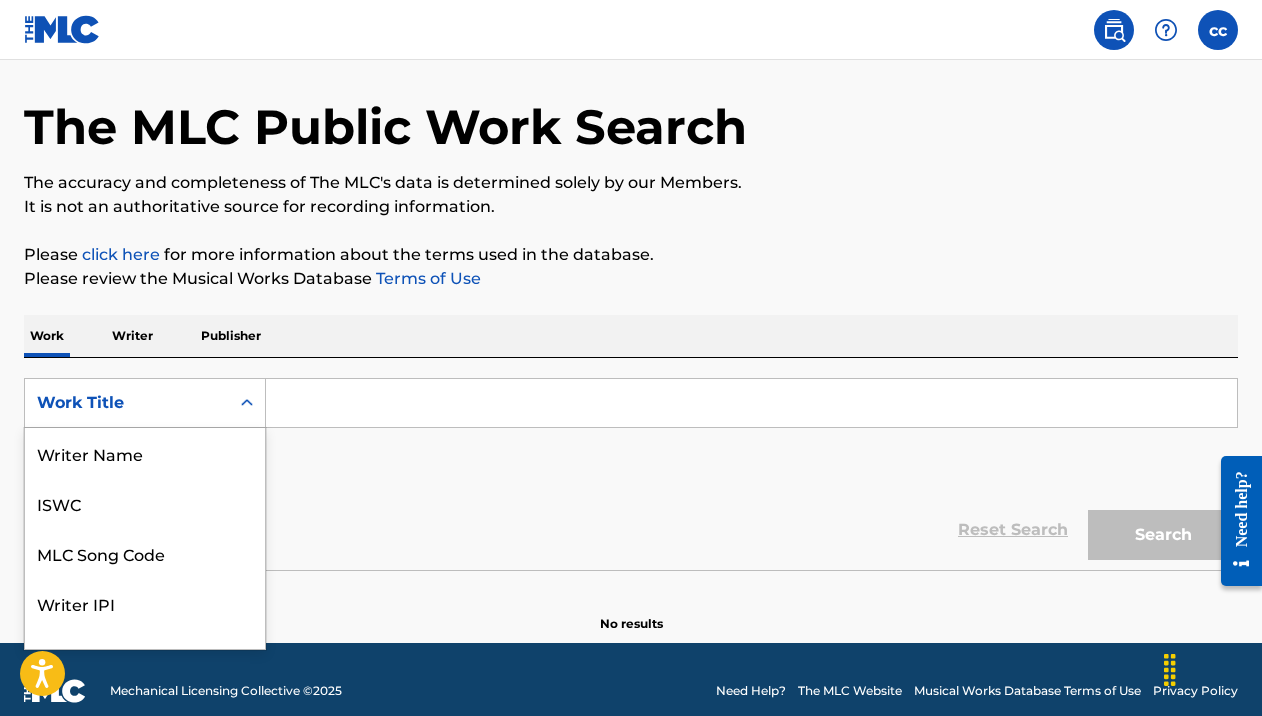 click on "Work Title selected, 8 of 8. 8 results available. Use Up and Down to choose options, press Enter to select the currently focused option, press Escape to exit the menu, press Tab to select the option and exit the menu. Work Title Writer Name ISWC MLC Song Code Writer IPI Publisher Name Publisher IPI MLC Publisher Number Work Title" at bounding box center [145, 403] 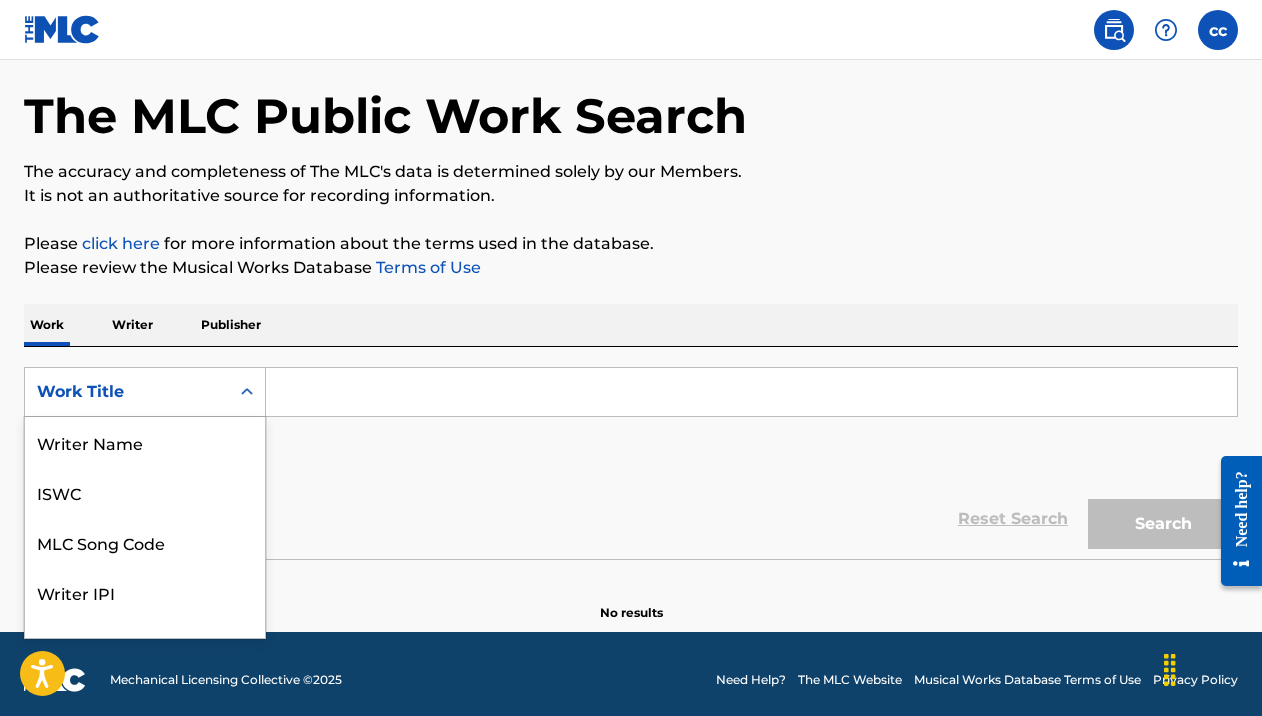 scroll, scrollTop: 100, scrollLeft: 0, axis: vertical 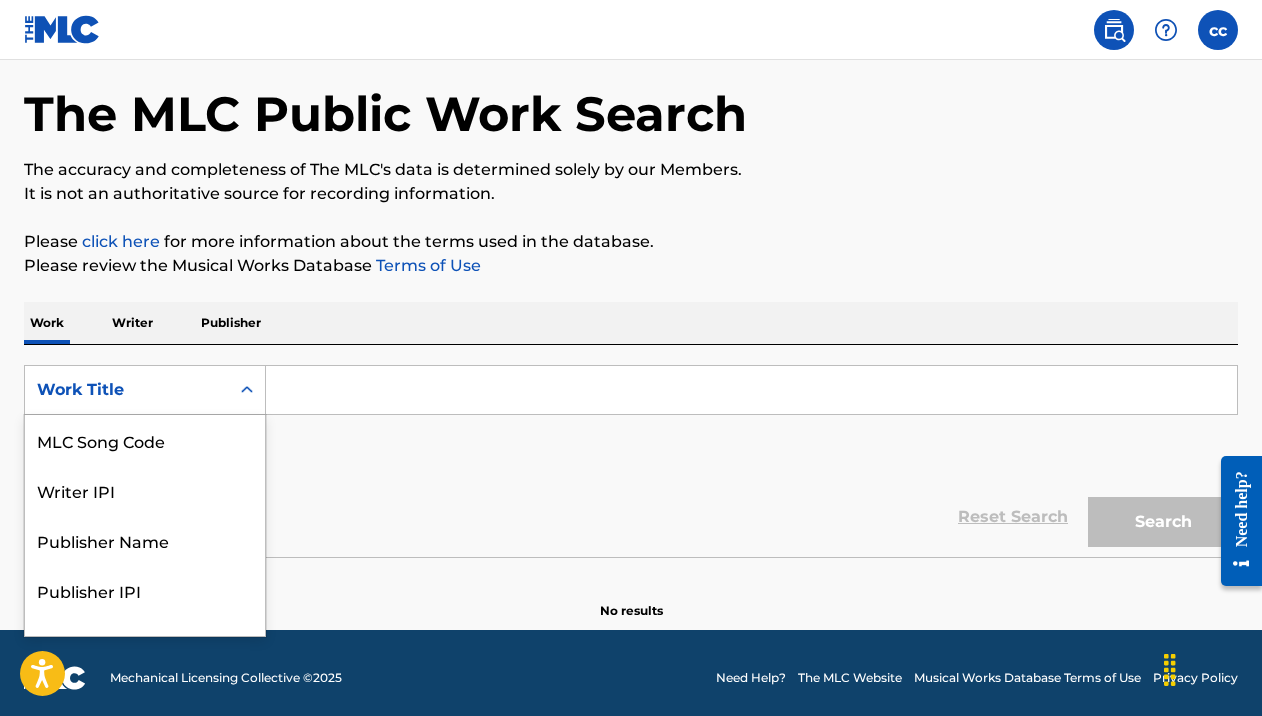 click at bounding box center (751, 390) 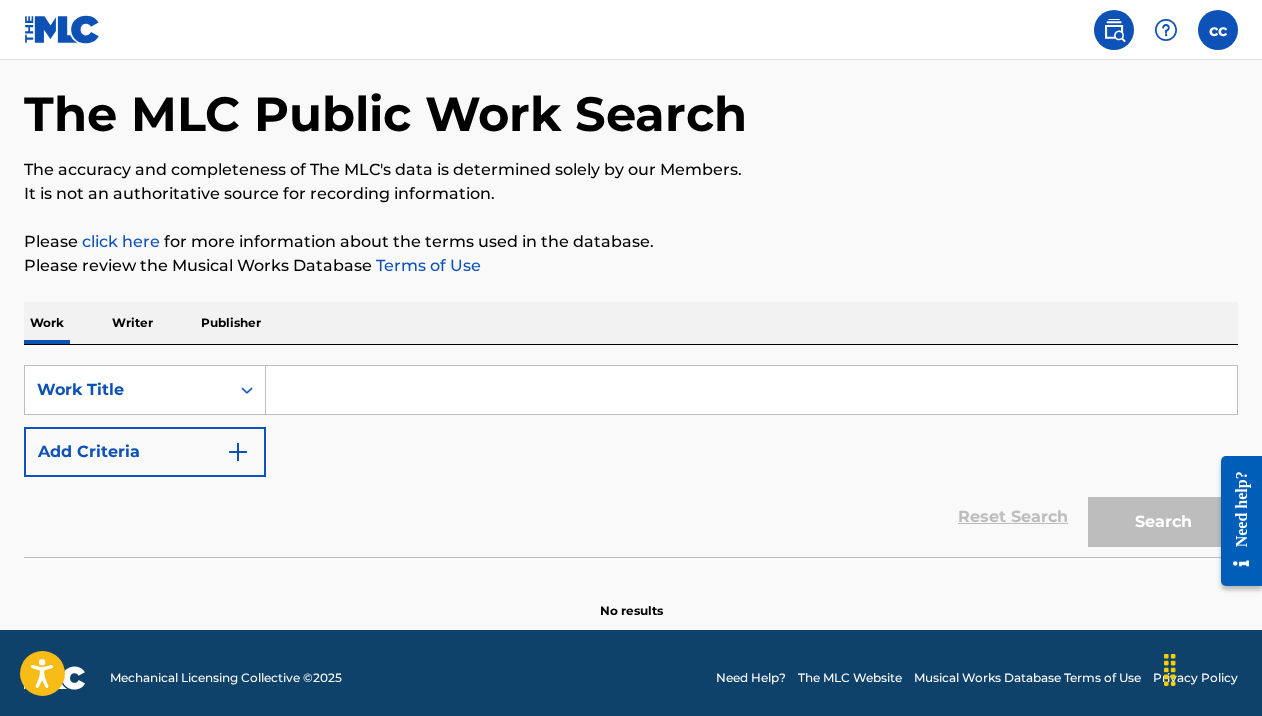 click at bounding box center (751, 390) 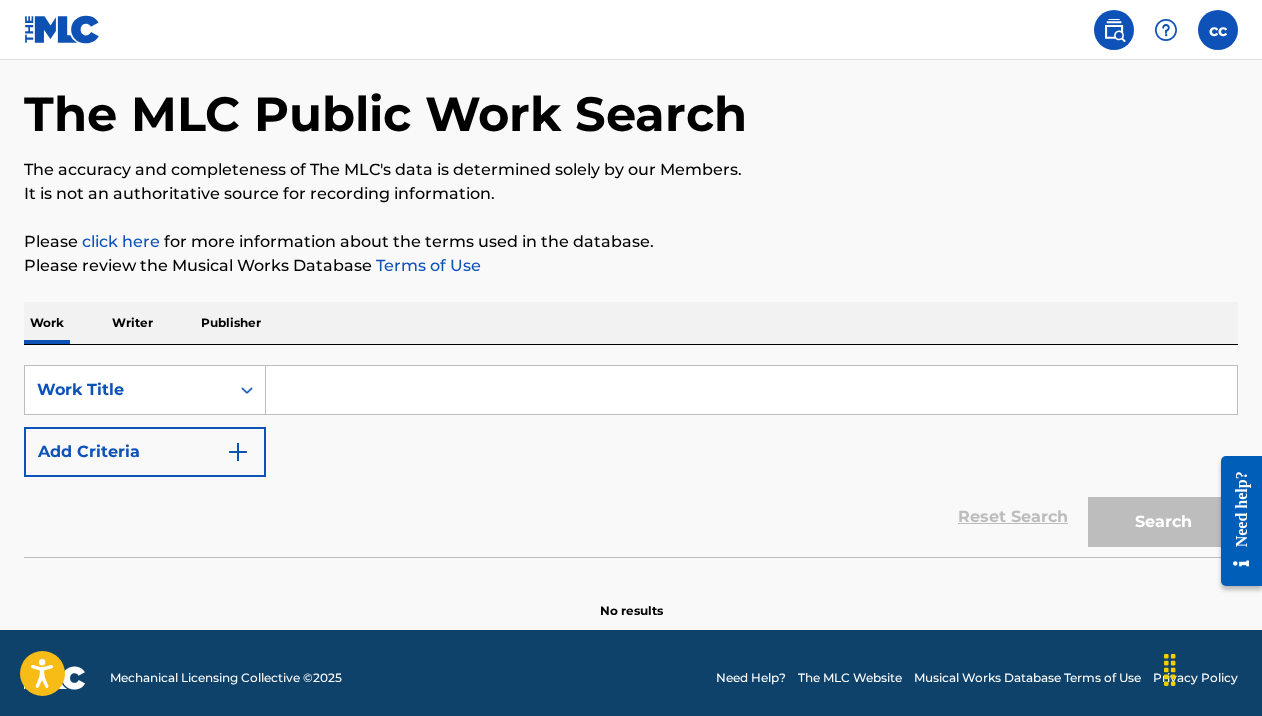 click on "Writer" at bounding box center [132, 323] 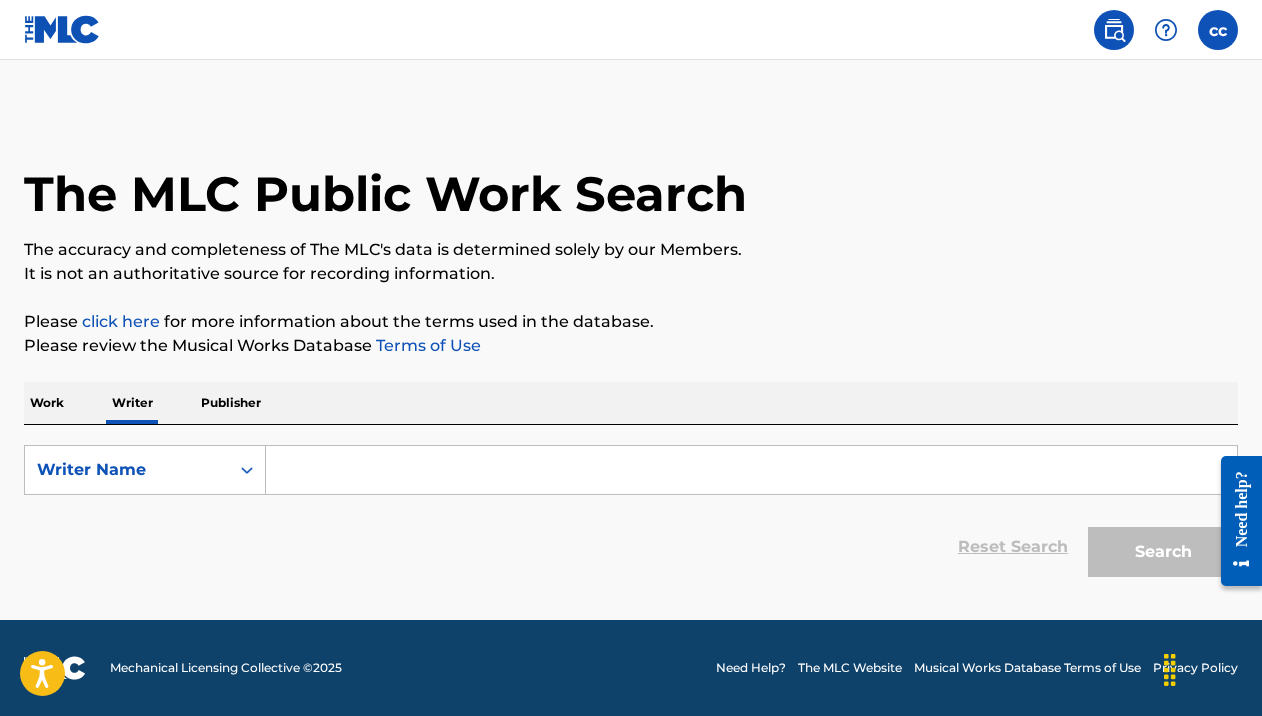 scroll, scrollTop: 0, scrollLeft: 0, axis: both 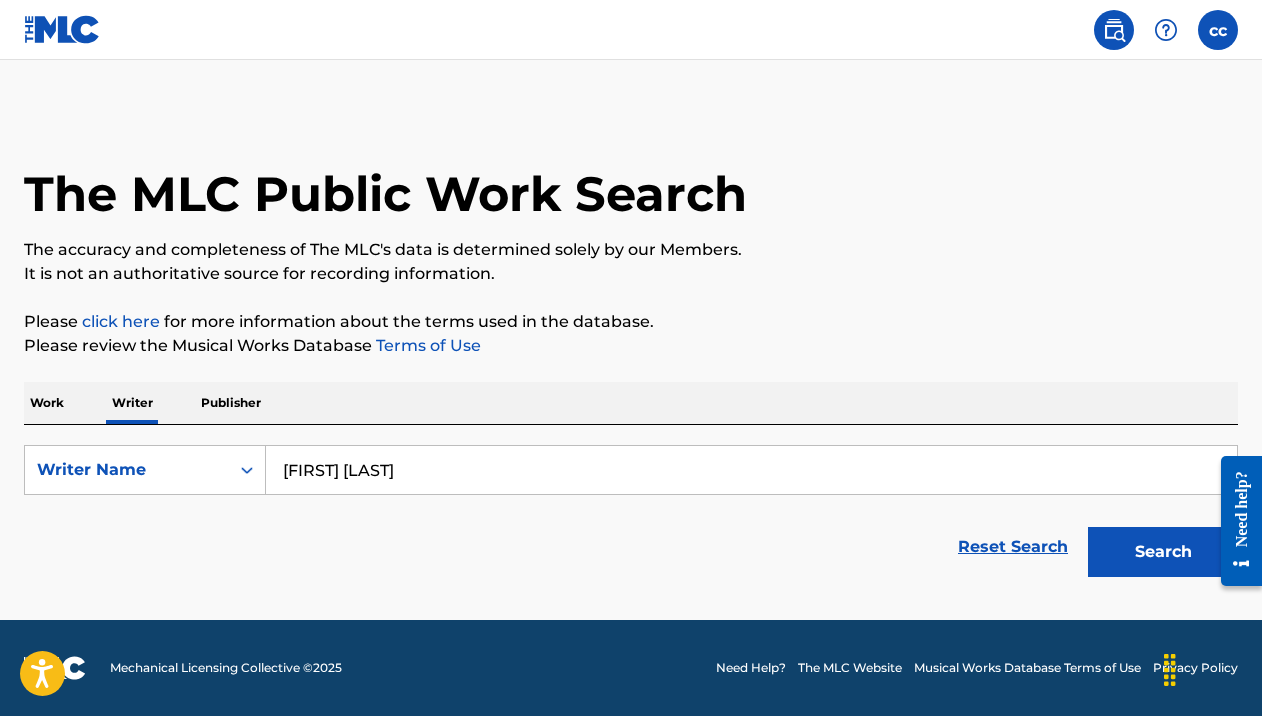 type on "[FIRST] [LAST]" 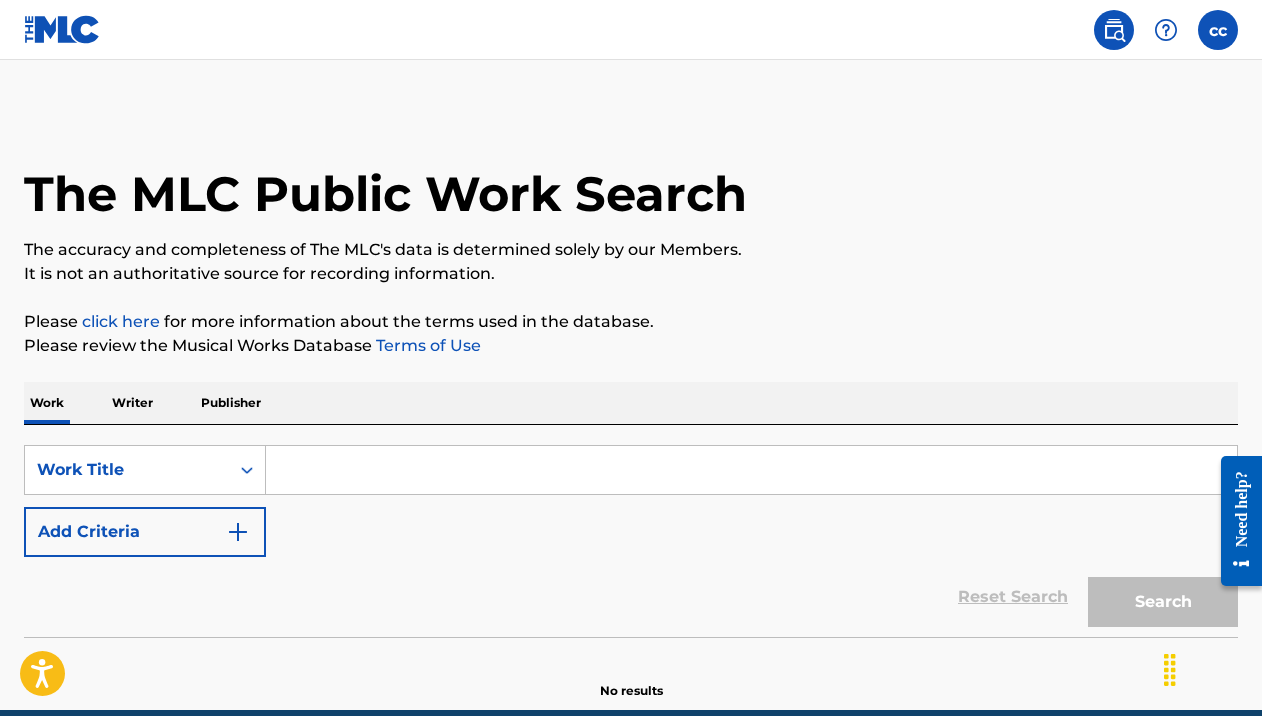 click at bounding box center [751, 470] 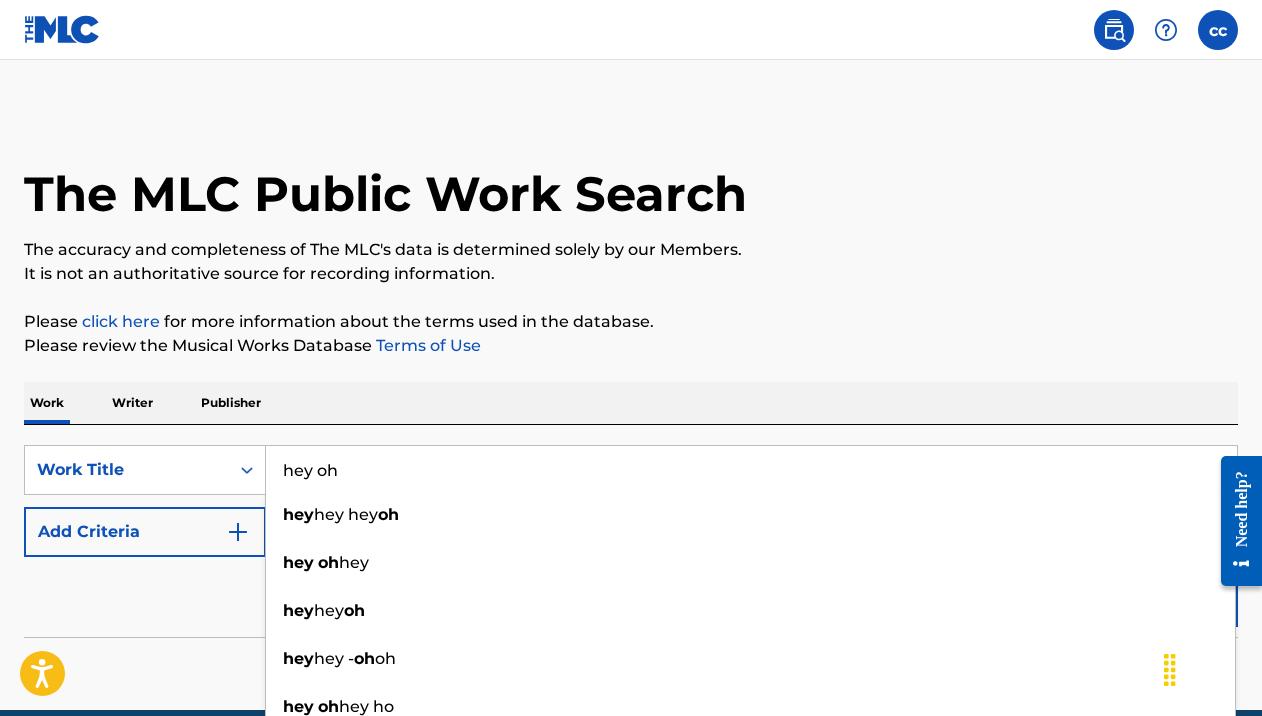 click on "hey oh" at bounding box center [751, 470] 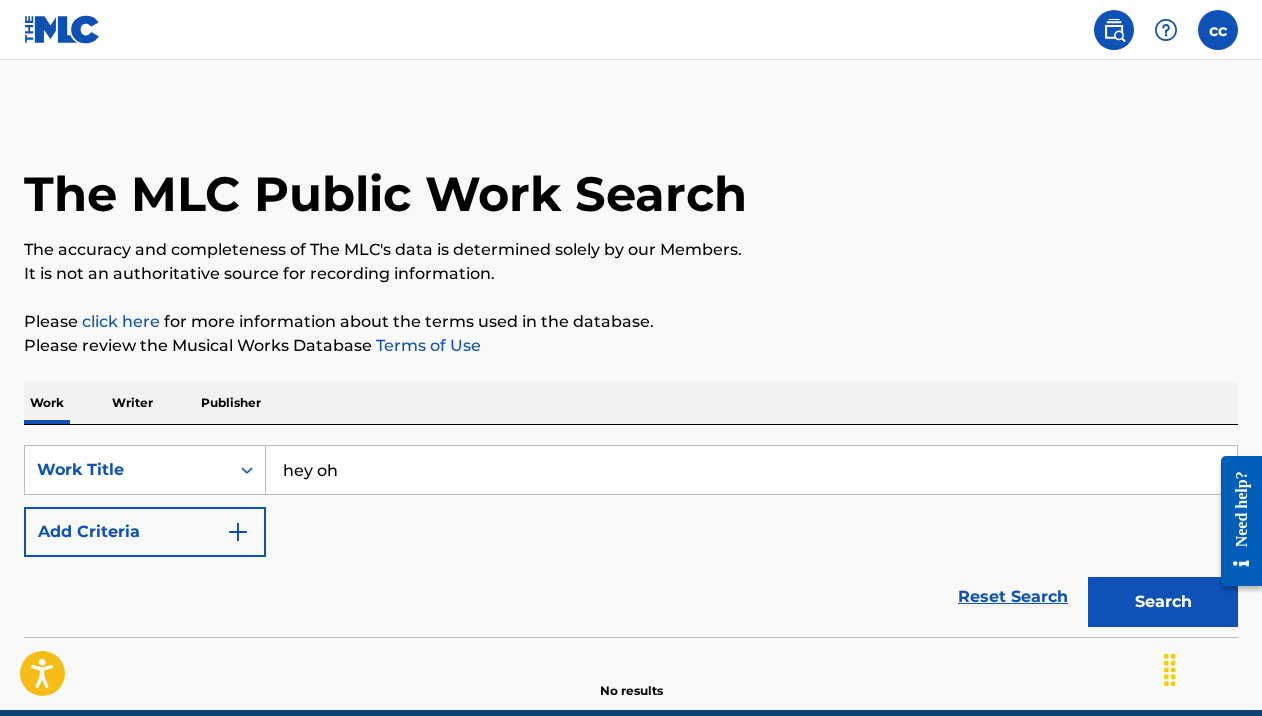 click on "Work Writer Publisher" at bounding box center [631, 403] 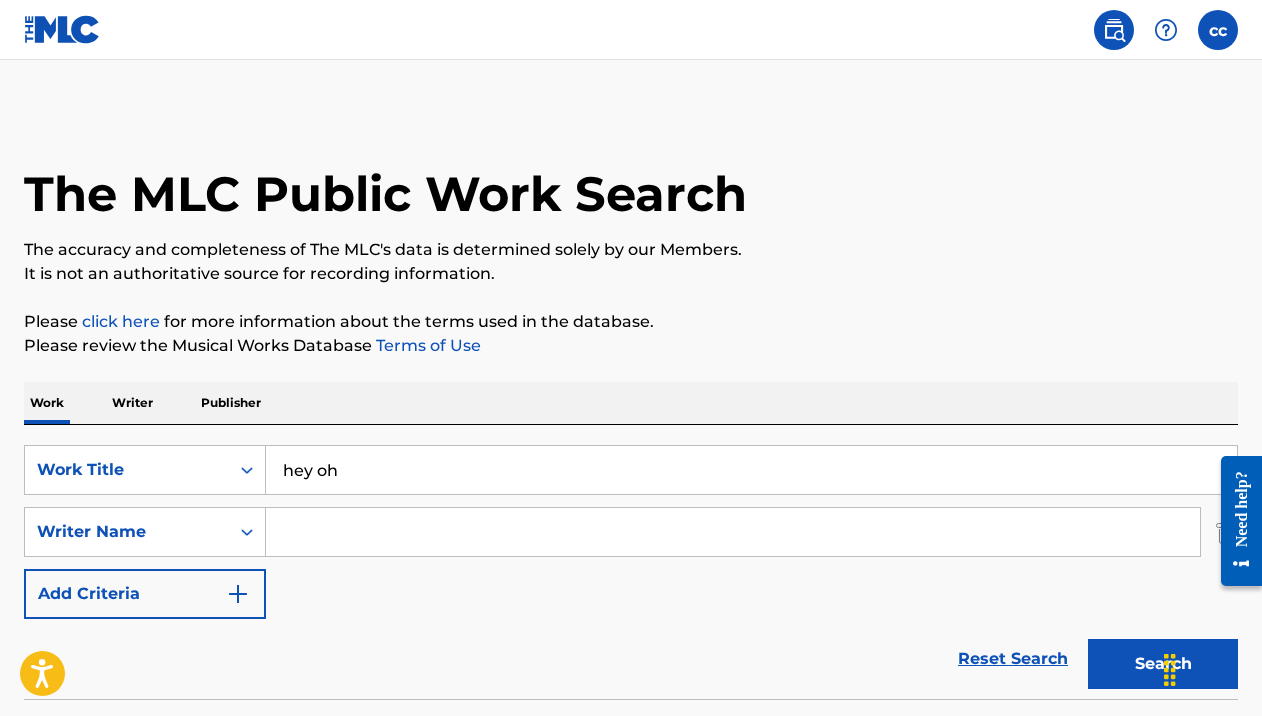 click at bounding box center (733, 532) 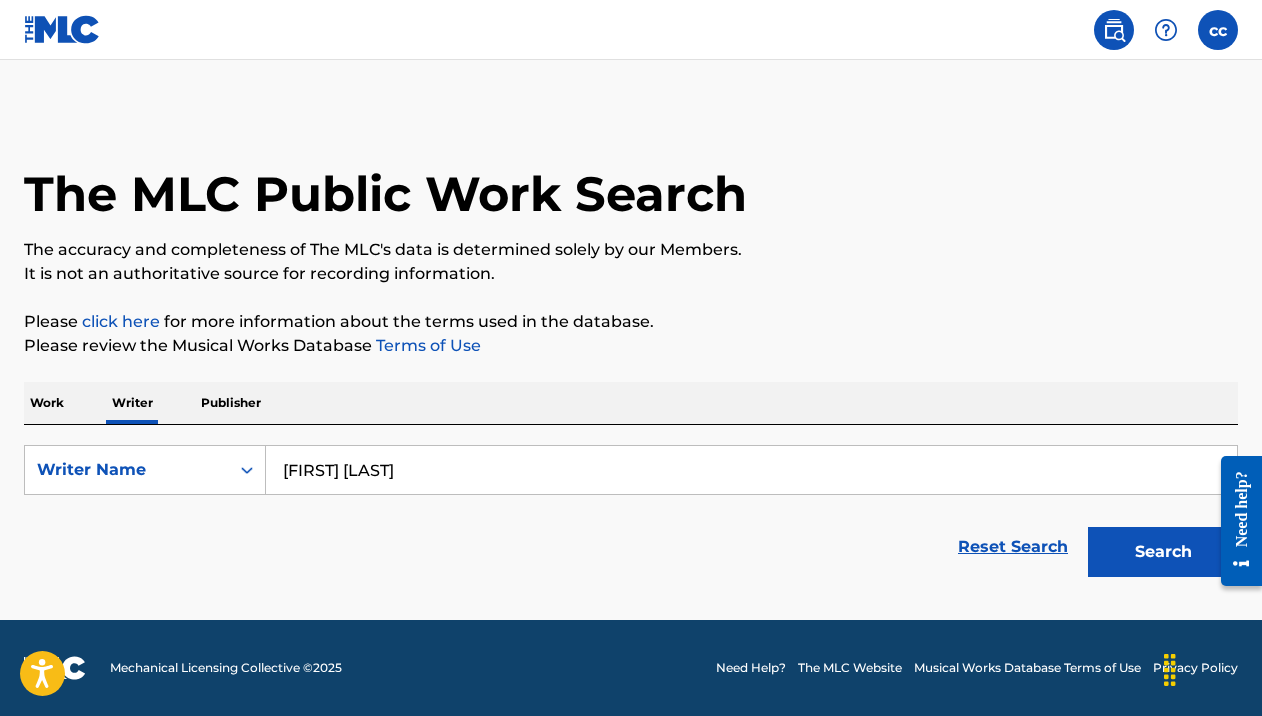 click on "Work" at bounding box center [47, 403] 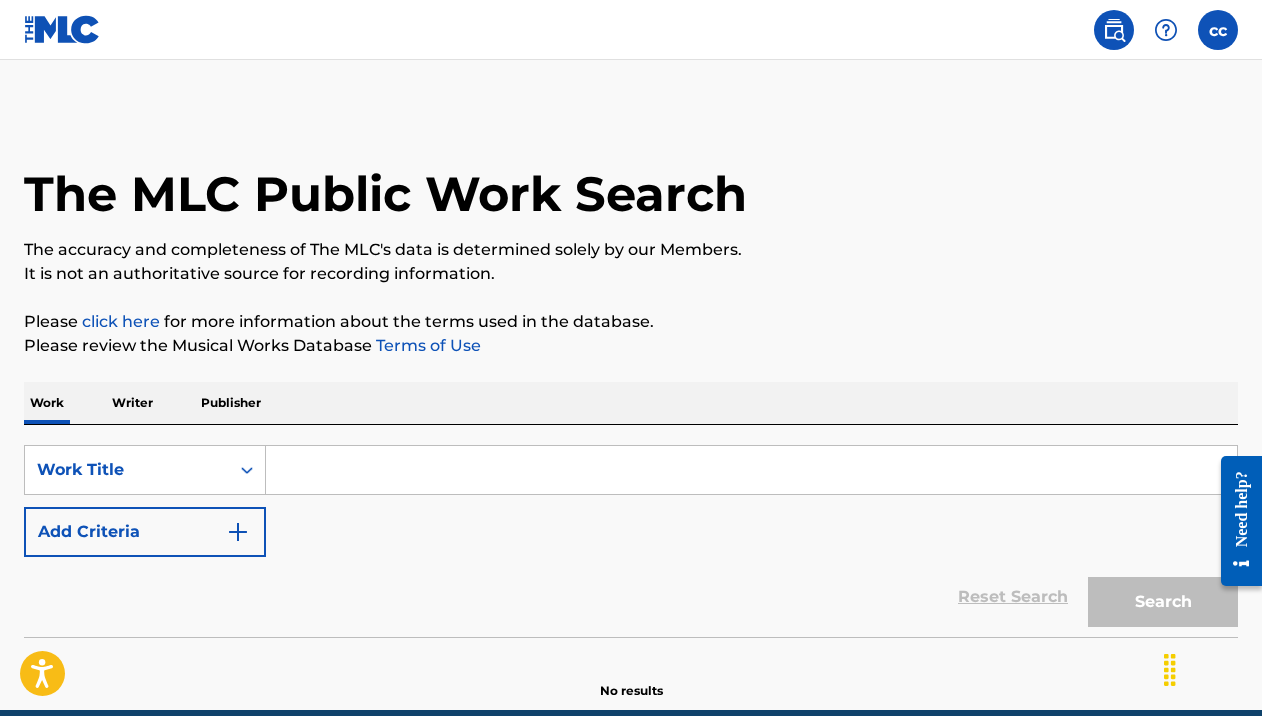 click on "Writer" at bounding box center (132, 403) 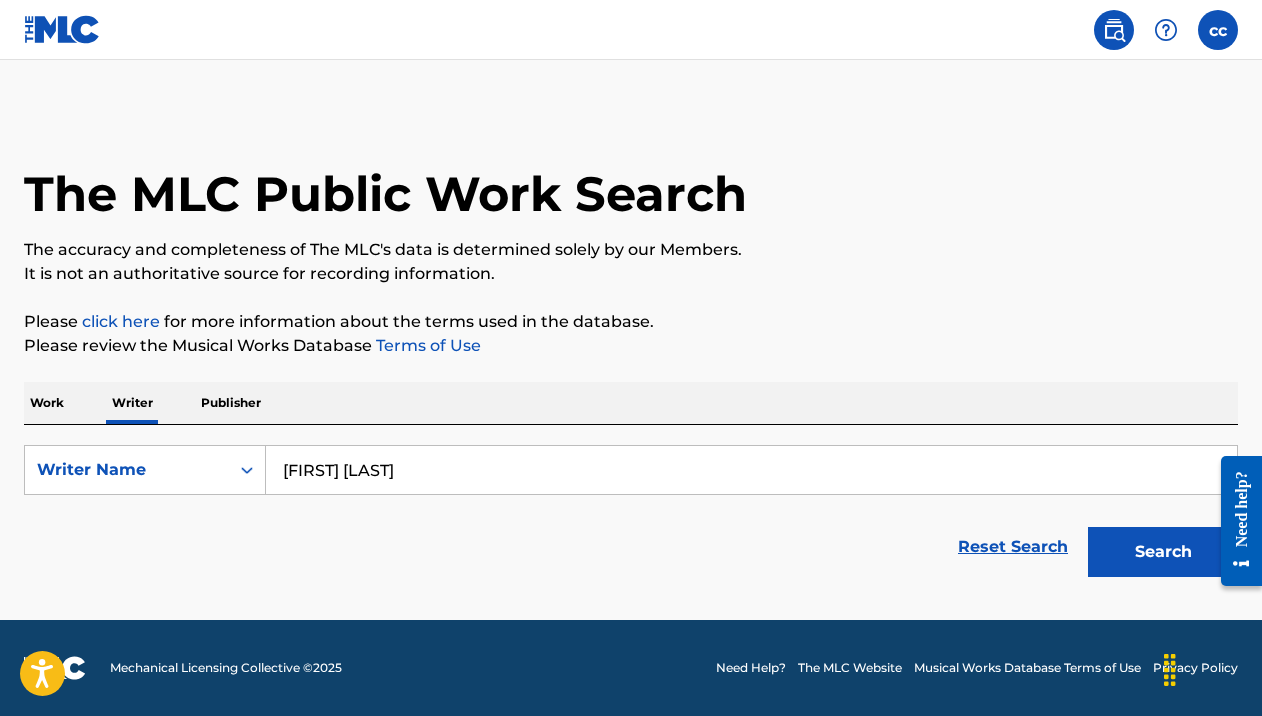 click on "Work" at bounding box center (47, 403) 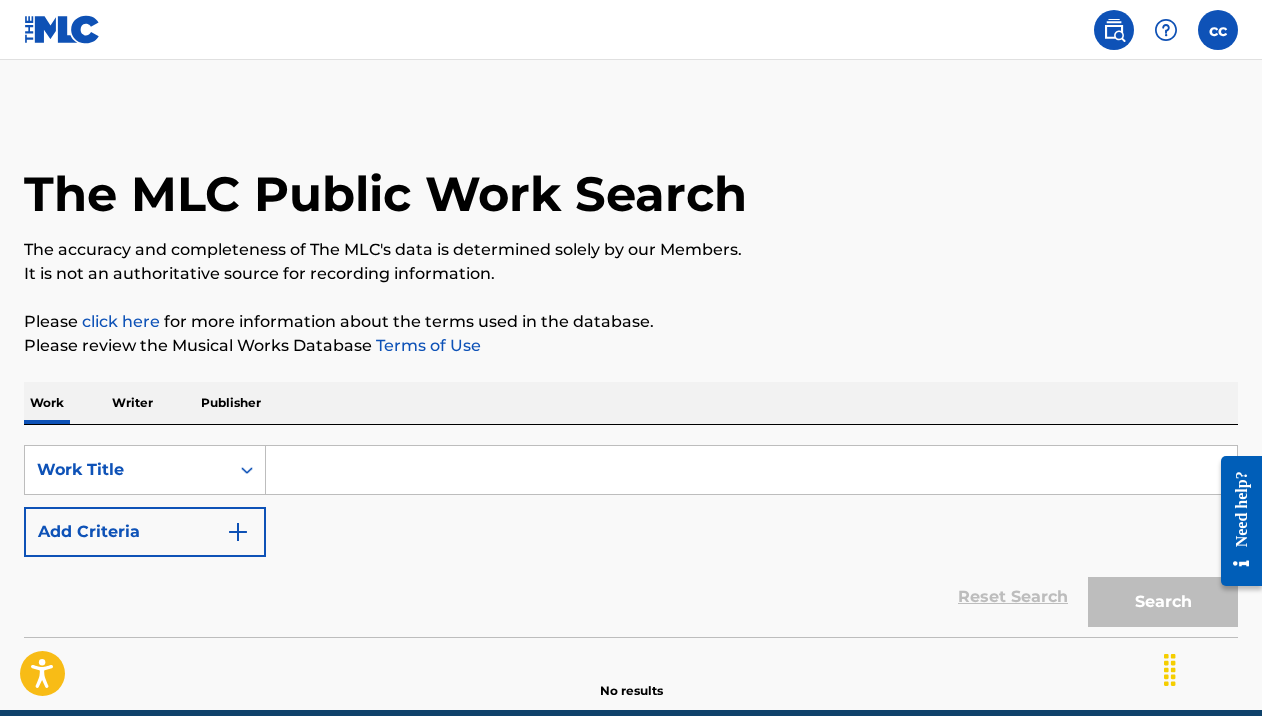 click on "Add Criteria" at bounding box center (145, 532) 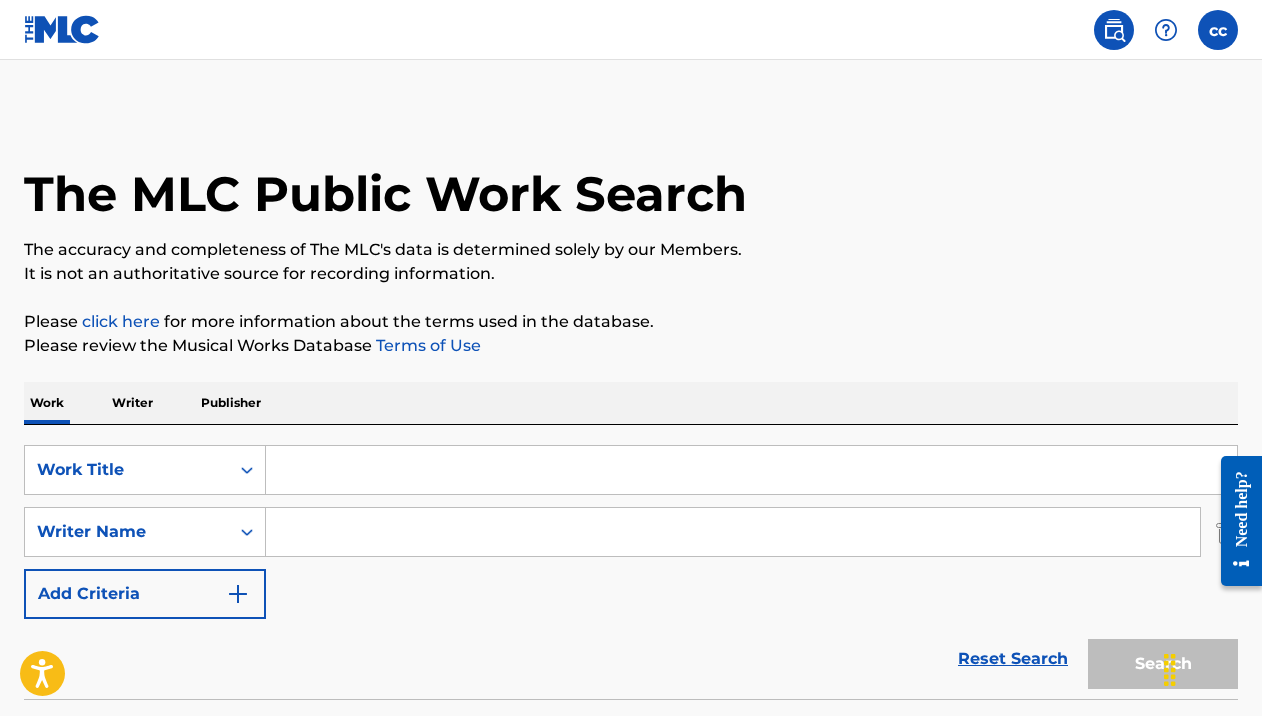 click on "Add Criteria" at bounding box center [145, 594] 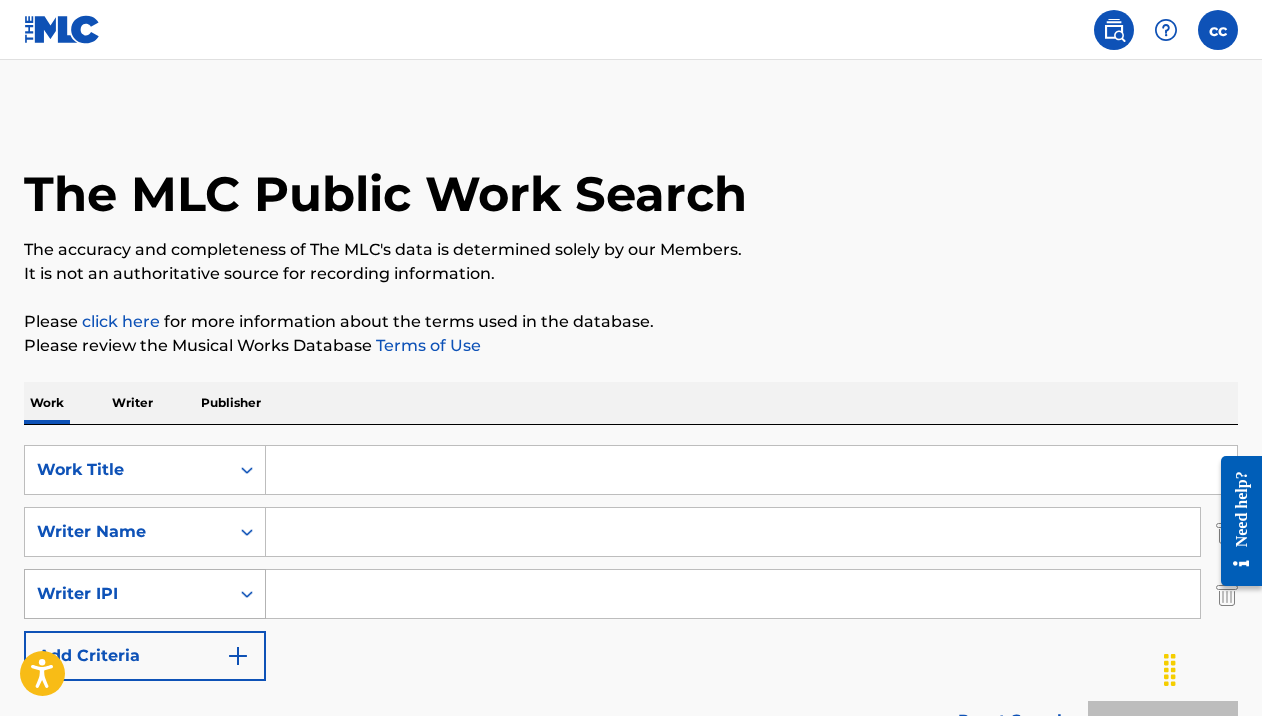 click 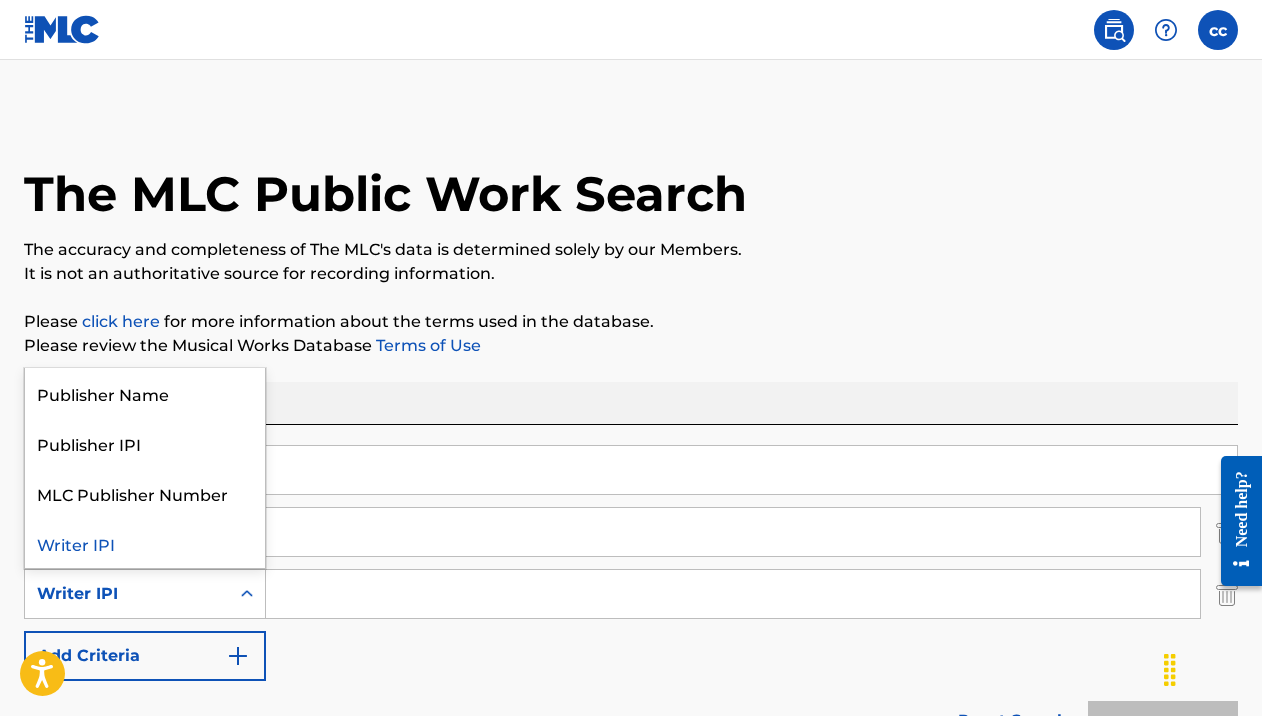 click at bounding box center [733, 594] 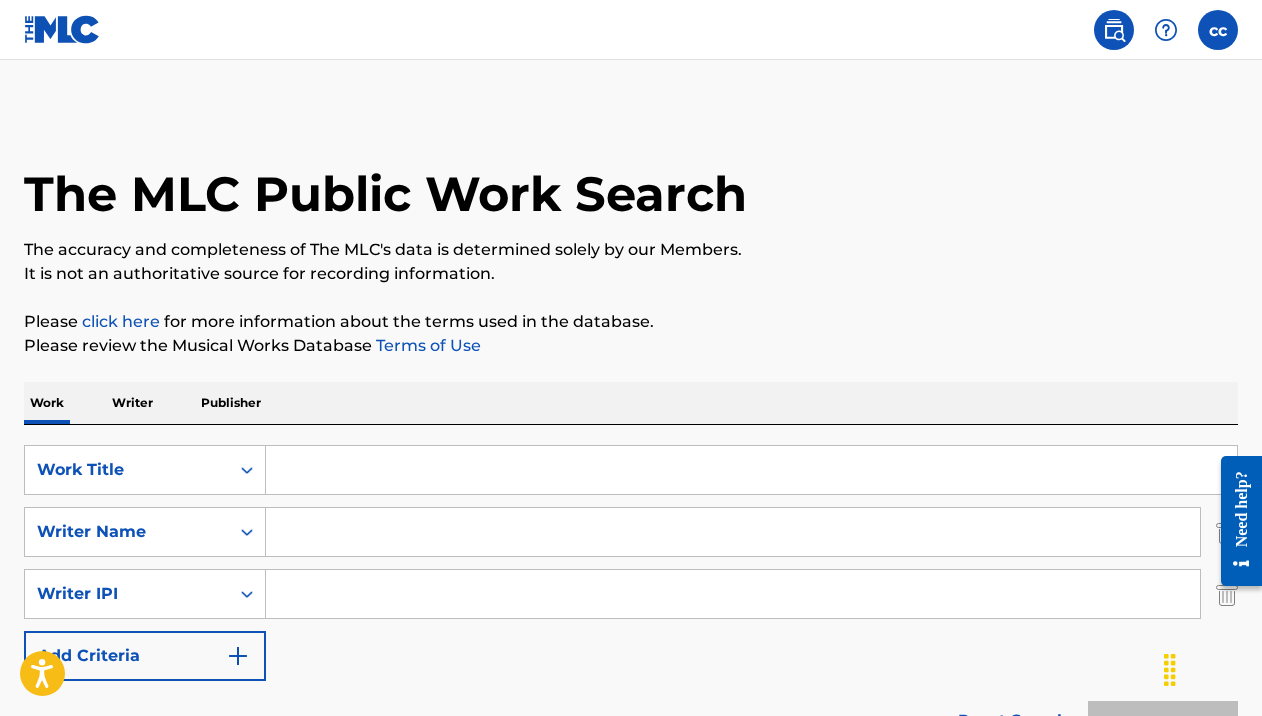 click at bounding box center [751, 470] 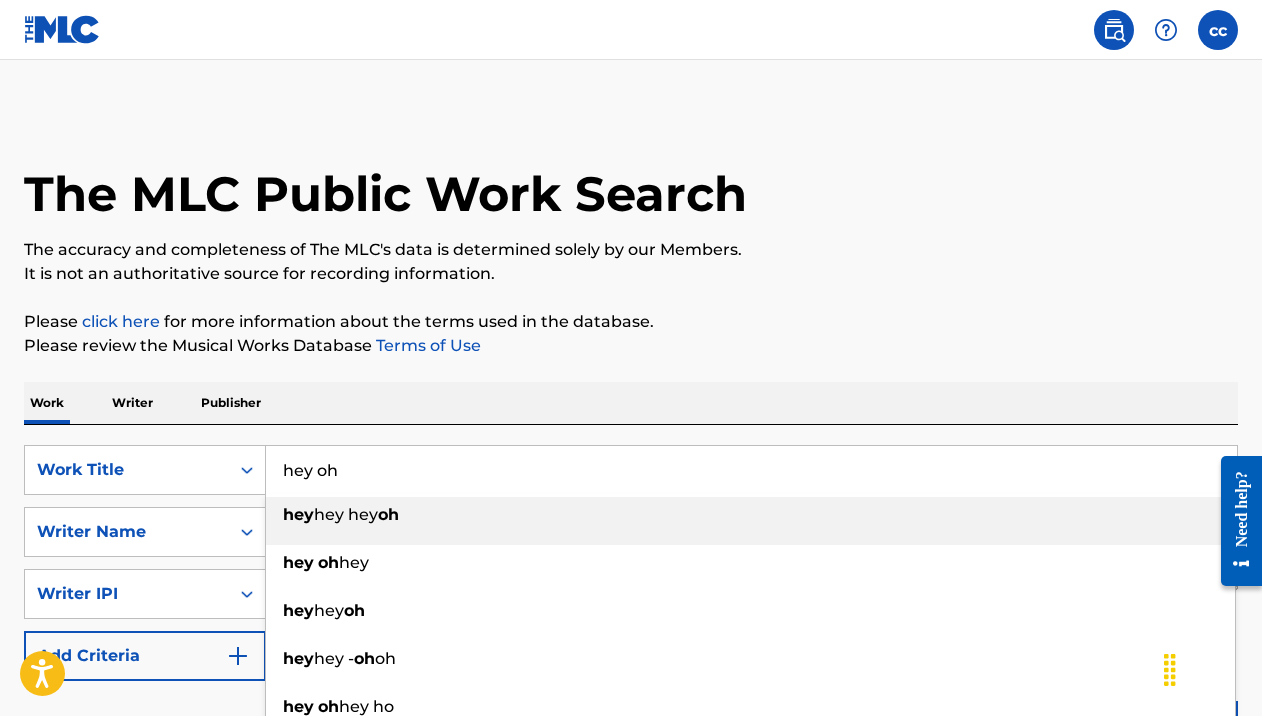 click on "hey oh" at bounding box center [751, 470] 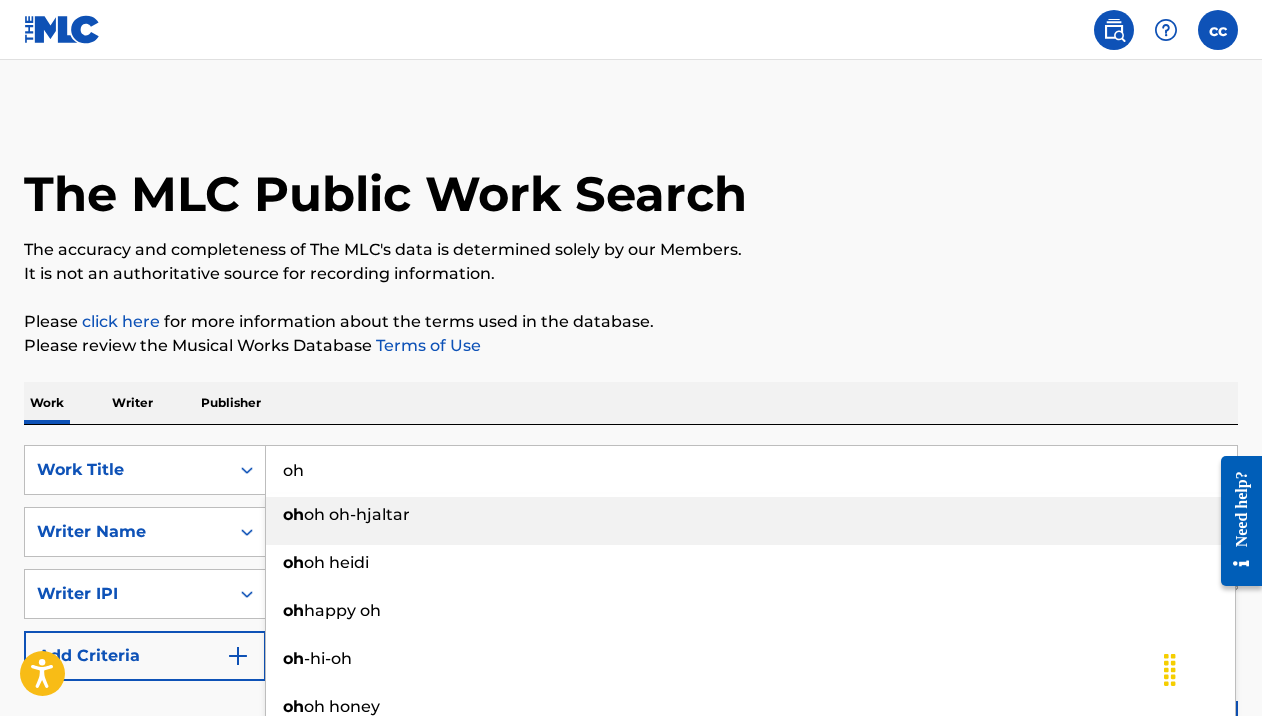 type on "o" 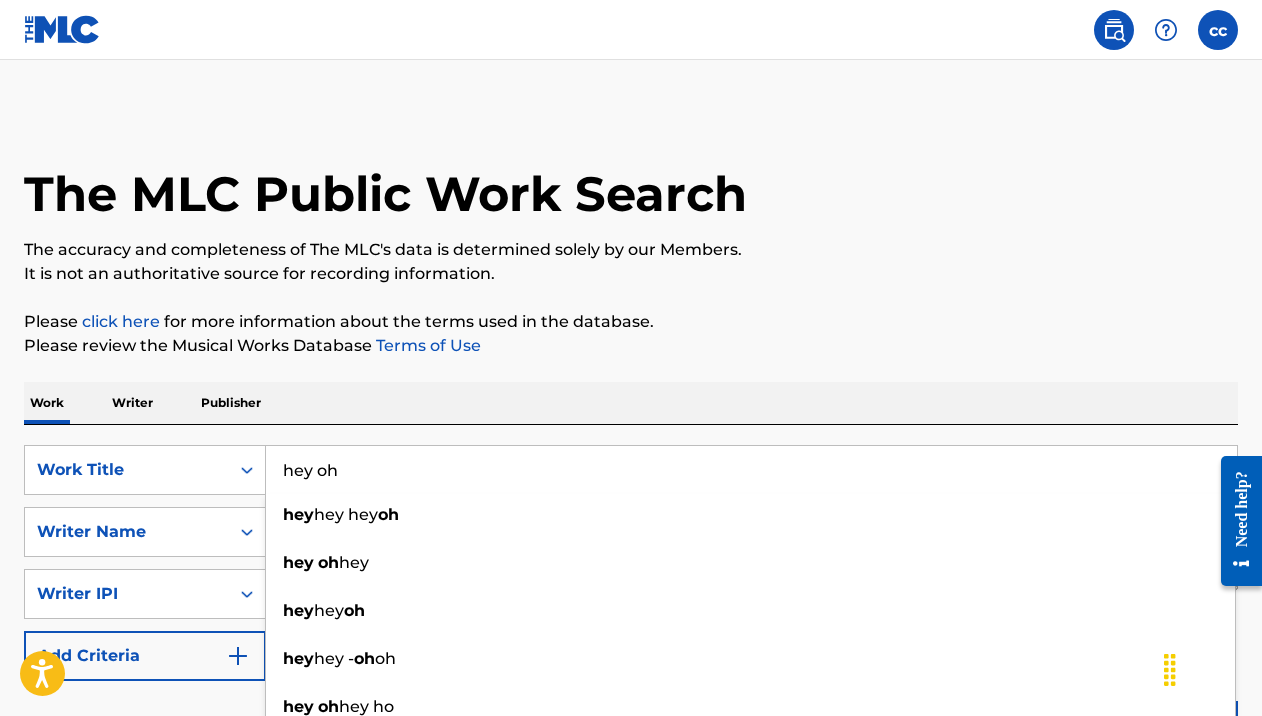 type on "hey oh" 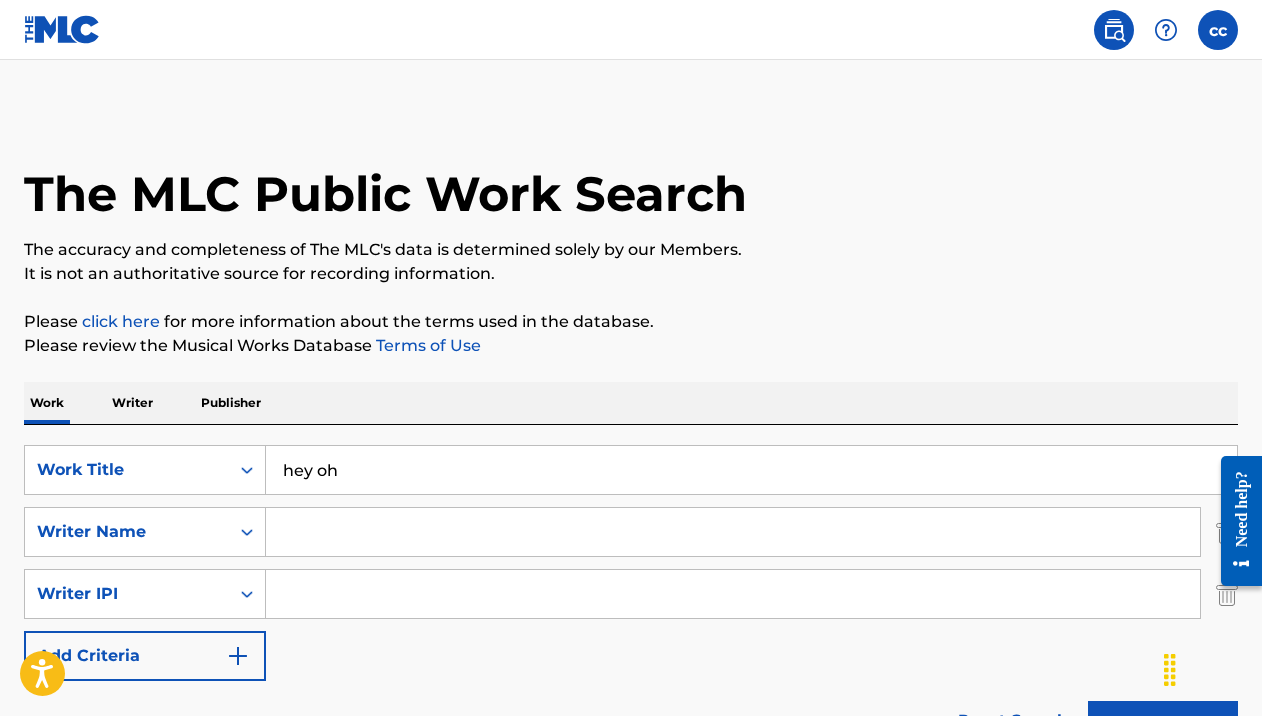 click at bounding box center [733, 532] 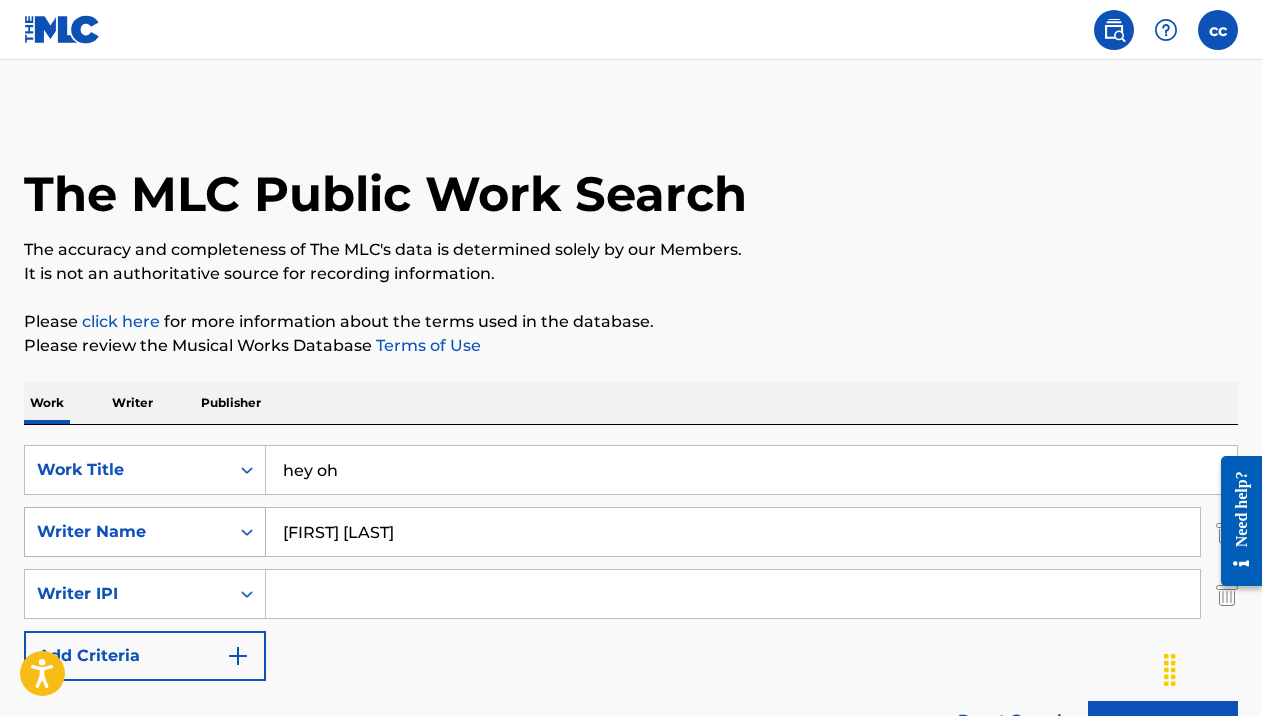 type on "[FIRST] [LAST]" 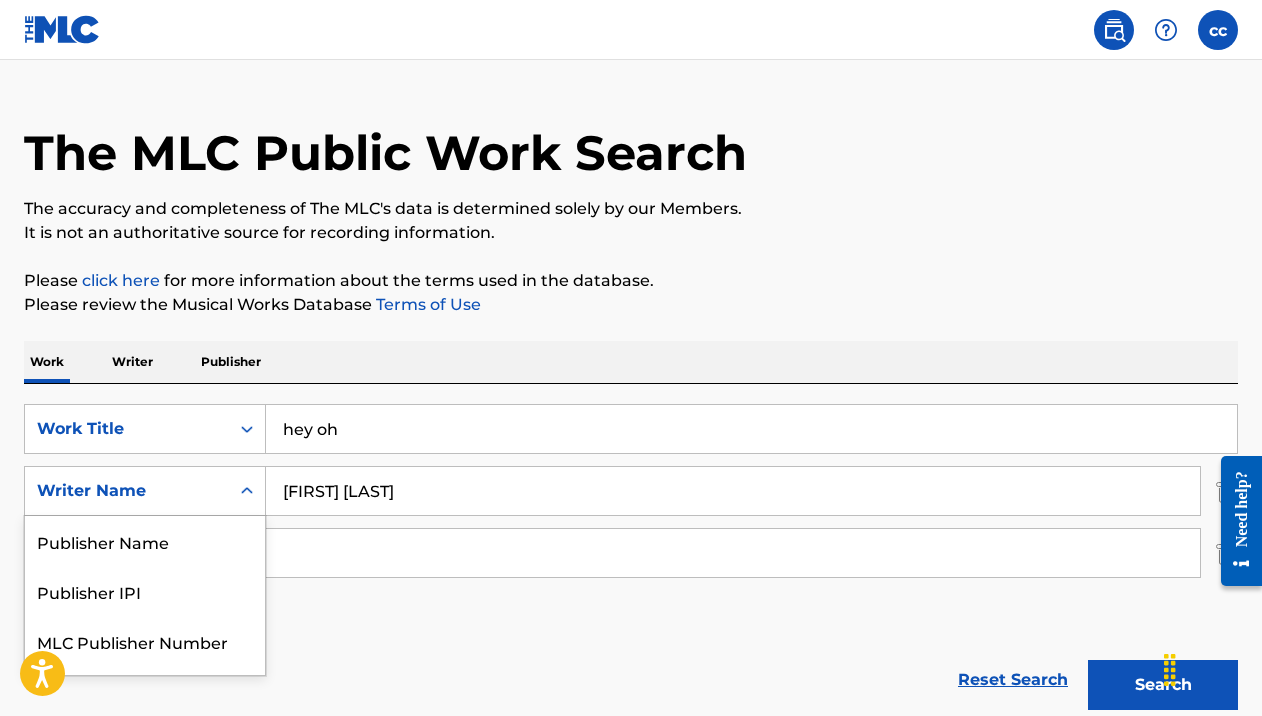 scroll, scrollTop: 42, scrollLeft: 0, axis: vertical 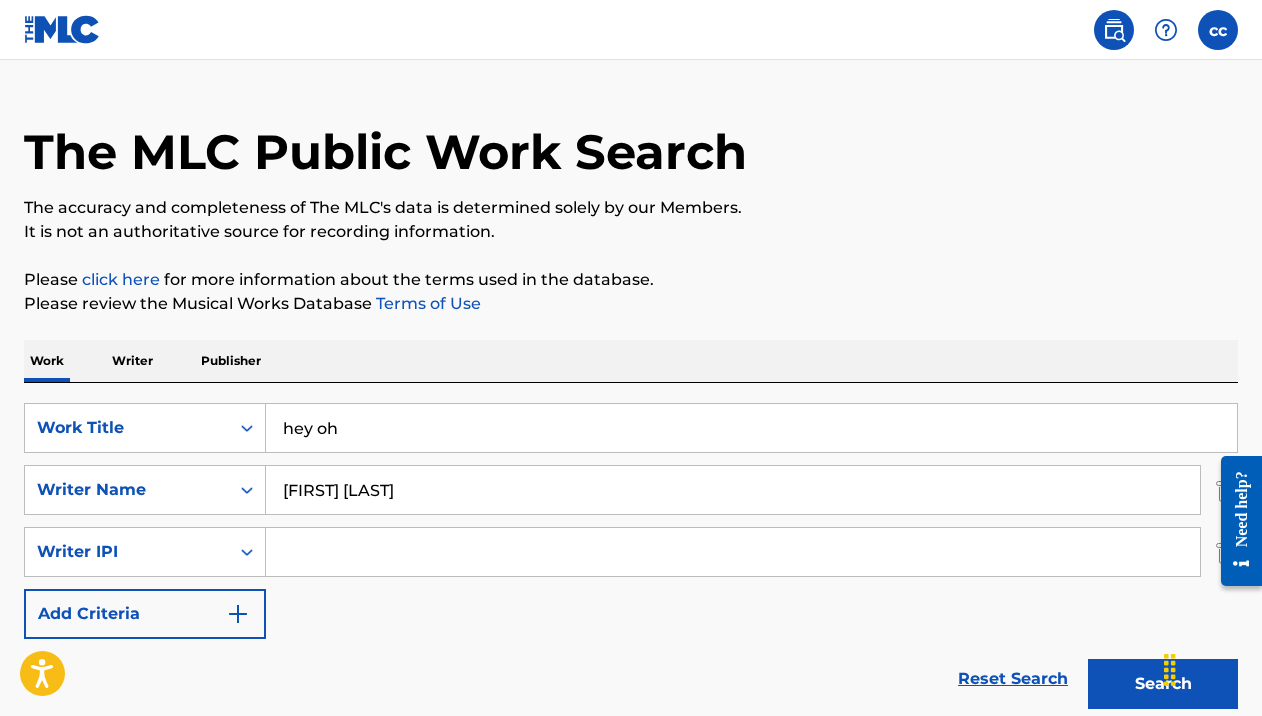 click on "Reset Search Search" at bounding box center [631, 679] 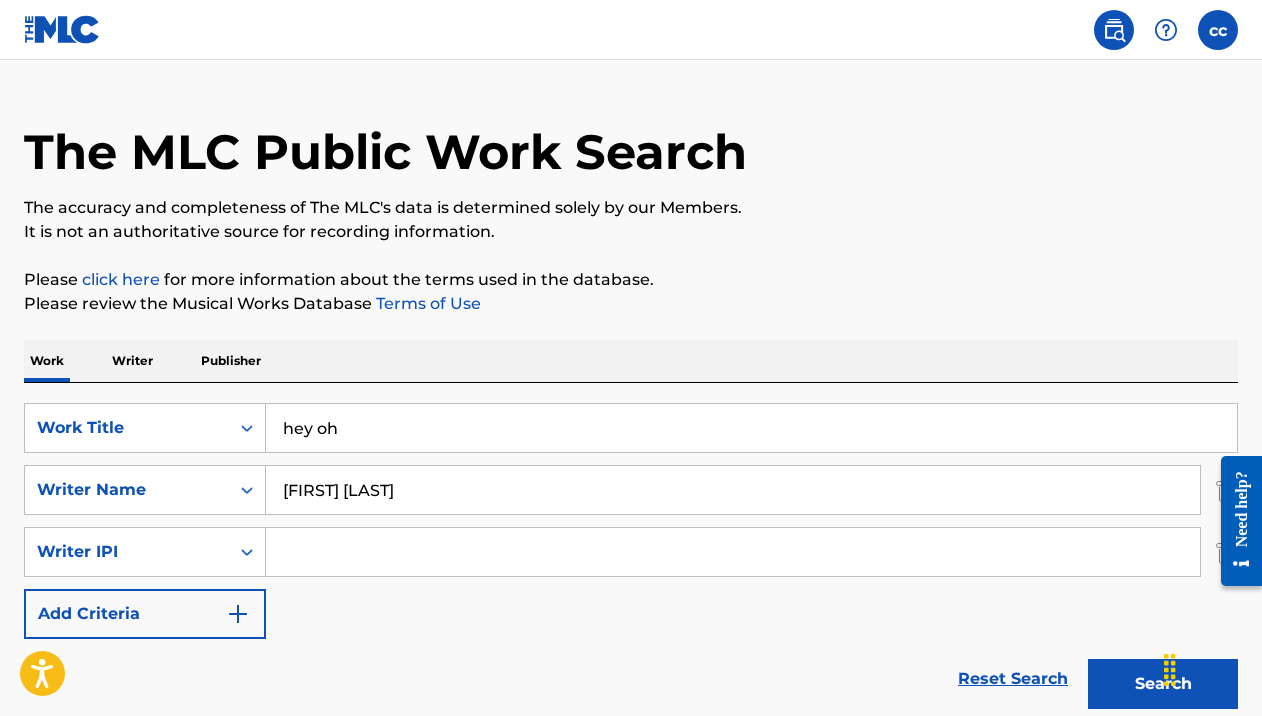 click at bounding box center [733, 552] 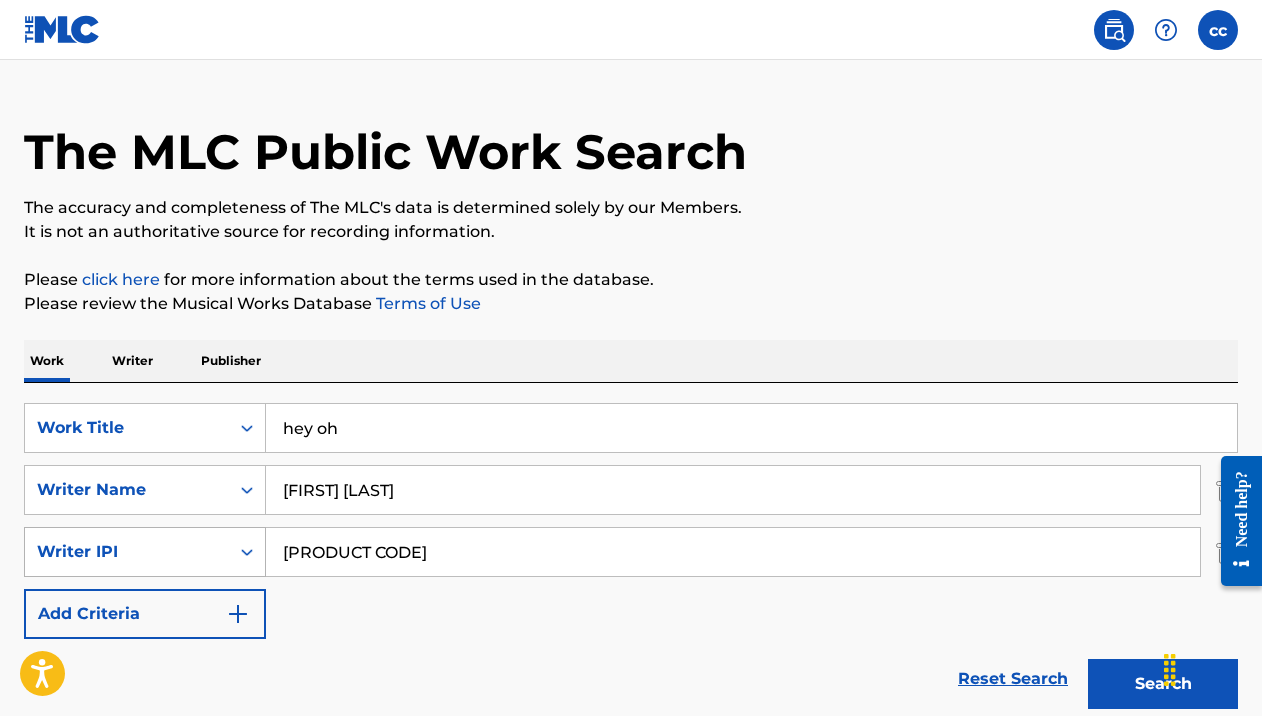 click on "Writer IPI" at bounding box center (127, 552) 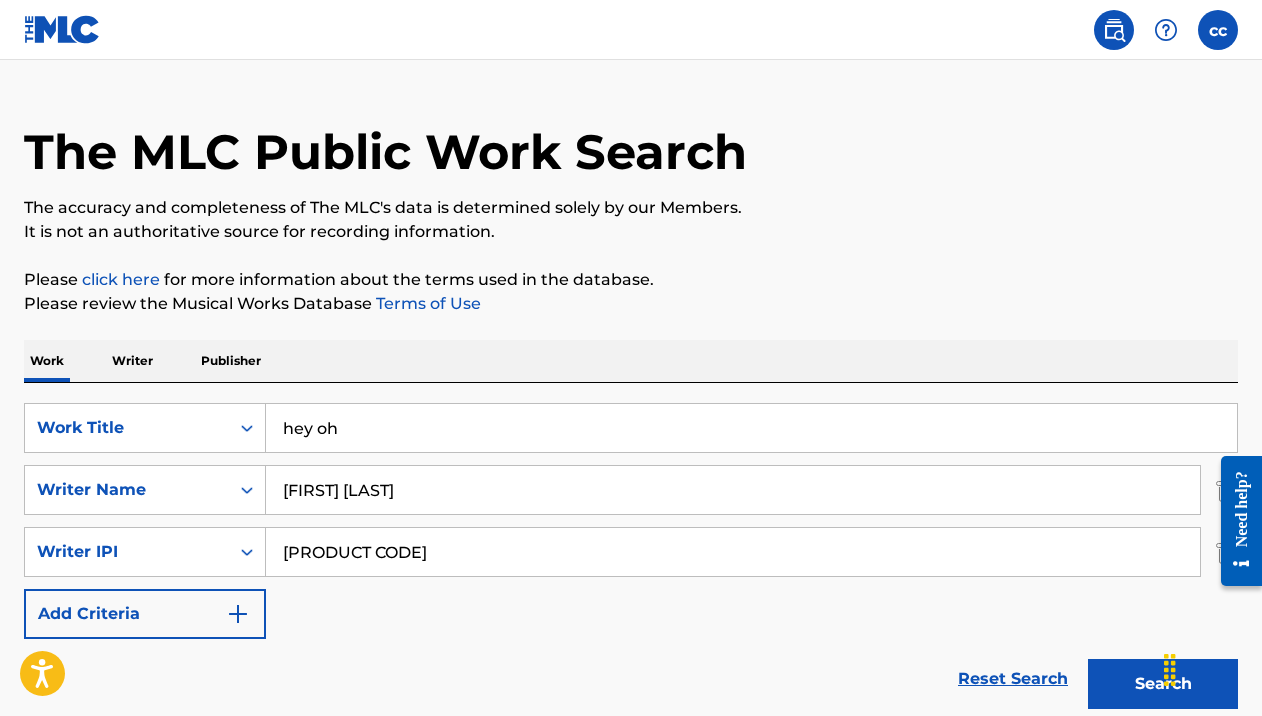 click on "Reset Search Search" at bounding box center [631, 679] 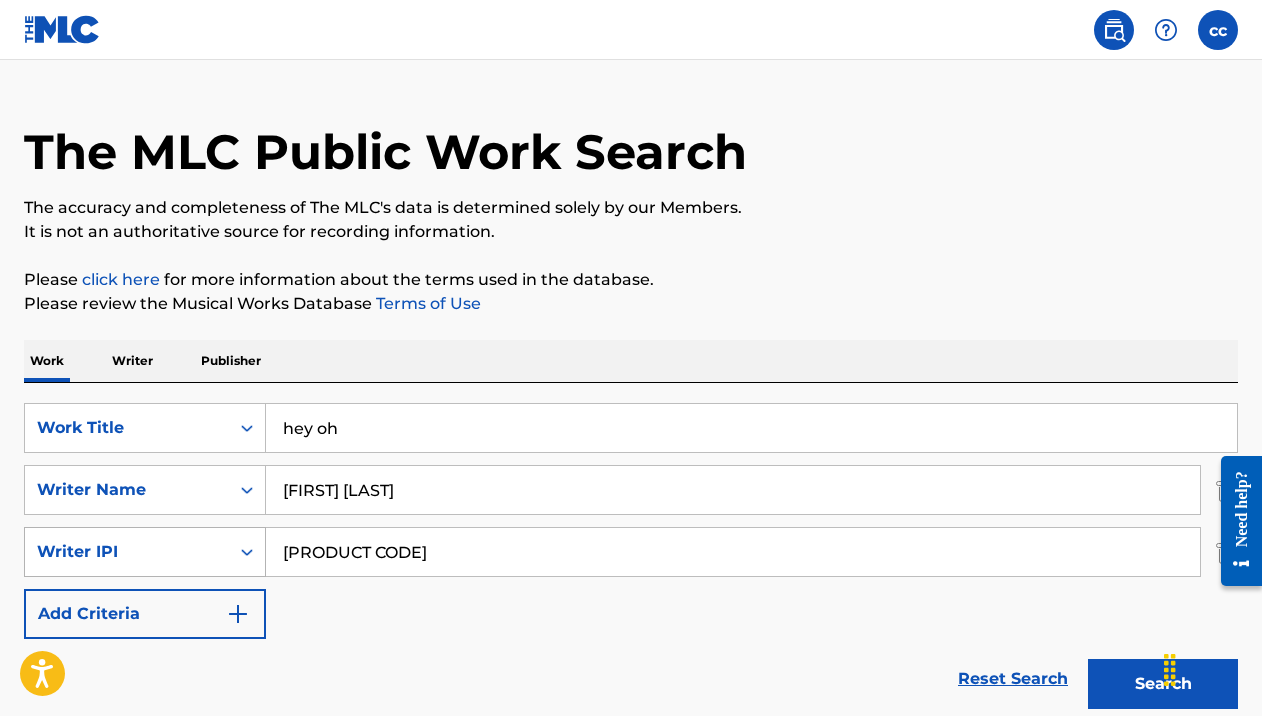 click on "Writer IPI" at bounding box center (127, 552) 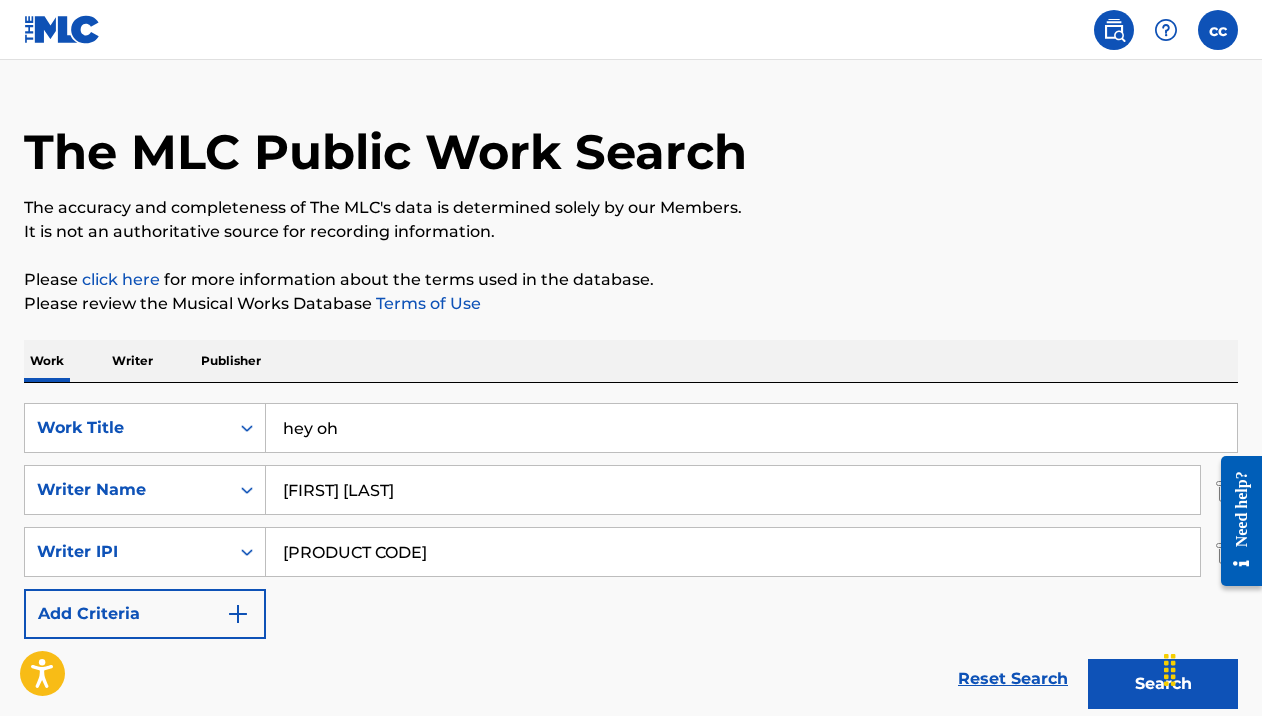 click on "[PRODUCT CODE]" at bounding box center (733, 552) 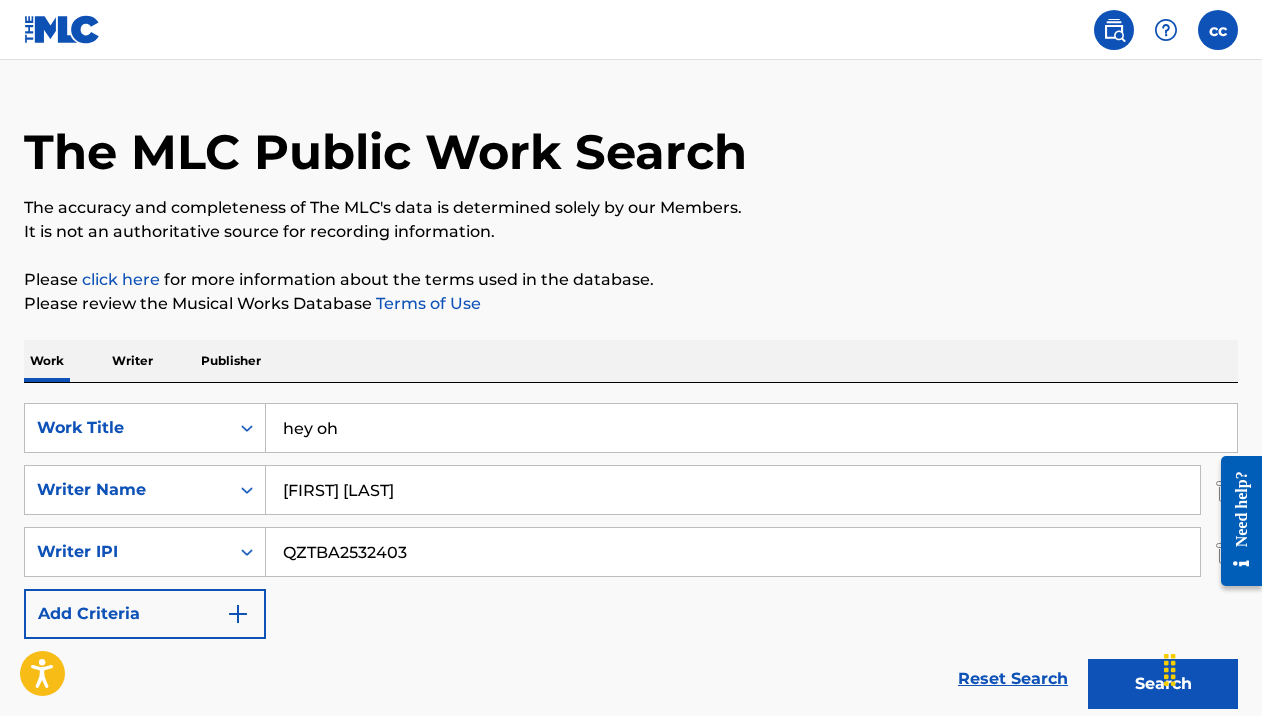 type on "QZTBA2532403" 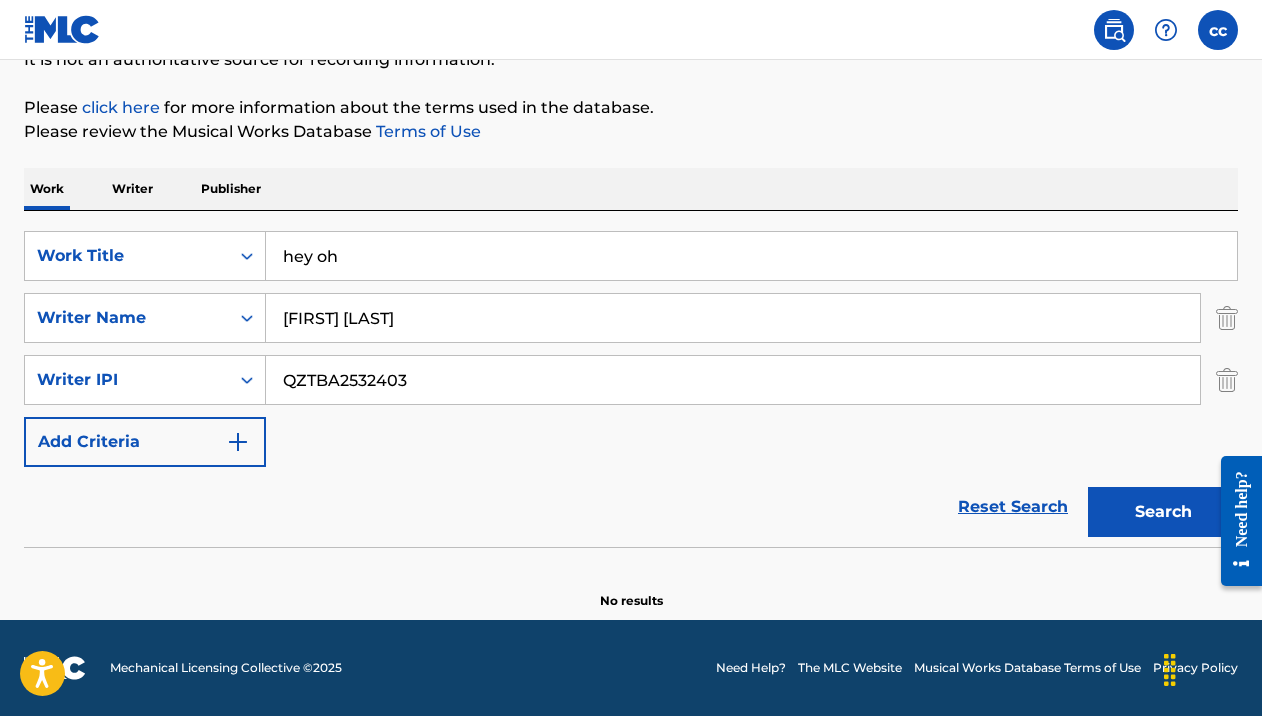 scroll, scrollTop: 214, scrollLeft: 0, axis: vertical 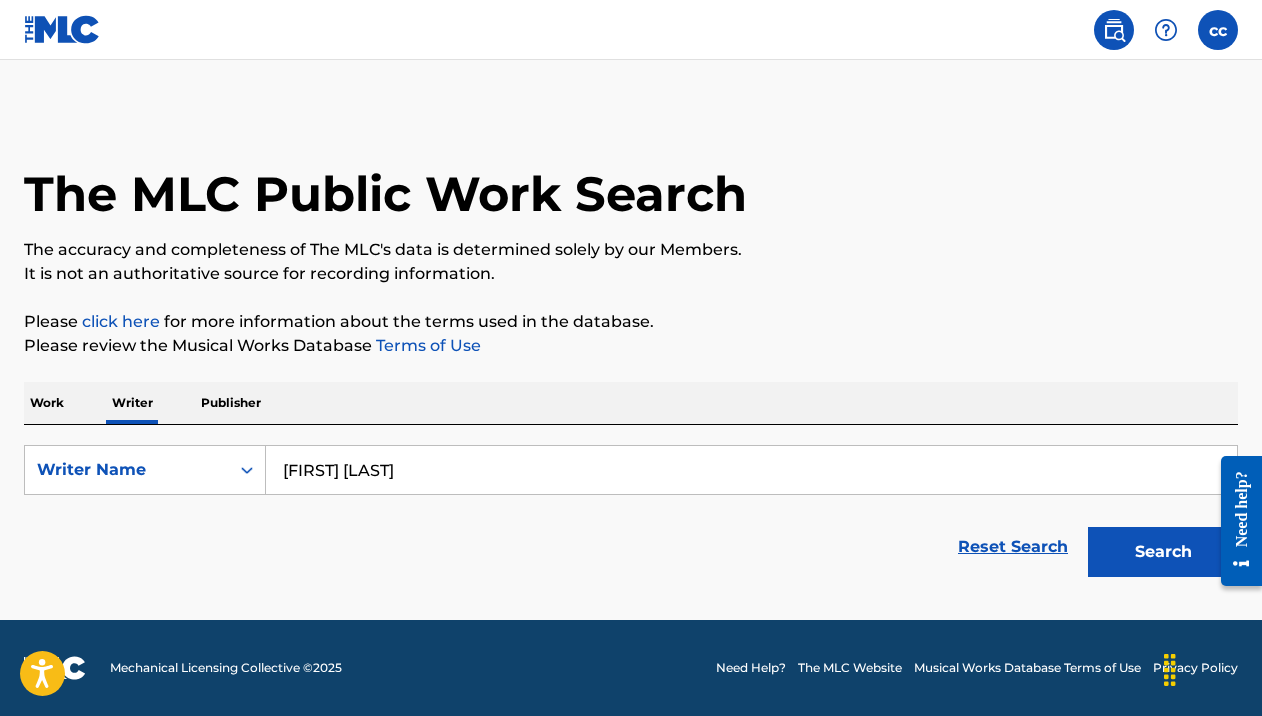 click on "Search" at bounding box center [1163, 552] 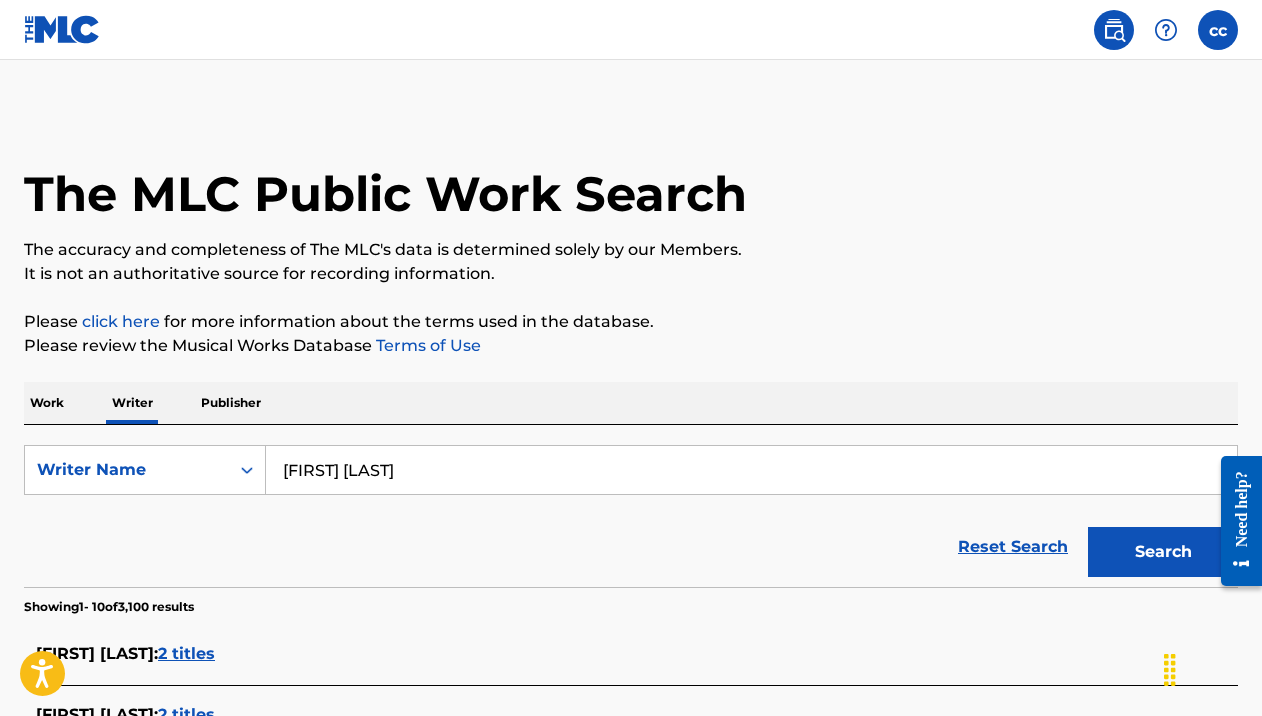 click on "Reset Search Search" at bounding box center (631, 547) 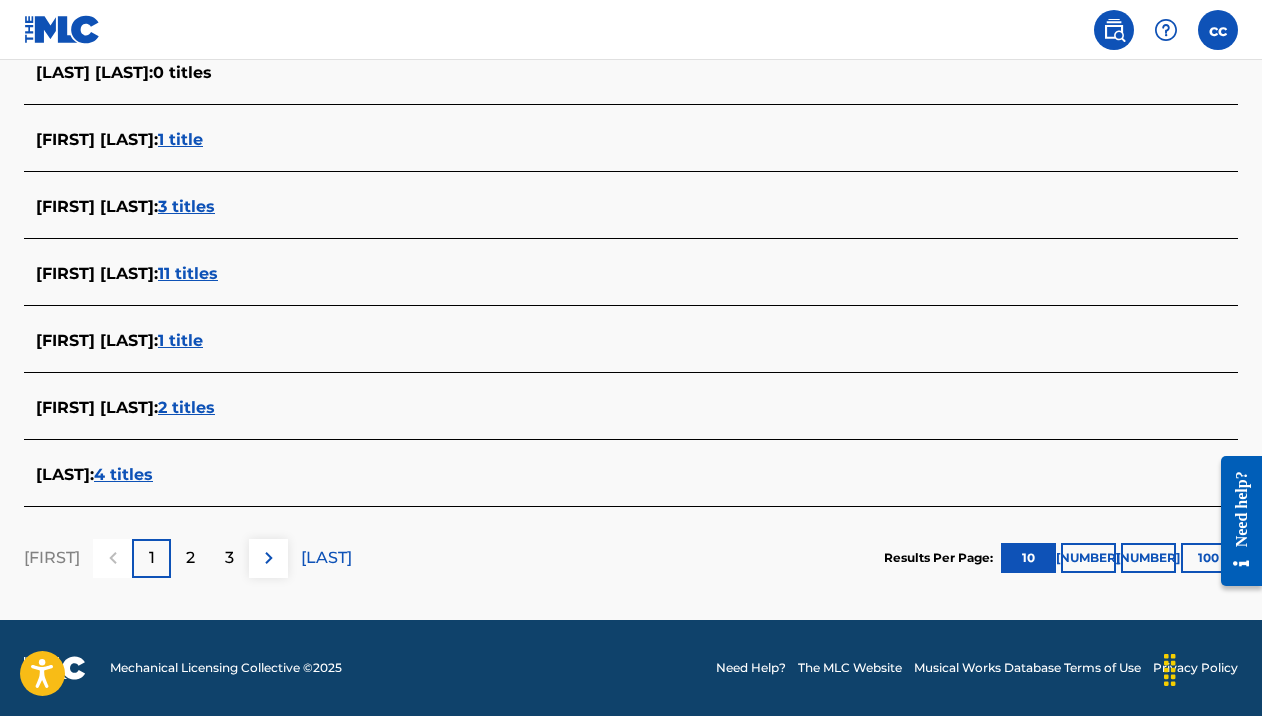 scroll, scrollTop: 794, scrollLeft: 0, axis: vertical 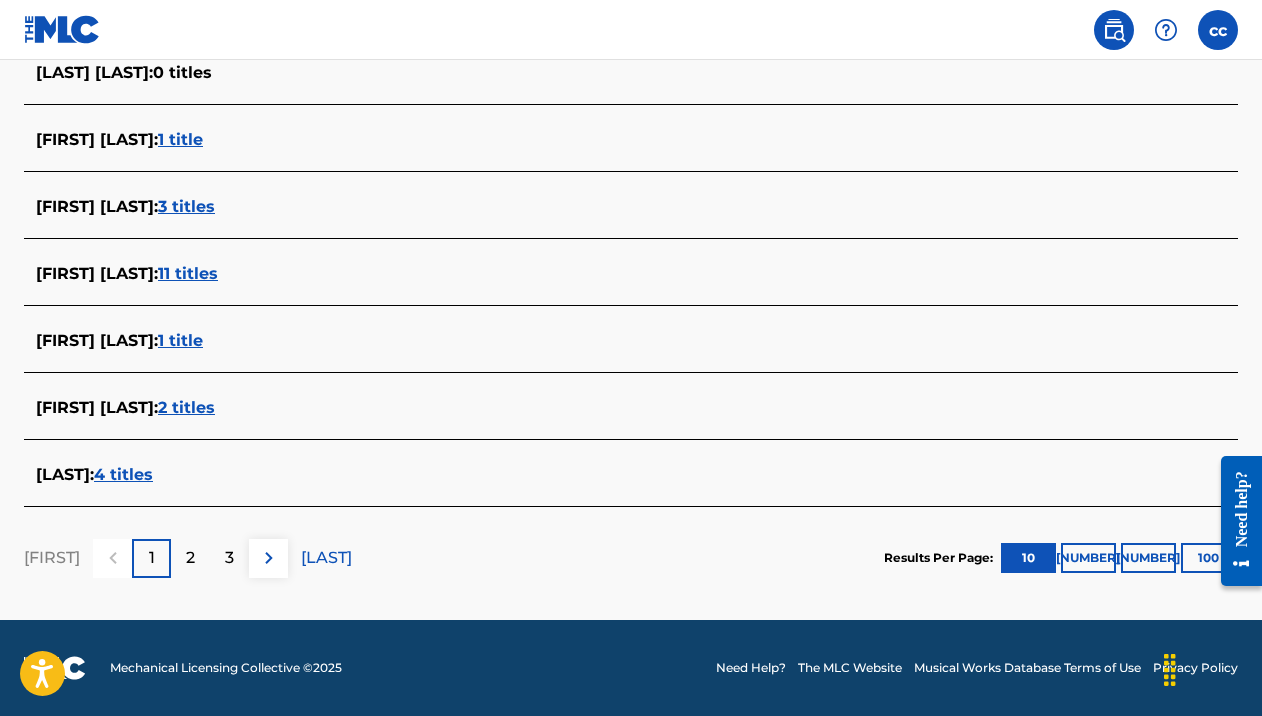 click on "4 titles" at bounding box center (123, 474) 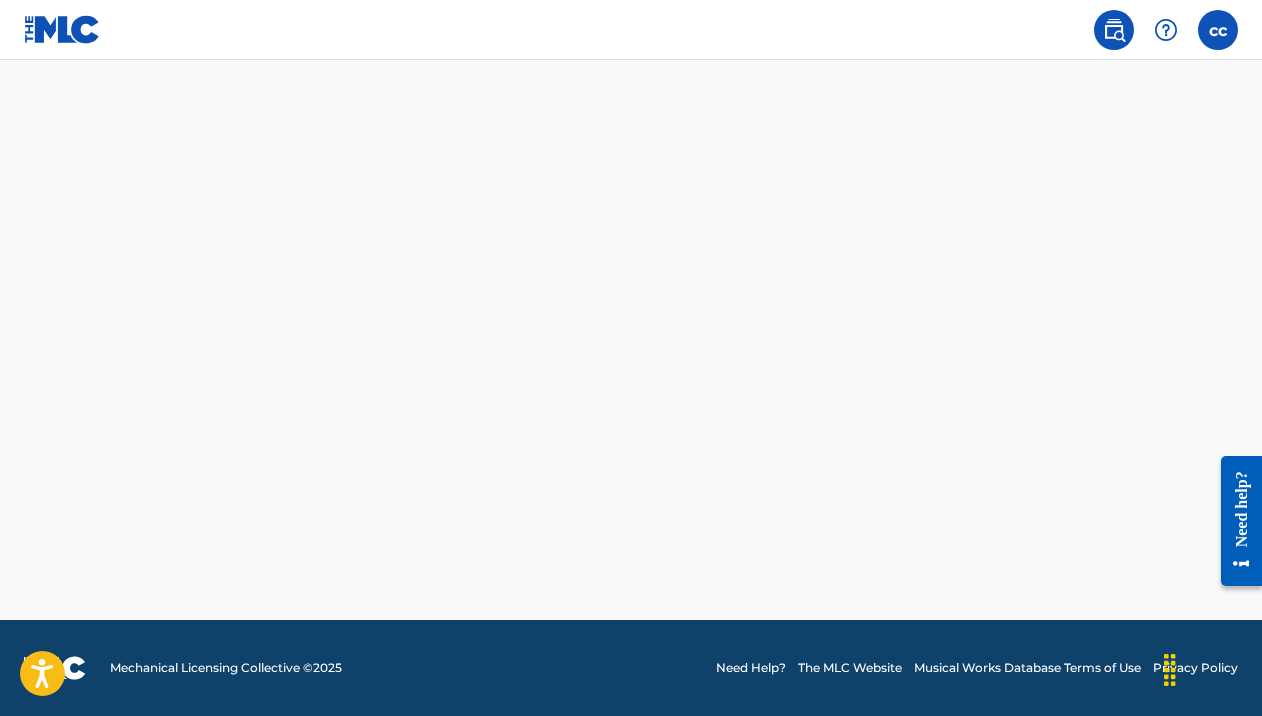 scroll, scrollTop: 781, scrollLeft: 0, axis: vertical 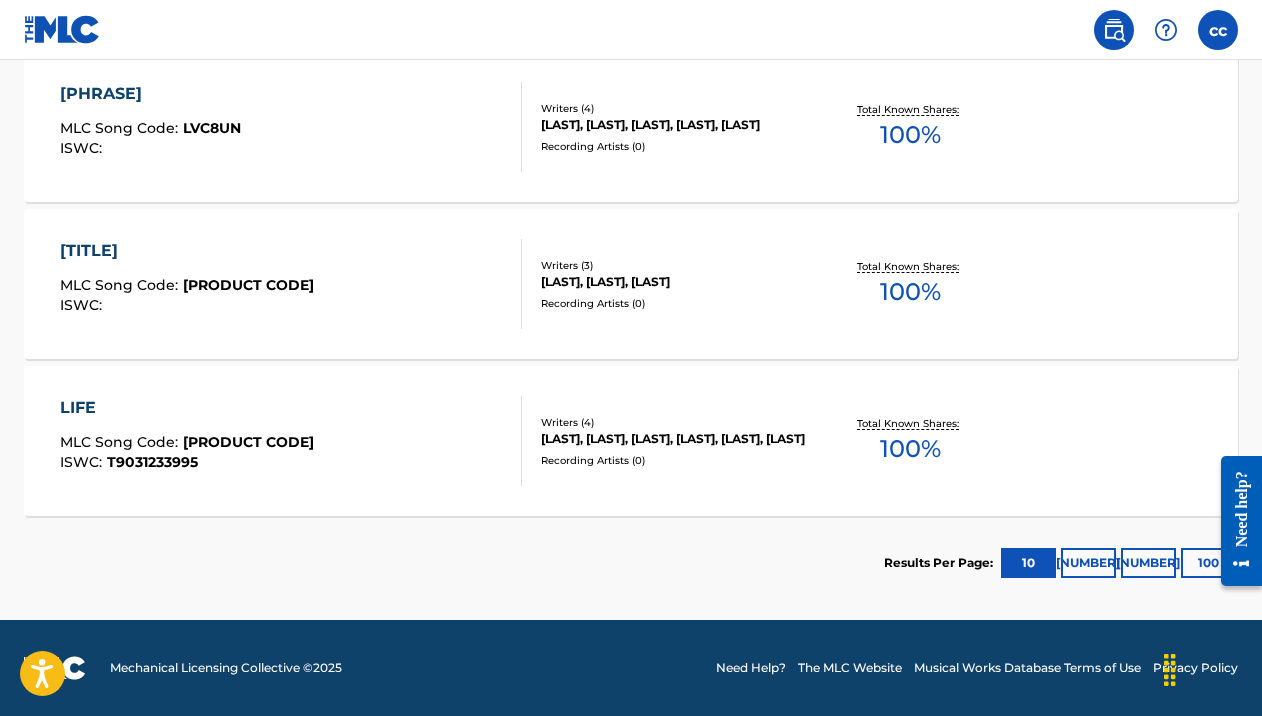 click on "Results Per Page: 10 25 50 100" at bounding box center [631, 563] 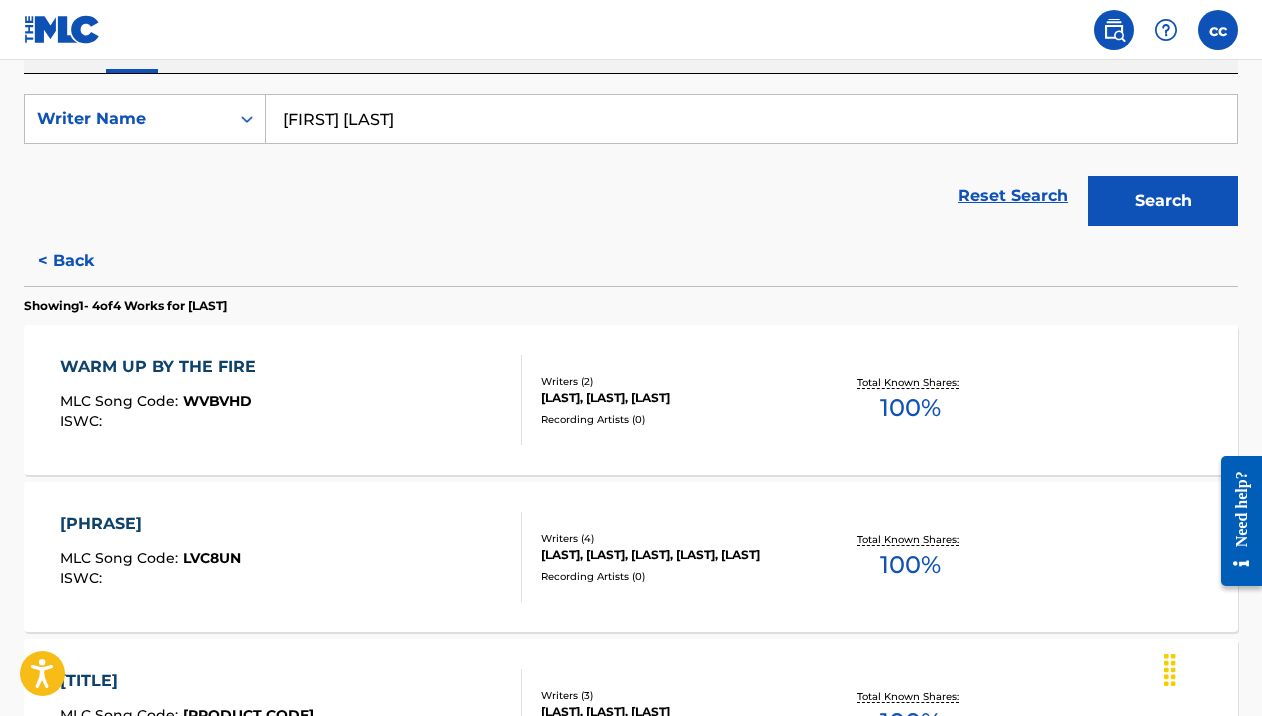 scroll, scrollTop: 348, scrollLeft: 0, axis: vertical 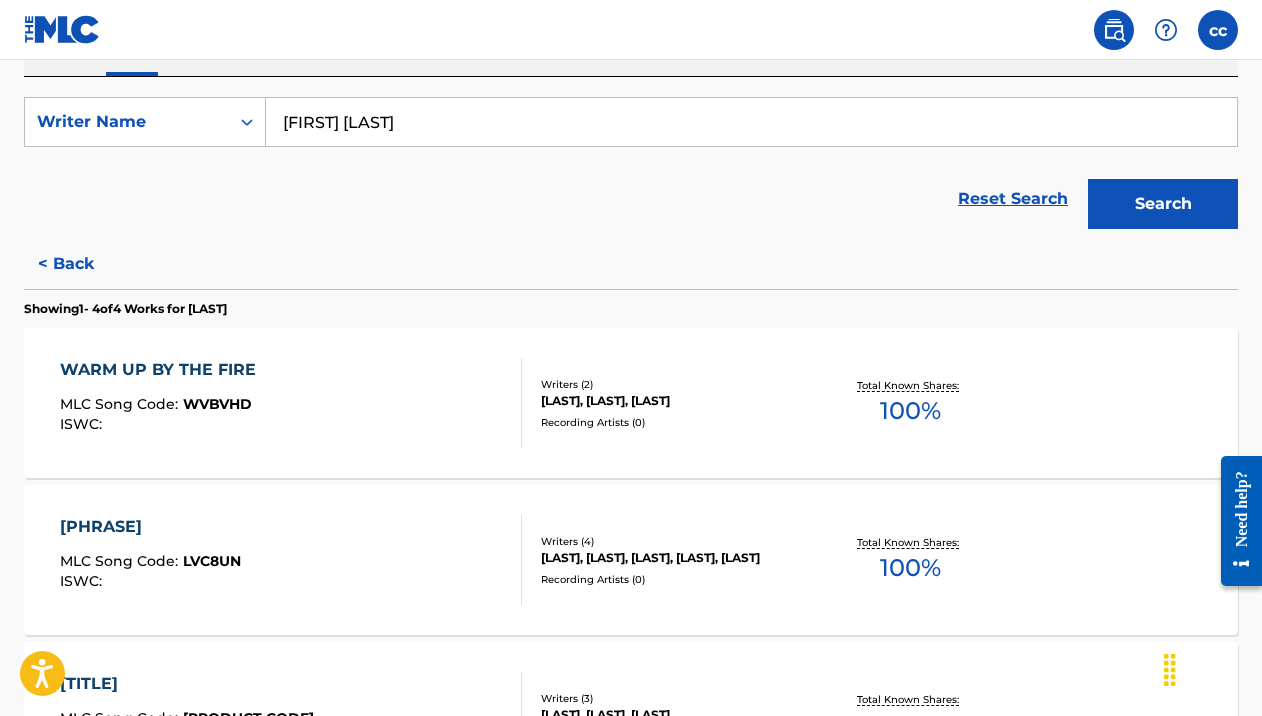 click on "[FIRST] [LAST]" at bounding box center [751, 122] 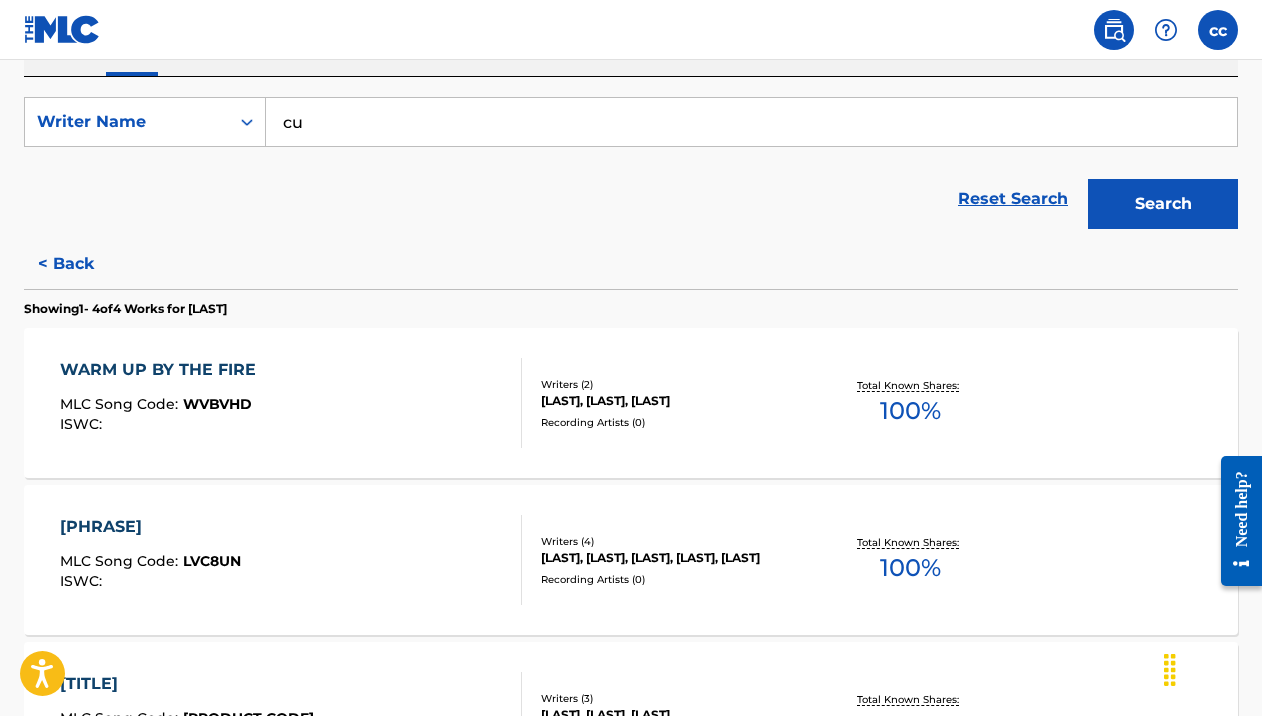 type on "c" 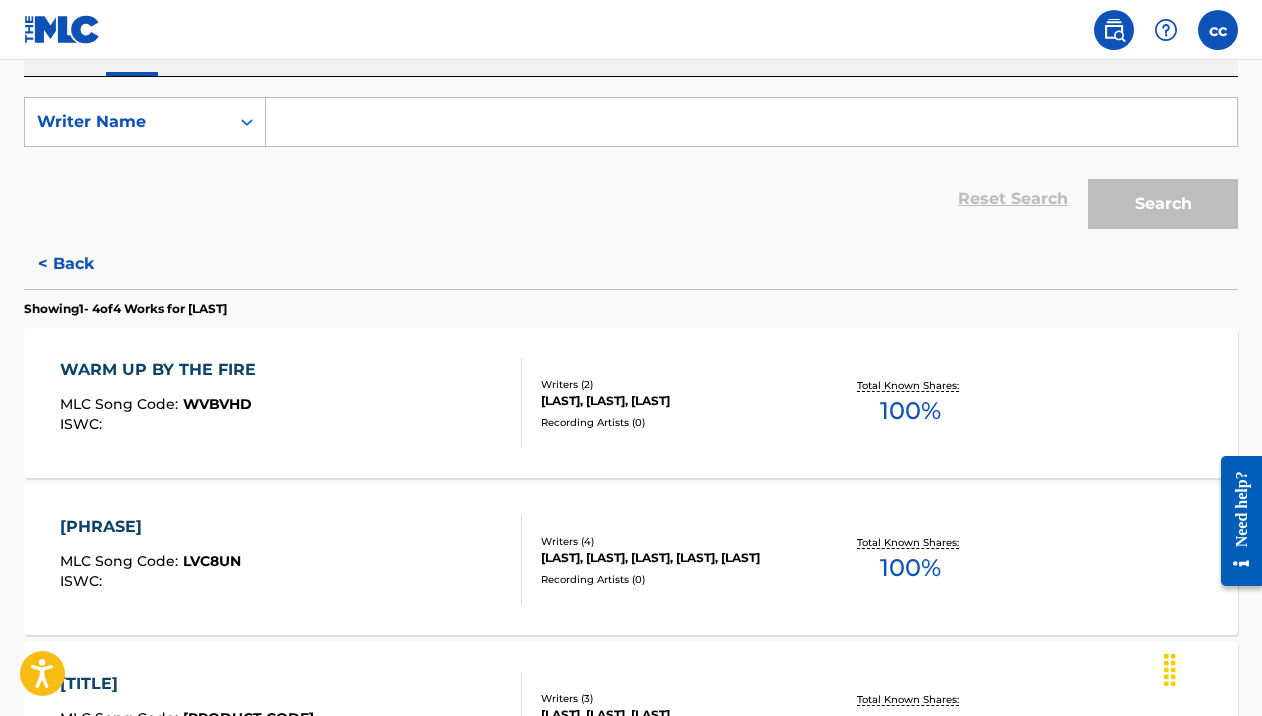 click on "Reset Search Search" at bounding box center [631, 199] 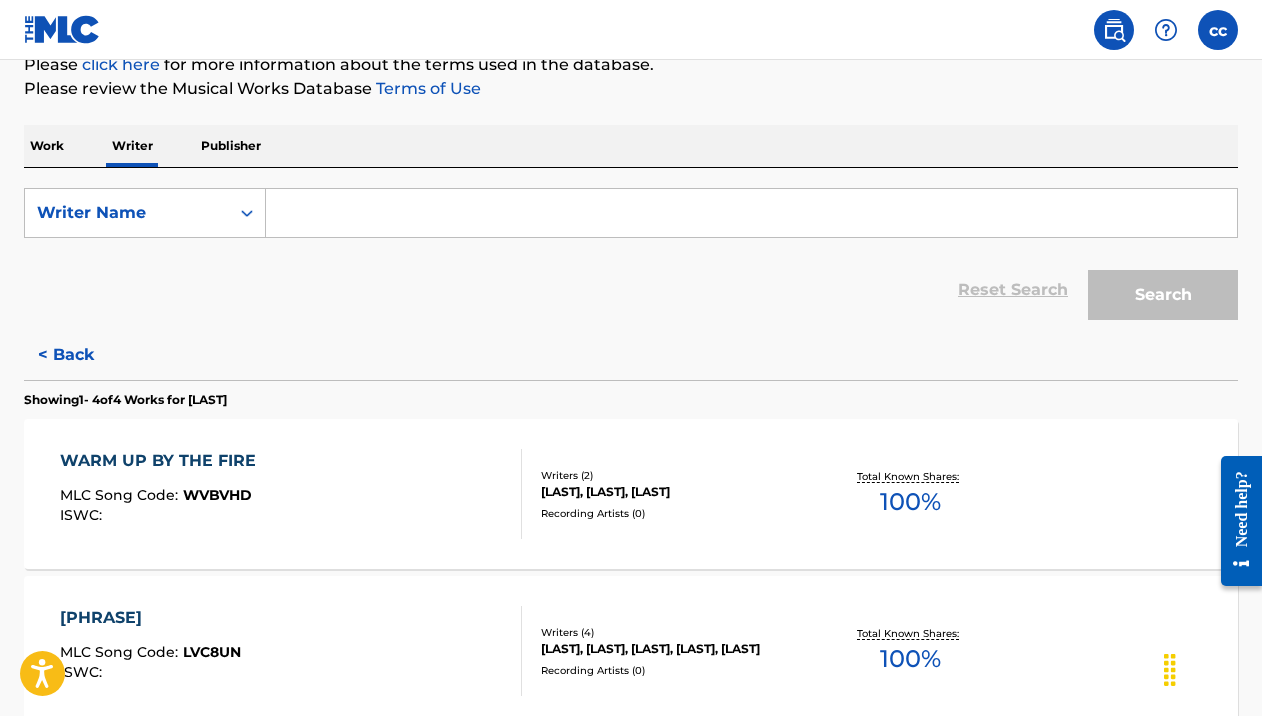 scroll, scrollTop: 236, scrollLeft: 0, axis: vertical 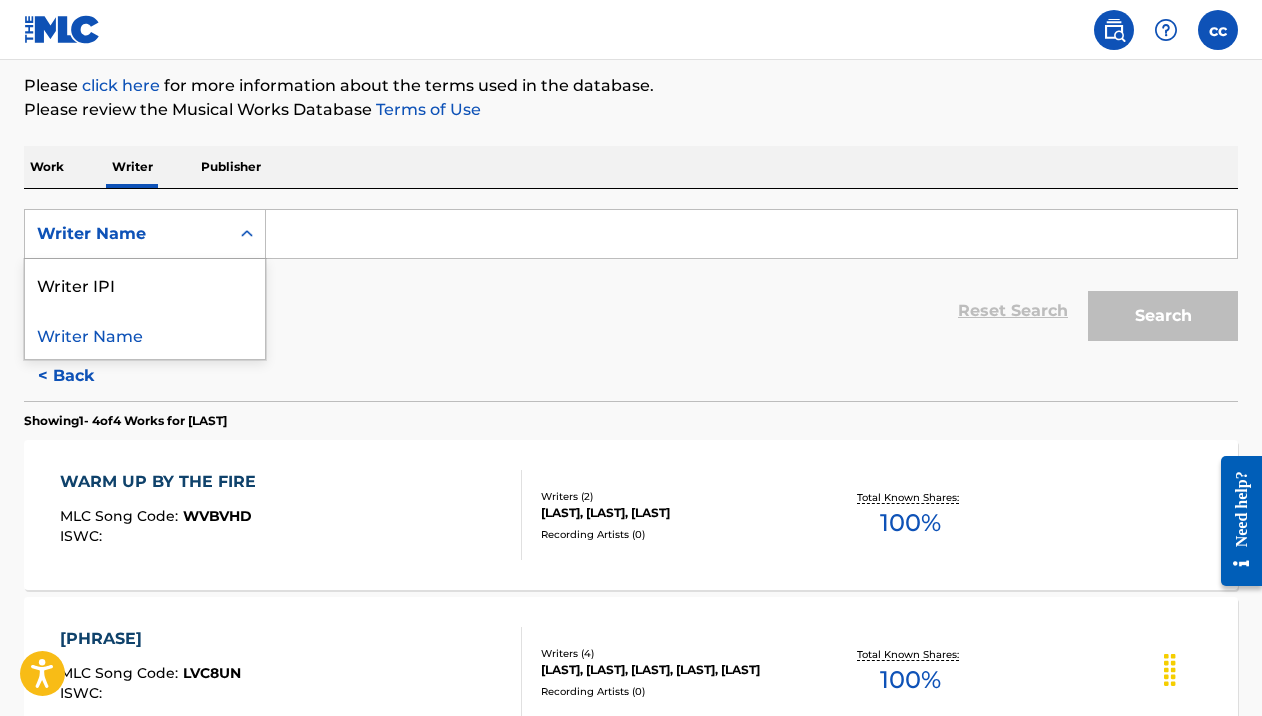 click on "Writer Name" at bounding box center (127, 234) 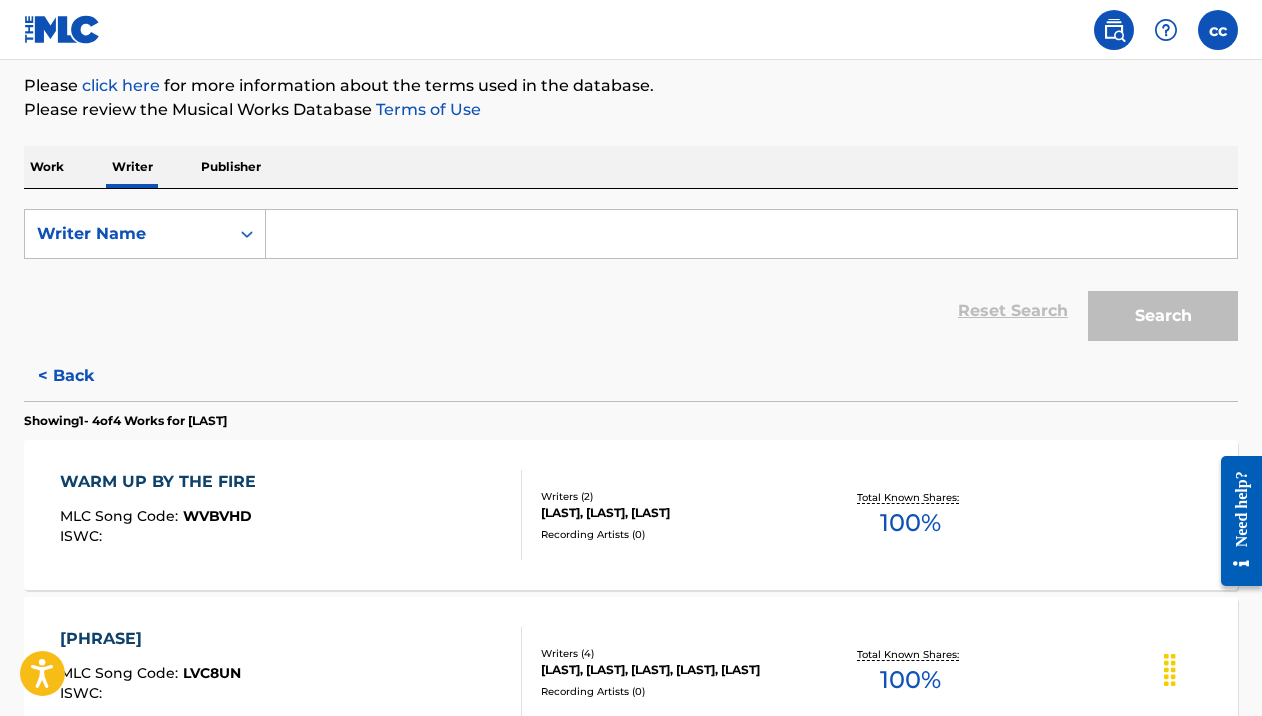 click at bounding box center [751, 234] 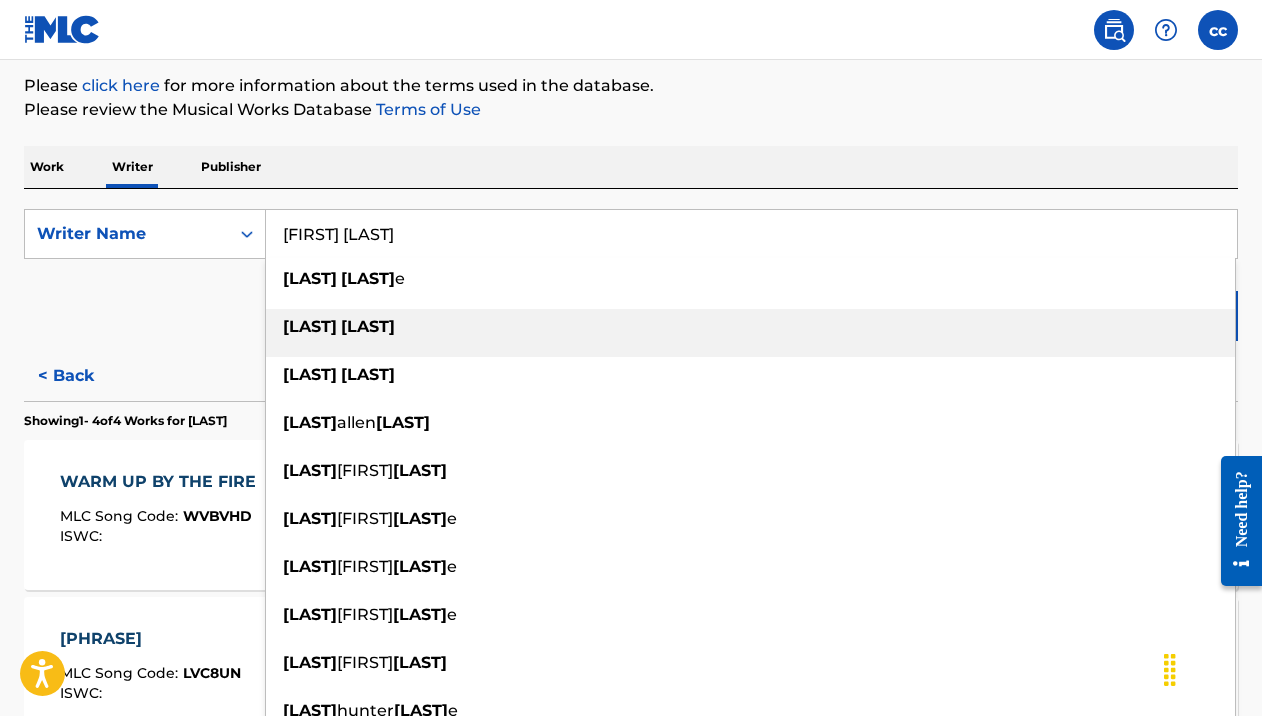 click on "[FIRST] [LAST]" at bounding box center (750, 327) 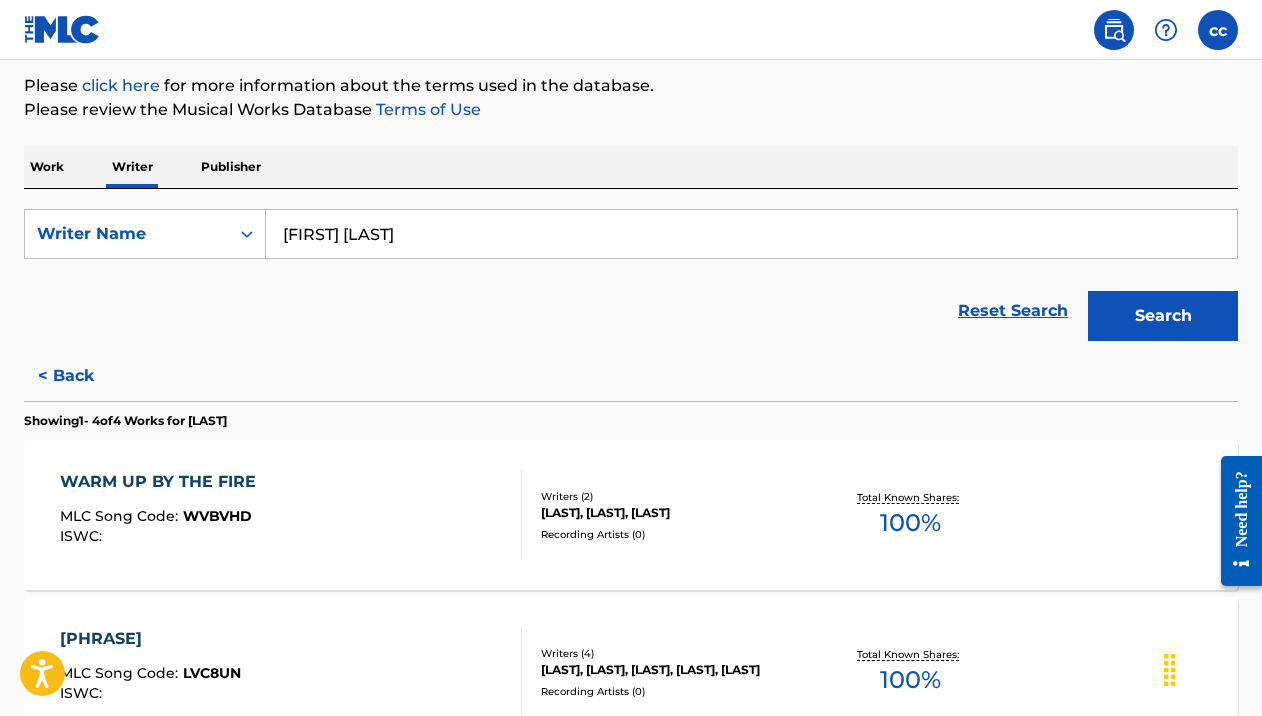 click on "Search" at bounding box center [1163, 316] 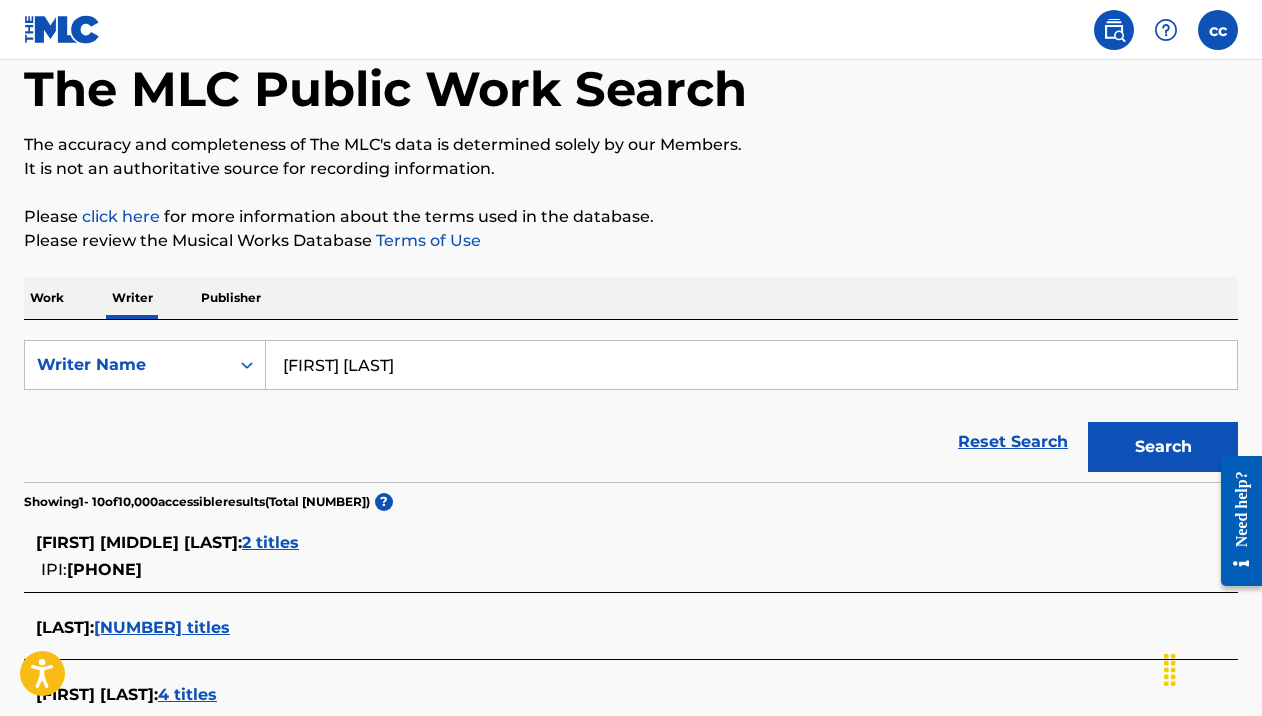 click on "Reset Search Search" at bounding box center [631, 442] 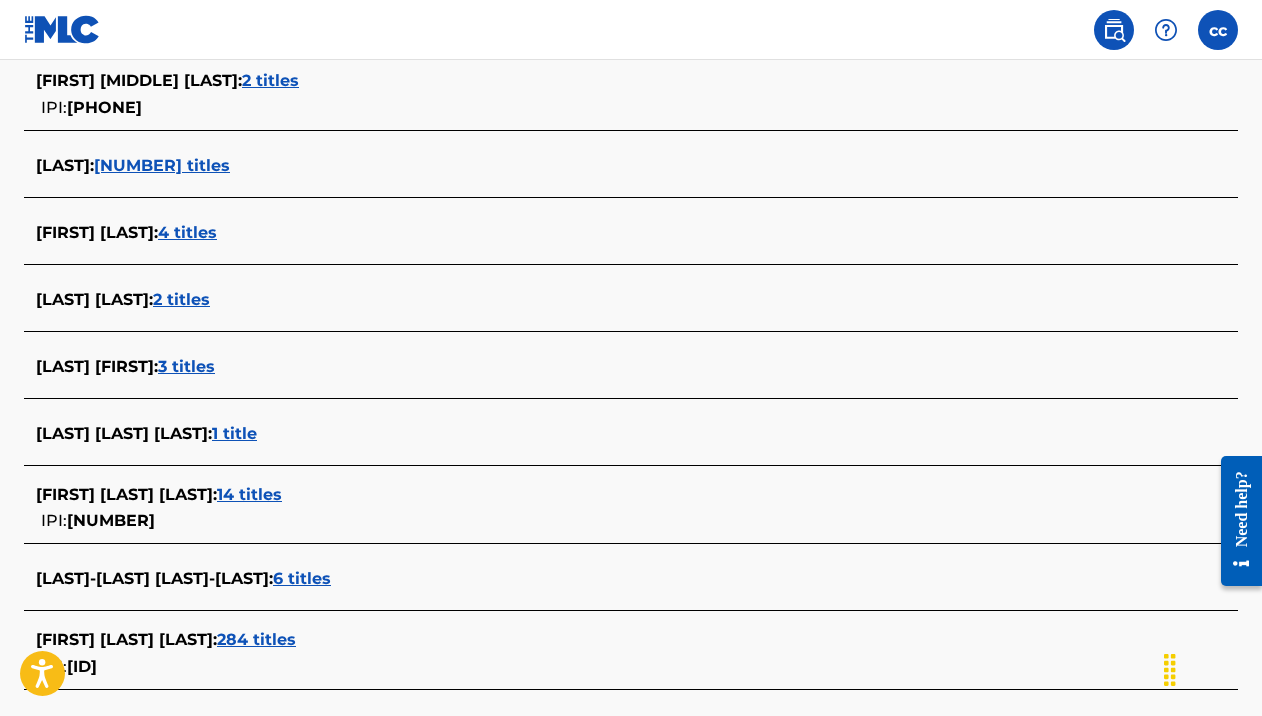 scroll, scrollTop: 575, scrollLeft: 0, axis: vertical 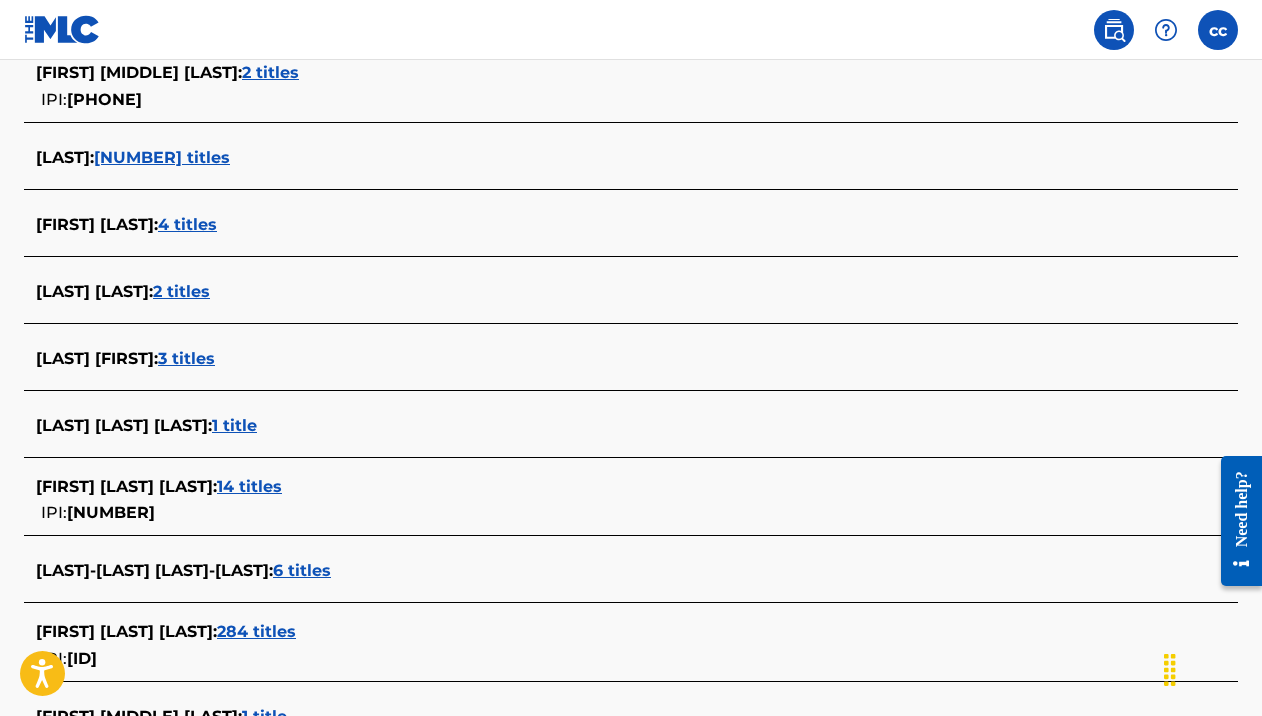 click on "4 titles" at bounding box center [187, 224] 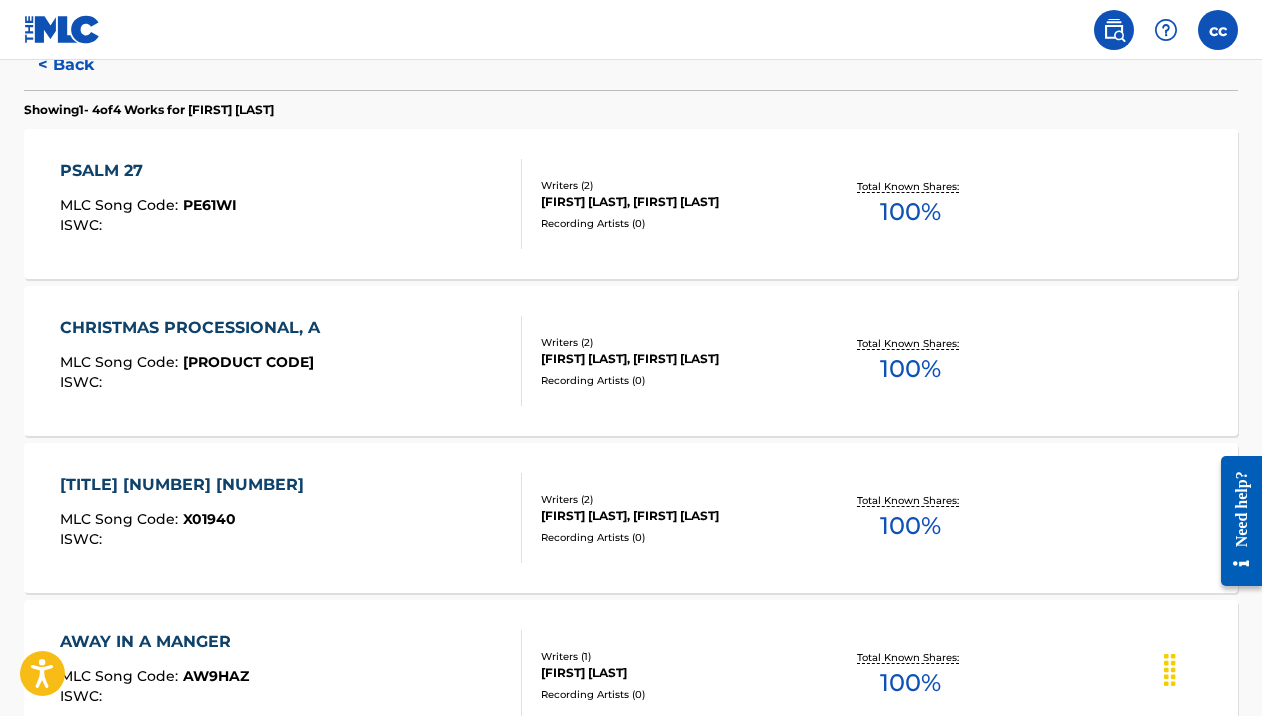 scroll, scrollTop: 275, scrollLeft: 0, axis: vertical 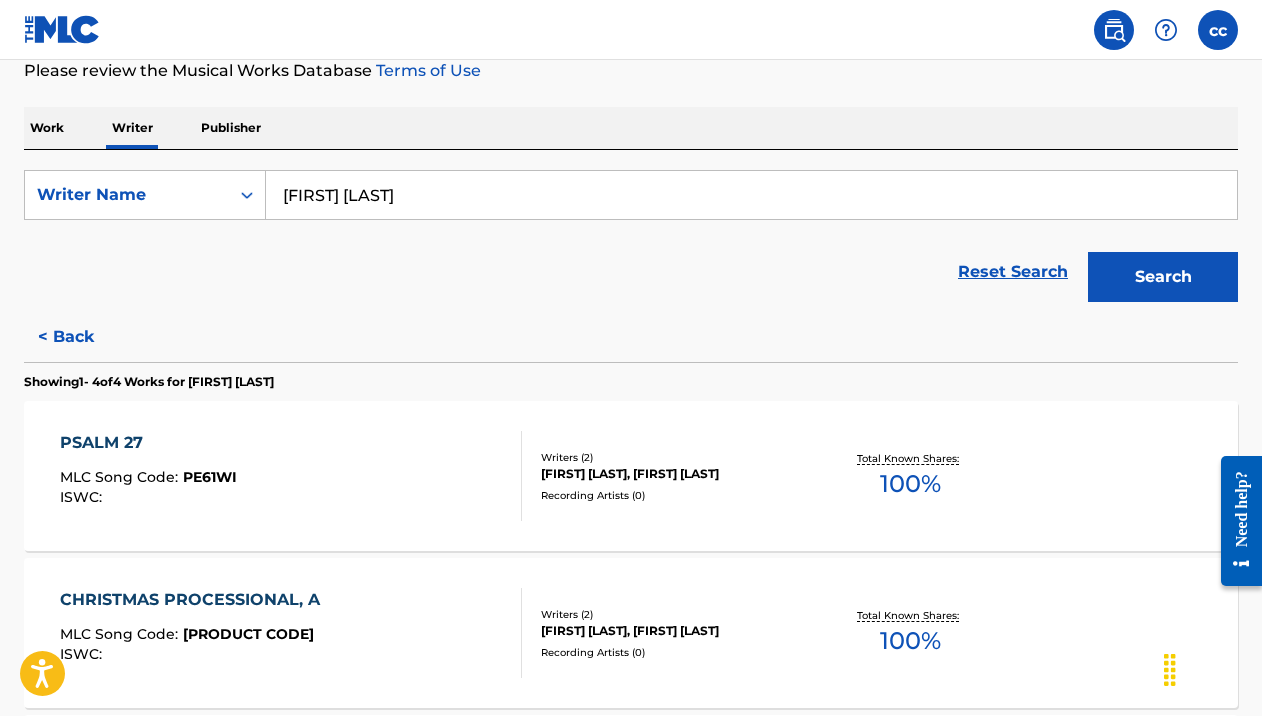 click on "< Back" at bounding box center (84, 337) 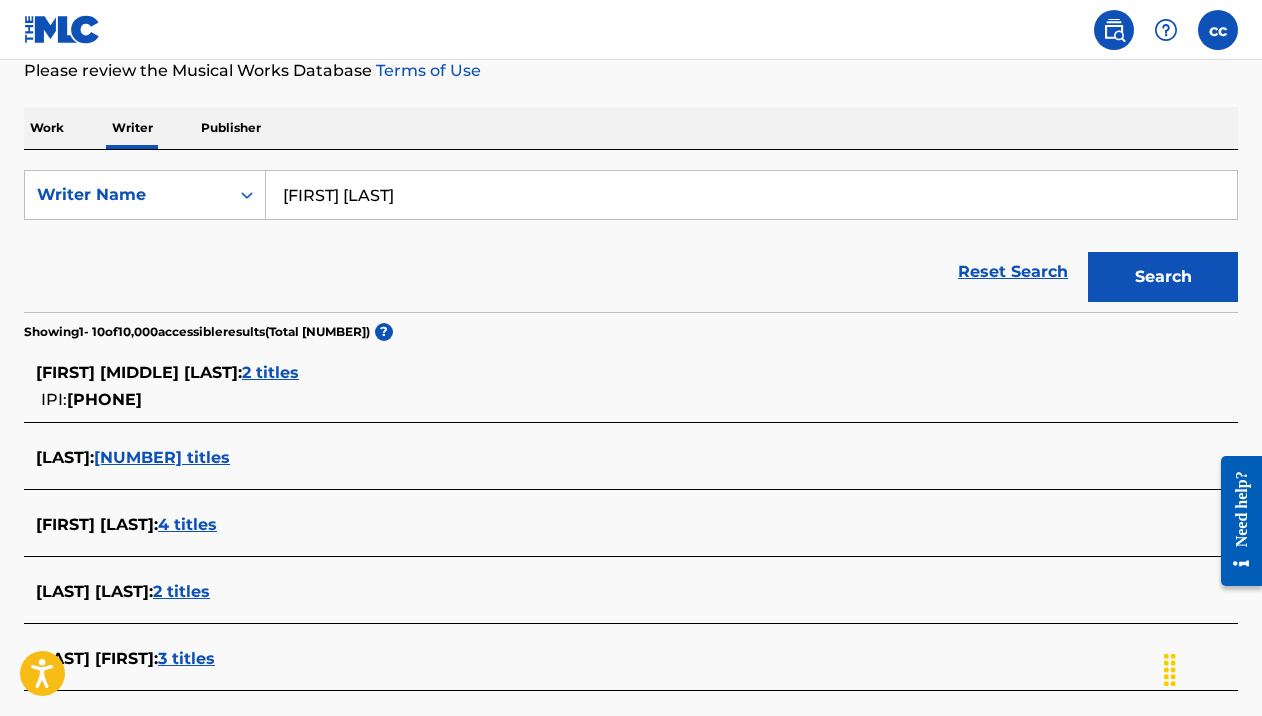 click on "[FIRST] [LAST]" at bounding box center (751, 195) 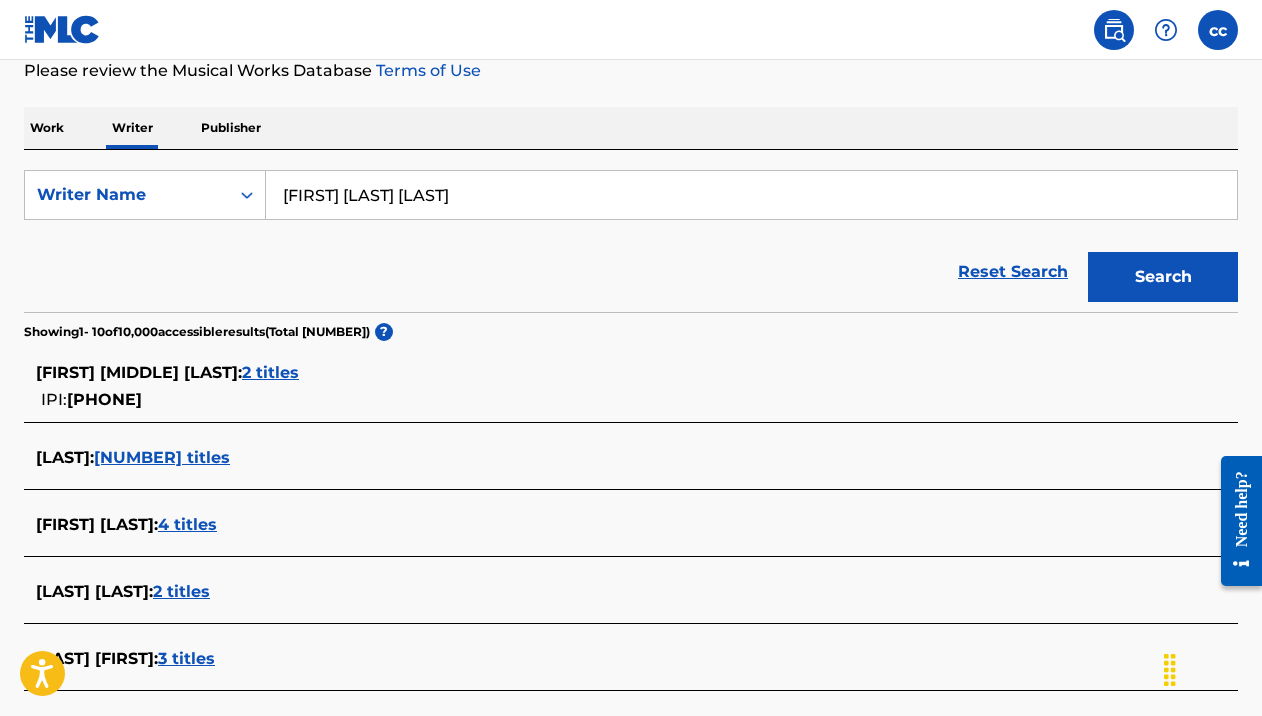 type on "[FIRST] [MIDDLE] [LAST]" 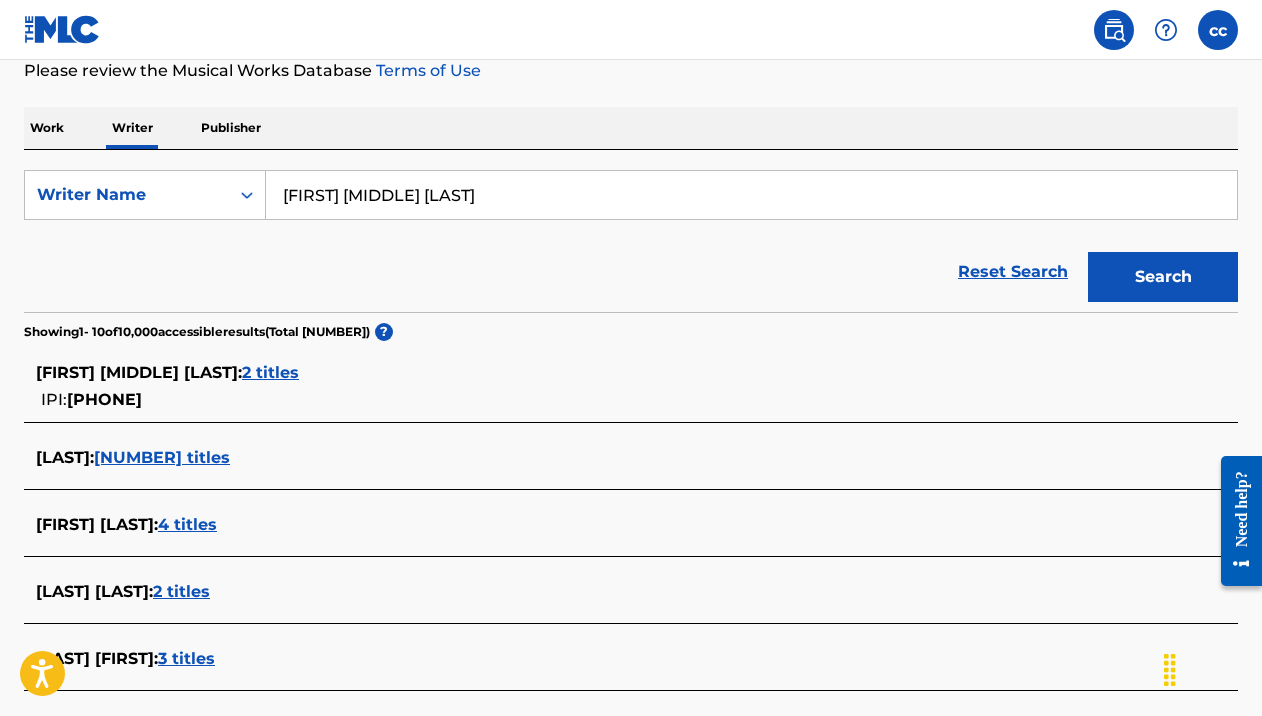 click on "Search" at bounding box center (1163, 277) 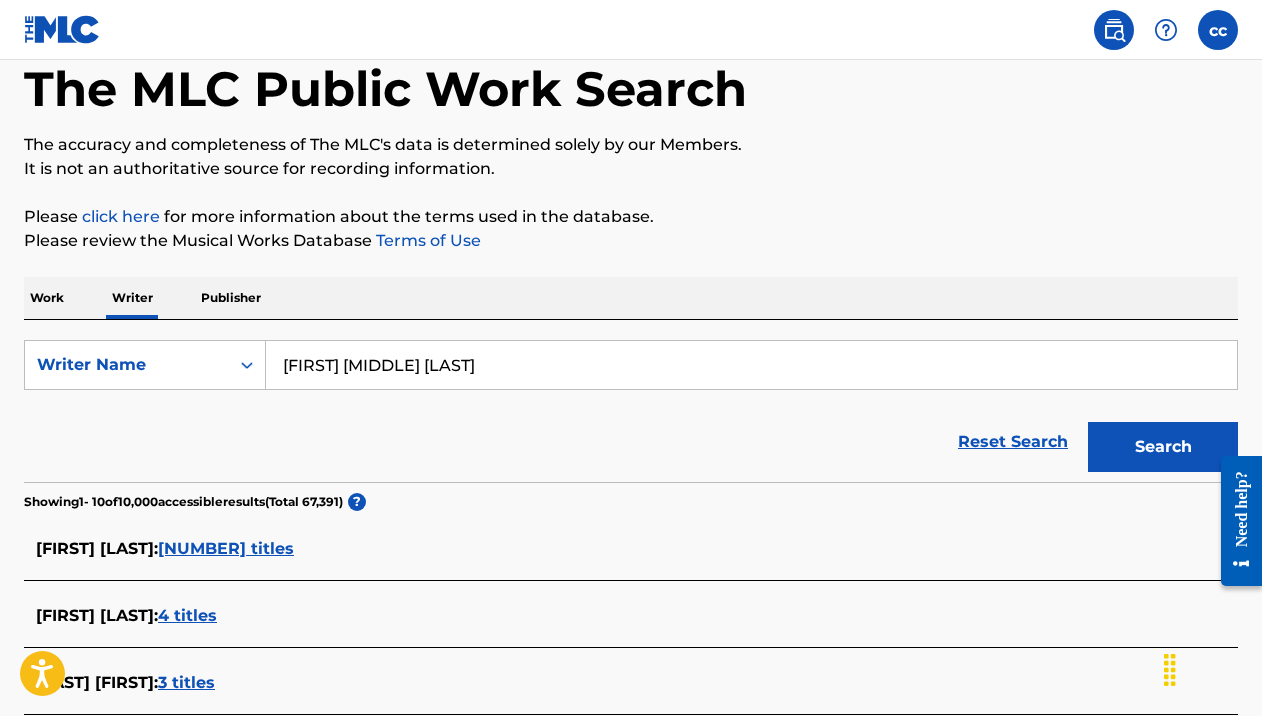 click on "Reset Search Search" at bounding box center (631, 442) 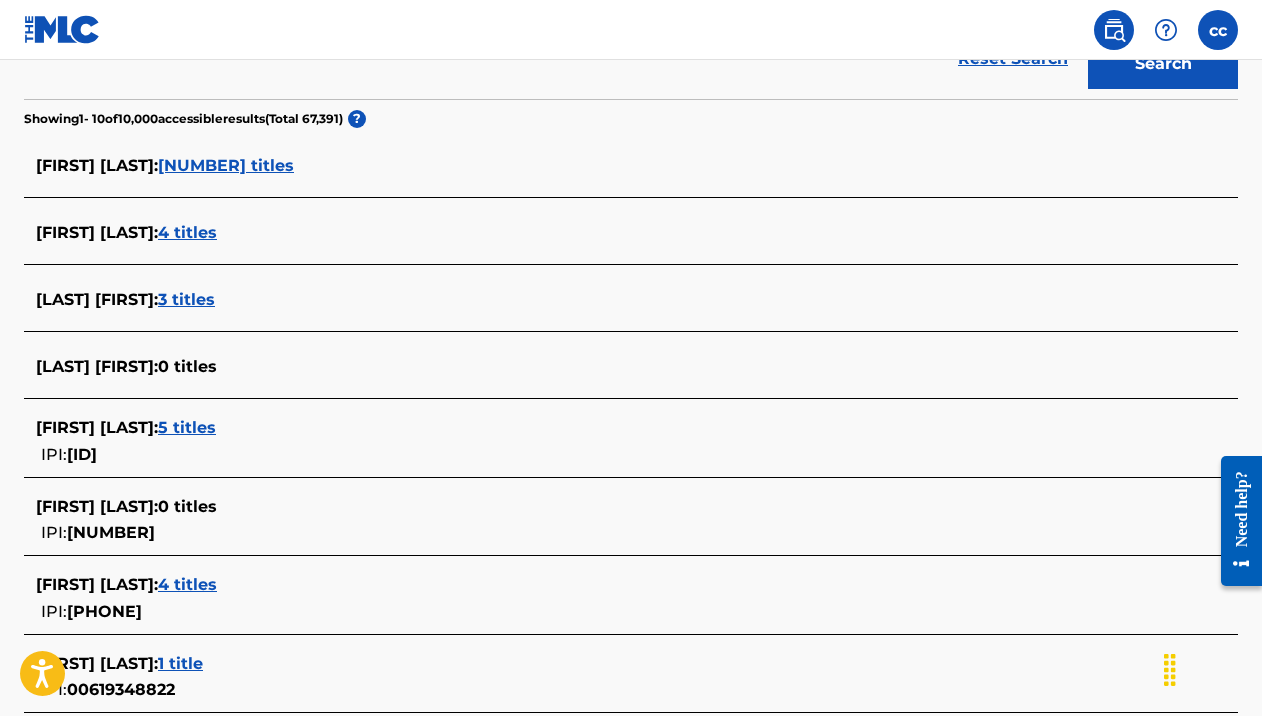 scroll, scrollTop: 496, scrollLeft: 0, axis: vertical 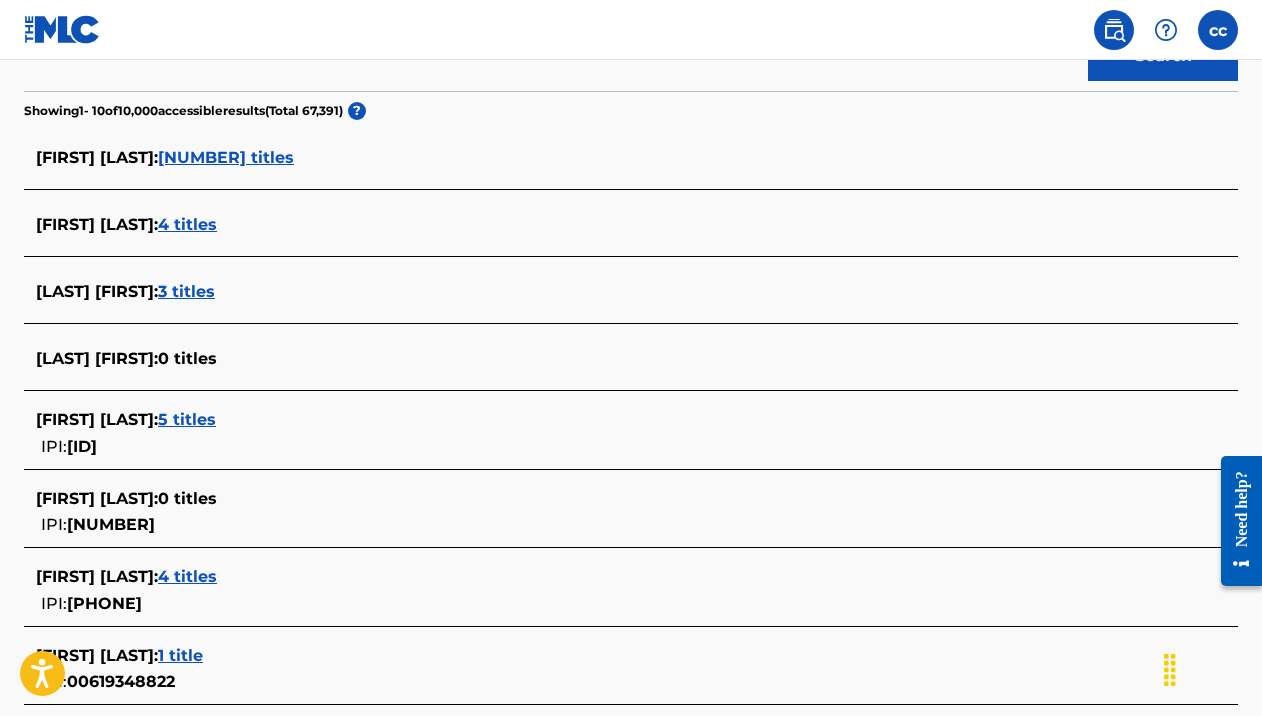 click on "5 titles" at bounding box center (187, 419) 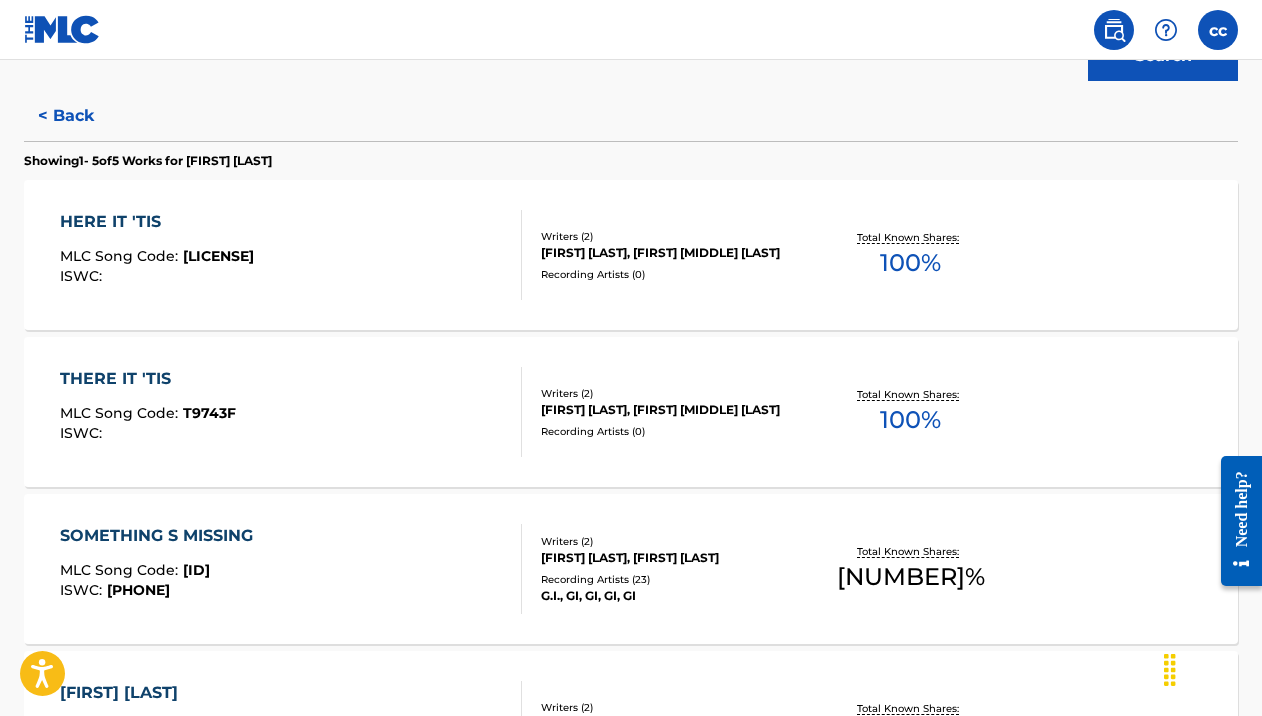 click on "Works for JAMES CLARK HERE IT 'TIS MLC Song Code : H61222 ISWC : Writers ( 2 ) JAMES CLARK, JOHNNY HAMMOND SMITH Recording Artists ( 0 ) Total Known Shares: 100 % THERE IT 'TIS MLC Song Code : T9743F ISWC : Writers ( 2 ) JAMES CLARK, JOHNNY HAMMOND SMITH Recording Artists ( 0 ) Total Known Shares: 100 % SOMETHING S MISSING MLC Song Code : X3038M ISWC : T9065128598 Writers ( 2 ) VINCENT GRANT GILL, JAMES CLARK Recording Artists ( 23 ) G.I., GI, GI, GI, GI Total Known Shares: 50 % GINA D MLC Song Code : G4954R ISWC : Writers ( 2 ) JAMES CLARK, JOHNNY HAMMOND SMITH Recording Artists ( 0 ) Total Known Shares: 100 % L & J MLC Song Code : LV823W ISWC : Writers ( 1 ) JAMES CLARK Recording Artists ( 0 ) Total Known Shares: 100 % Results Per Page: 10 25 50 100" at bounding box center [631, 571] 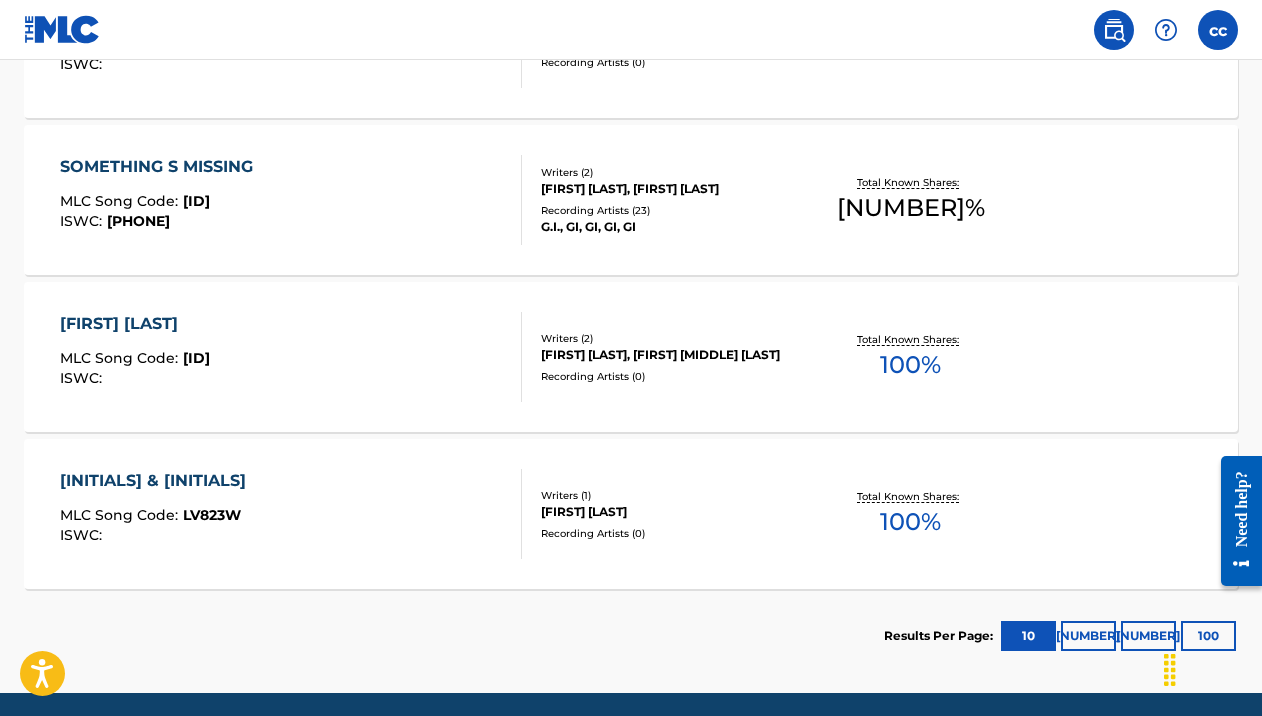 scroll, scrollTop: 887, scrollLeft: 0, axis: vertical 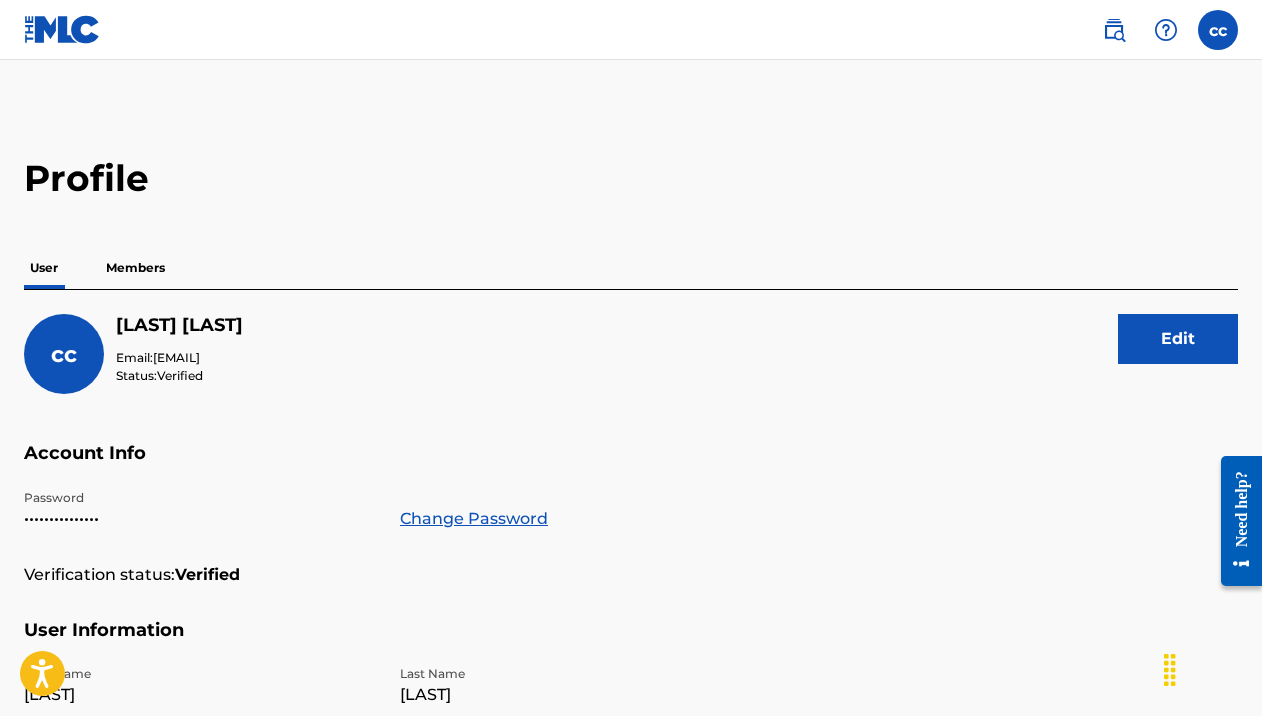 click on "Profile" at bounding box center [631, 178] 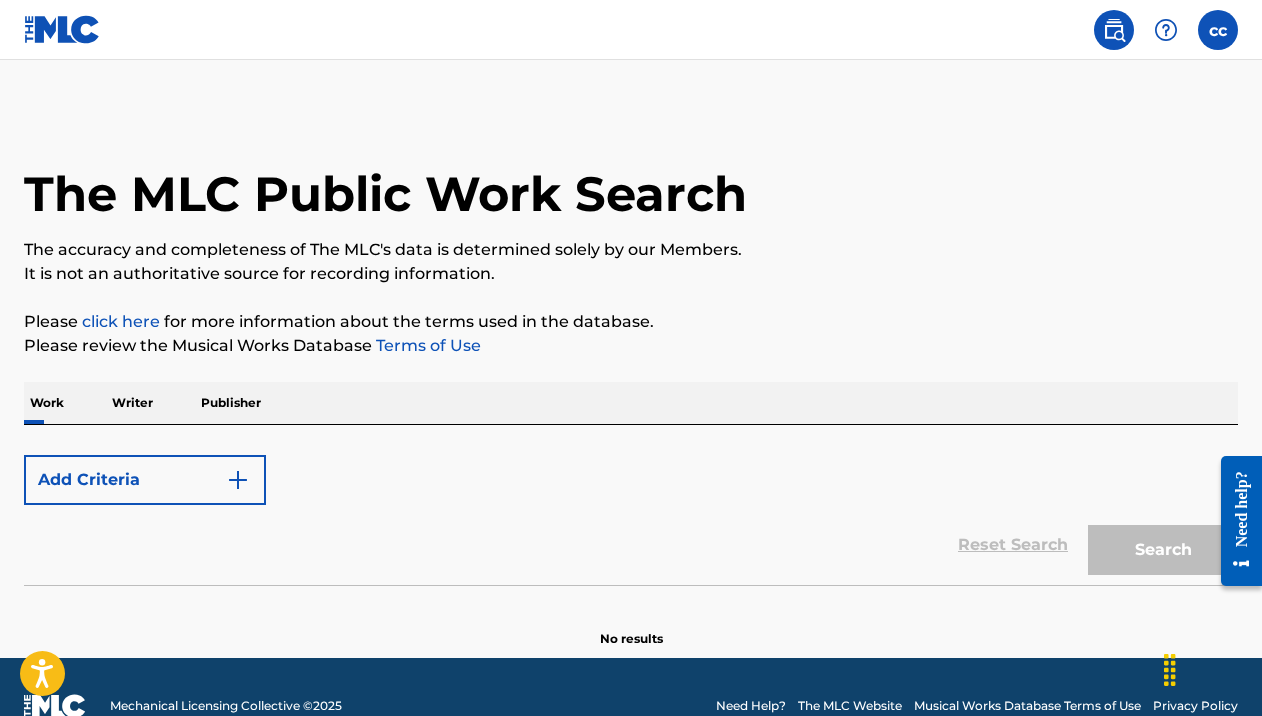 scroll, scrollTop: 38, scrollLeft: 0, axis: vertical 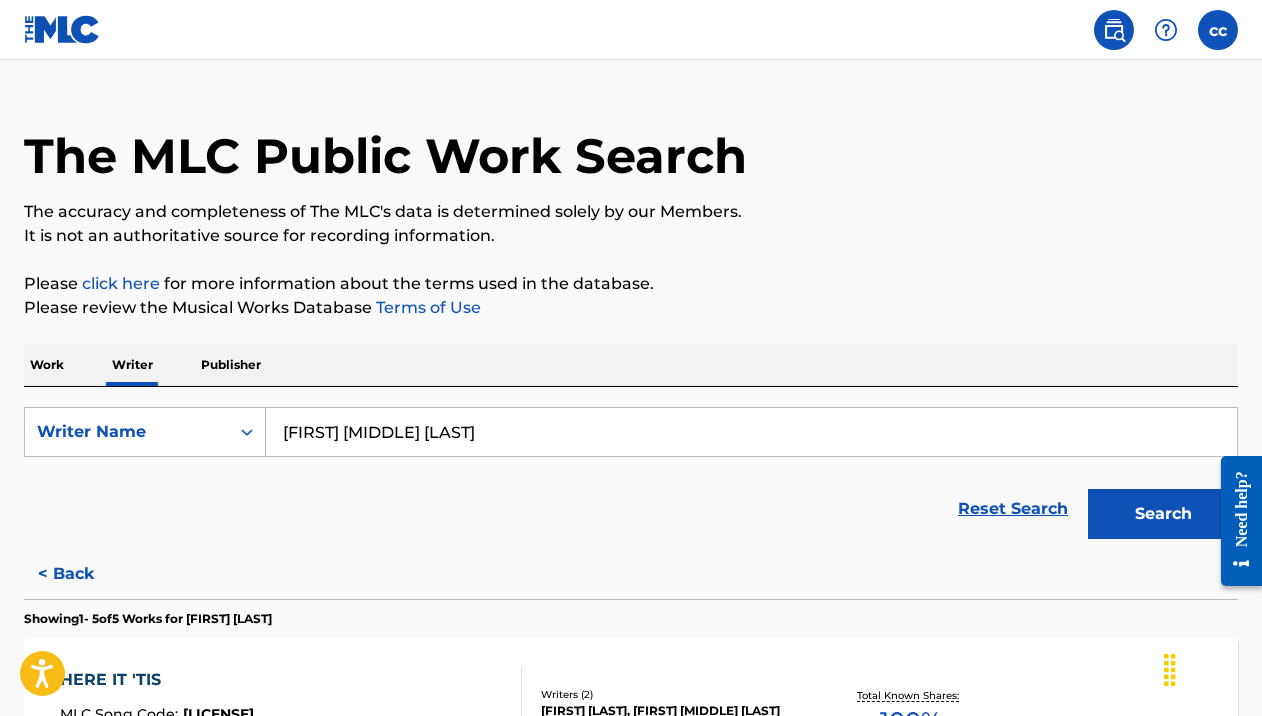 click on "[FIRST] [MIDDLE] [LAST]" at bounding box center (751, 432) 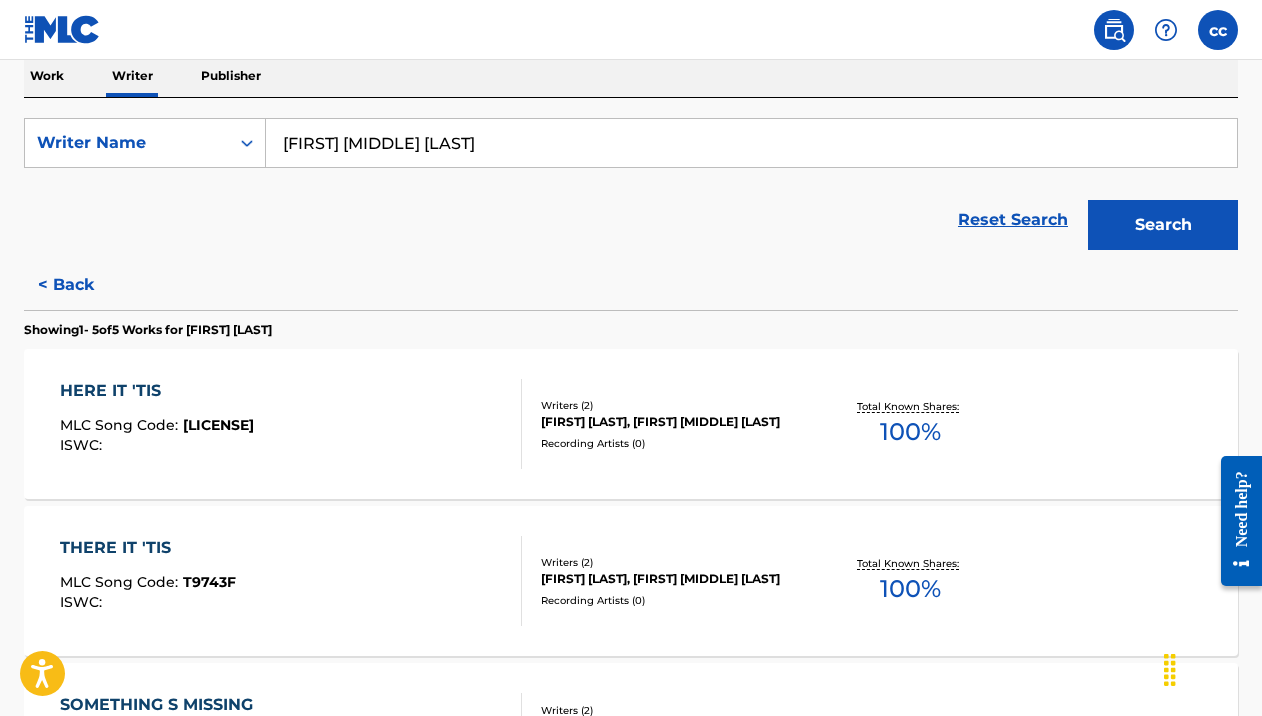 scroll, scrollTop: 332, scrollLeft: 0, axis: vertical 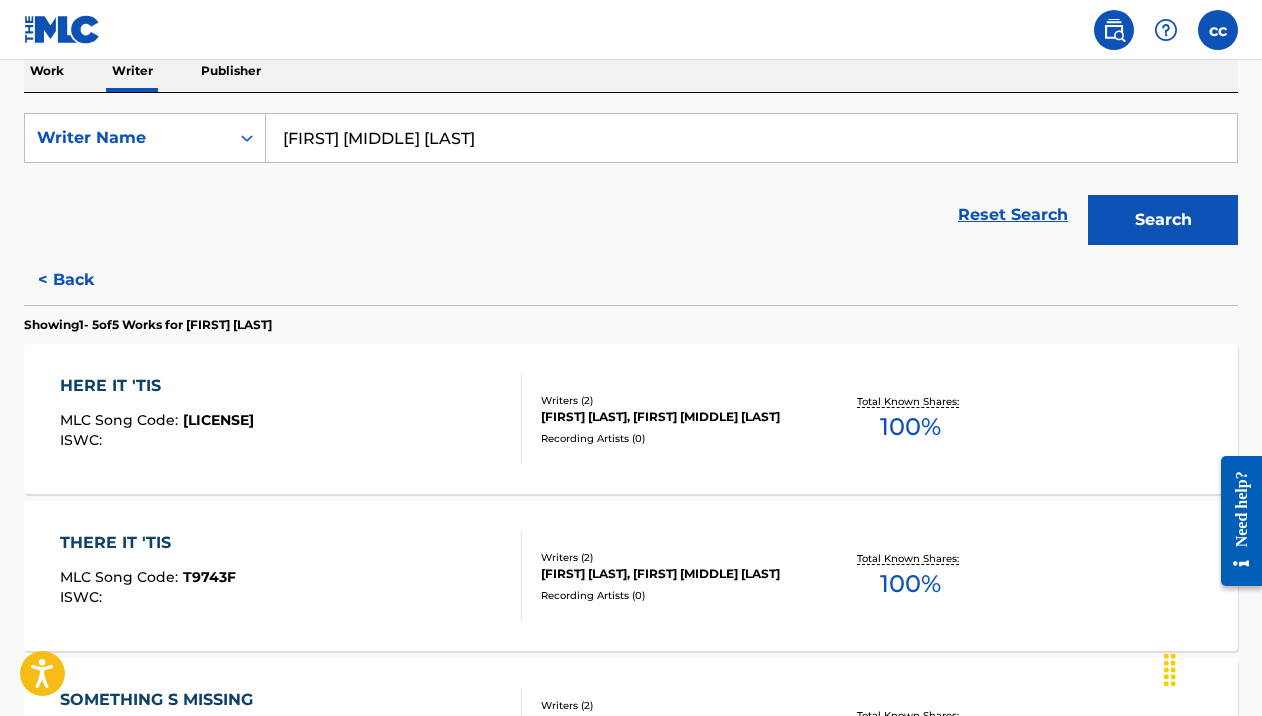 click on "< Back" at bounding box center (84, 280) 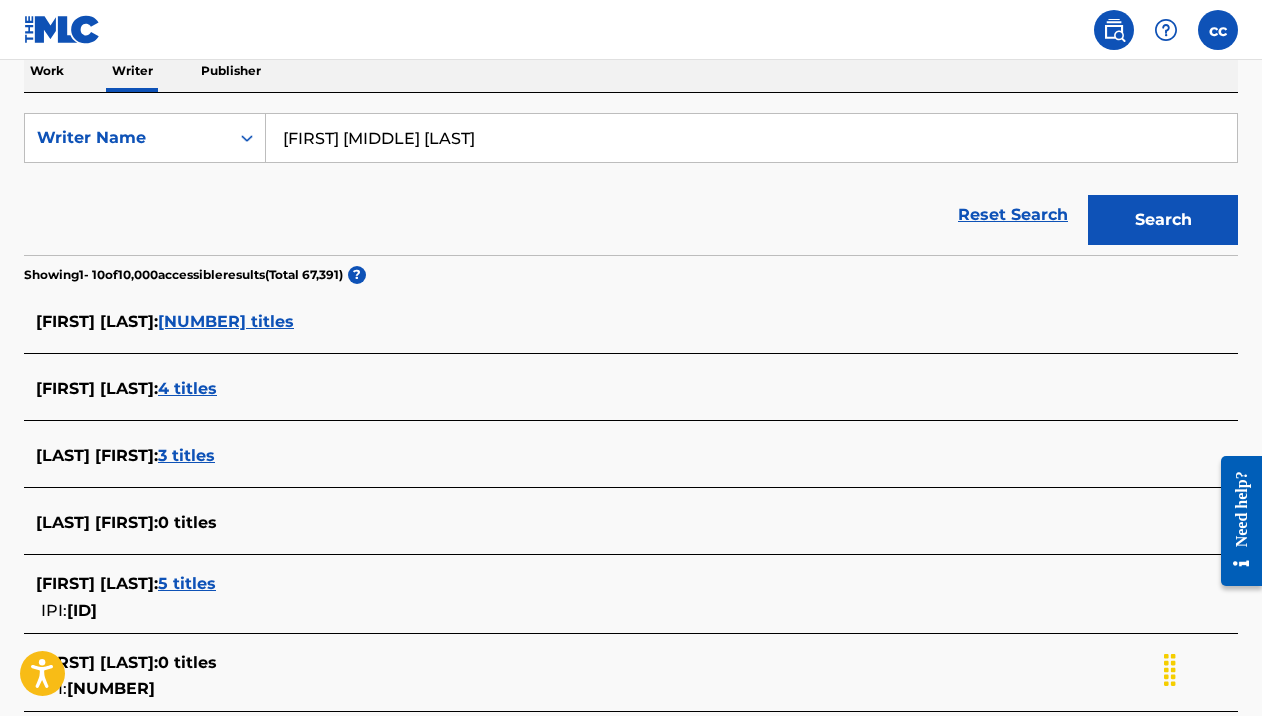 click on "4 titles" at bounding box center [187, 388] 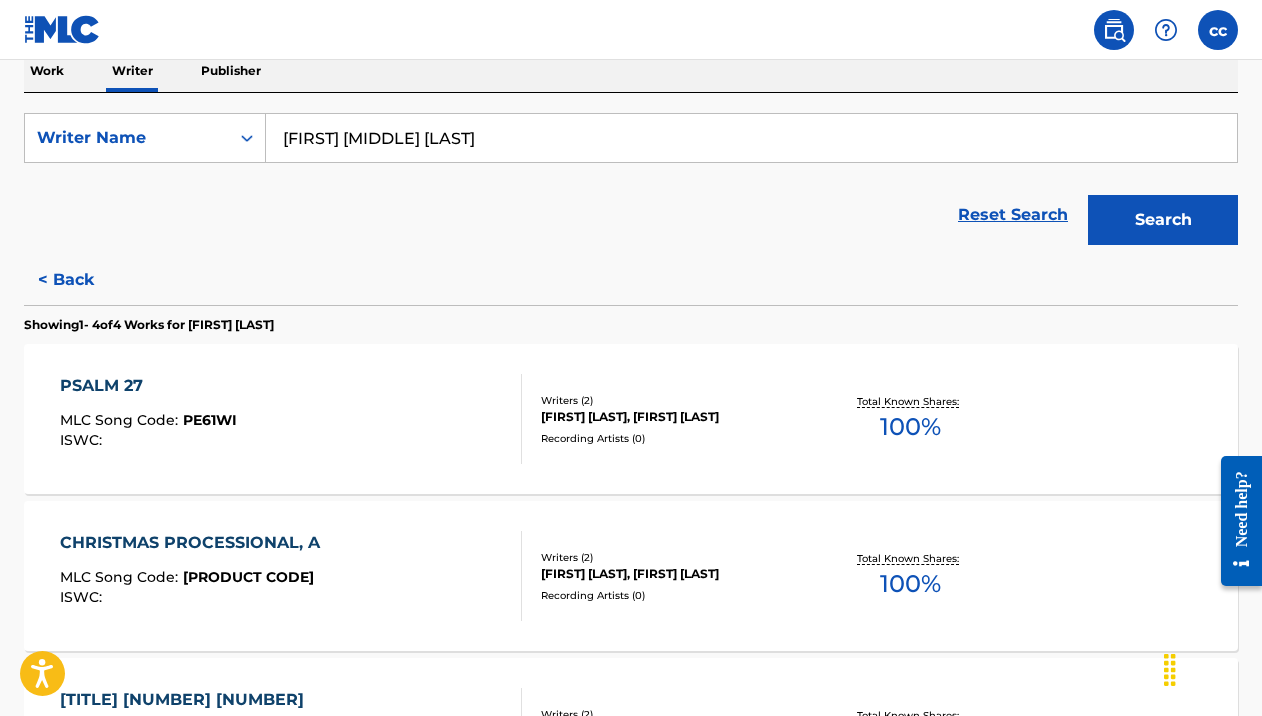 click on "< Back" at bounding box center (84, 280) 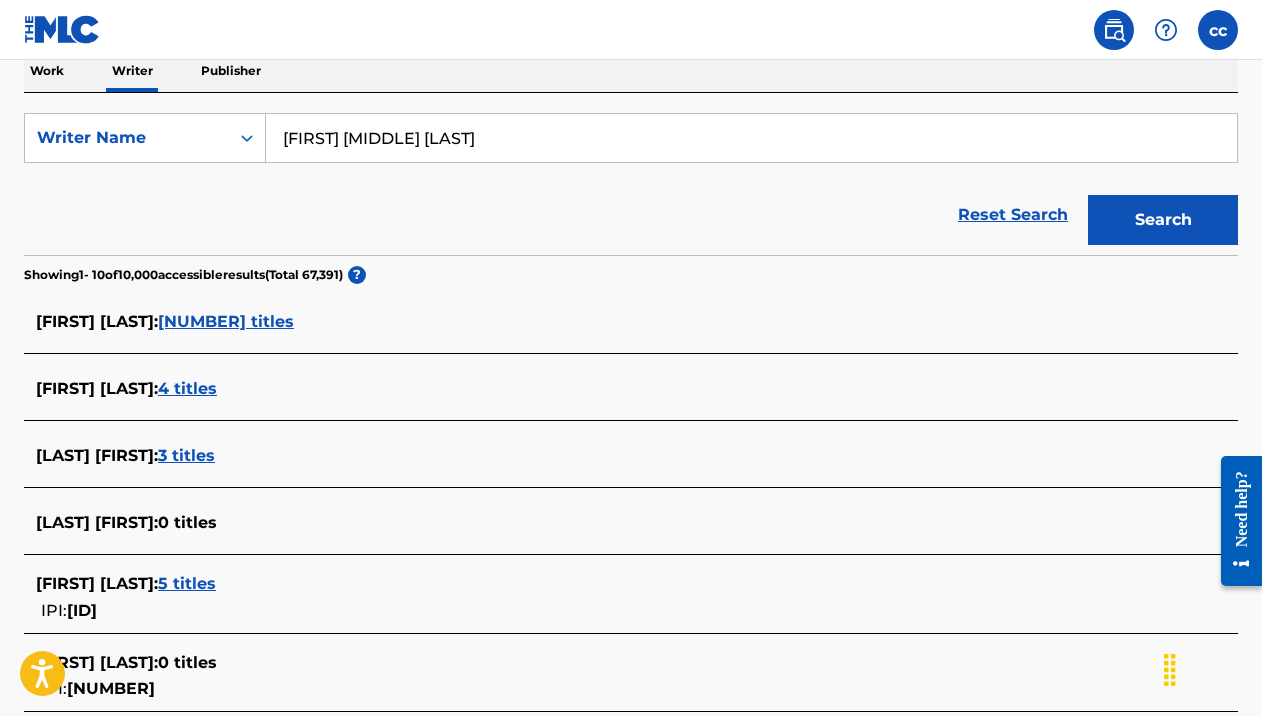 click on "3 titles" at bounding box center [186, 455] 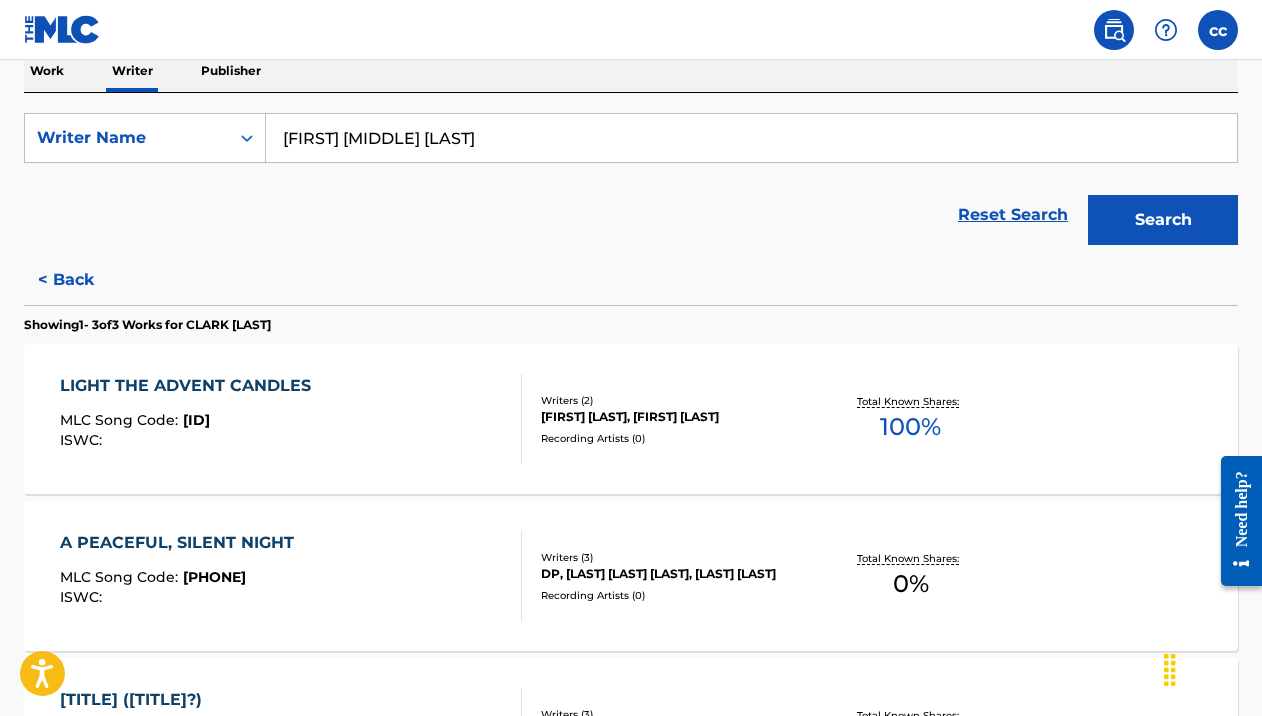 click on "< Back" at bounding box center (84, 280) 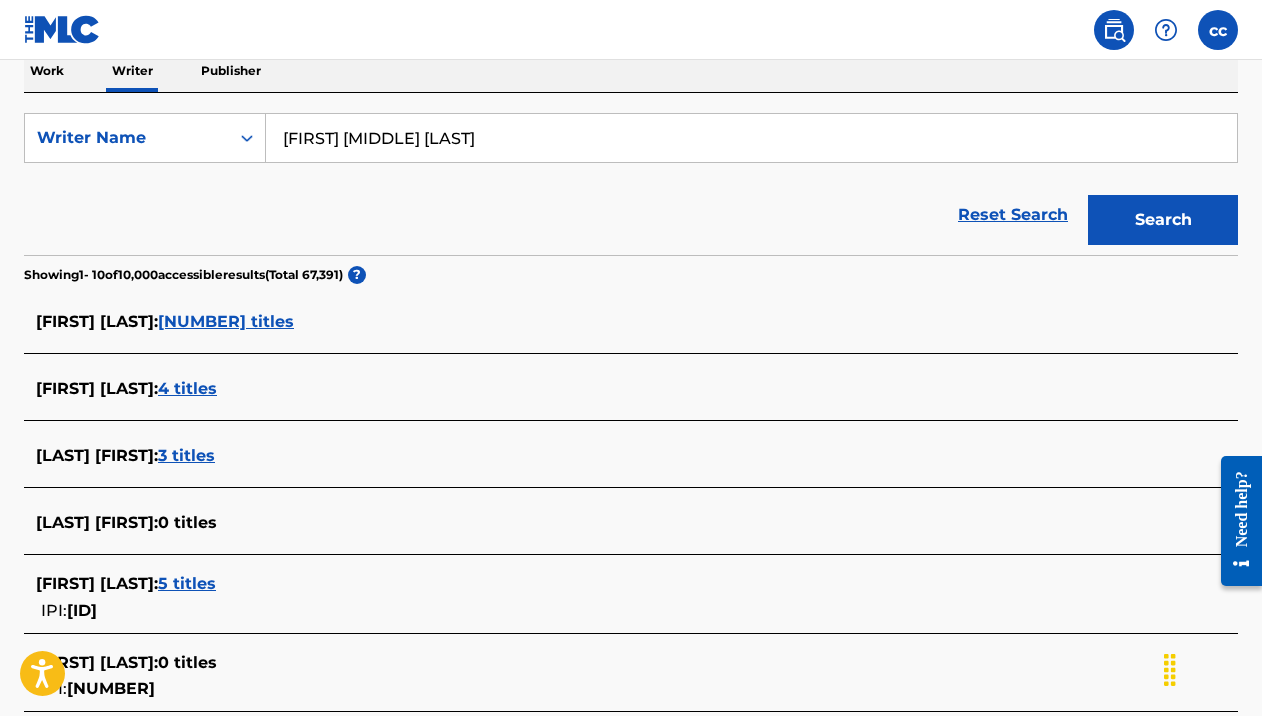click on "5 titles" at bounding box center [187, 583] 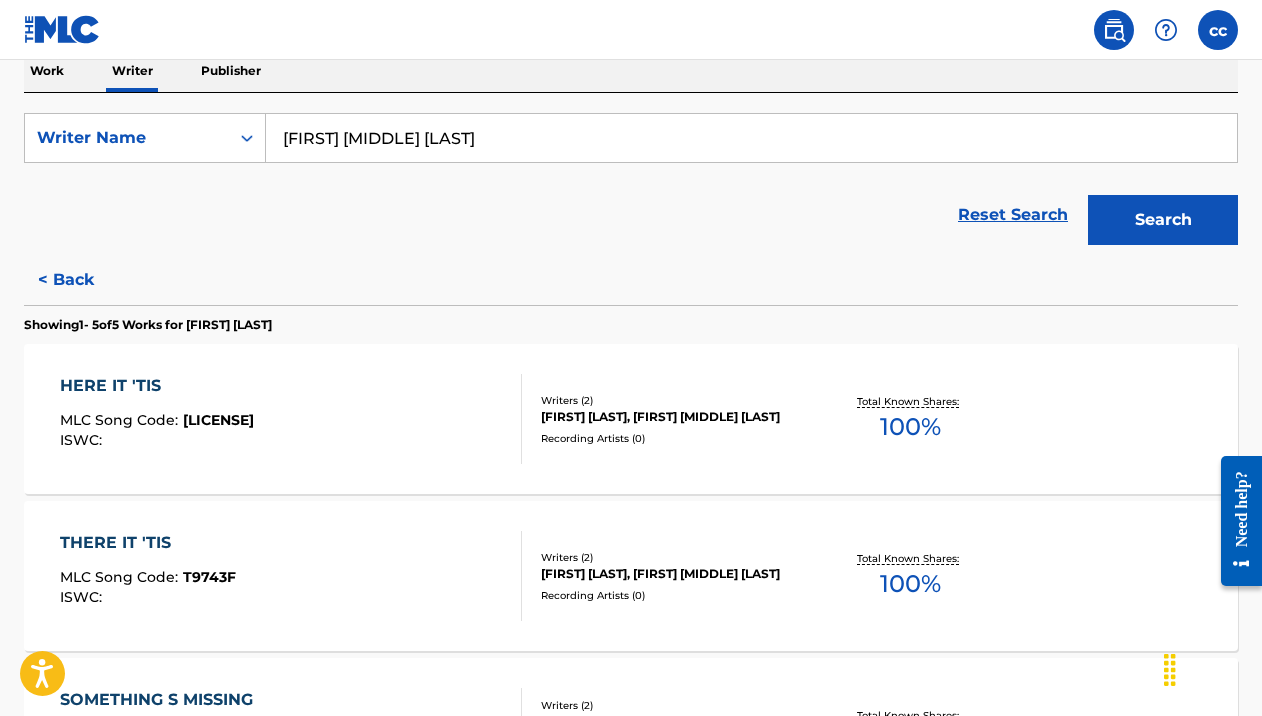 click on "< Back" at bounding box center (84, 280) 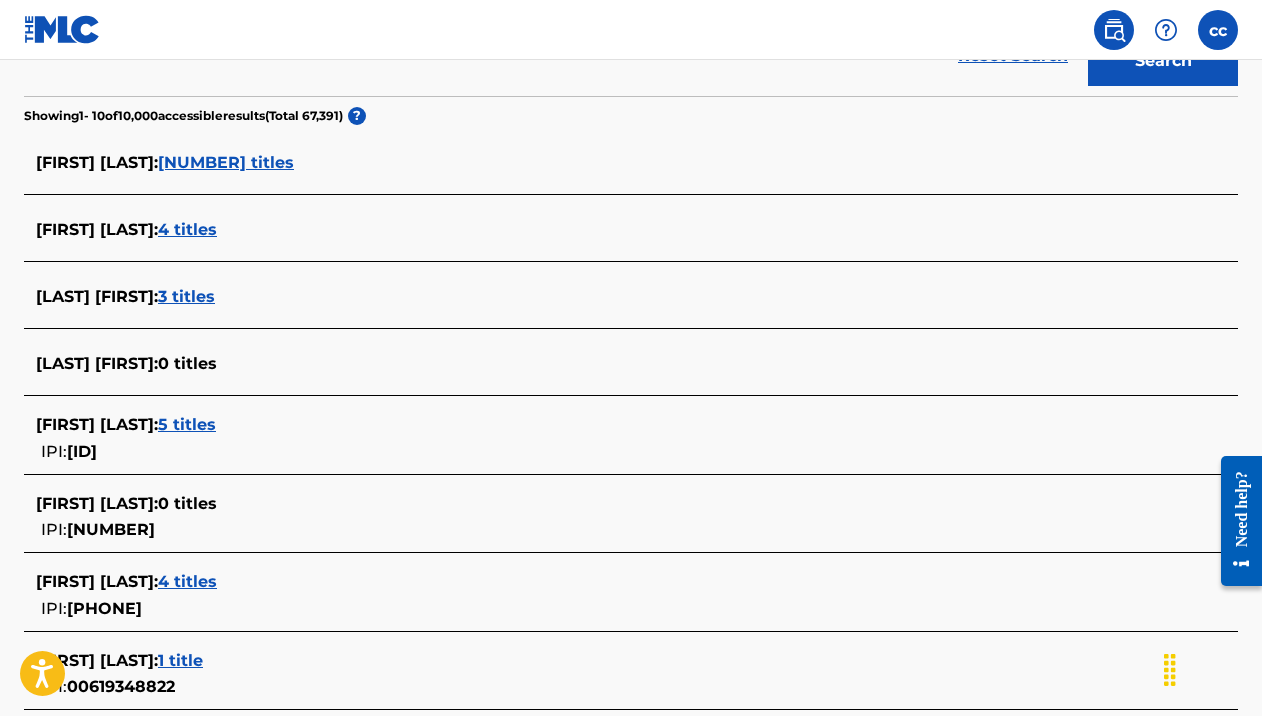 scroll, scrollTop: 501, scrollLeft: 0, axis: vertical 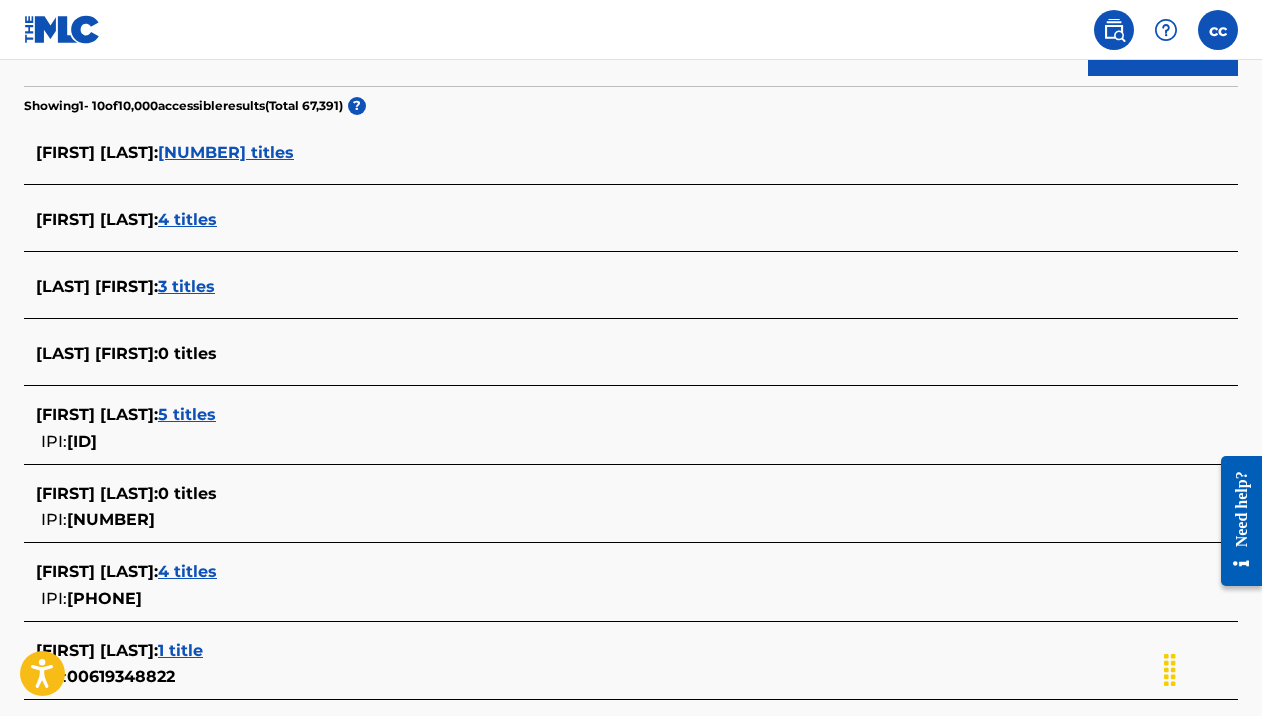 click on "4 titles" at bounding box center [187, 571] 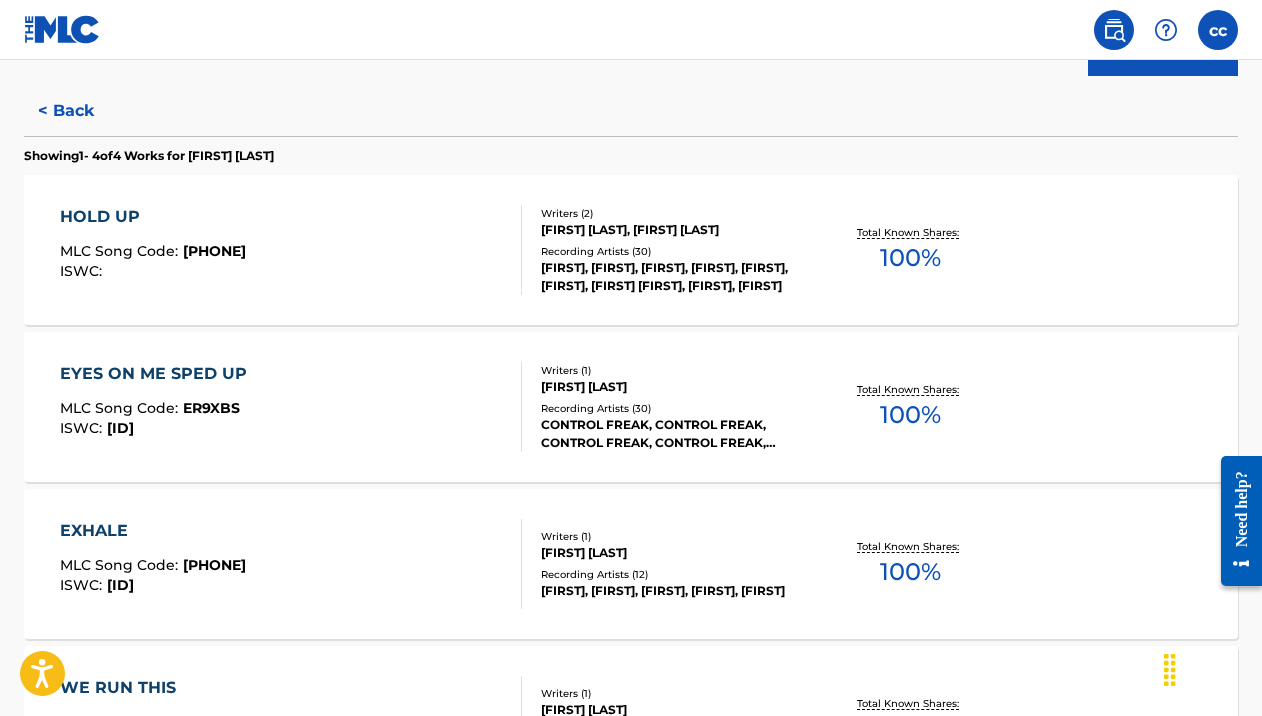 click on "< Back" at bounding box center [84, 111] 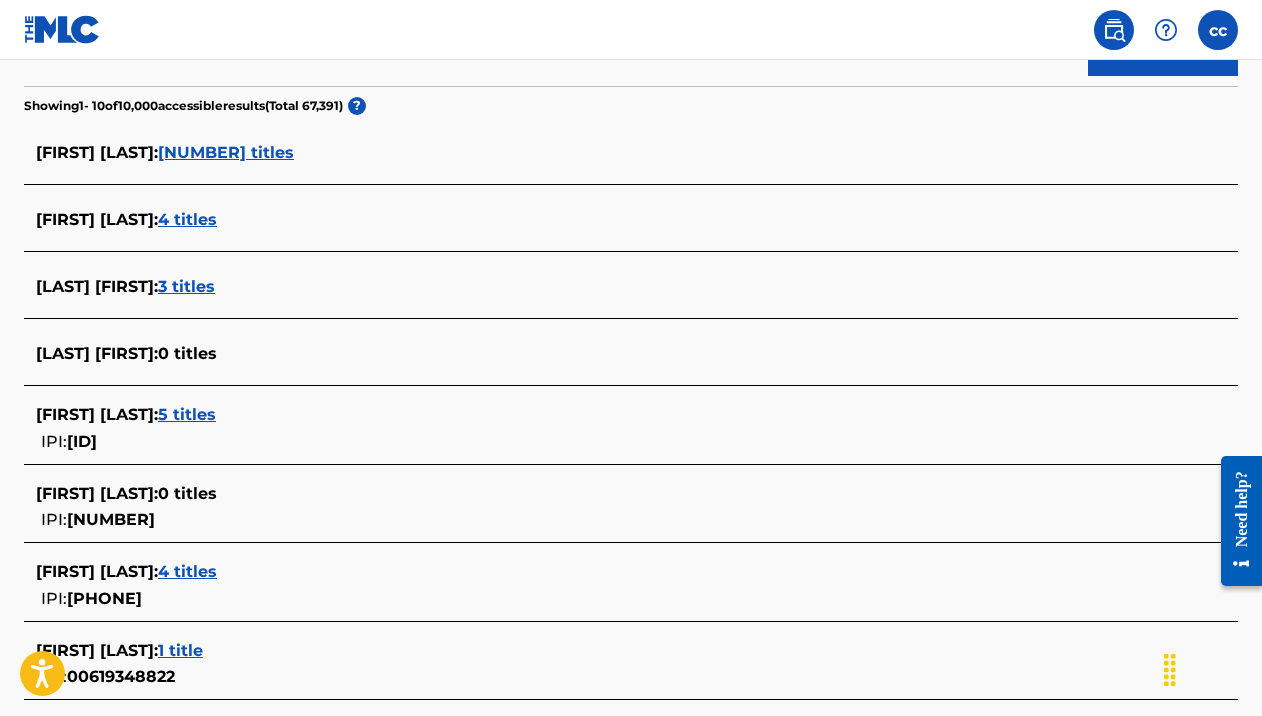 click on "[LAST] : 1 title" at bounding box center [605, 651] 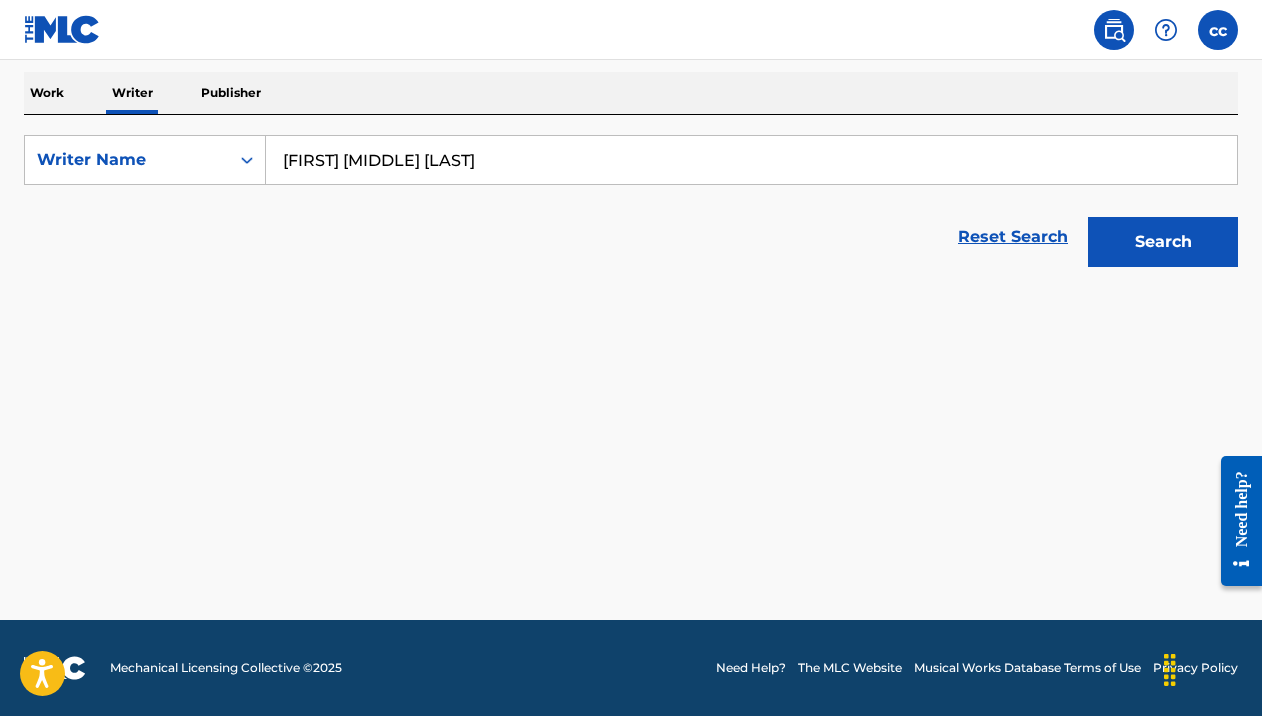 scroll, scrollTop: 310, scrollLeft: 0, axis: vertical 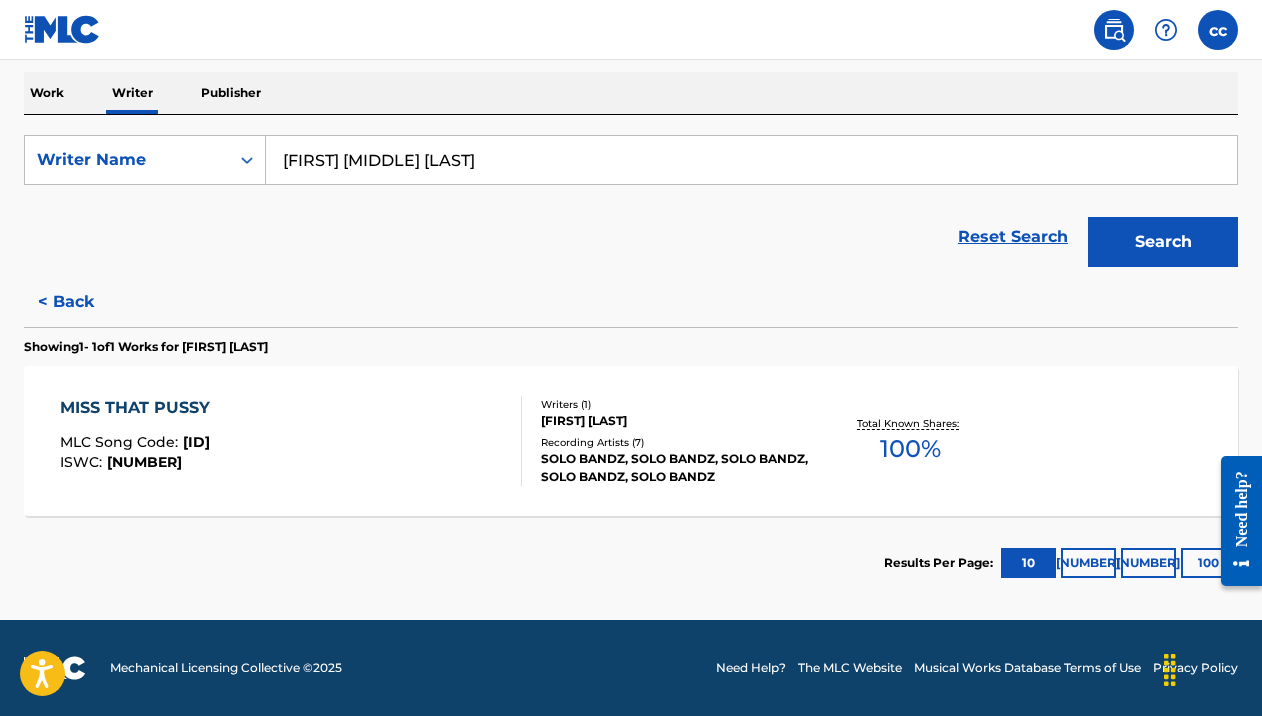 click on "< Back" at bounding box center [84, 302] 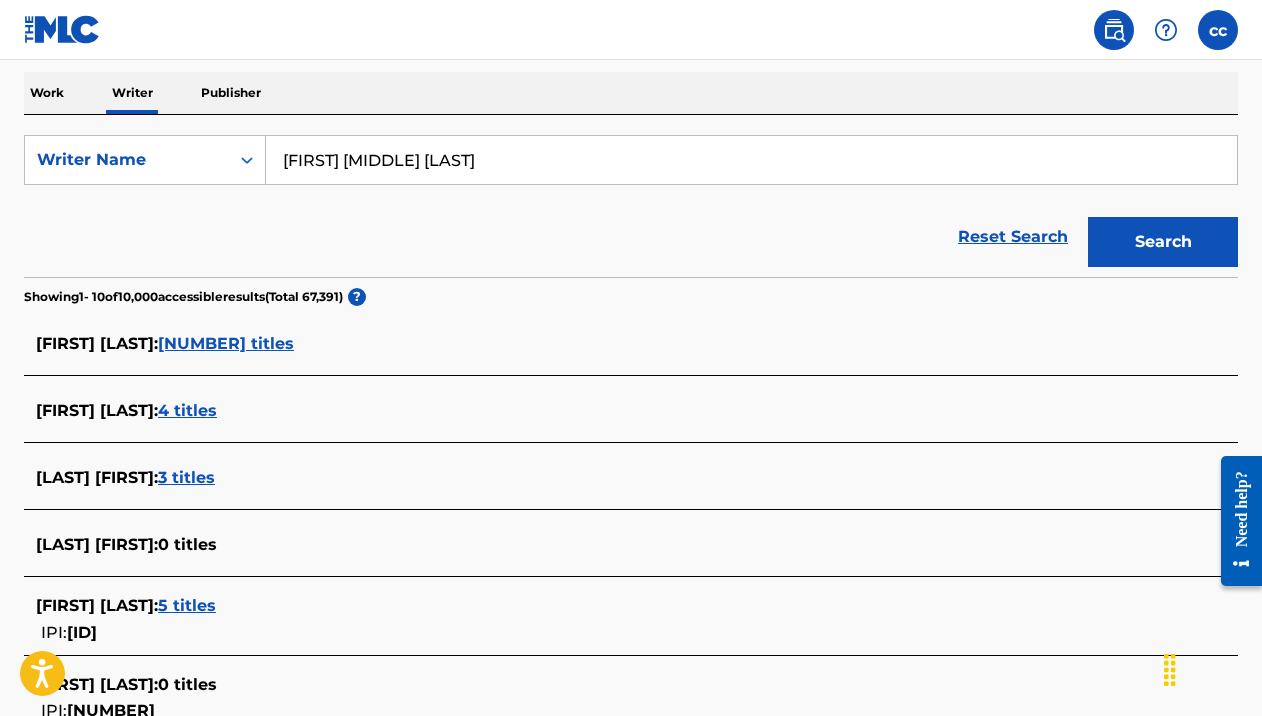 click on "[NUMBER] titles" at bounding box center [226, 343] 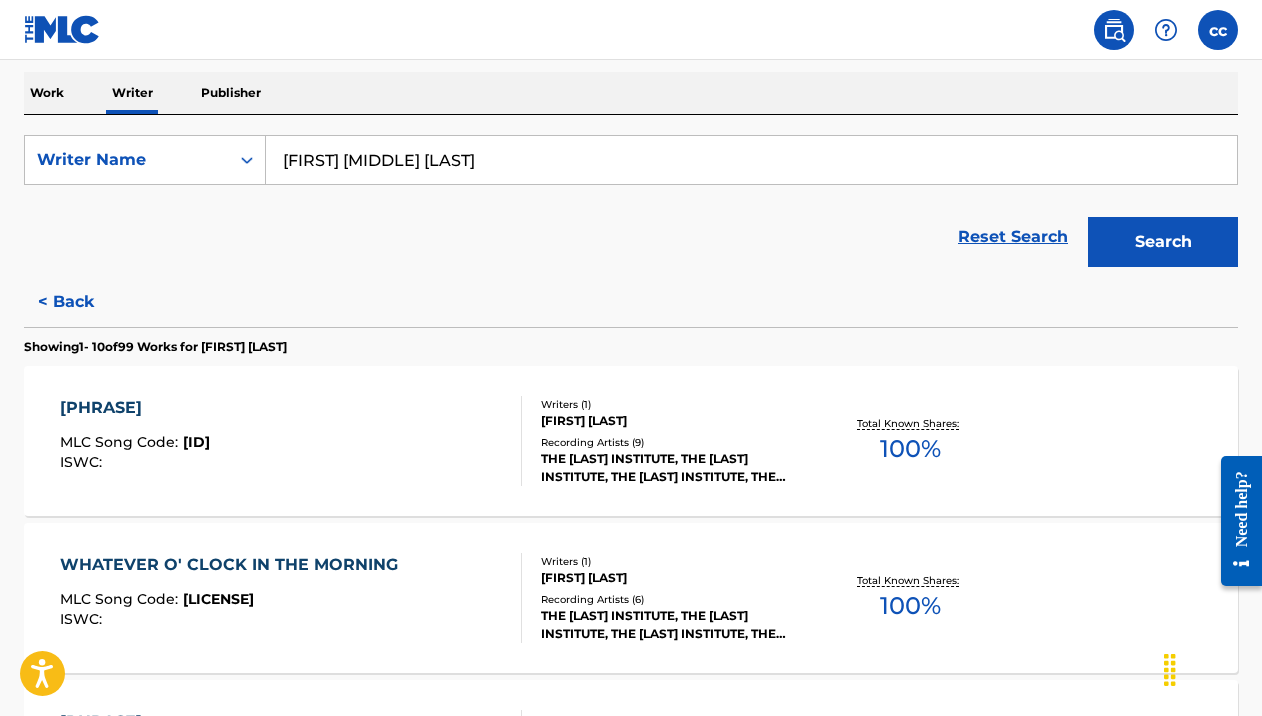 click on "Reset Search Search" at bounding box center [631, 237] 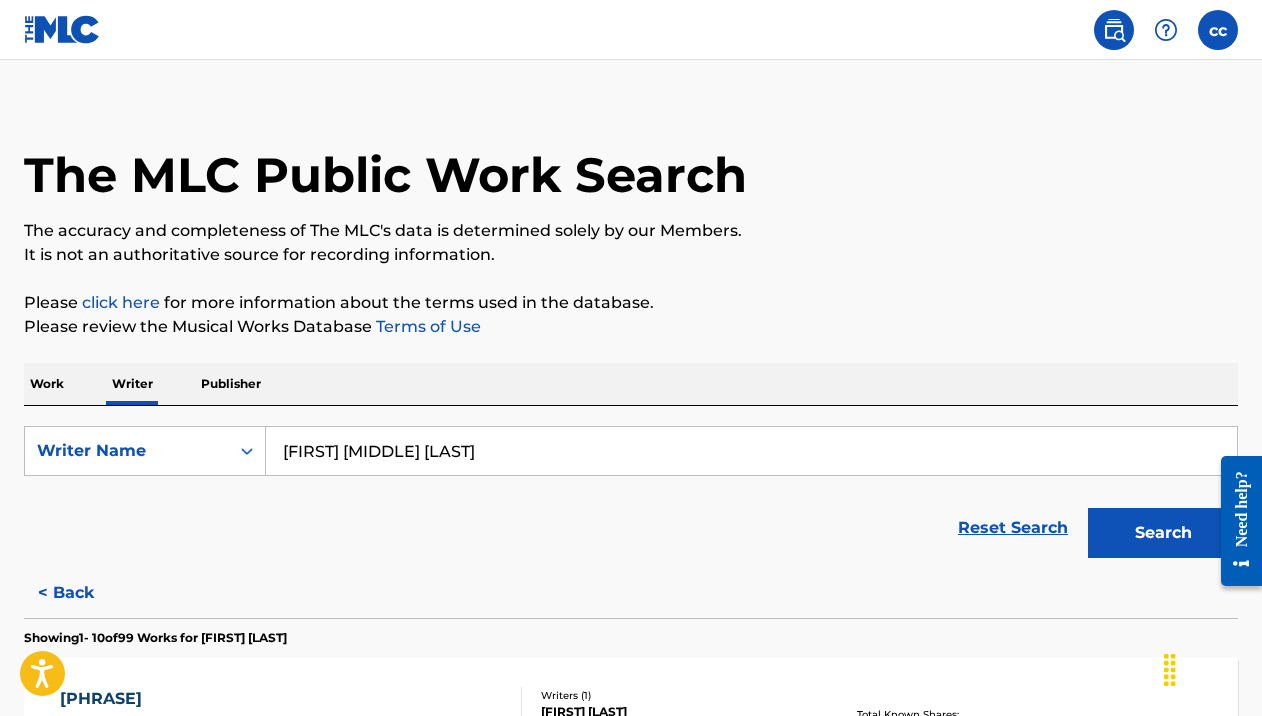 scroll, scrollTop: 14, scrollLeft: 0, axis: vertical 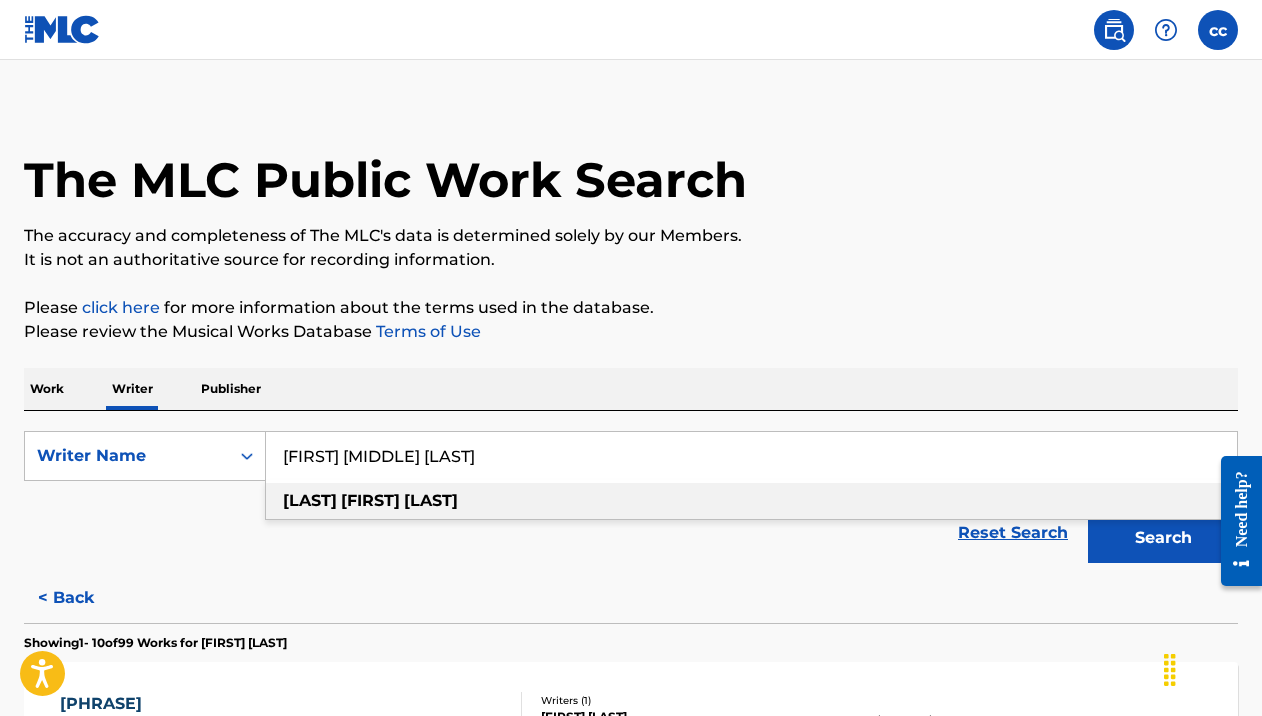 click on "[FIRST] [MIDDLE] [LAST]" at bounding box center [751, 456] 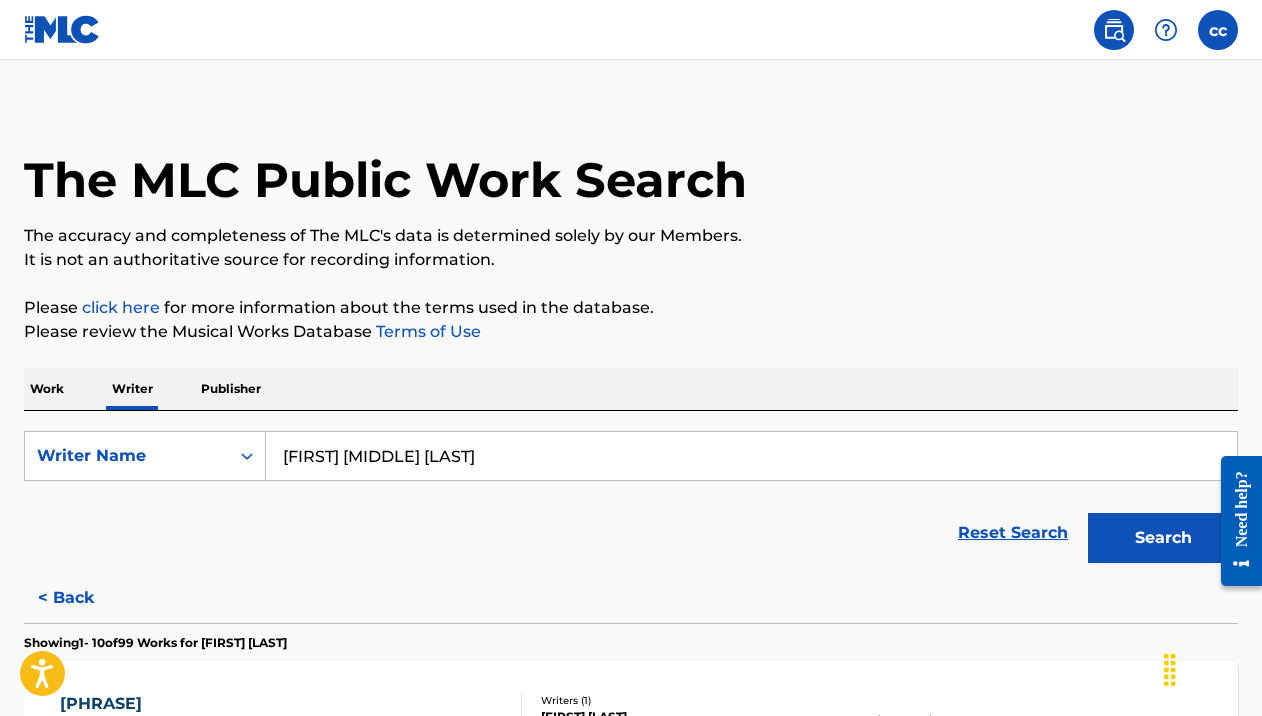 click on "Work Writer Publisher" at bounding box center [631, 389] 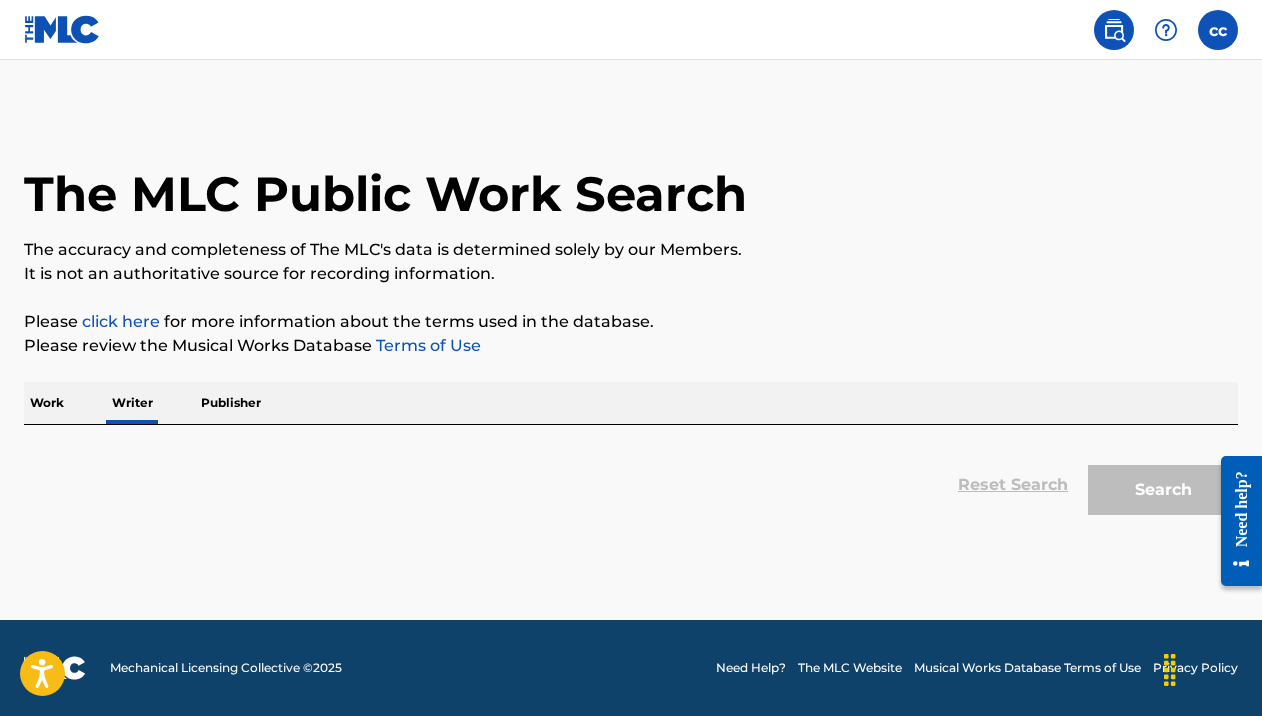 scroll, scrollTop: 0, scrollLeft: 0, axis: both 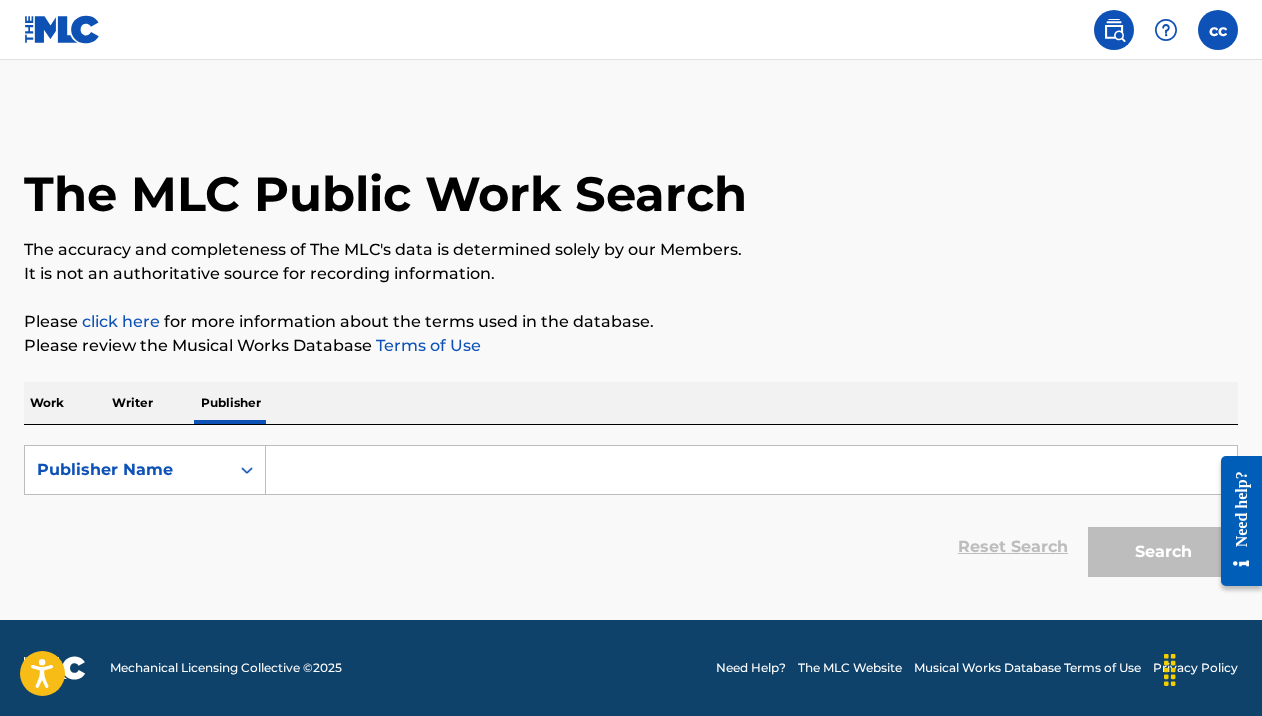 click at bounding box center [751, 470] 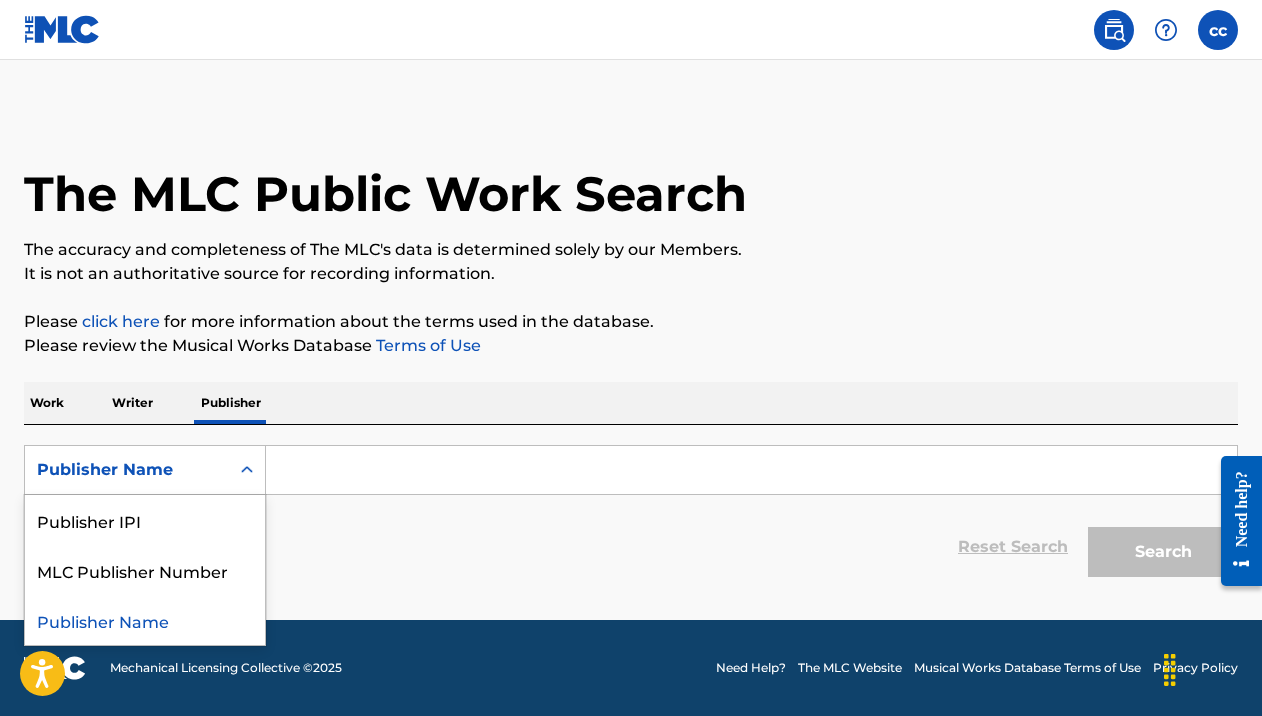 click on "Publisher Name" at bounding box center (127, 470) 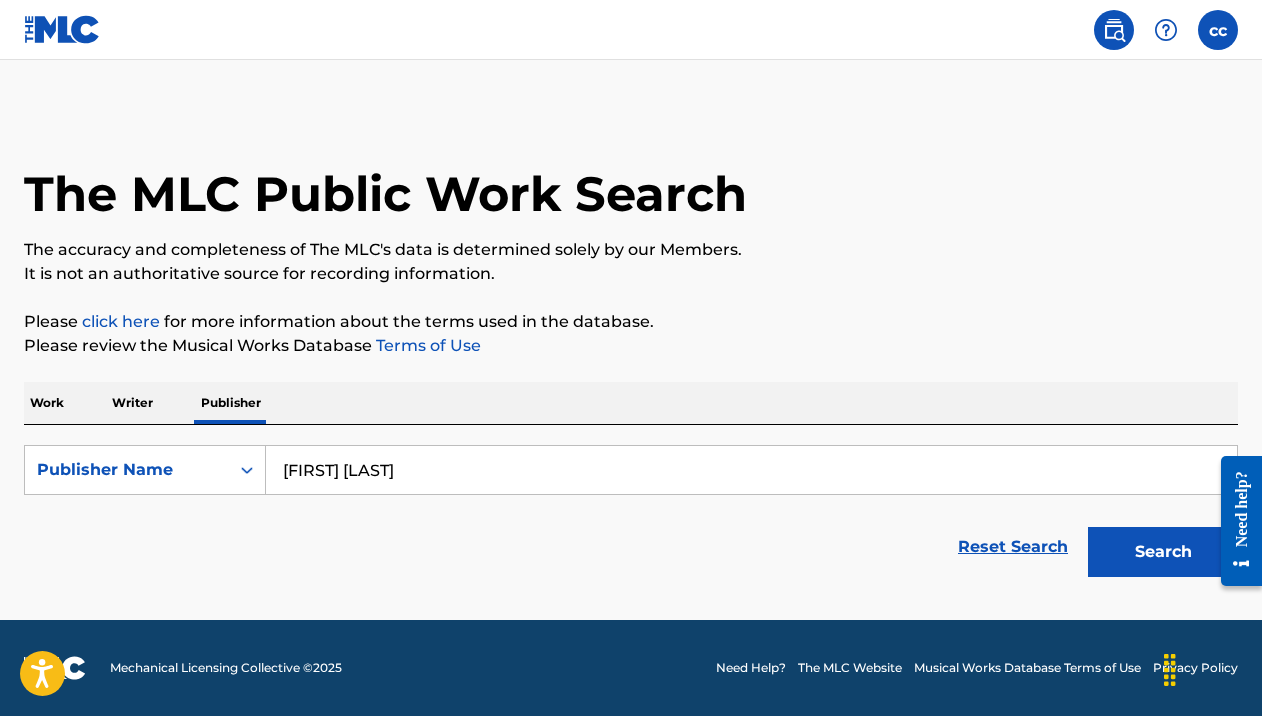 click on "Search" at bounding box center (1163, 552) 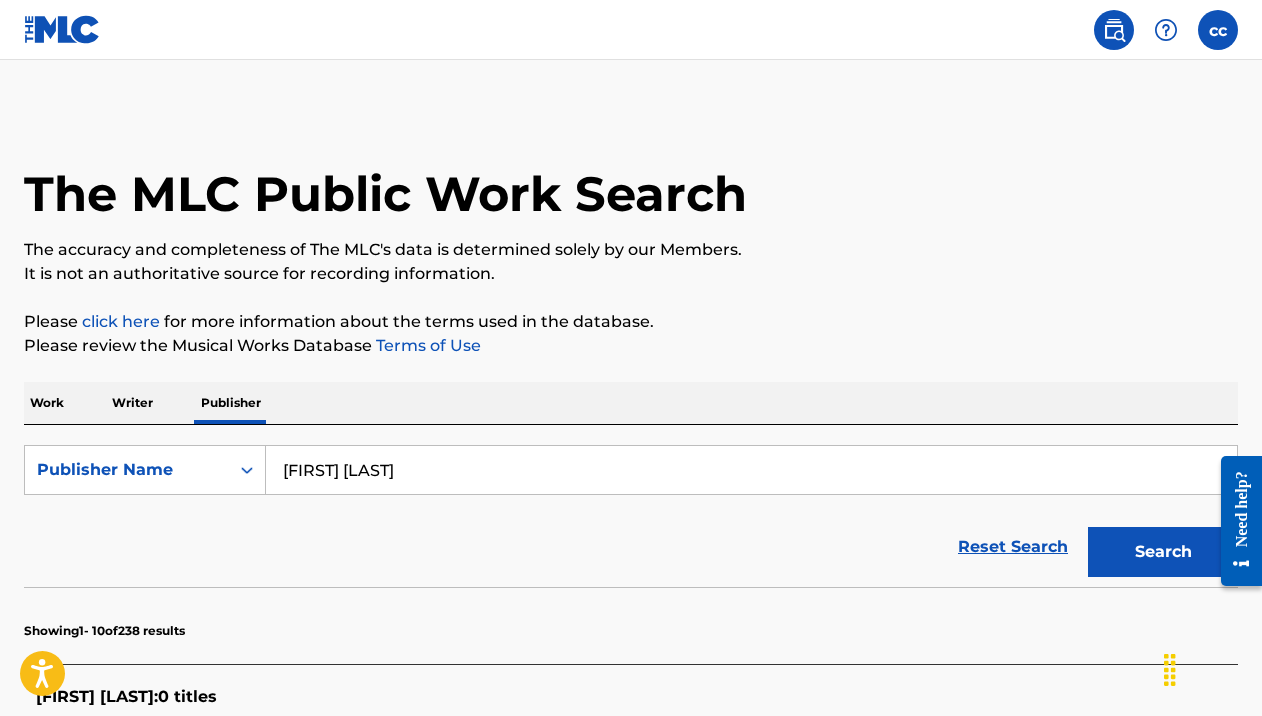 click on "Reset Search Search" at bounding box center [631, 547] 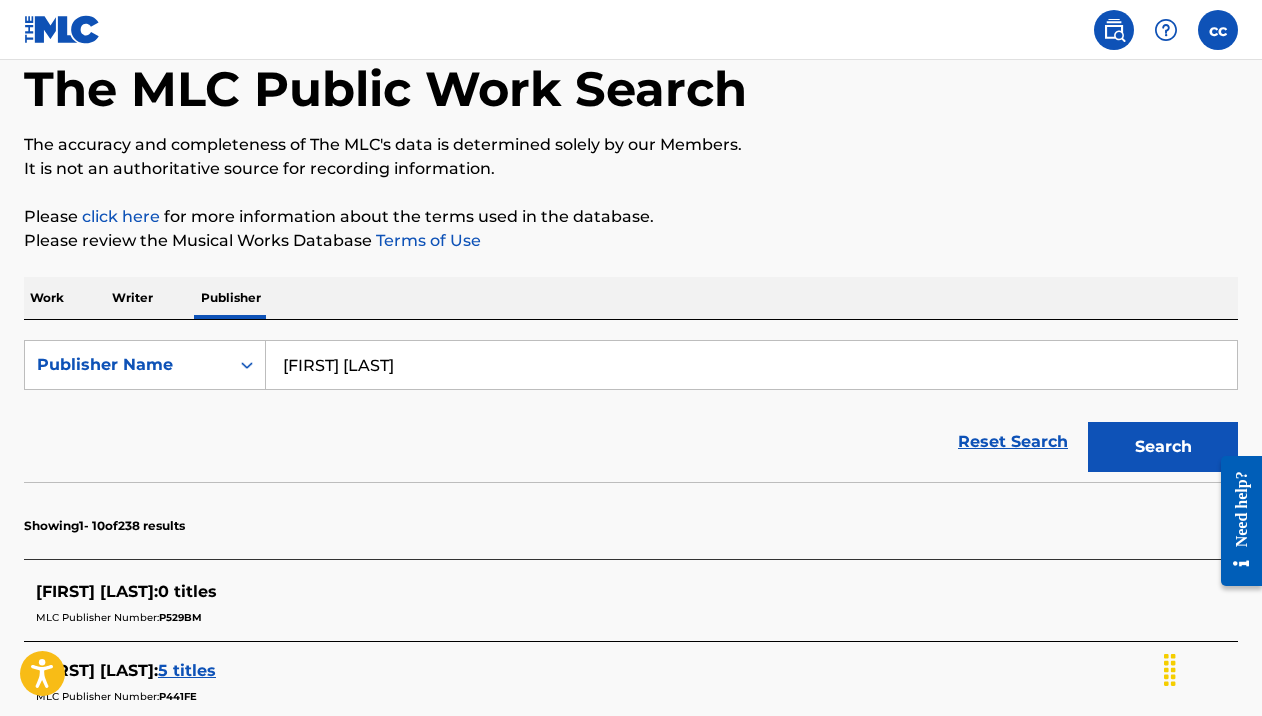 scroll, scrollTop: 81, scrollLeft: 0, axis: vertical 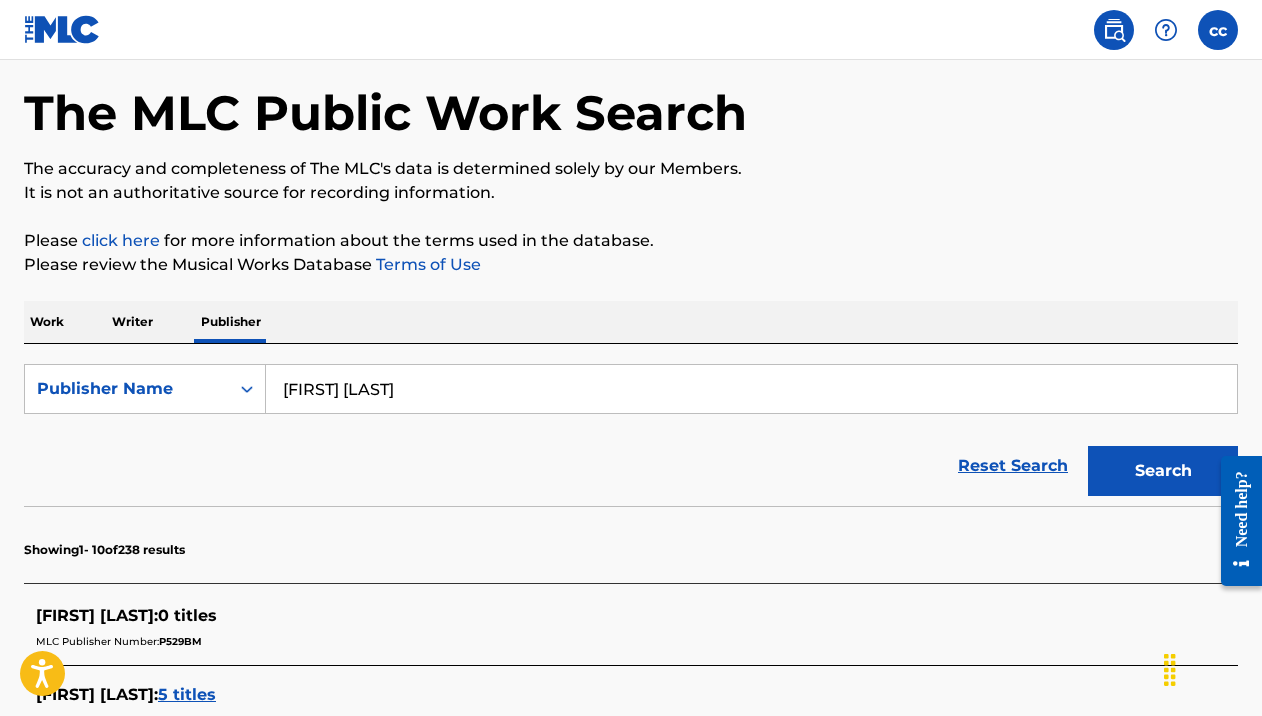click on "[FIRST] [LAST]" at bounding box center (751, 389) 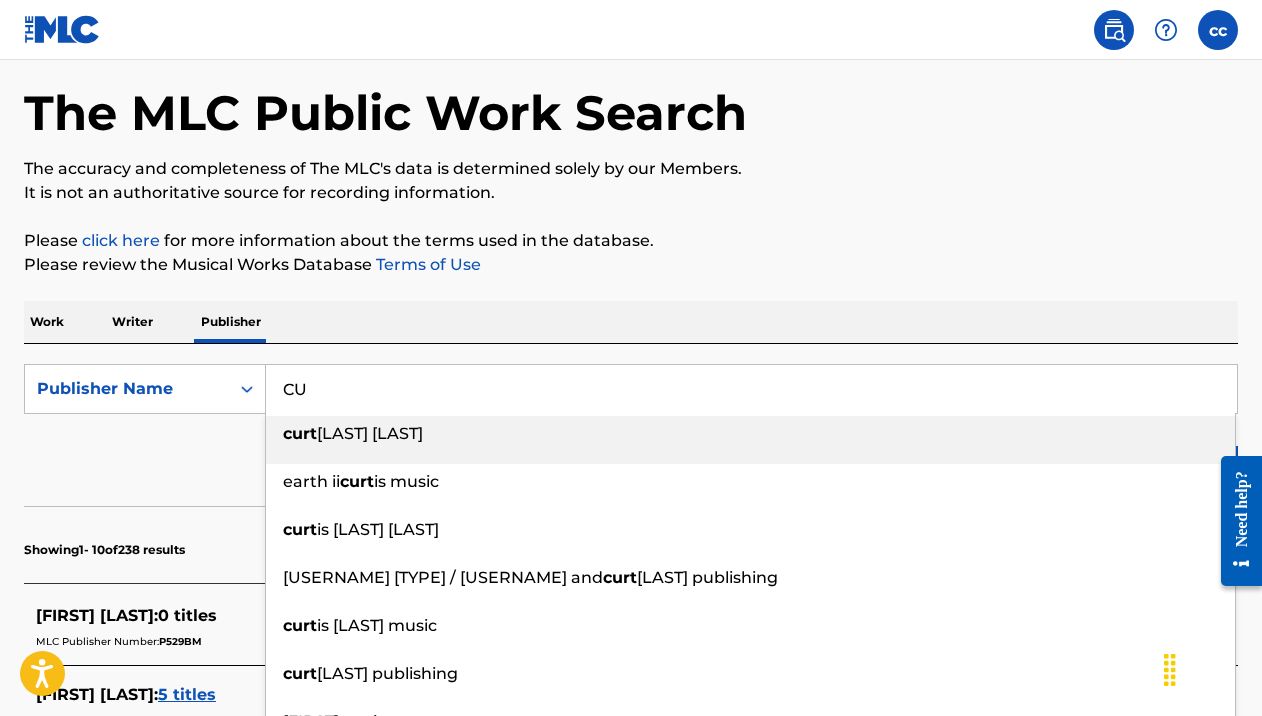 type on "C" 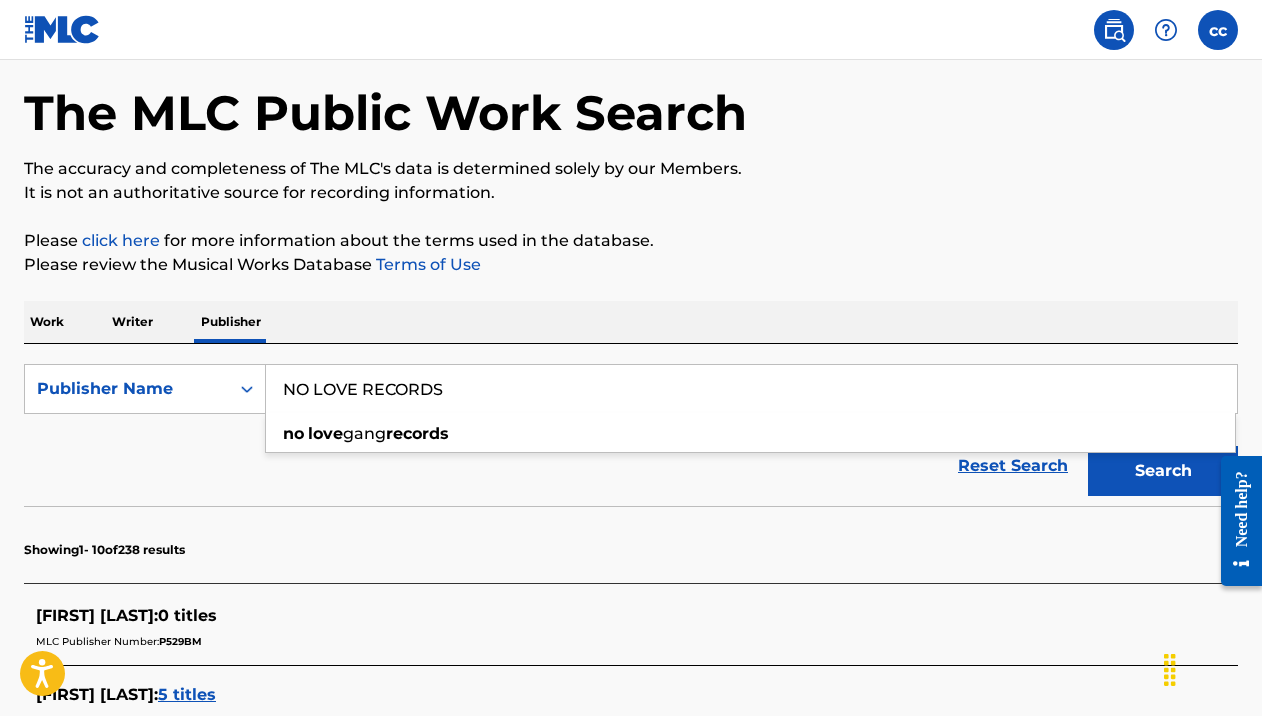 type on "NO LOVE RECORDS" 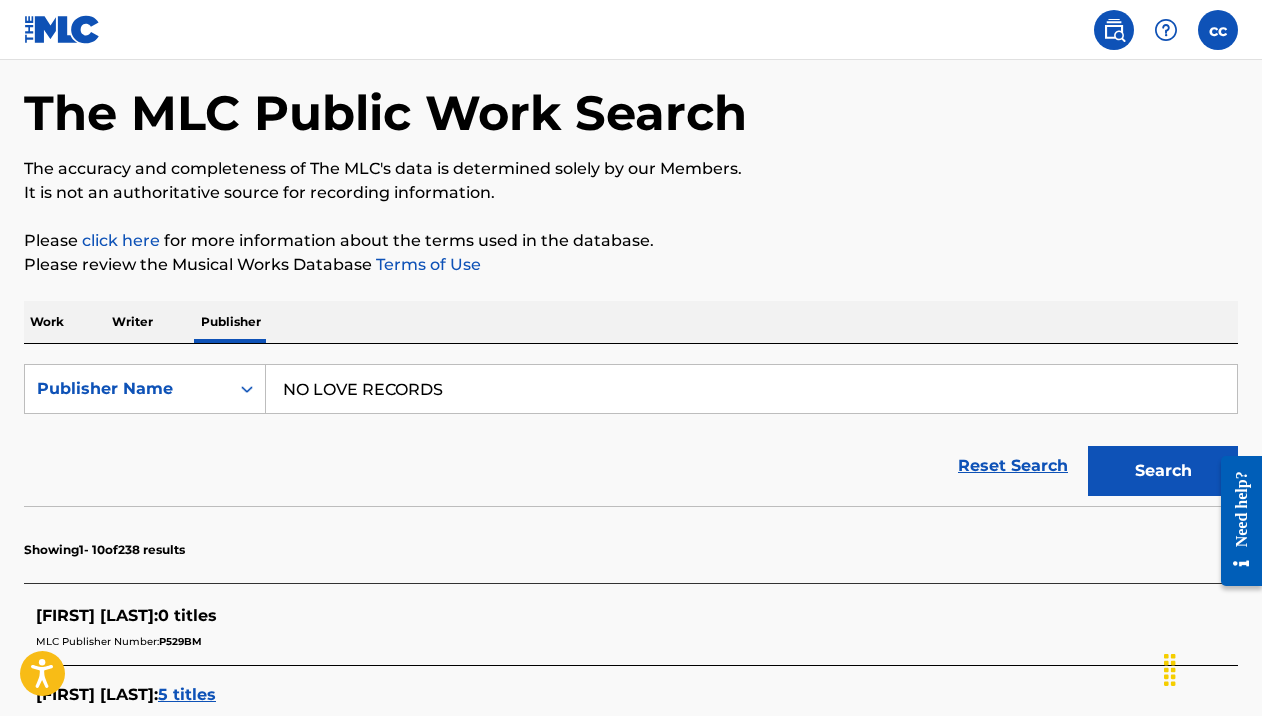 click on "Search" at bounding box center (1163, 471) 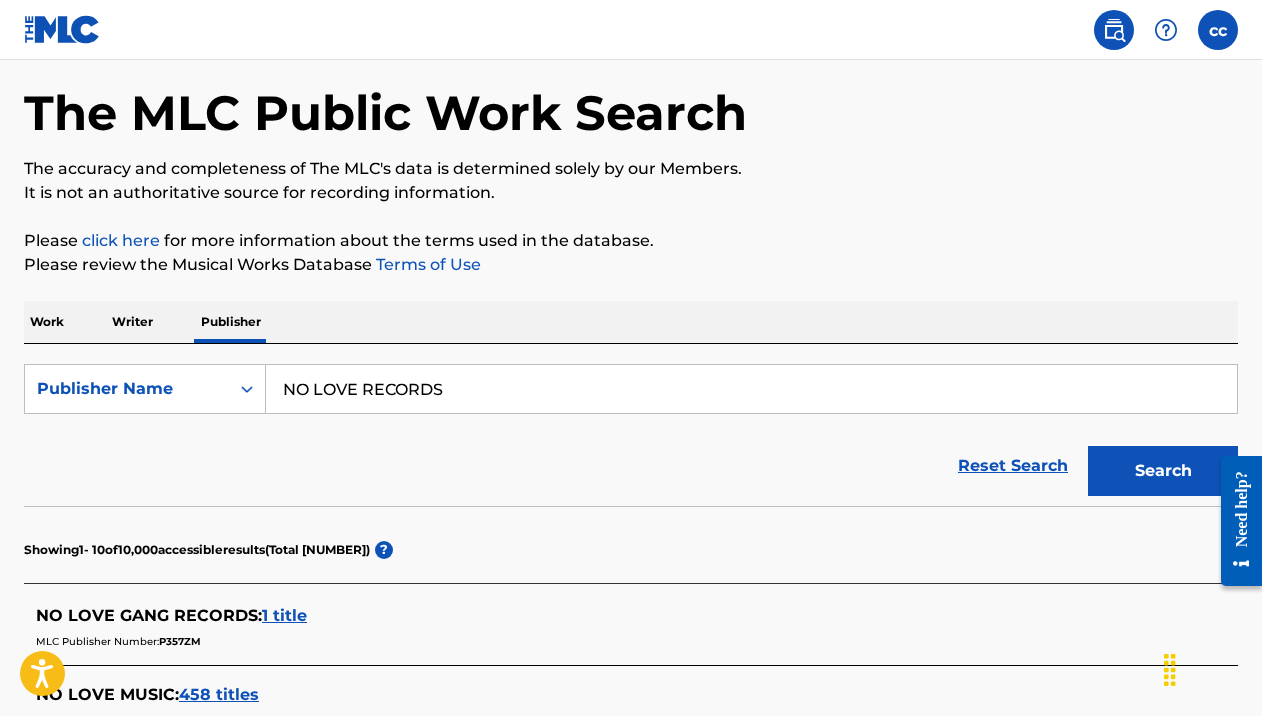 click on "Reset Search Search" at bounding box center (631, 466) 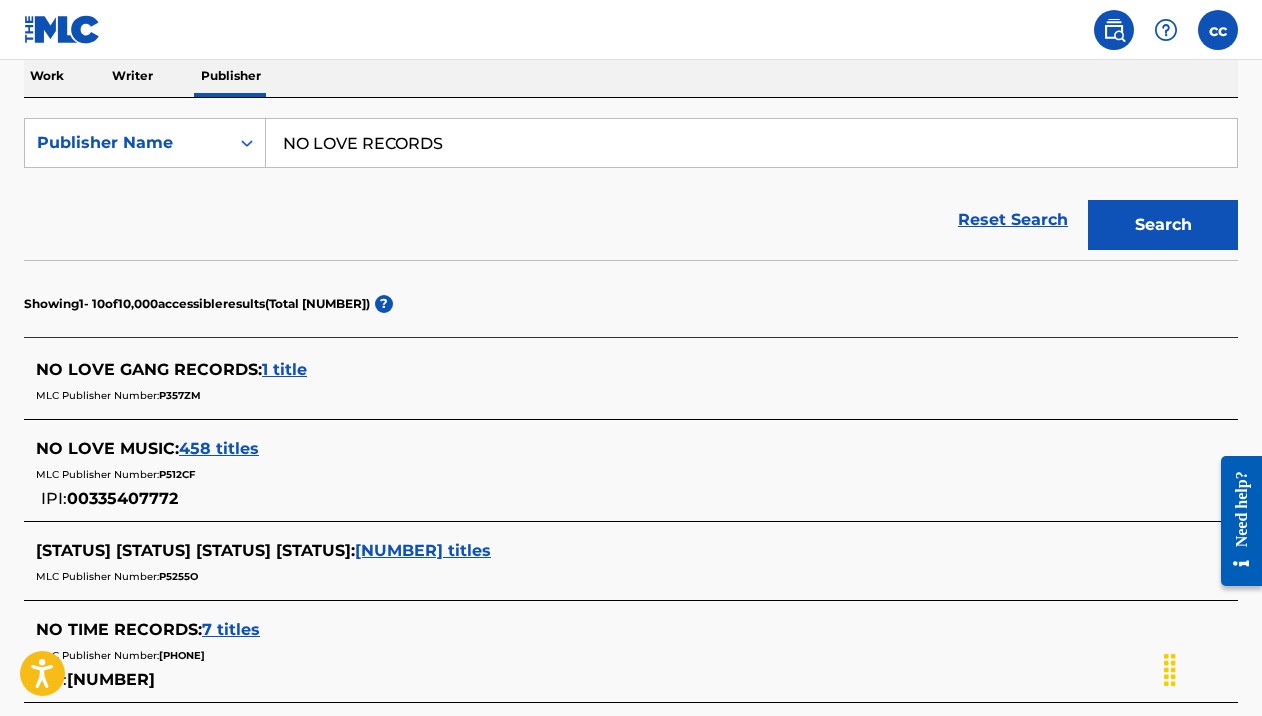 scroll, scrollTop: 338, scrollLeft: 0, axis: vertical 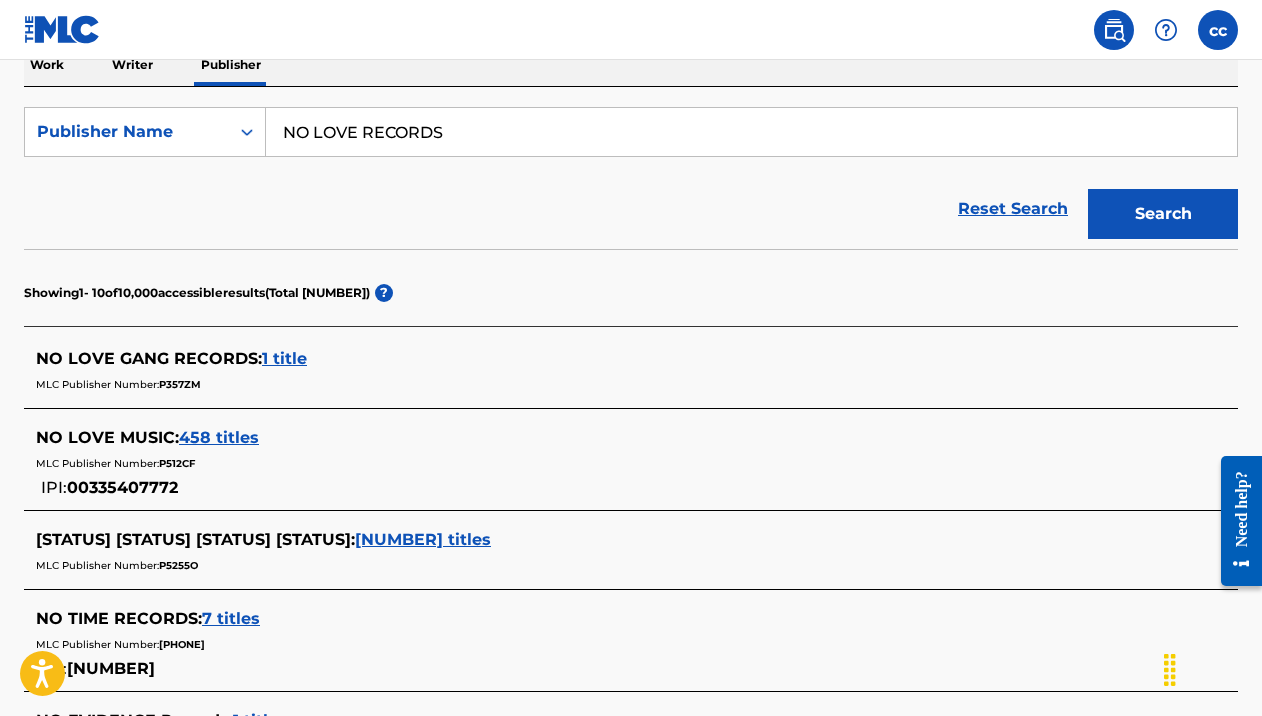 click on "458 titles" at bounding box center (219, 437) 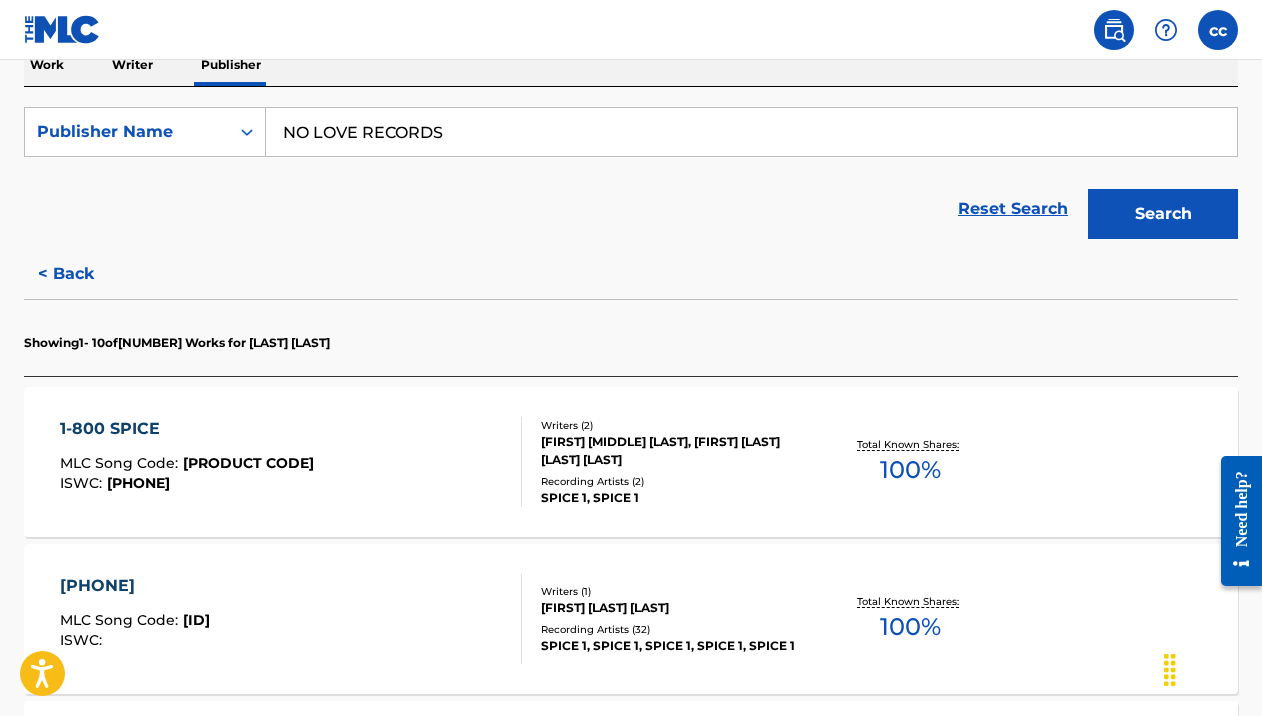 click on "Reset Search Search" at bounding box center [631, 209] 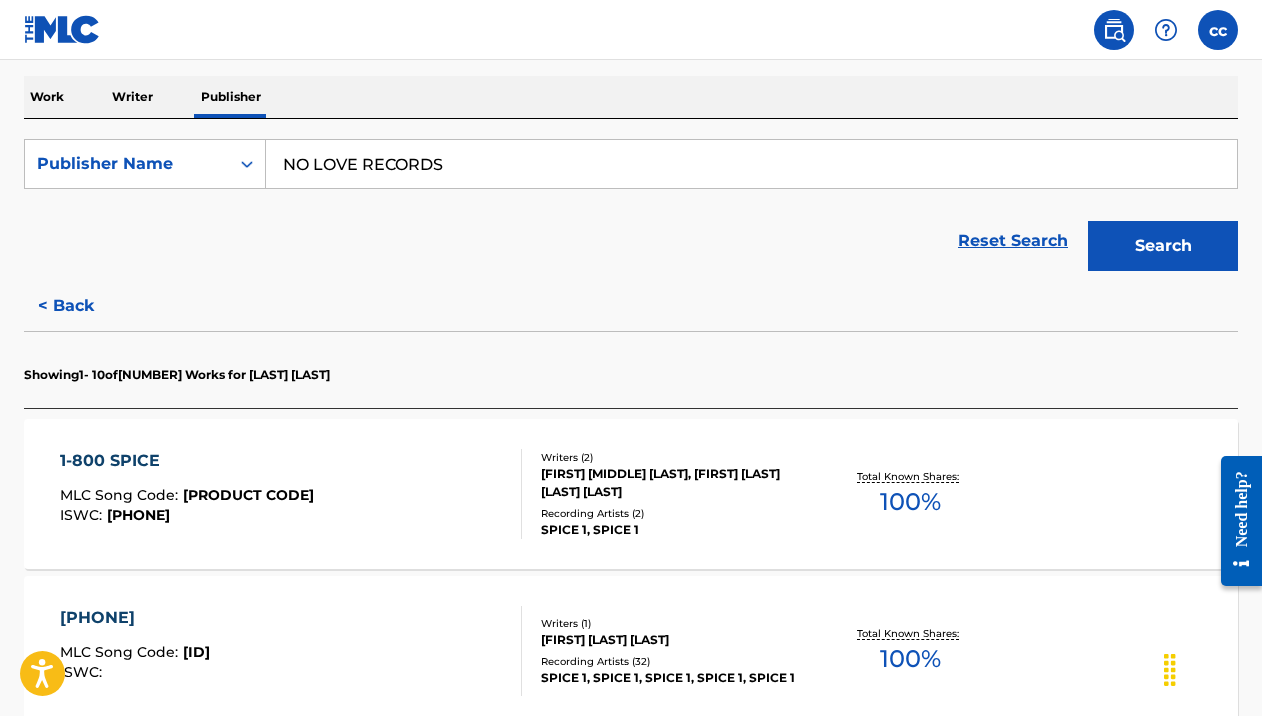scroll, scrollTop: 304, scrollLeft: 0, axis: vertical 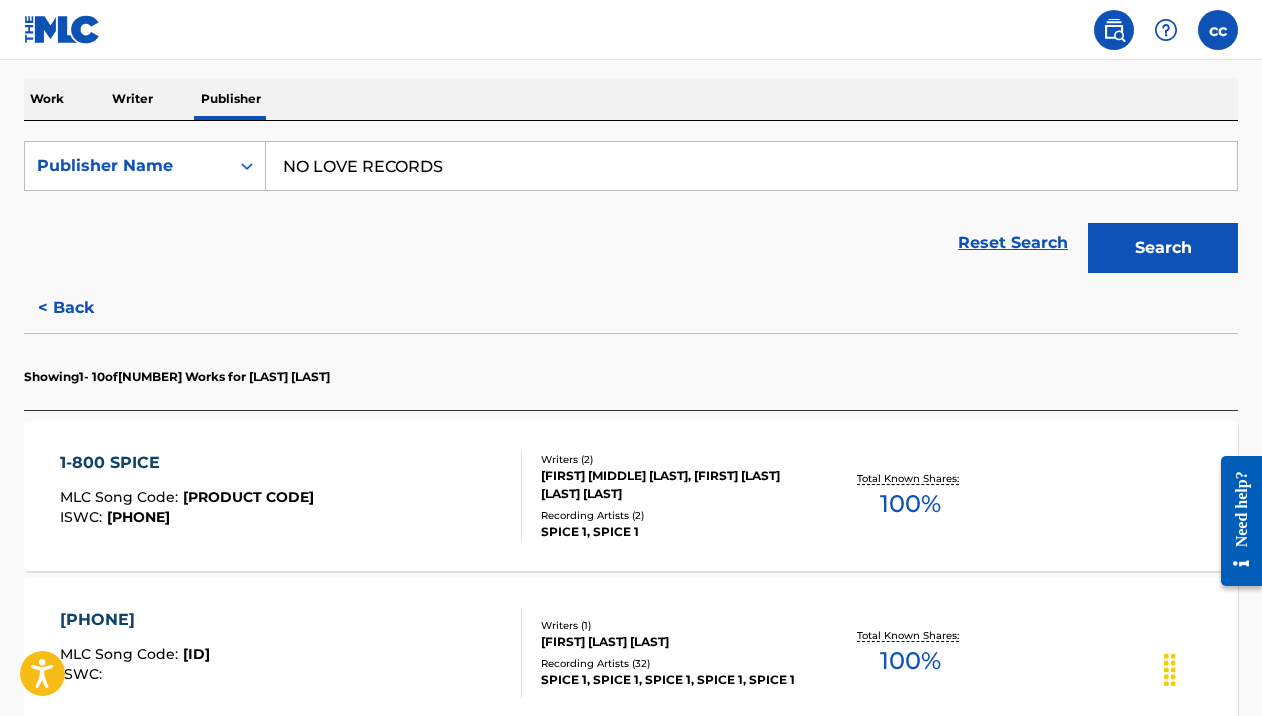 click on "< Back" at bounding box center (84, 308) 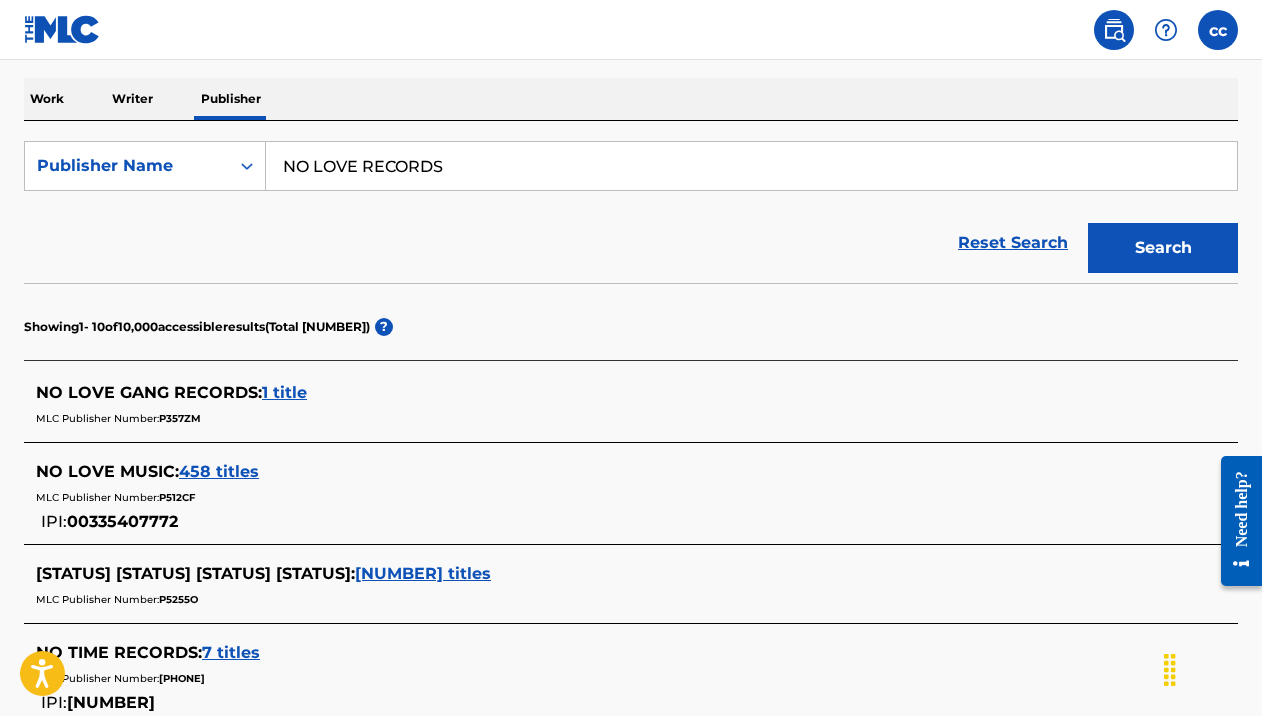click on "Reset Search Search" at bounding box center [631, 243] 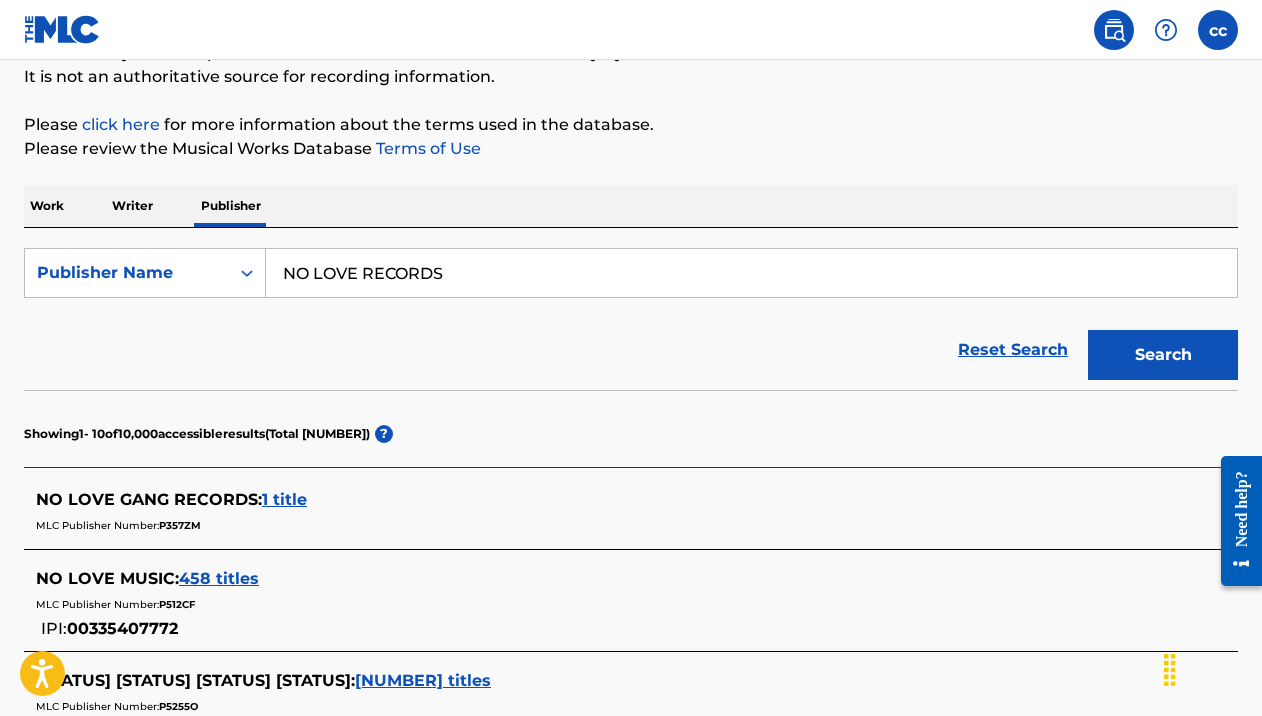 scroll, scrollTop: 159, scrollLeft: 0, axis: vertical 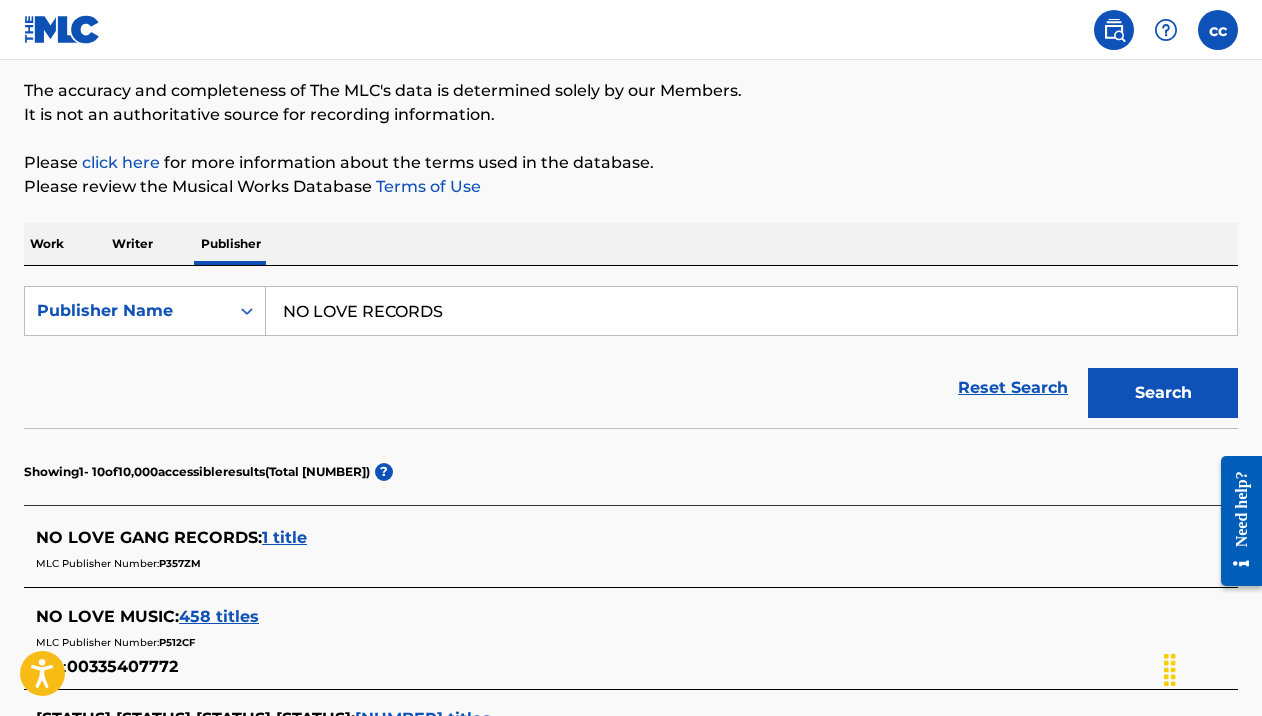 click at bounding box center [1218, 30] 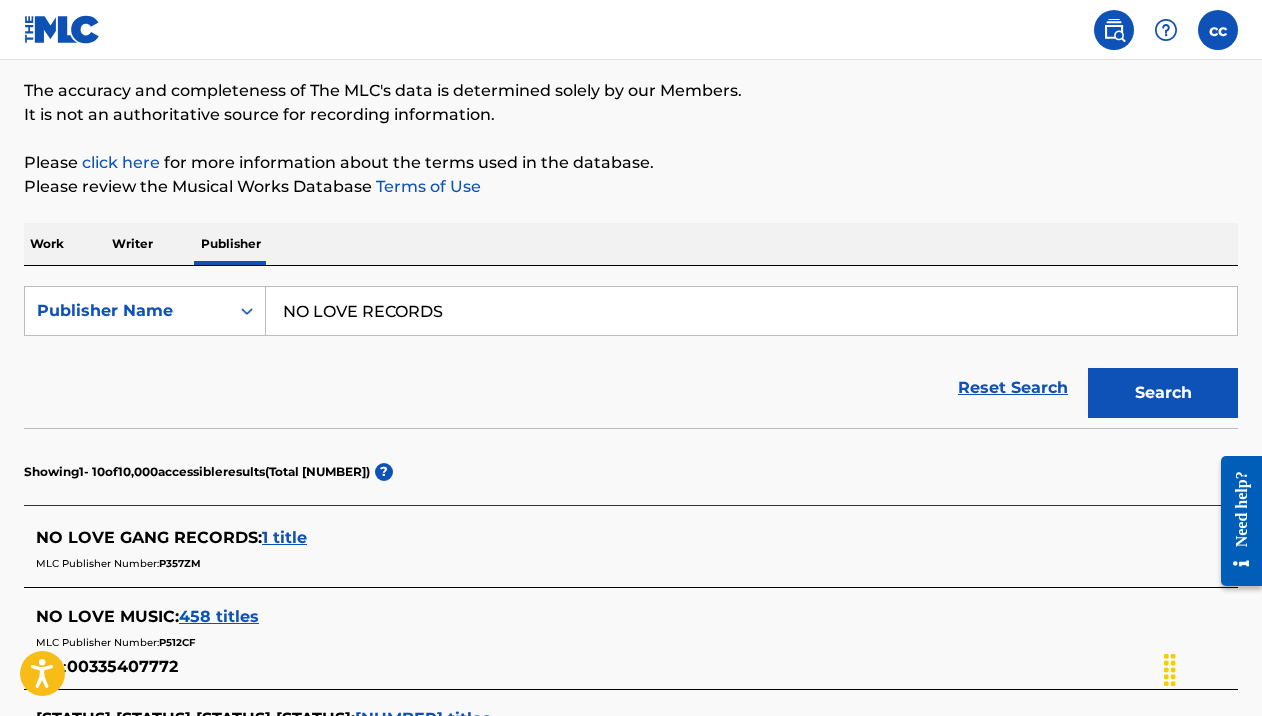 click on "cc cc [LAST] [LAST] [EMAIL]" at bounding box center (631, 30) 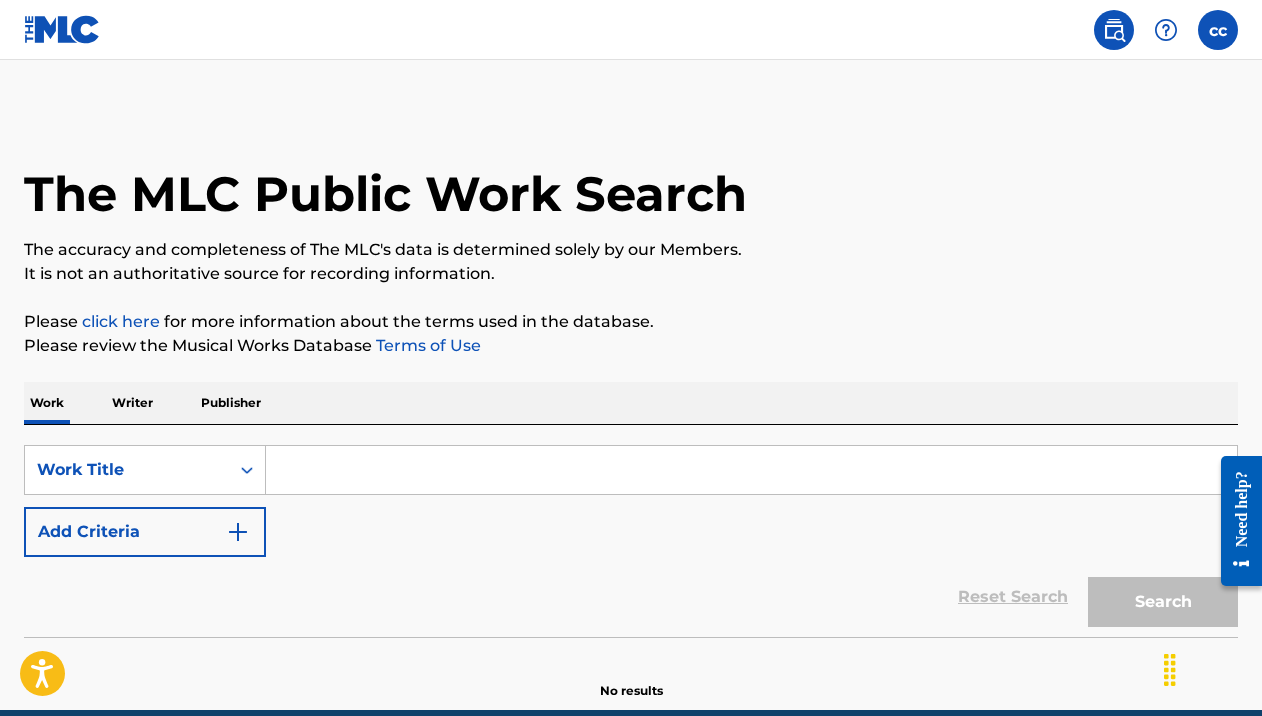 click at bounding box center [751, 470] 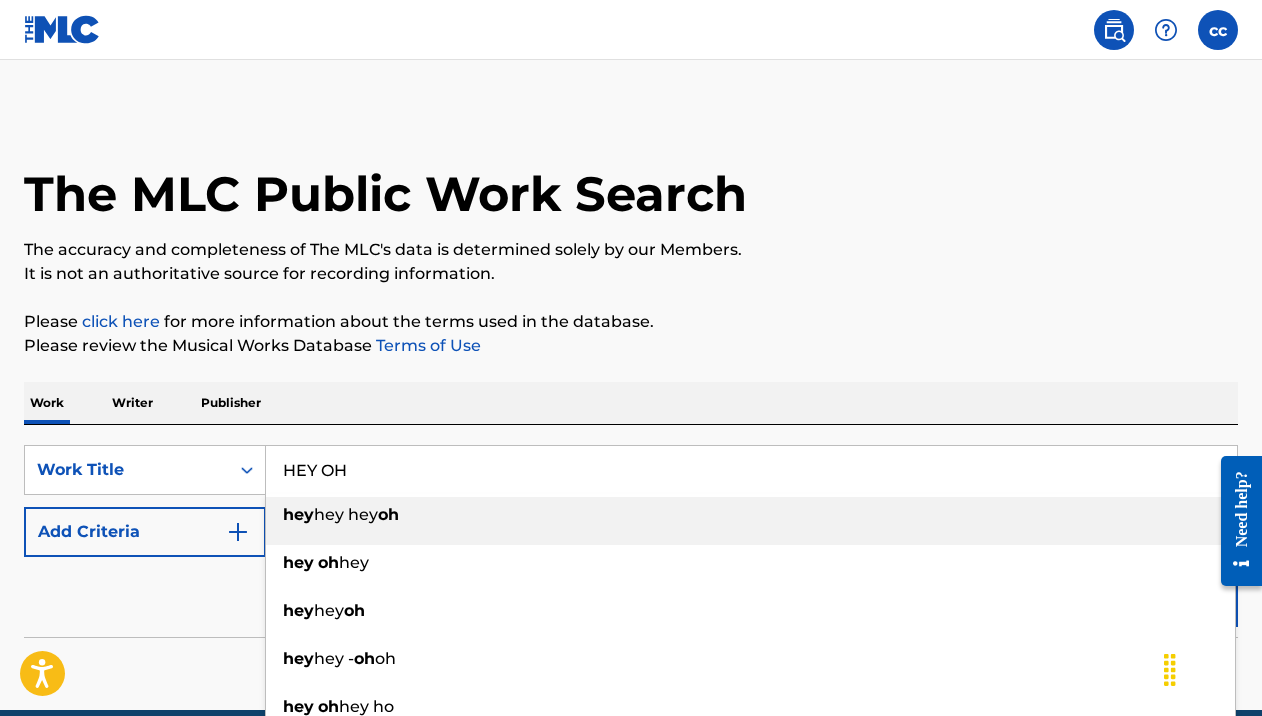 type on "HEY OH" 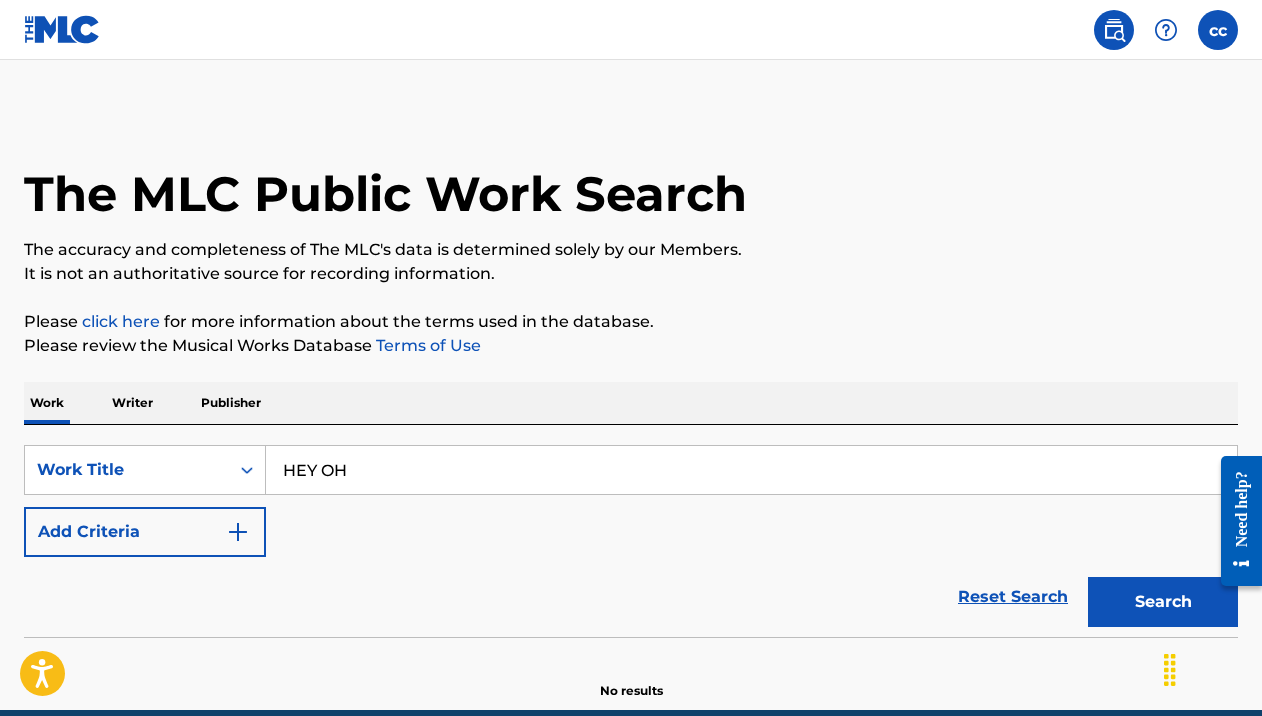 click on "Please review the Musical Works Database   Terms of Use" at bounding box center [631, 346] 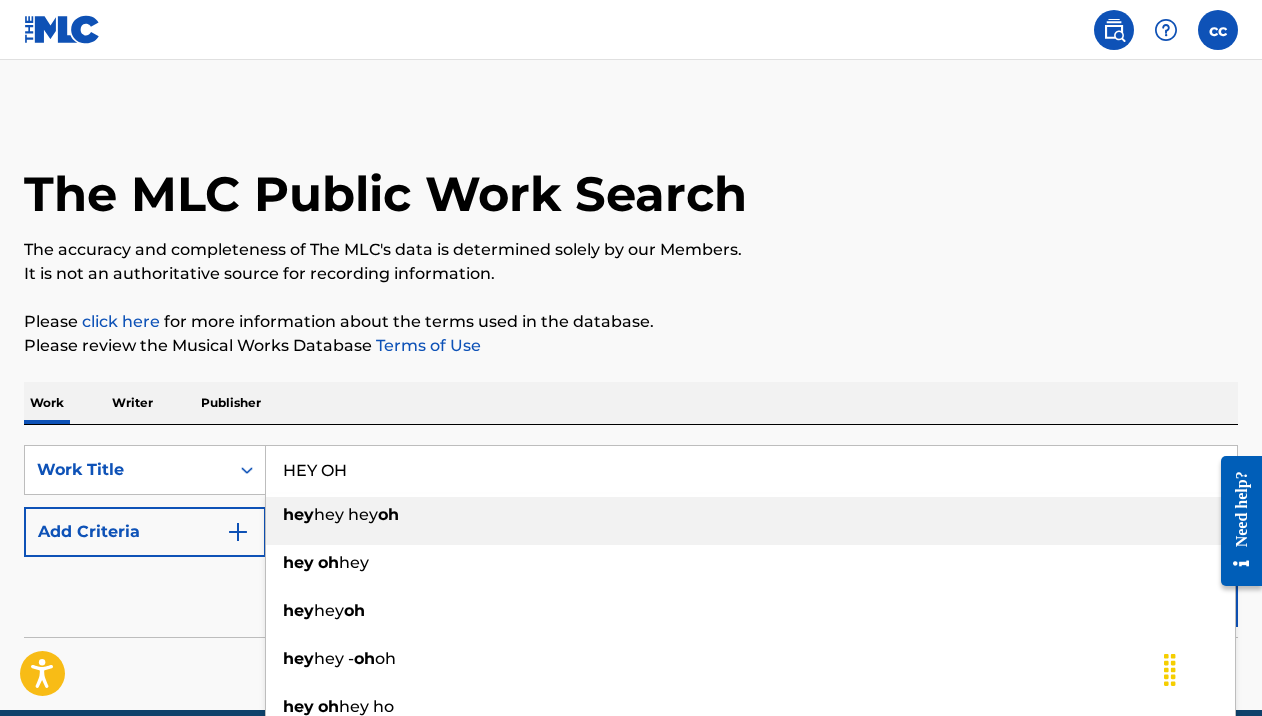 click on "HEY OH" at bounding box center (751, 470) 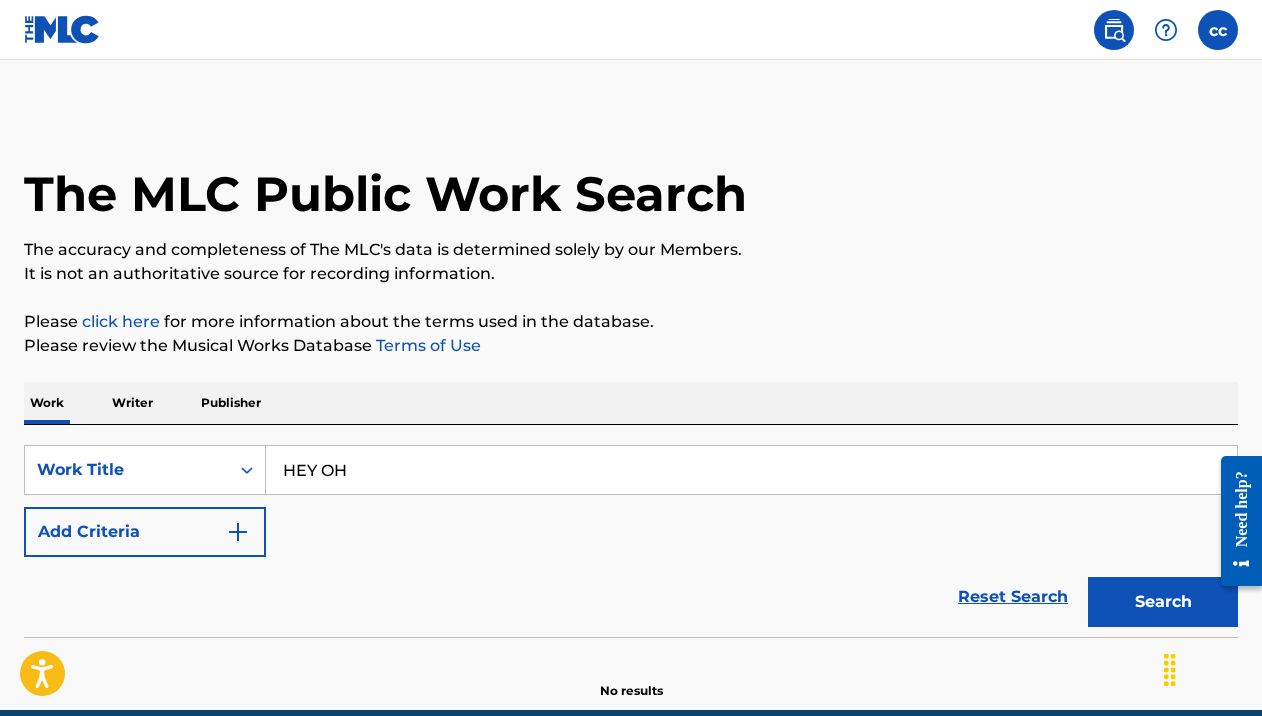 click on "Search" at bounding box center [1163, 602] 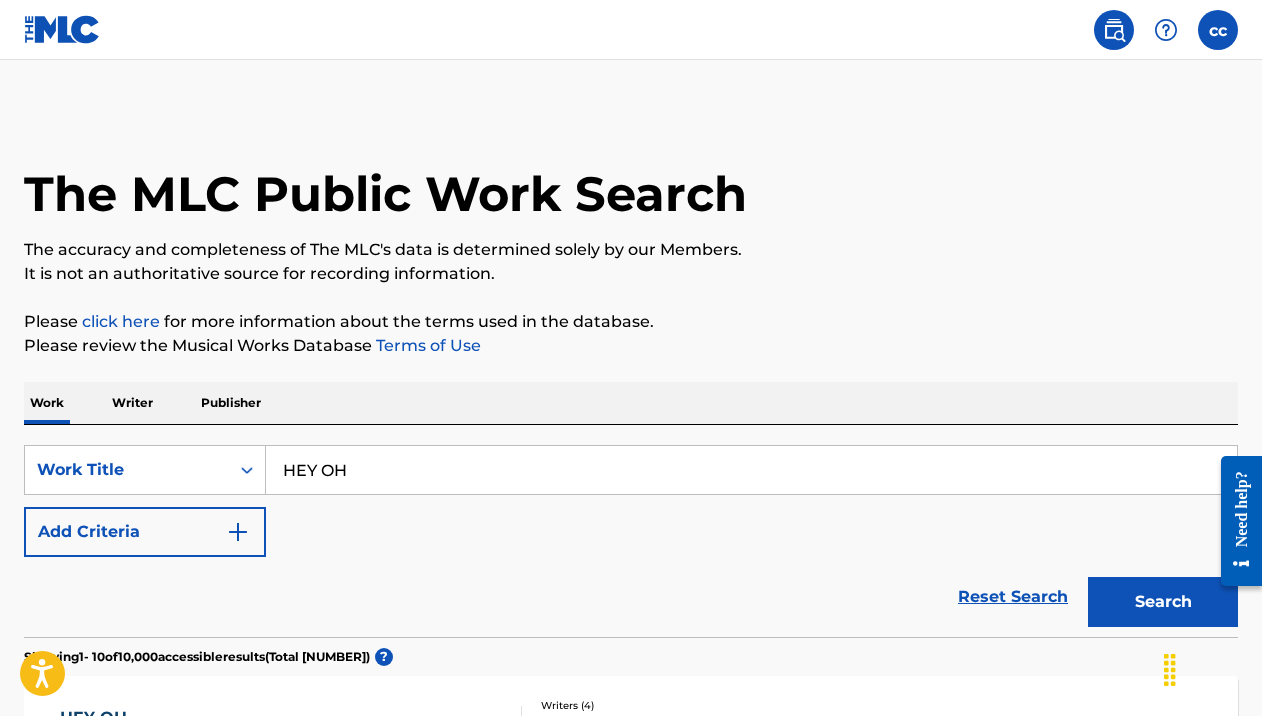 click on "Please review the Musical Works Database   Terms of Use" at bounding box center (631, 346) 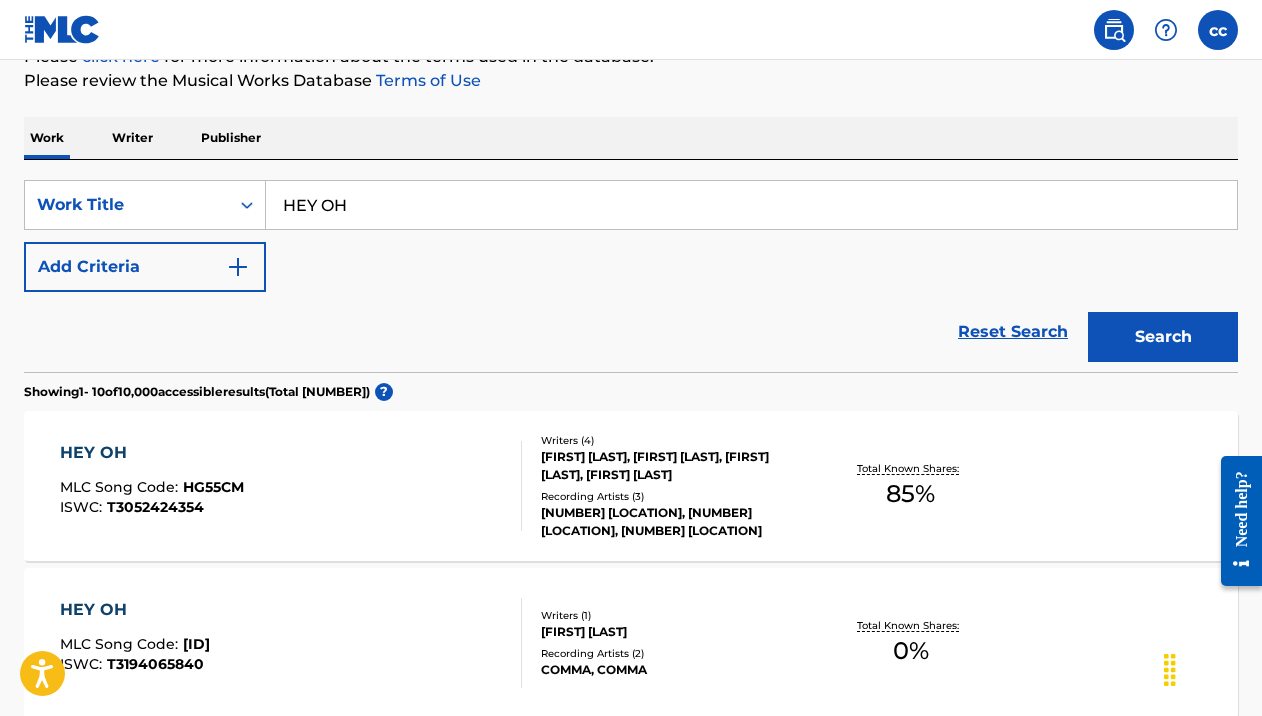 scroll, scrollTop: 254, scrollLeft: 0, axis: vertical 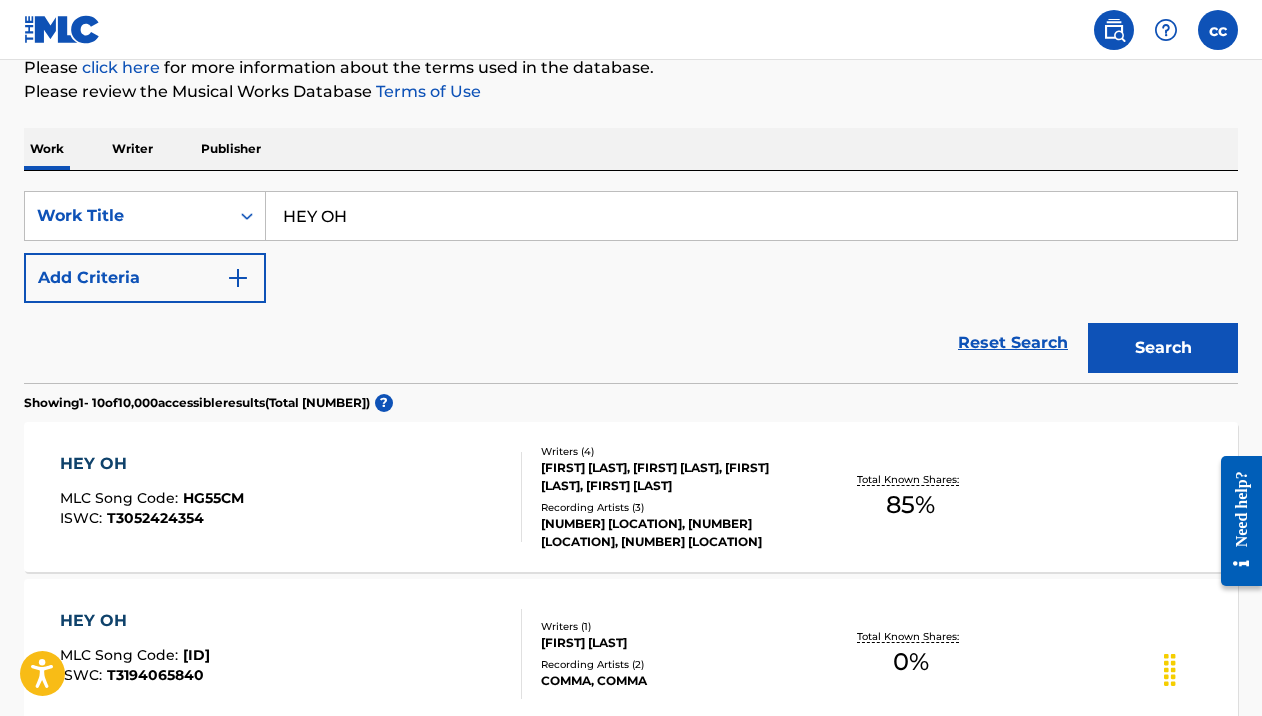 click on "Add Criteria" at bounding box center (145, 278) 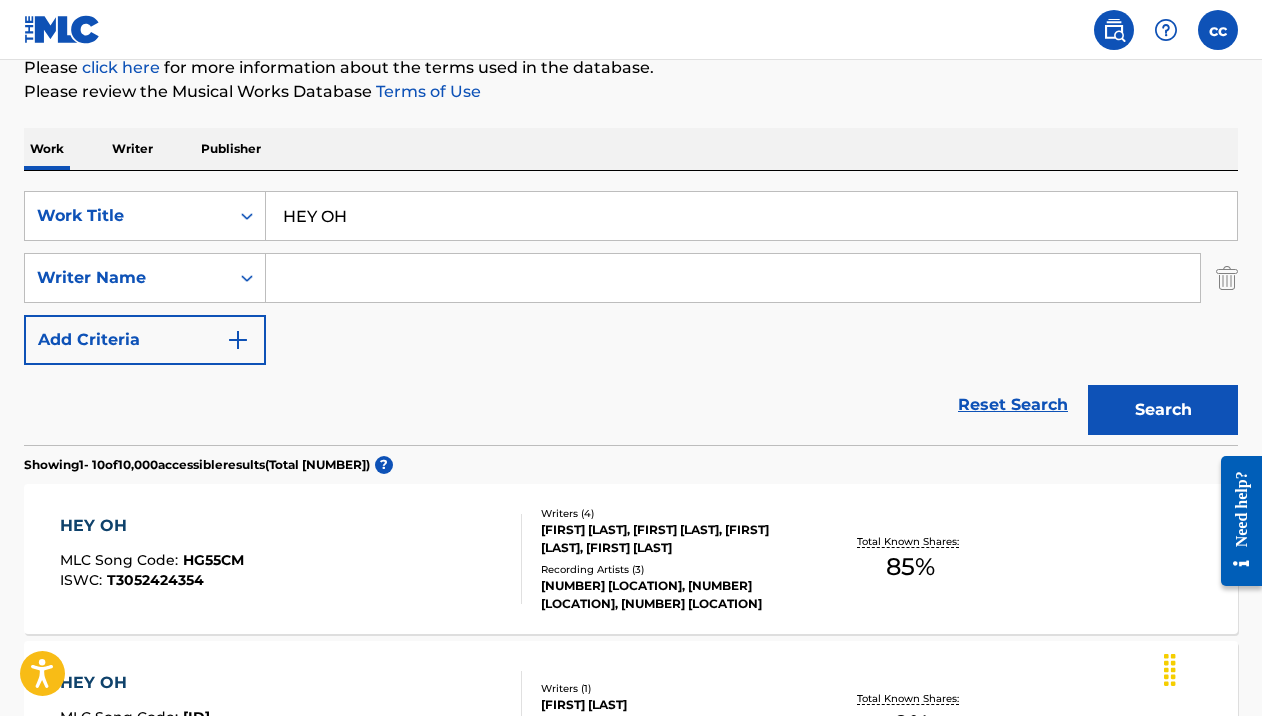 click at bounding box center (733, 278) 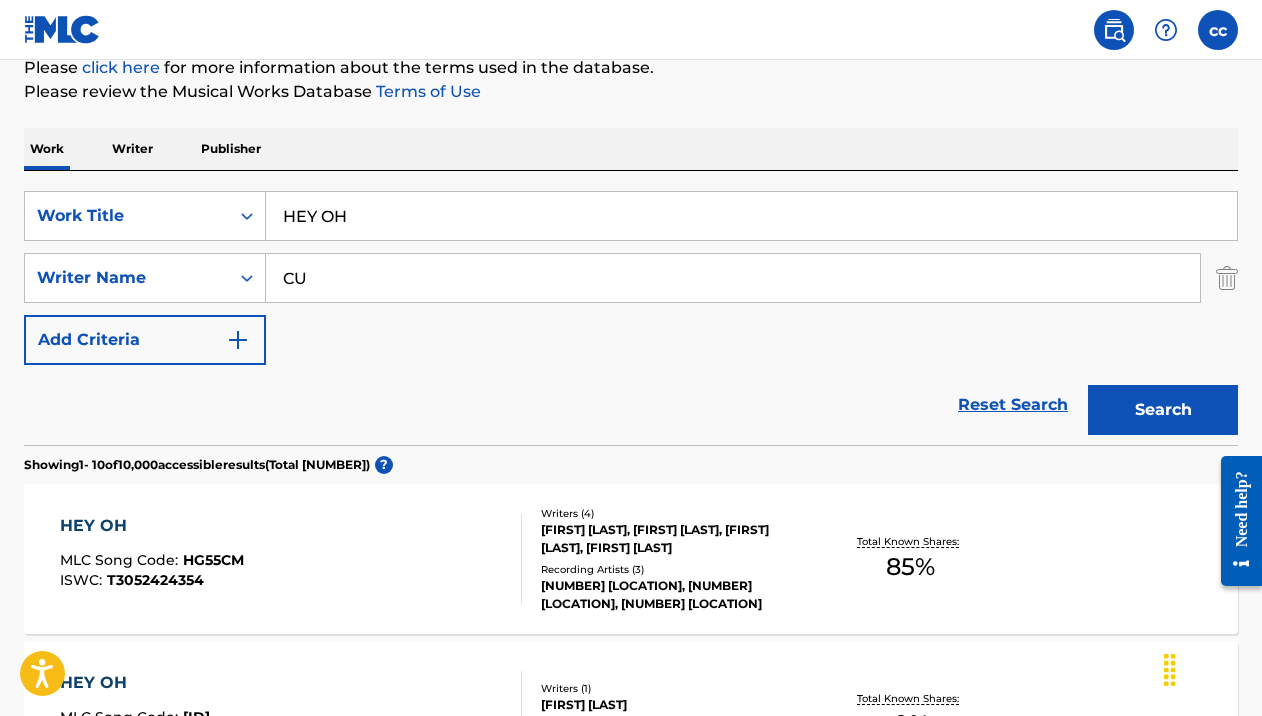type on "C" 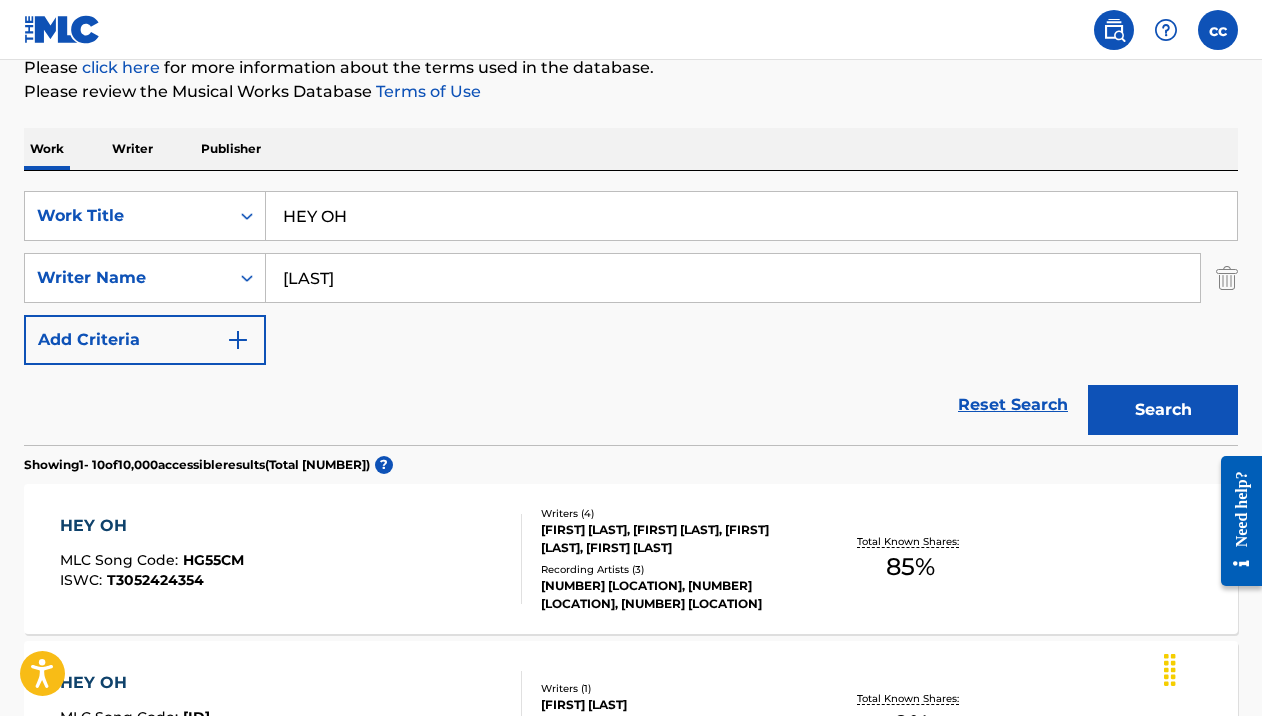 click on "Search" at bounding box center [1163, 410] 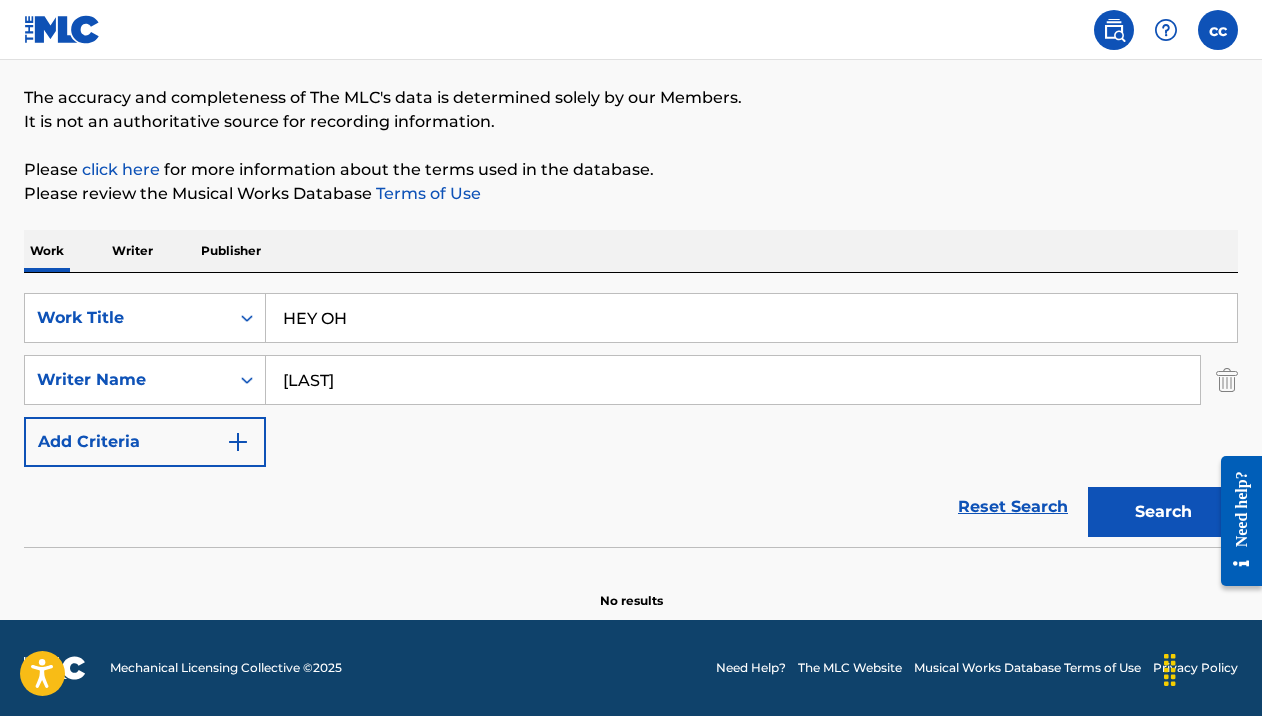 scroll, scrollTop: 152, scrollLeft: 0, axis: vertical 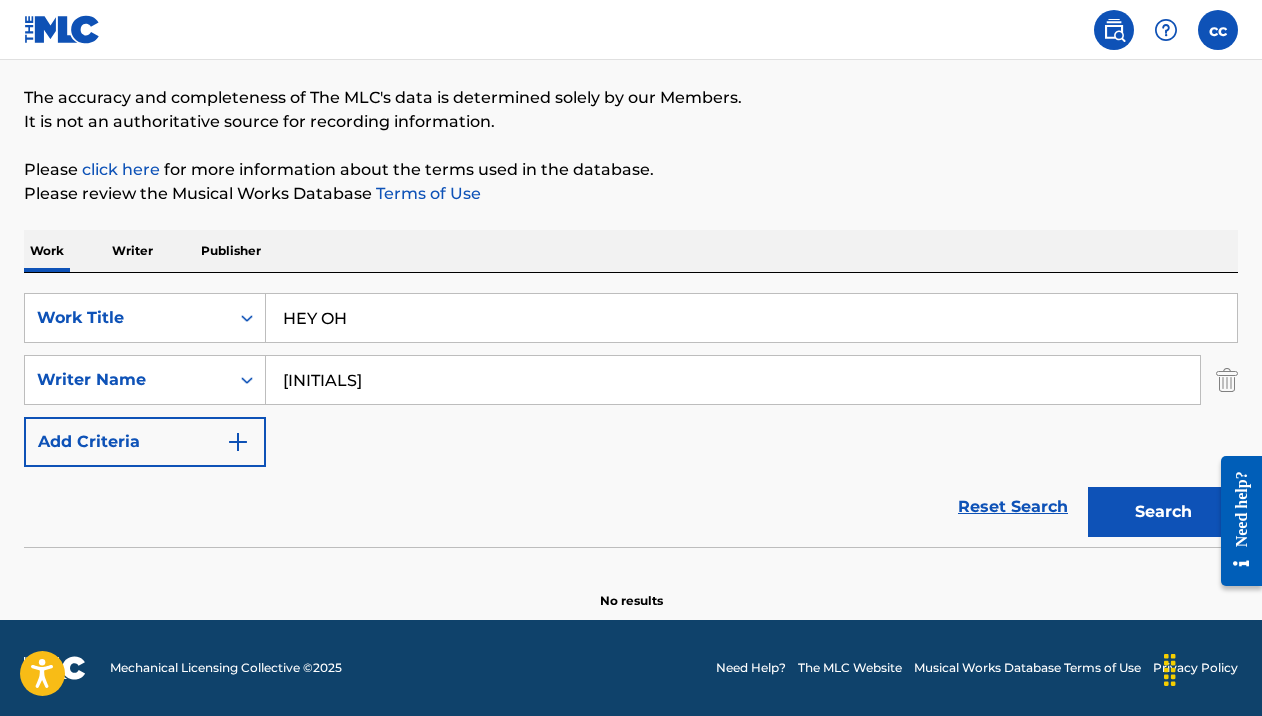 type on "B" 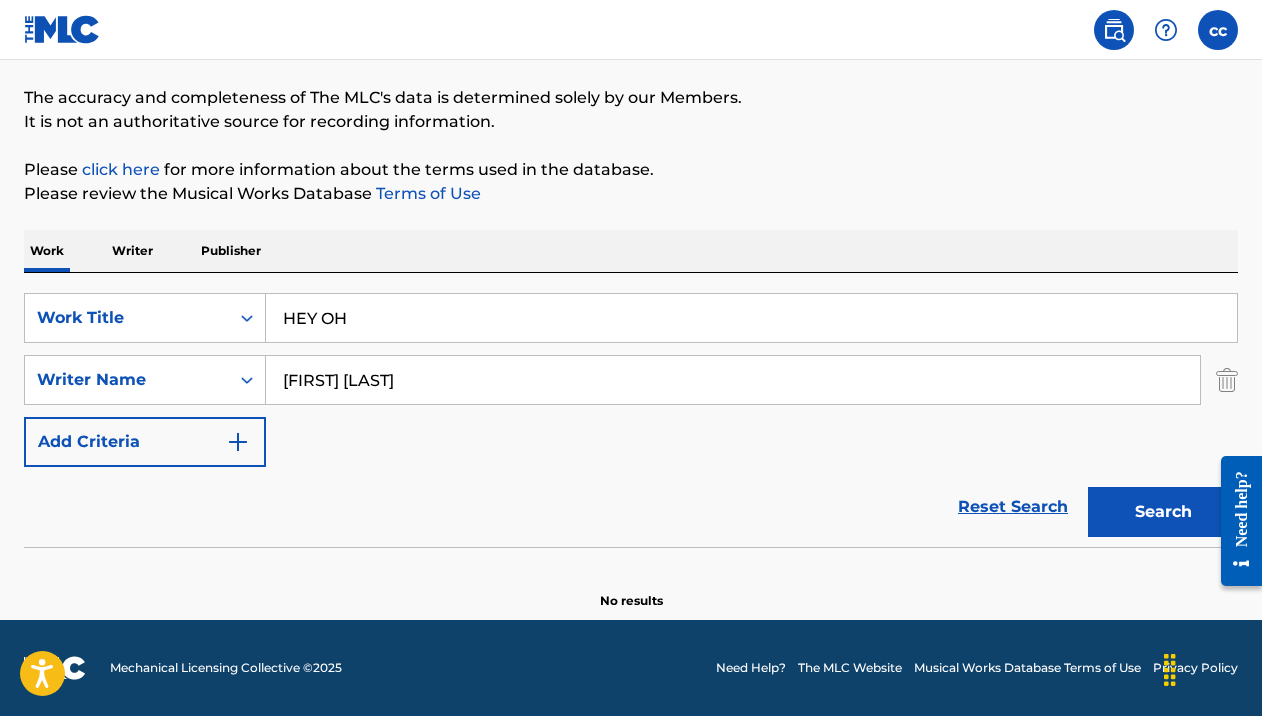type on "[FIRST] [LAST]" 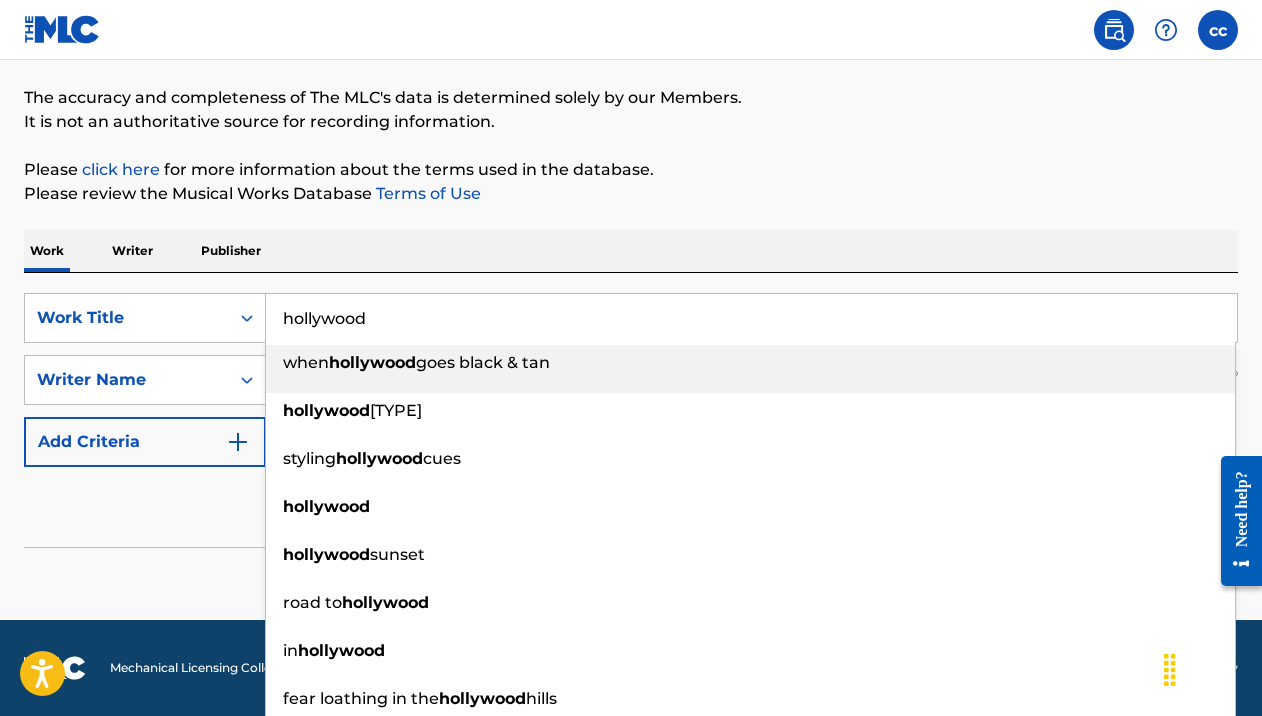 click on "Work Writer Publisher" at bounding box center (631, 251) 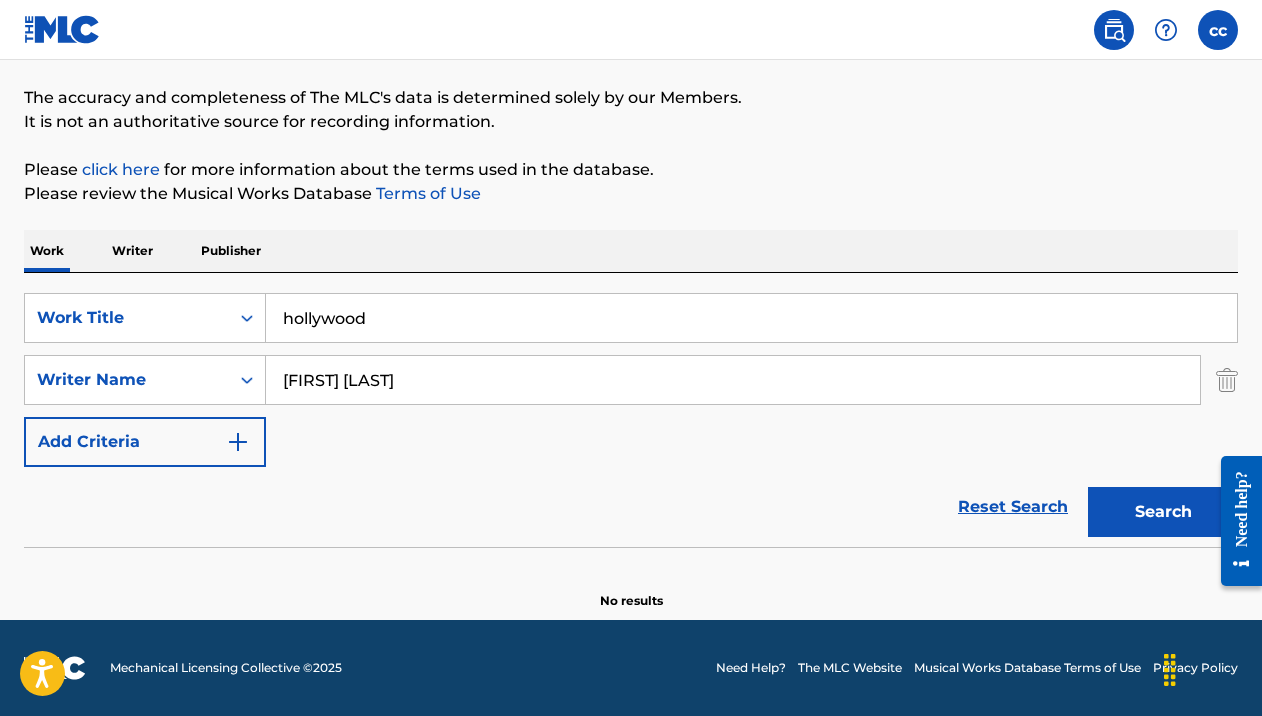 click on "Search" at bounding box center [1163, 512] 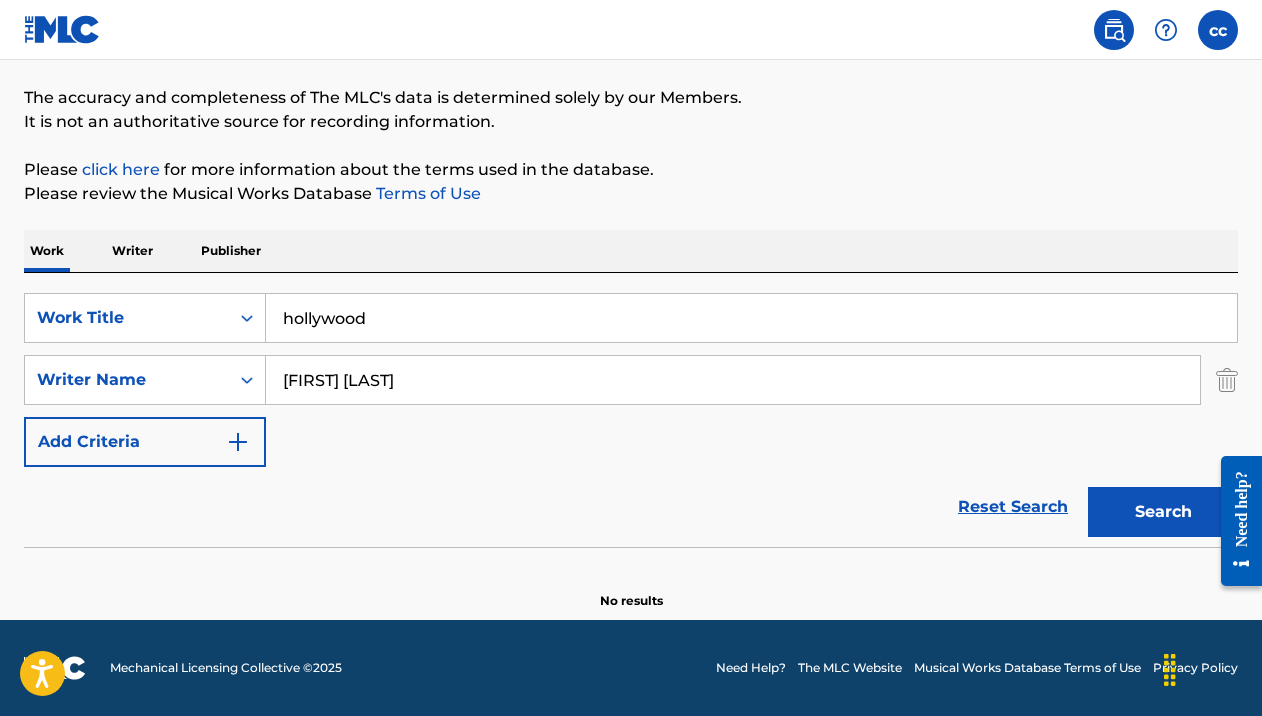 click on "hollywood" at bounding box center (751, 318) 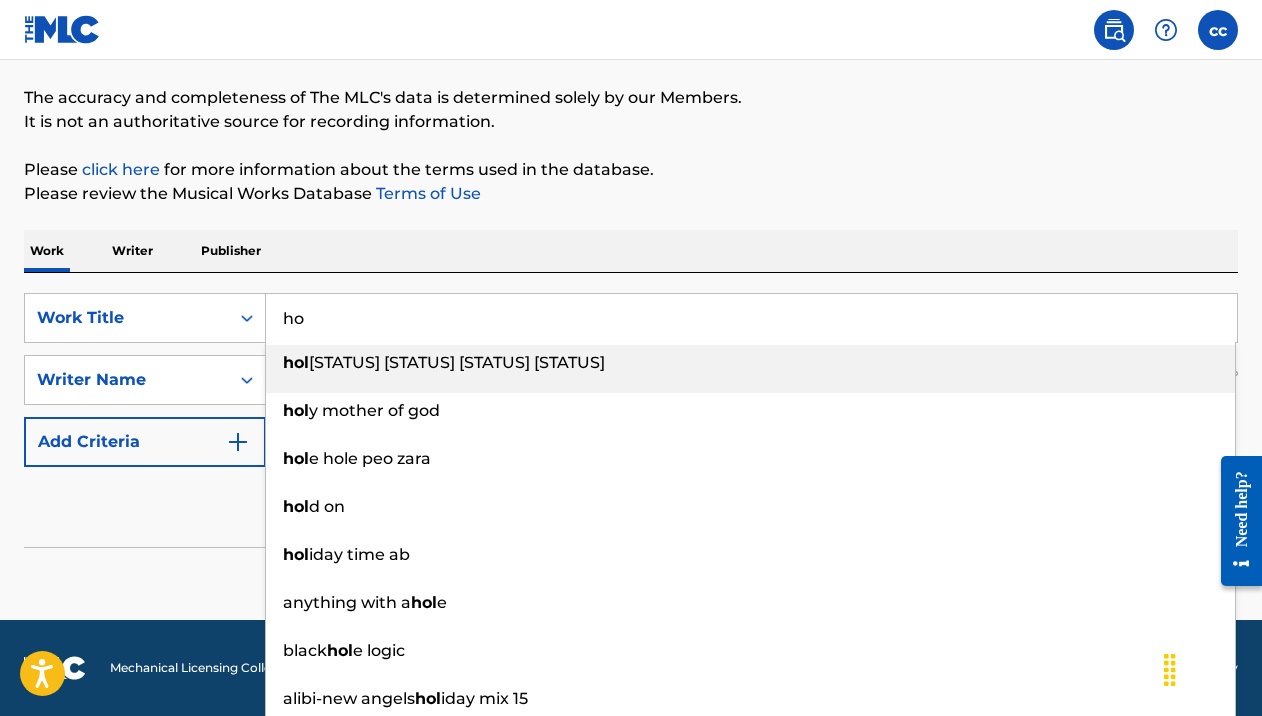 type on "h" 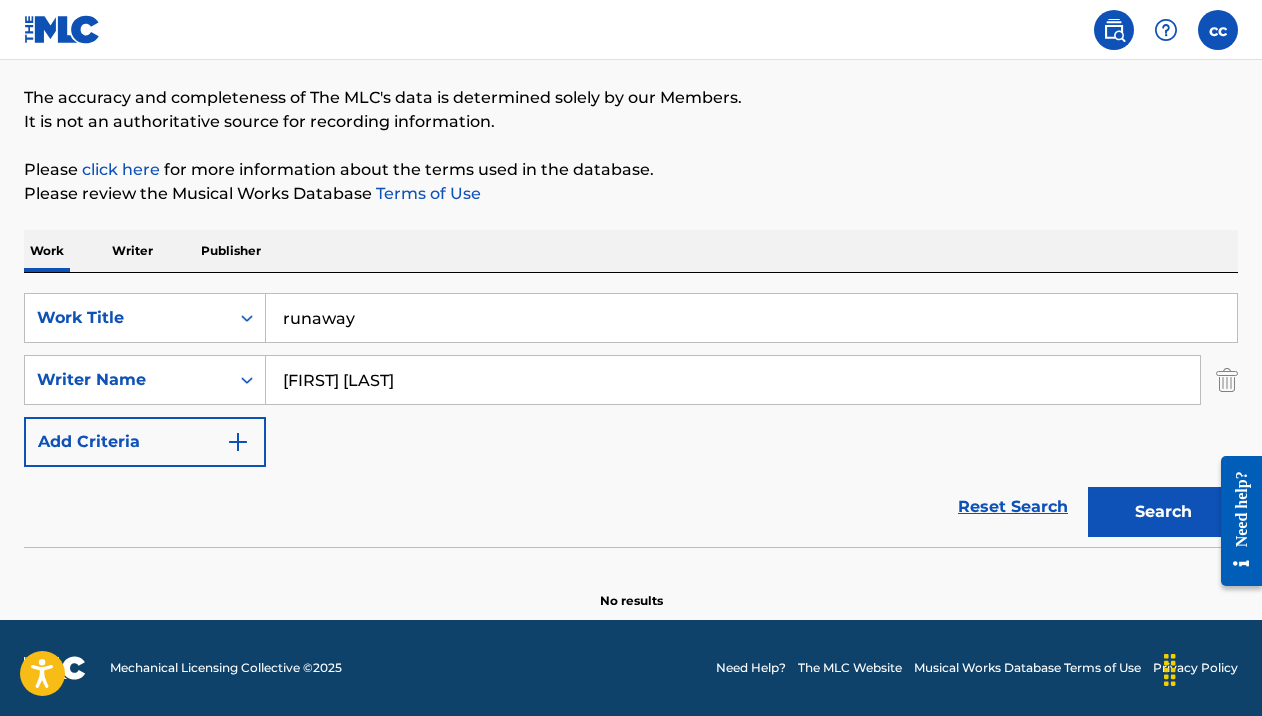 click on "The MLC Public Work Search The accuracy and completeness of The MLC's data is determined solely by our Members. It is not an authoritative source for recording information. Please click here for more information about the terms used in the database. Please review the Musical Works Database Terms of Use Work Writer Publisher SearchWithCriteria383f7aa5-f74d-452d-837d-f3d68489fe92 Work Title runaway SearchWithCriteria558f9930-71df-4774-a193-ad698e06bc6f Writer Name curtis colter Add Criteria Reset Search Search No results" at bounding box center [631, 284] 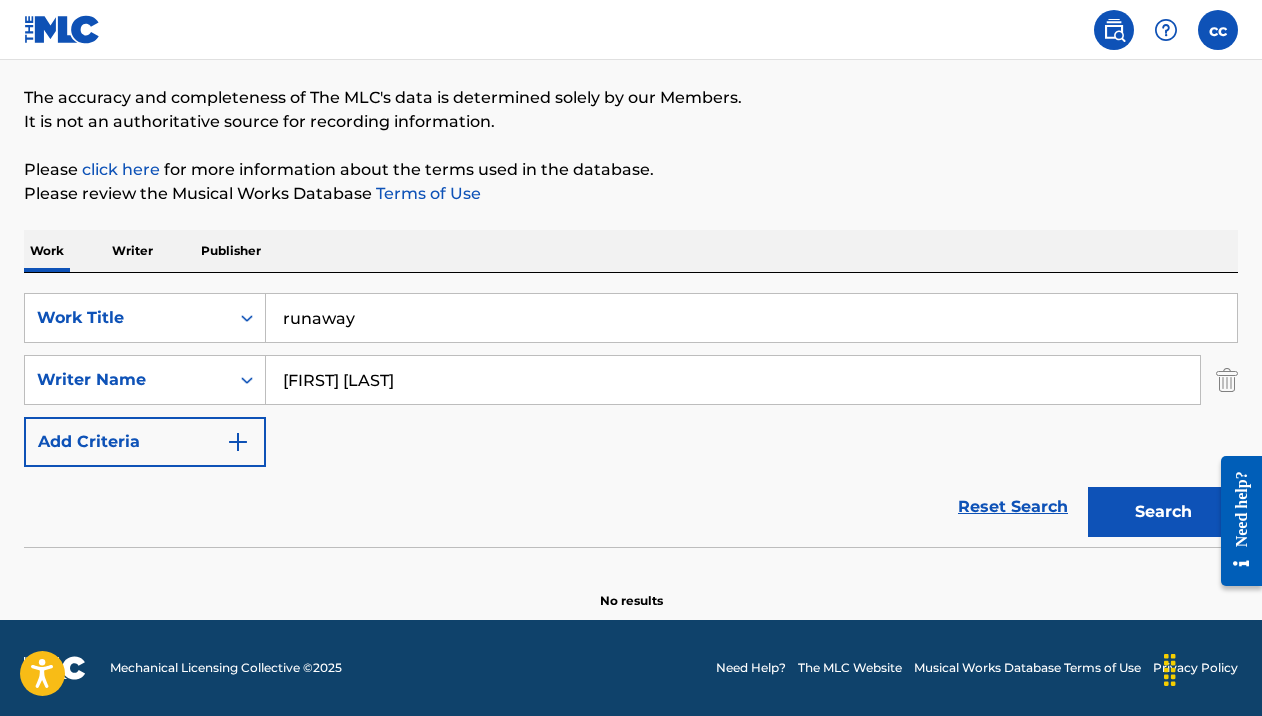 click on "Search" at bounding box center [1163, 512] 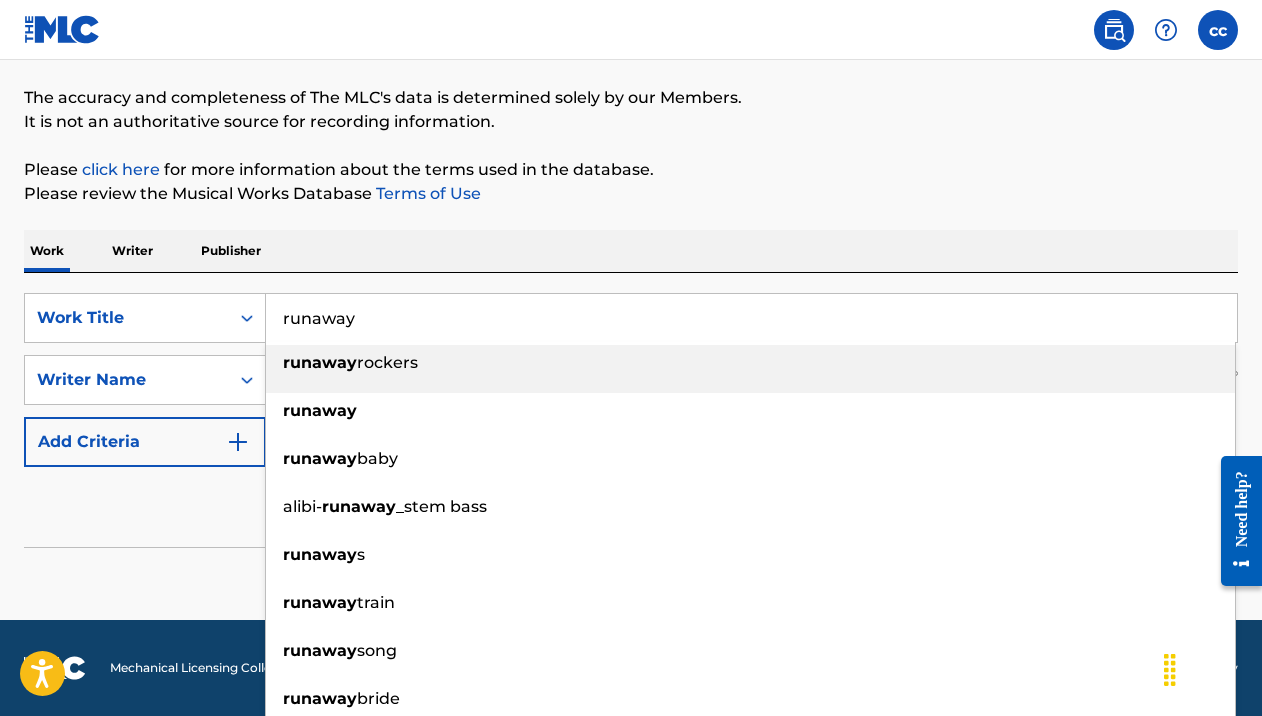 click on "runaway" at bounding box center [751, 318] 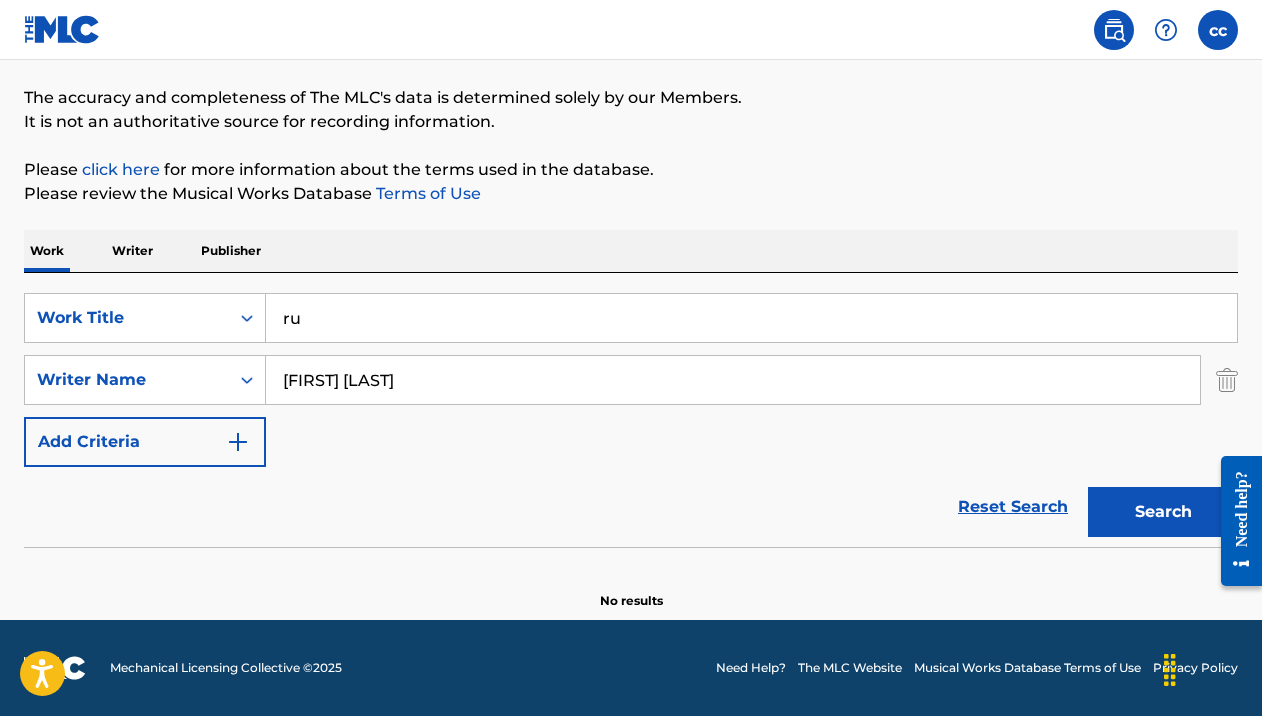 type on "r" 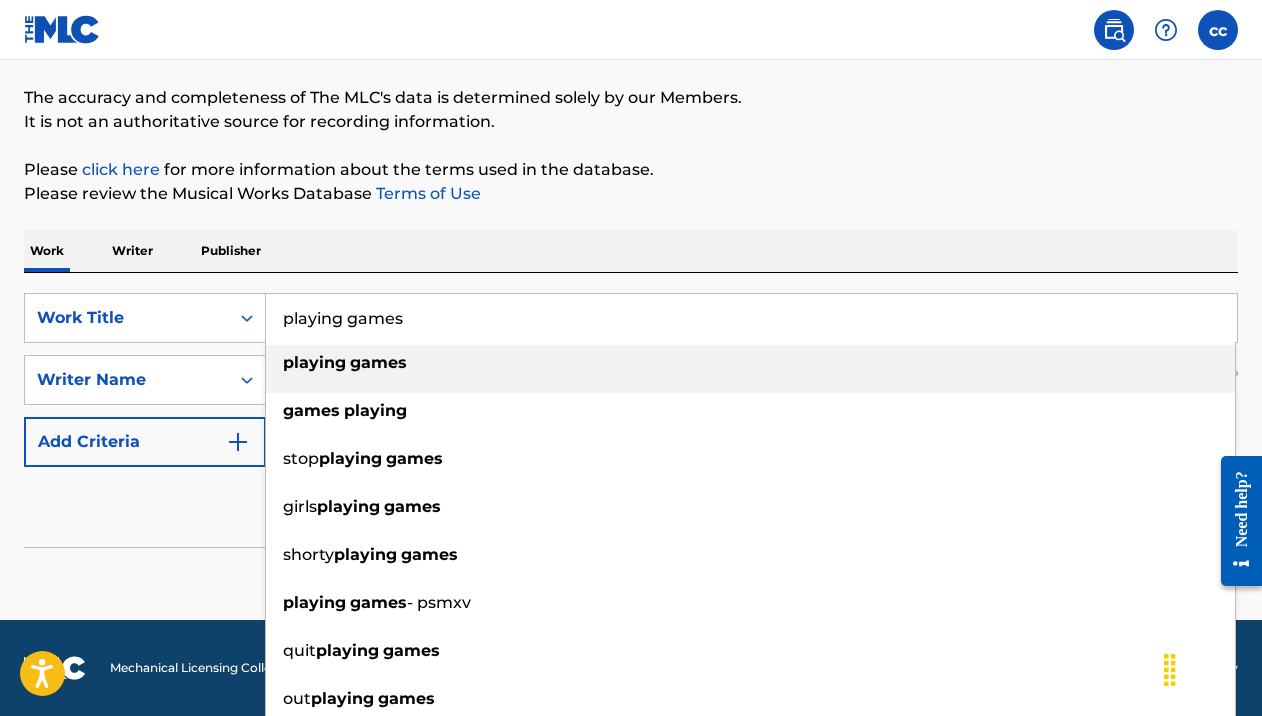 click on "playing games" at bounding box center (750, 363) 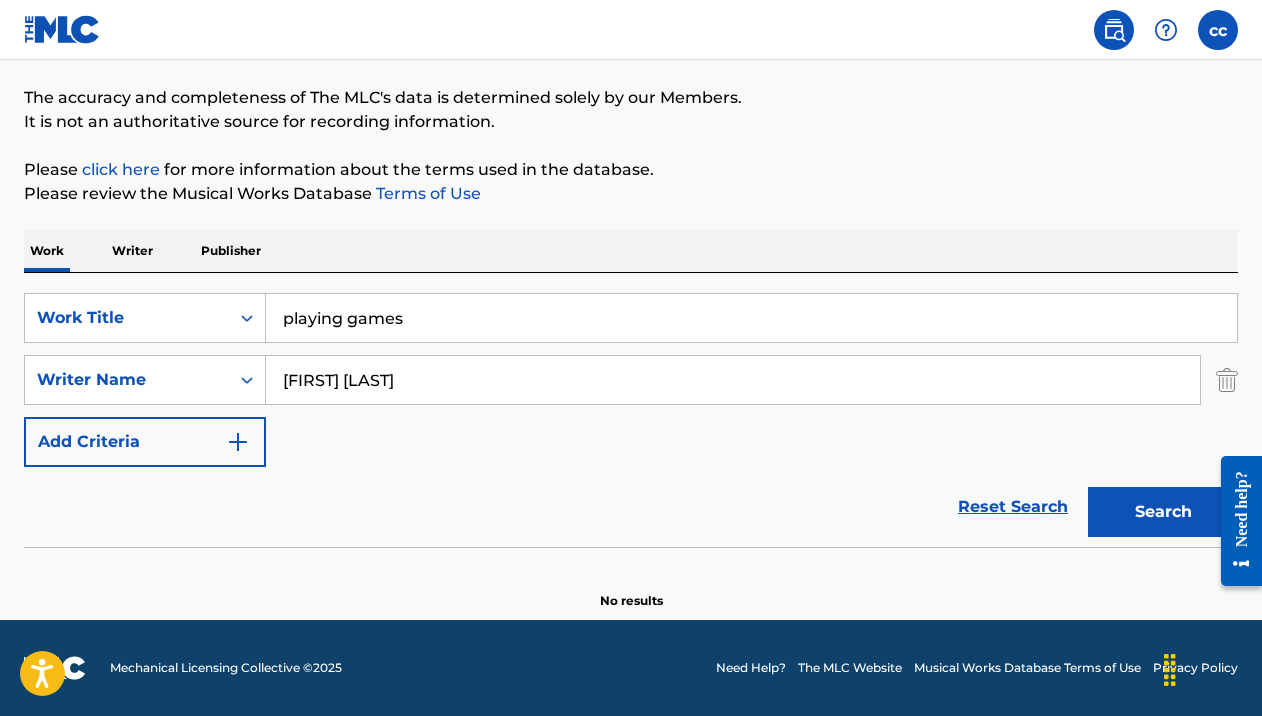 click on "Search" at bounding box center [1163, 512] 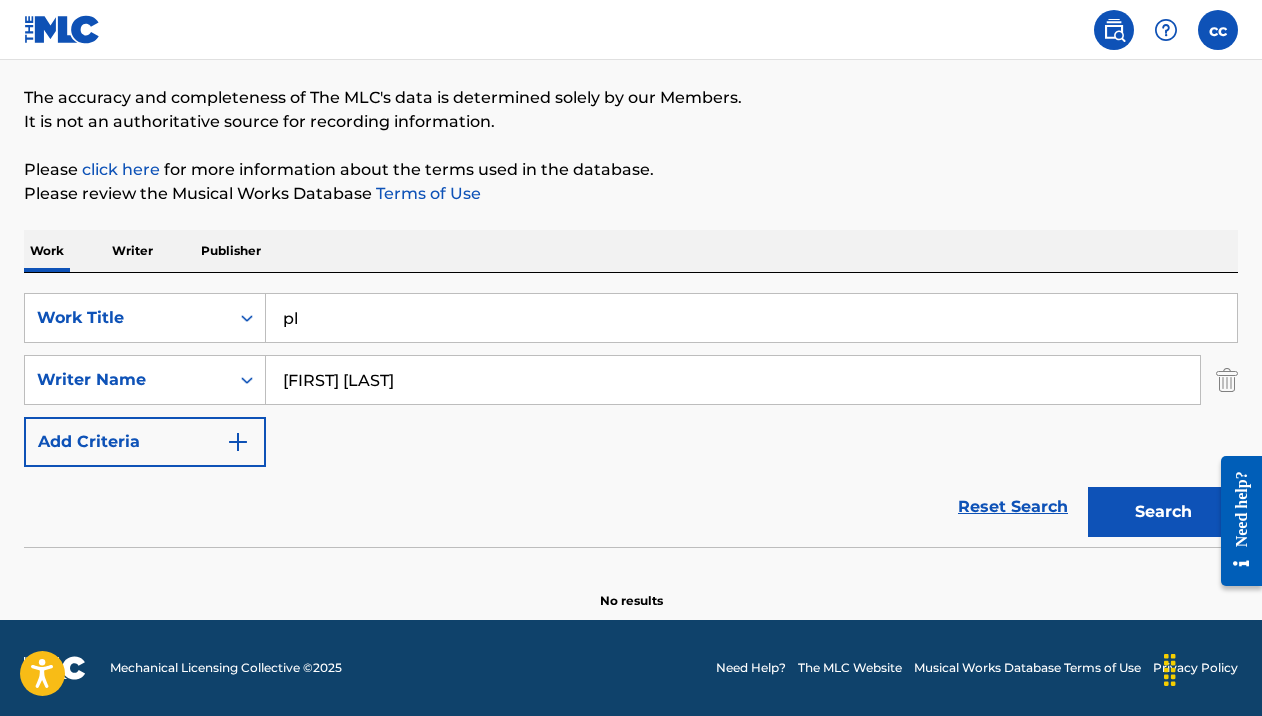 type on "p" 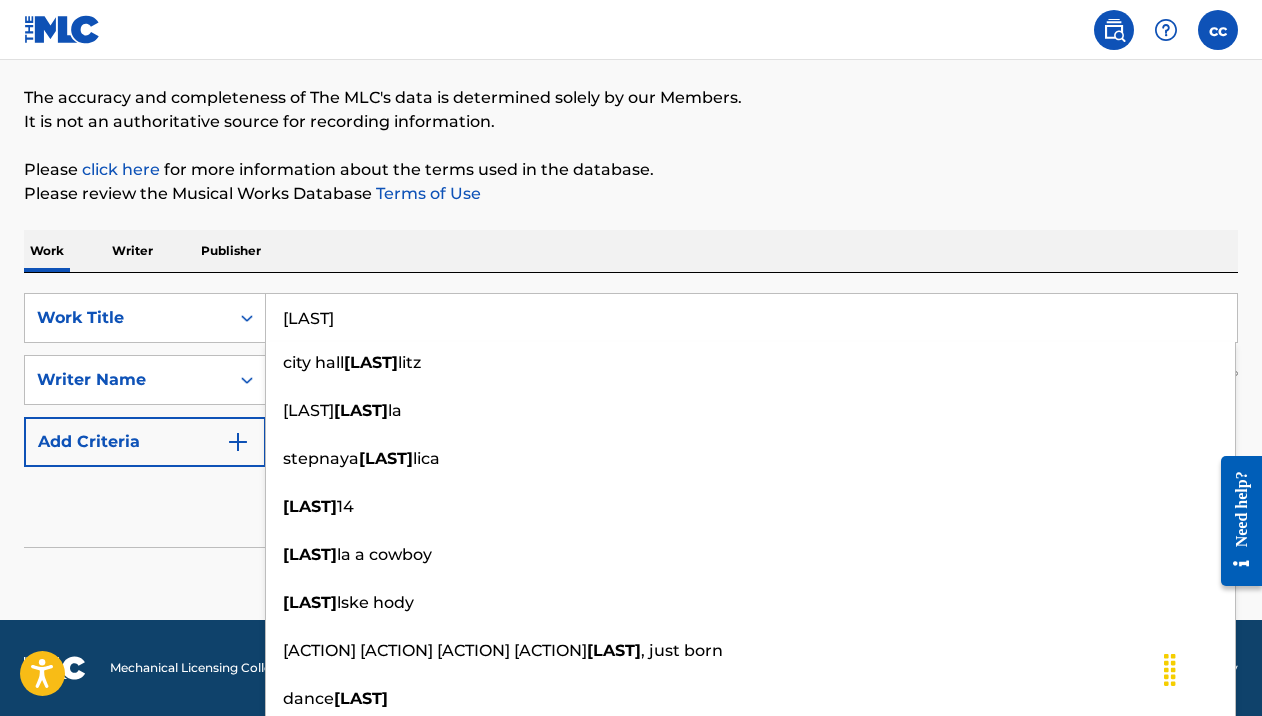 type on "[LAST]" 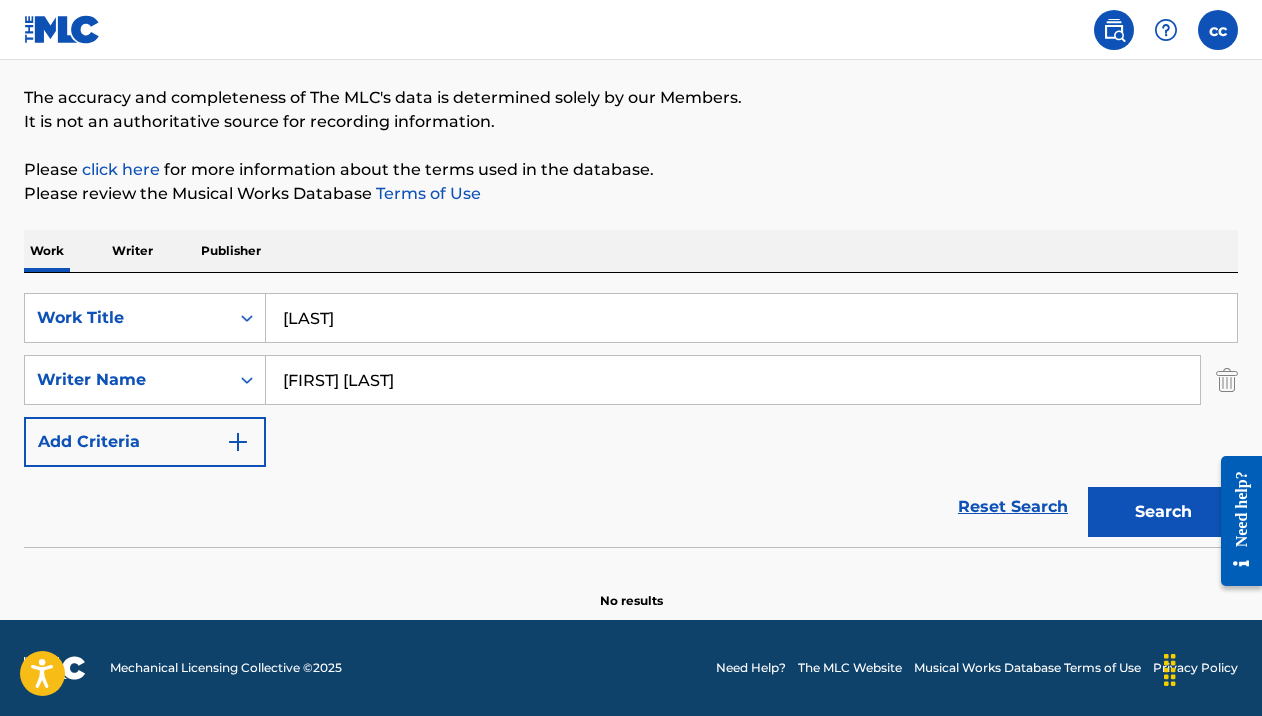click on "Search" at bounding box center (1163, 512) 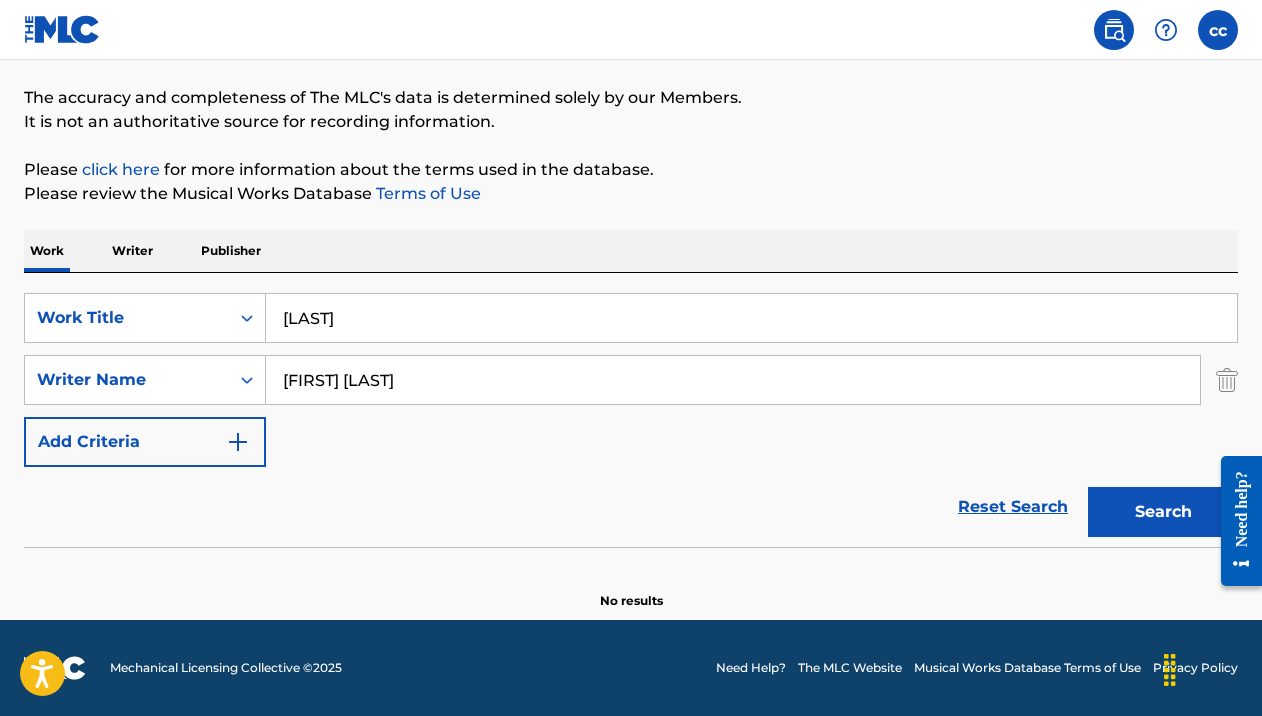 click at bounding box center (1227, 380) 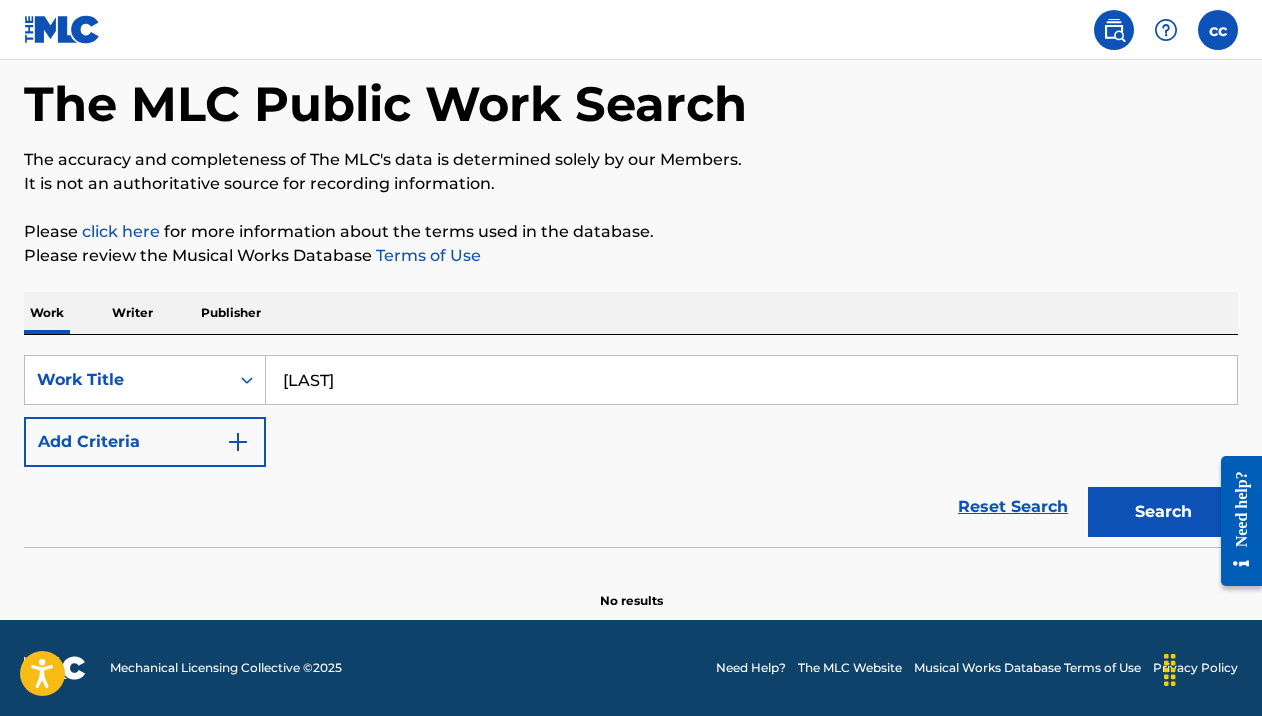 click on "Add Criteria" at bounding box center [145, 442] 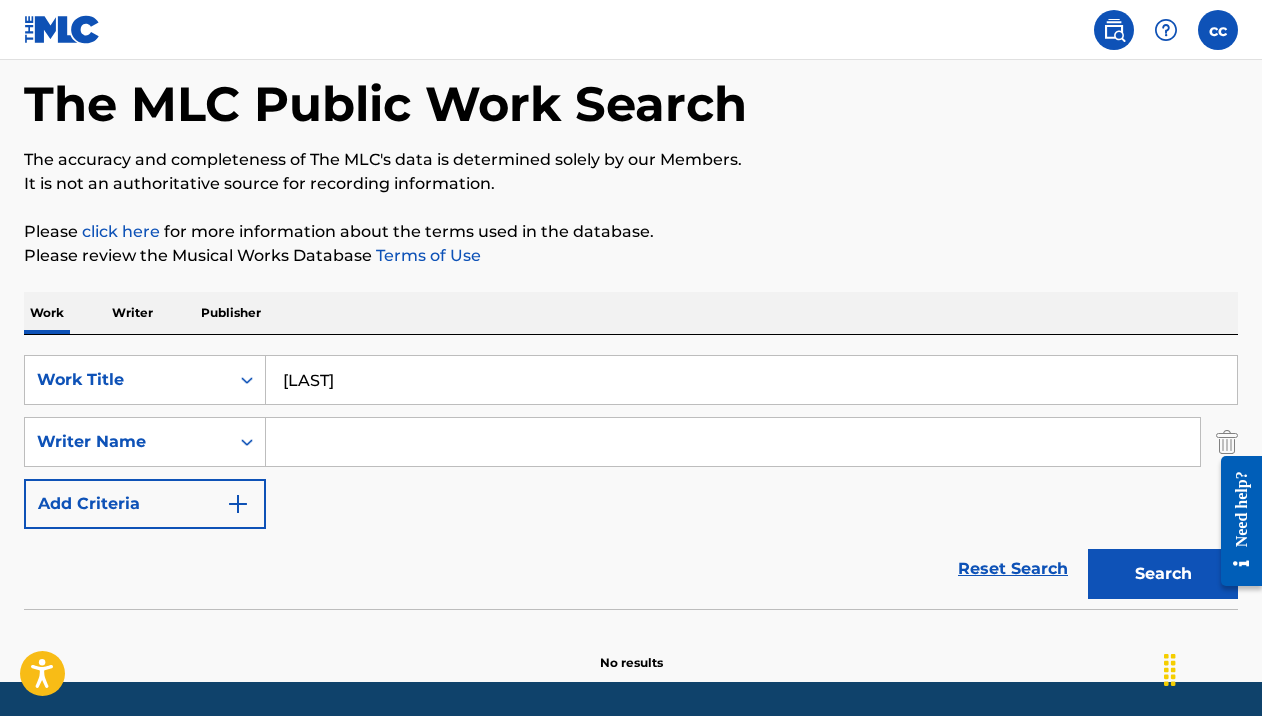 click at bounding box center [733, 442] 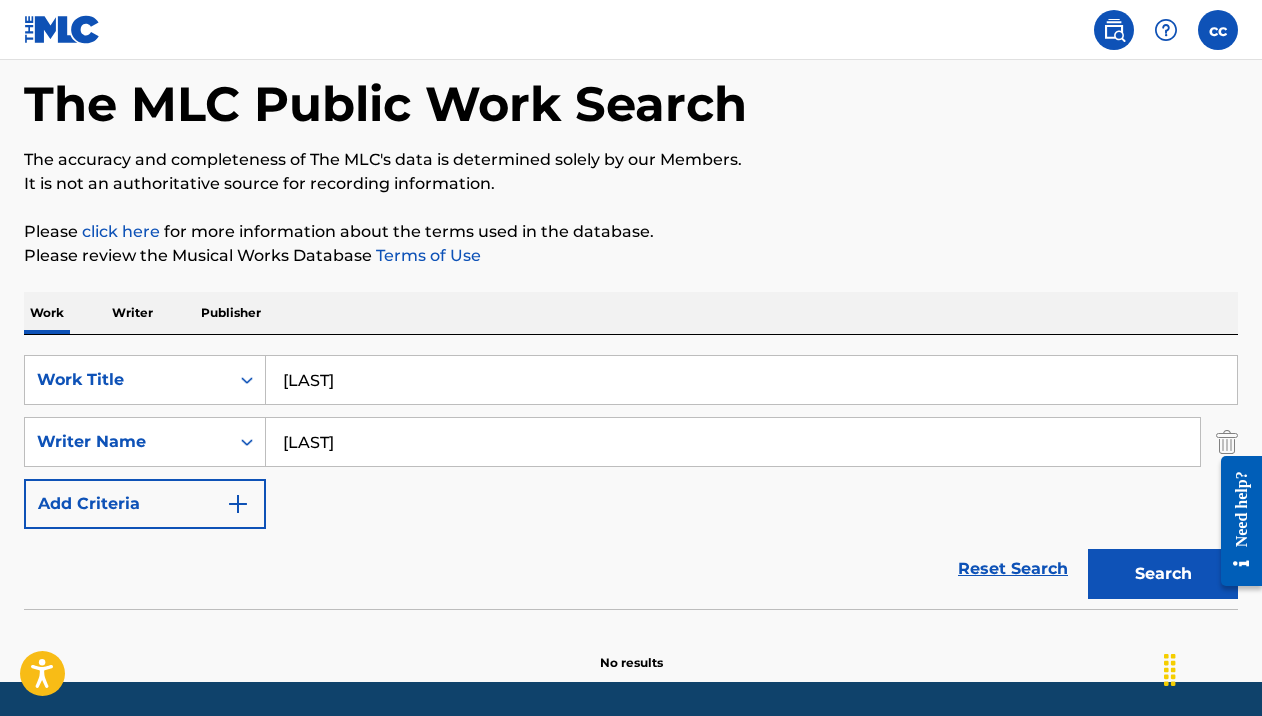 type on "[LAST]" 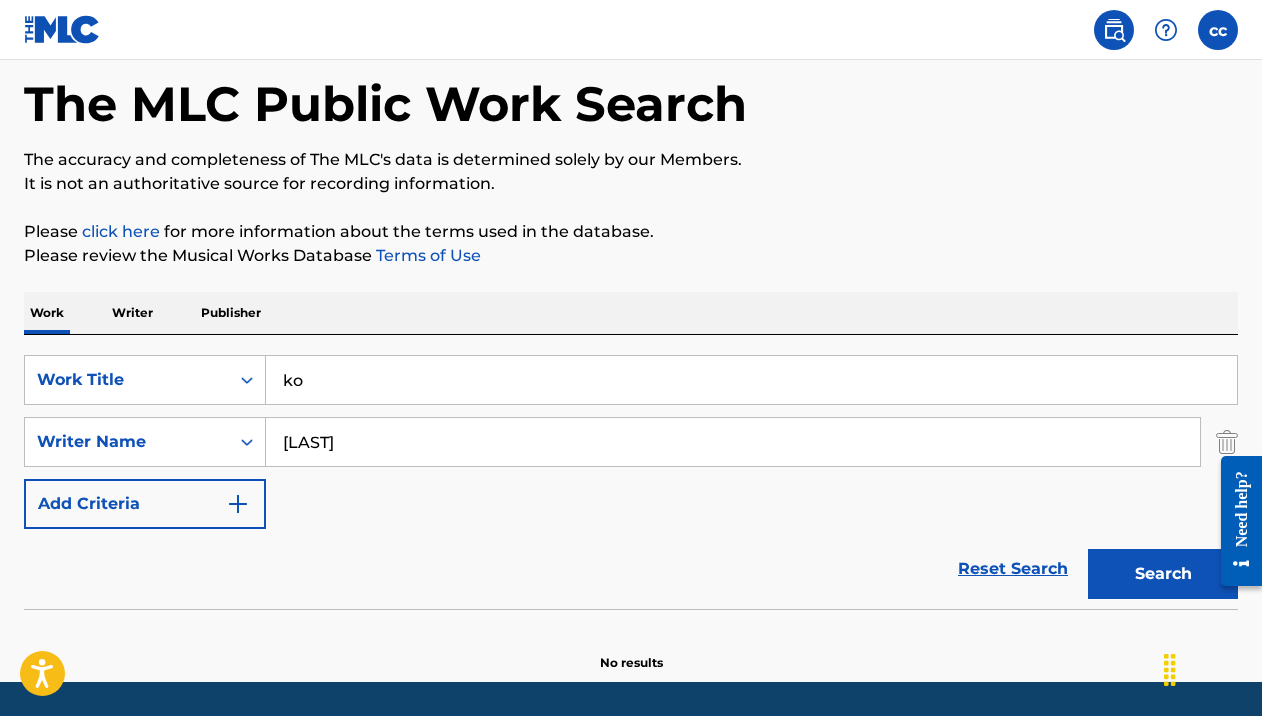 type on "k" 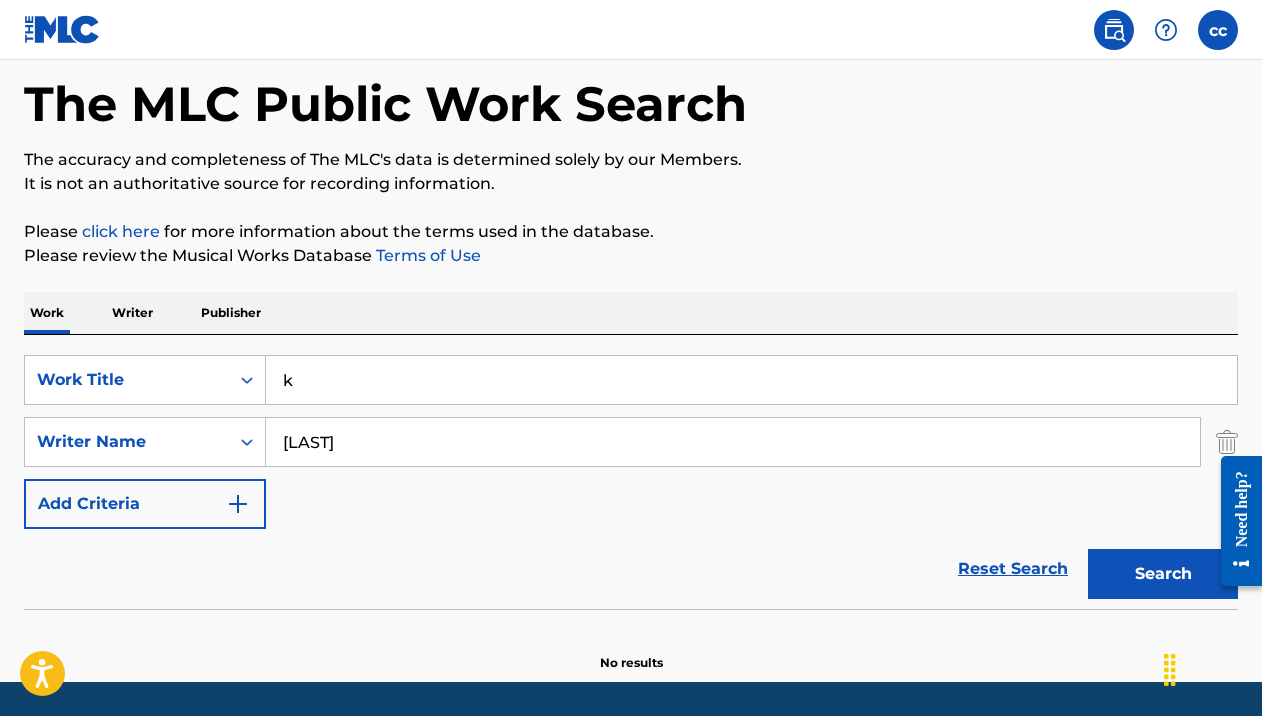 type 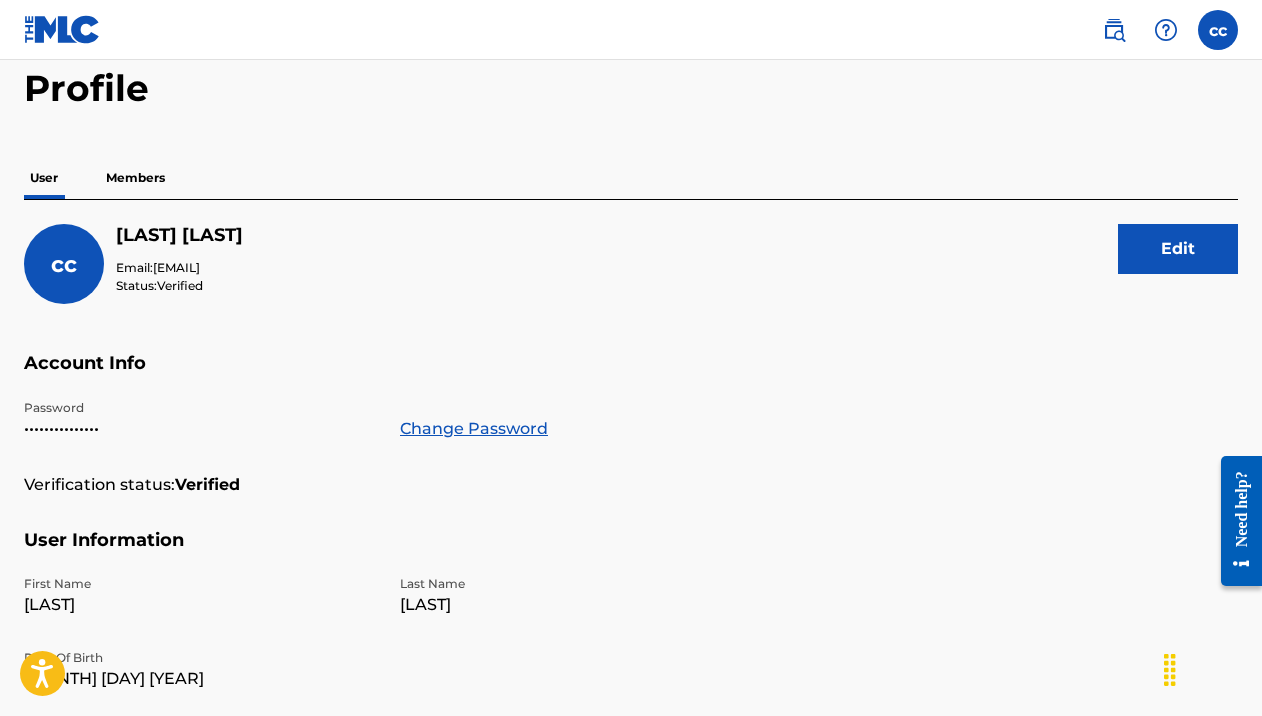 scroll, scrollTop: 0, scrollLeft: 0, axis: both 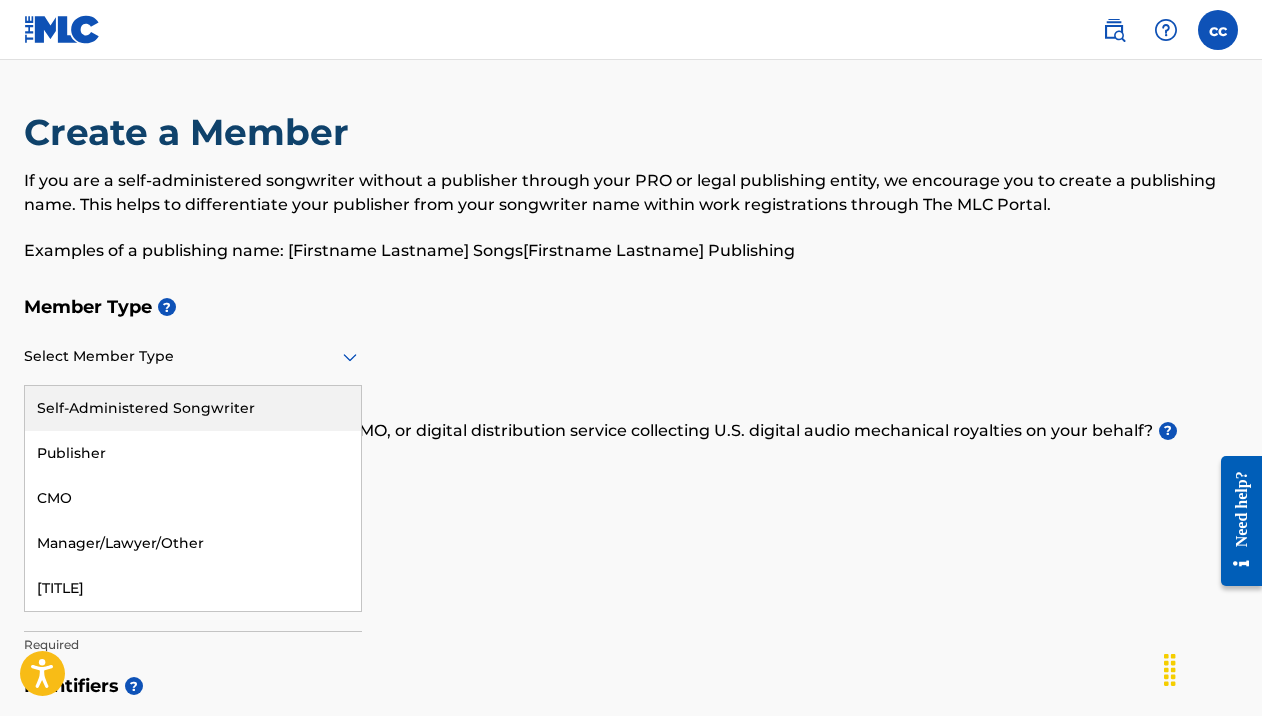 click on "Select Member Type" at bounding box center (193, 357) 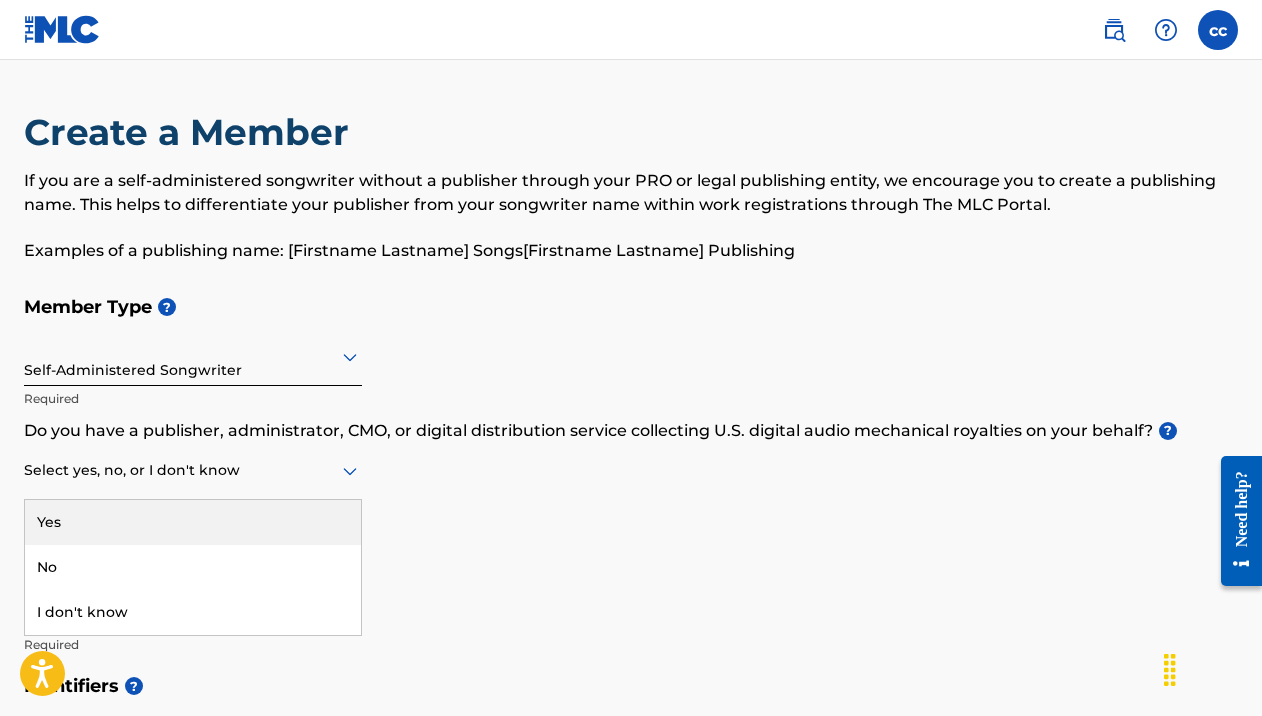 click at bounding box center [193, 470] 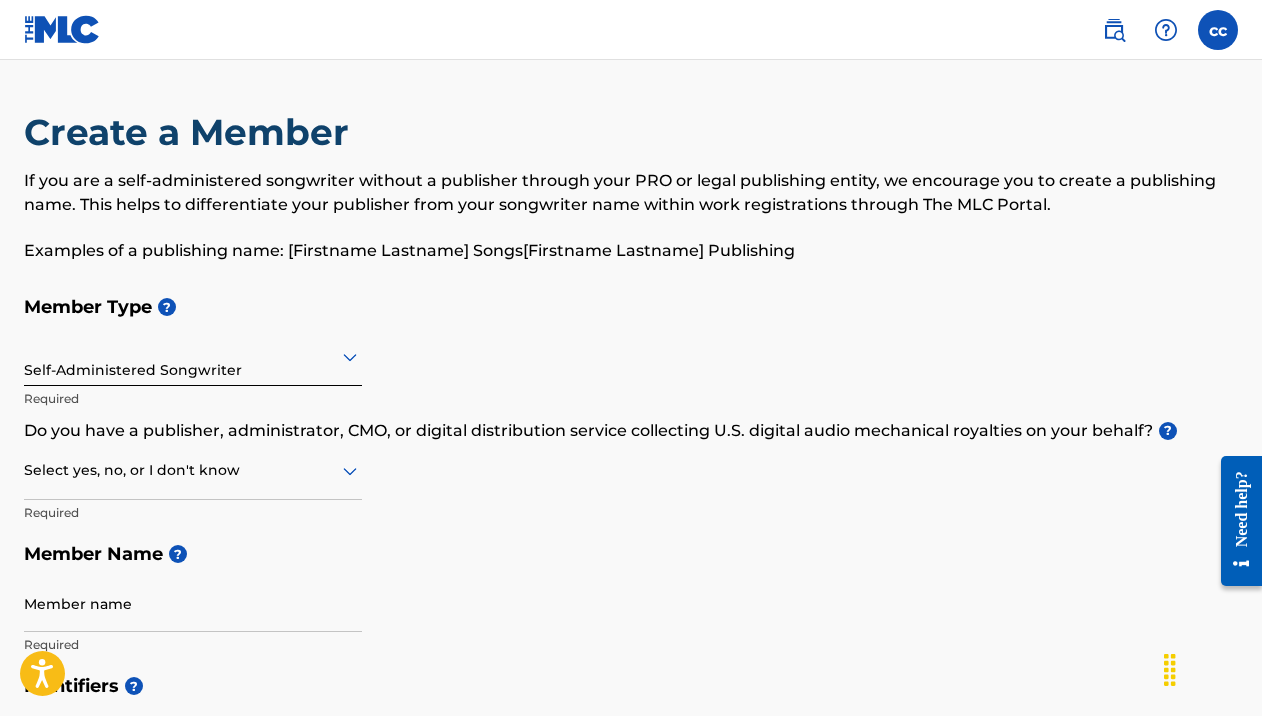 click at bounding box center [193, 470] 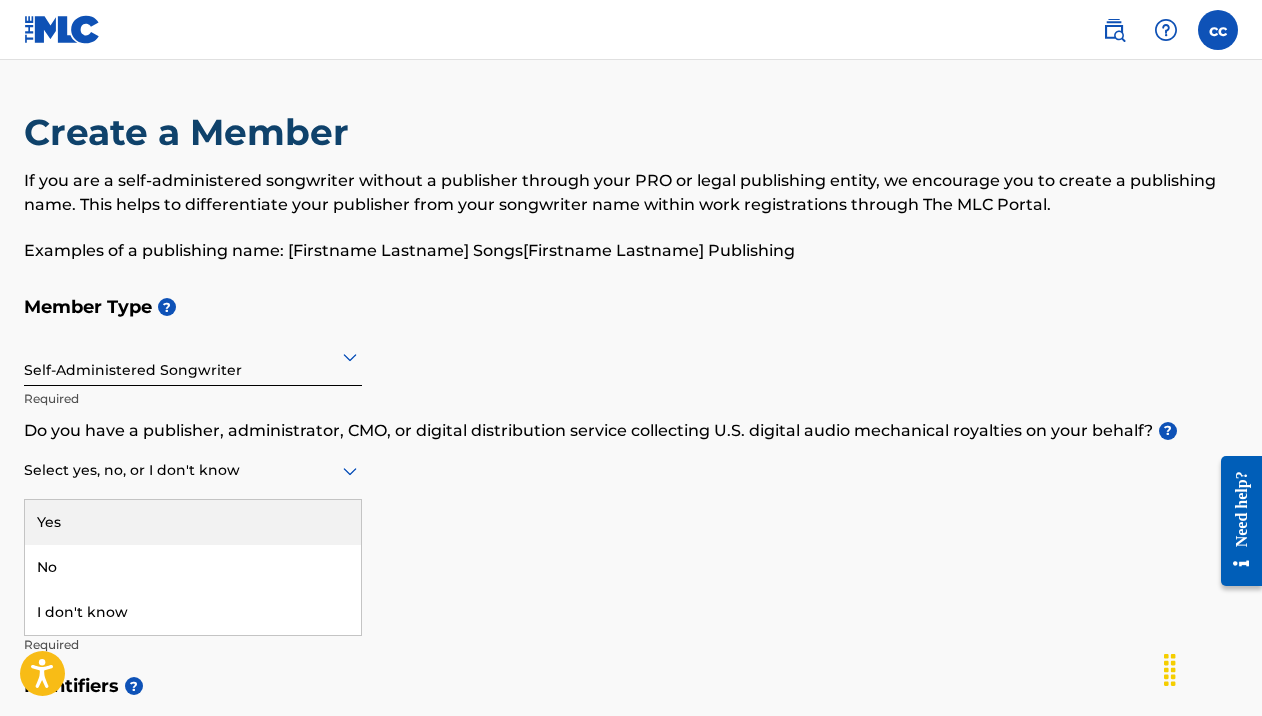 click at bounding box center (193, 470) 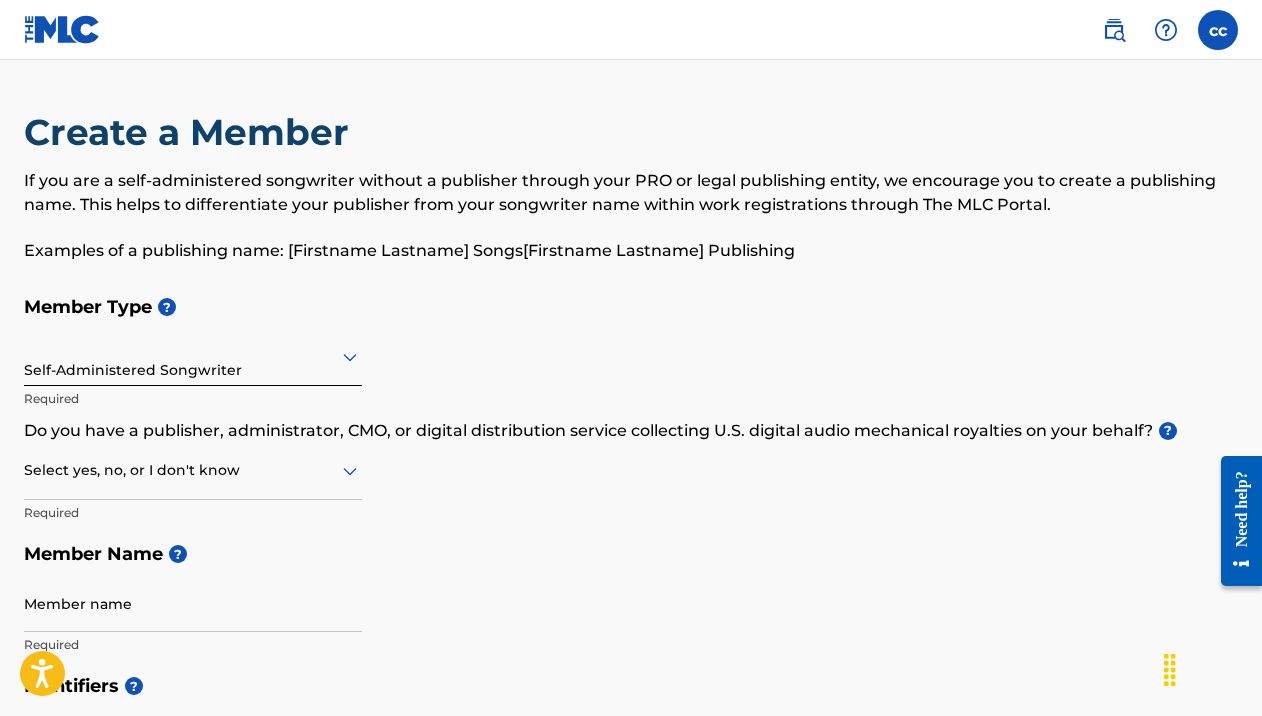 click on "Select yes, no, or I don't know" at bounding box center [193, 471] 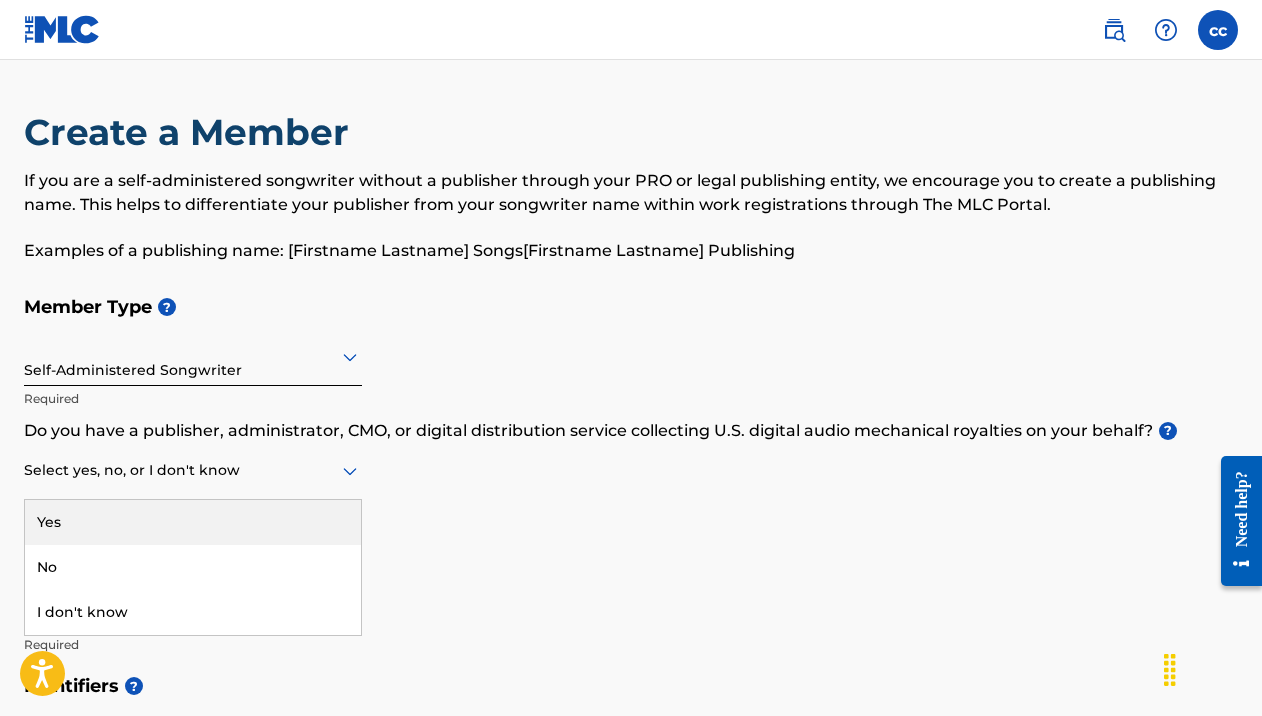 click at bounding box center (193, 470) 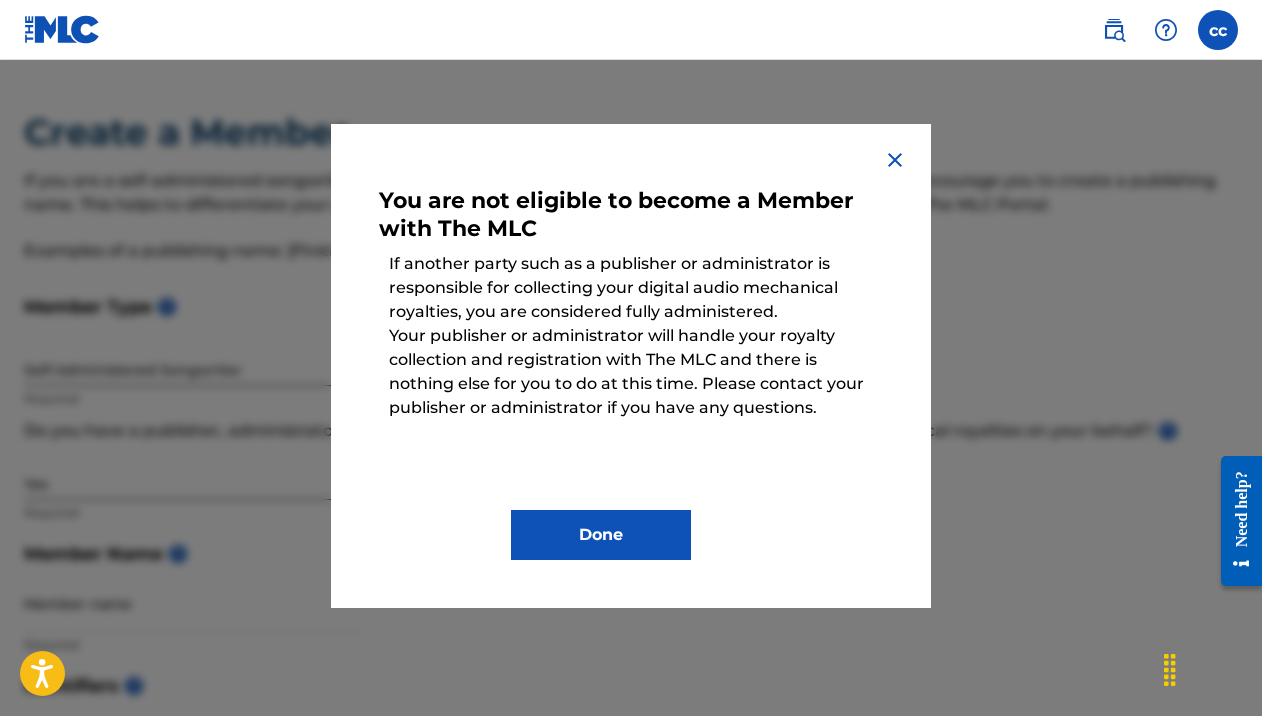 click on "Done" at bounding box center (601, 535) 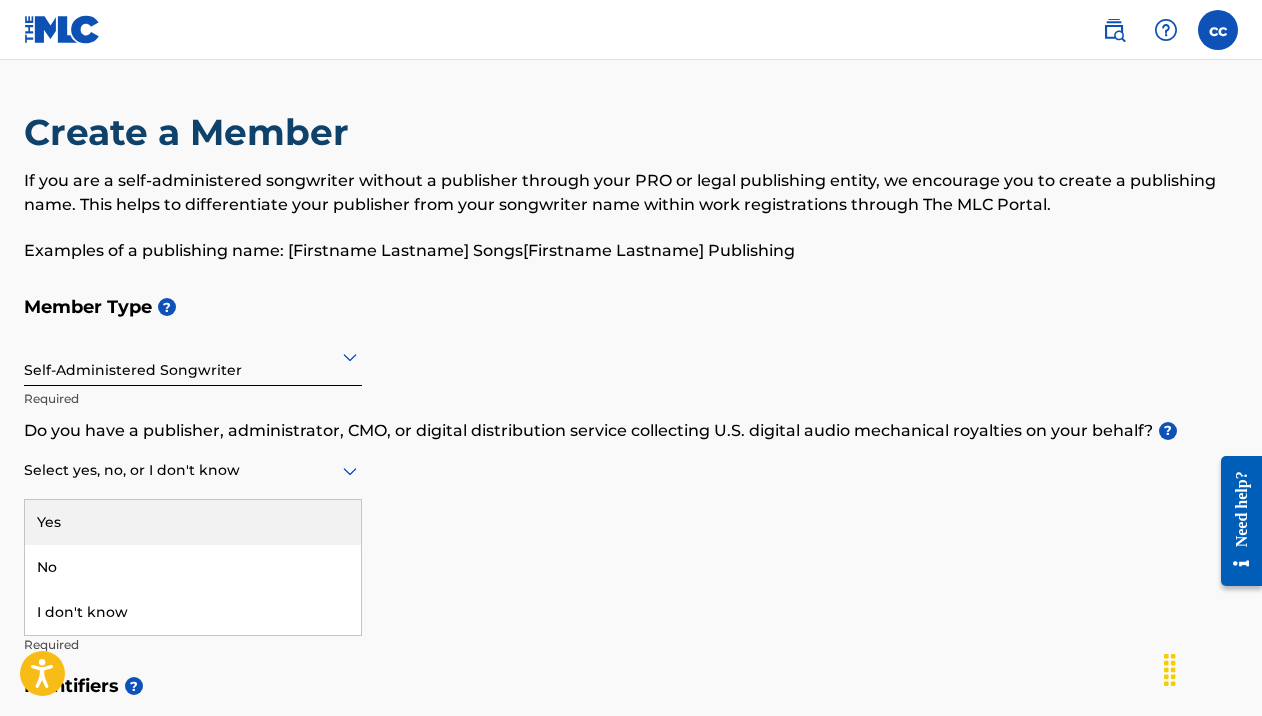click at bounding box center (193, 470) 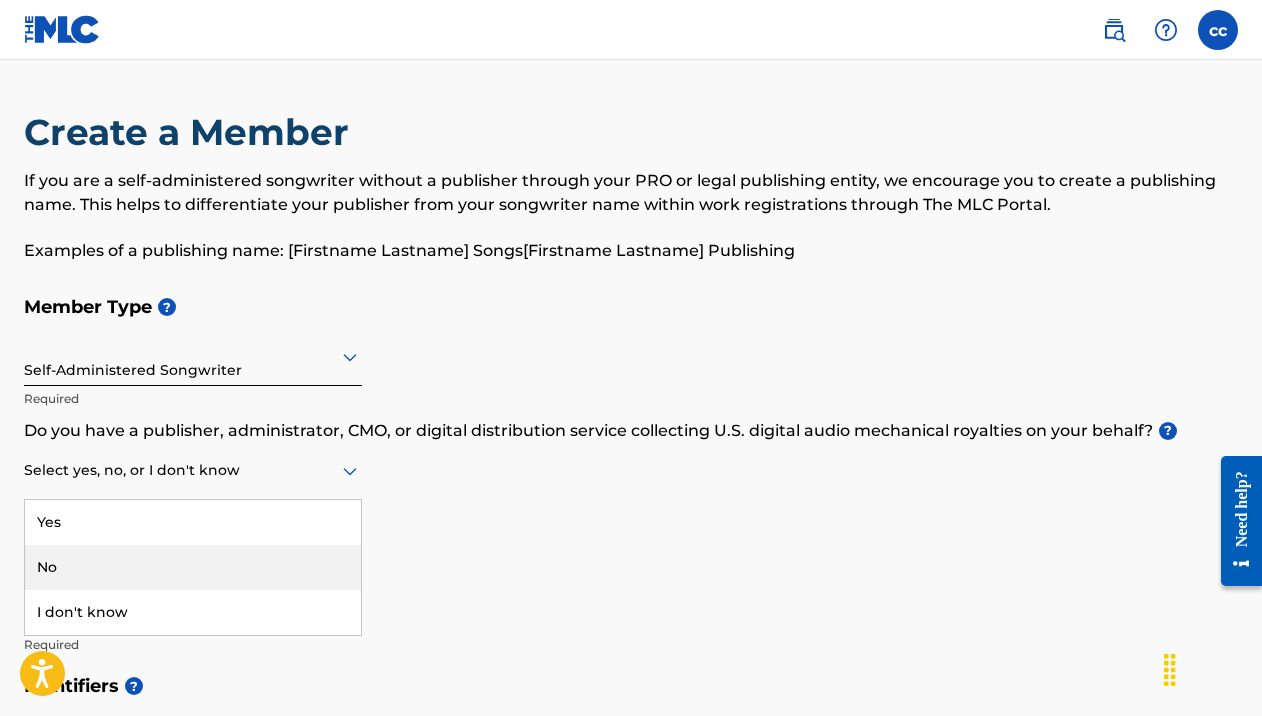 click on "No" at bounding box center (193, 567) 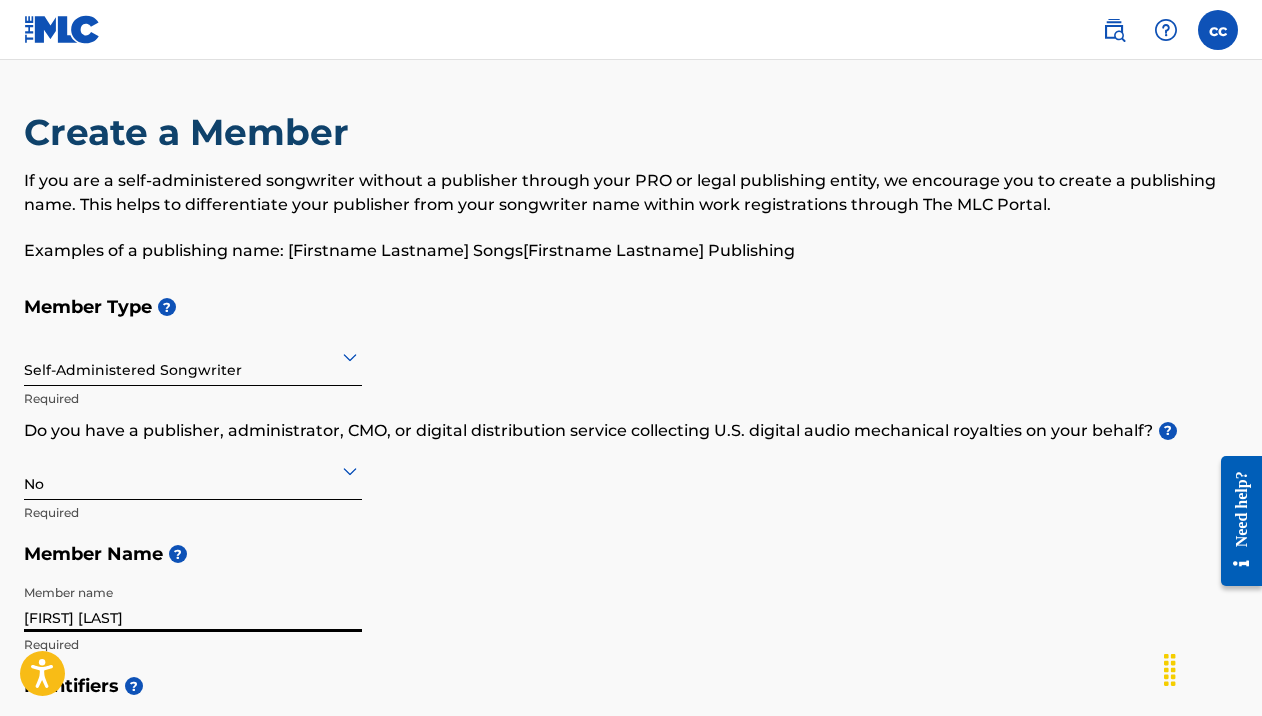 type on "[FIRST] [LAST]" 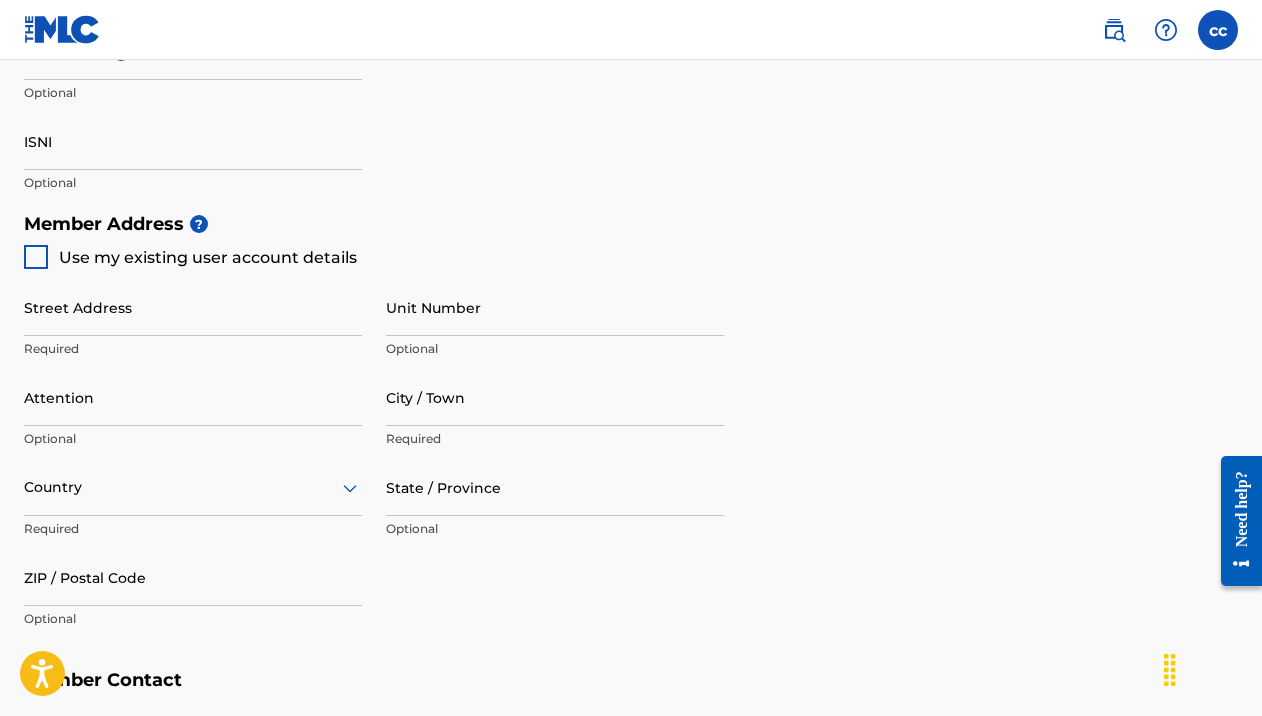 scroll, scrollTop: 831, scrollLeft: 0, axis: vertical 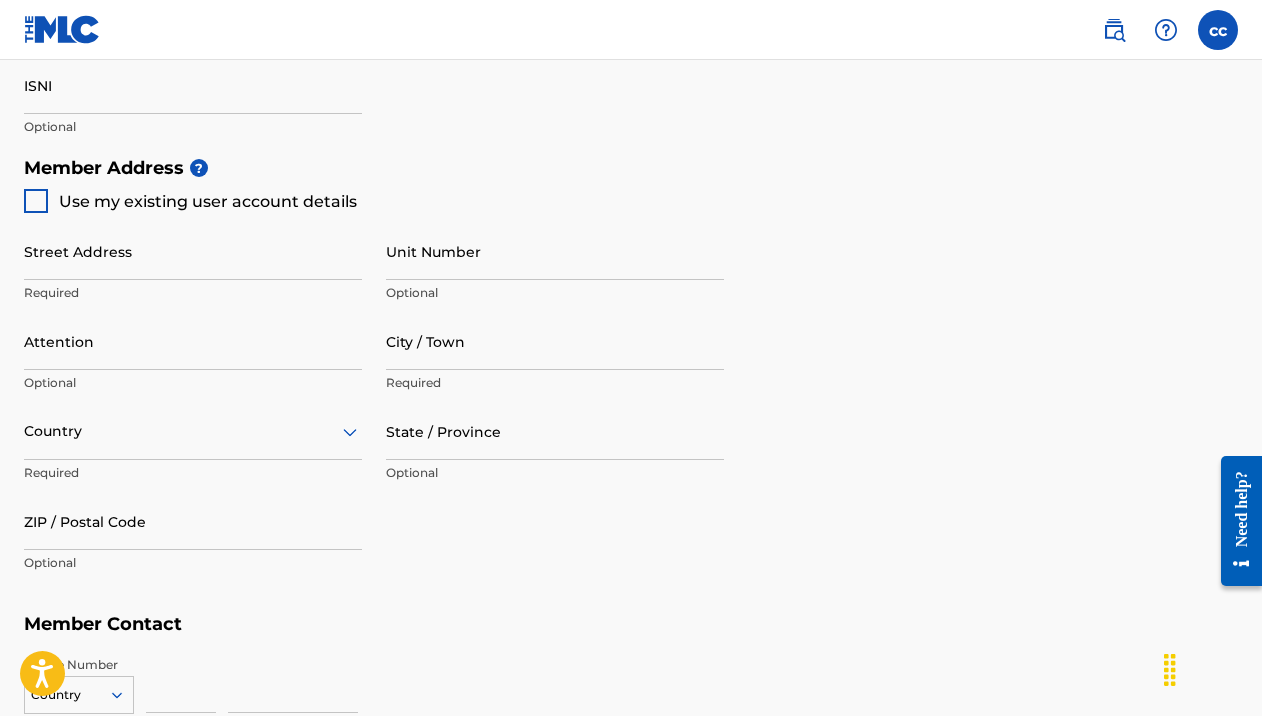 click at bounding box center [36, 201] 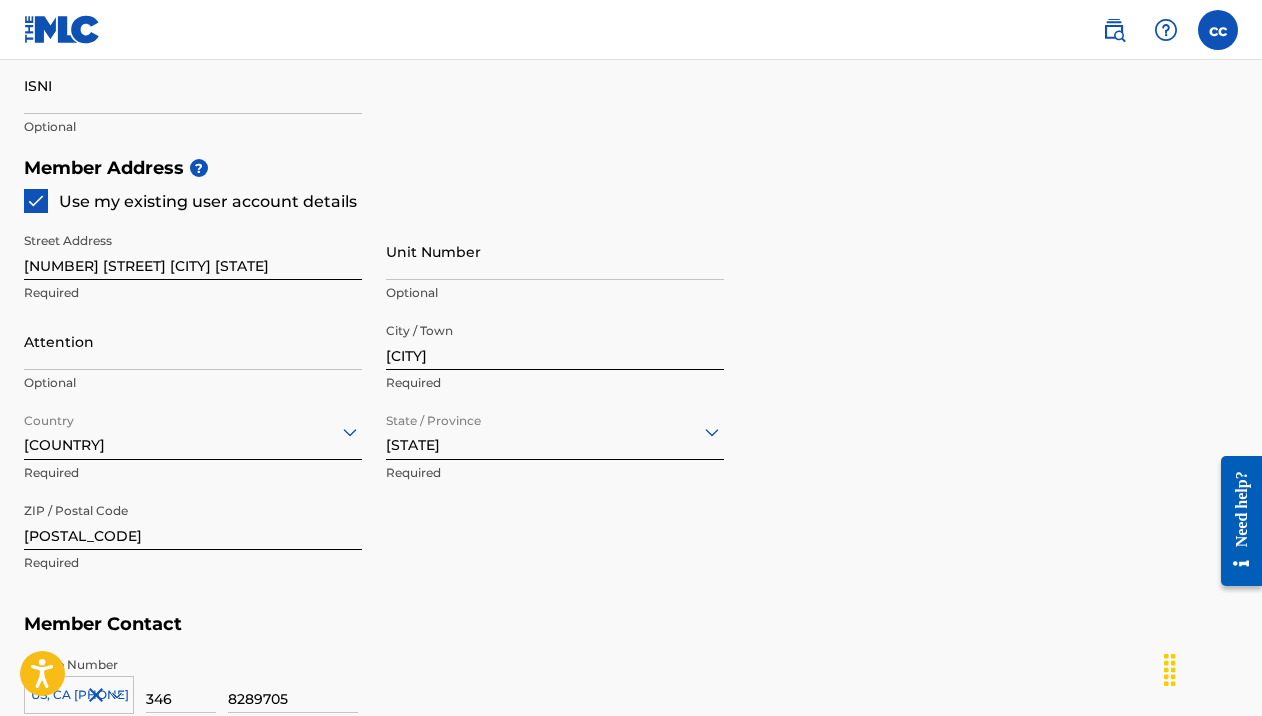 click on "Street Address [NUMBER] [STREET] Required Unit Number Optional Attention Optional City / Town [CITY] Required Country [COUNTRY] Required State / Province [STATE] Required ZIP / Postal Code [POSTAL_CODE] Required" at bounding box center (374, 403) 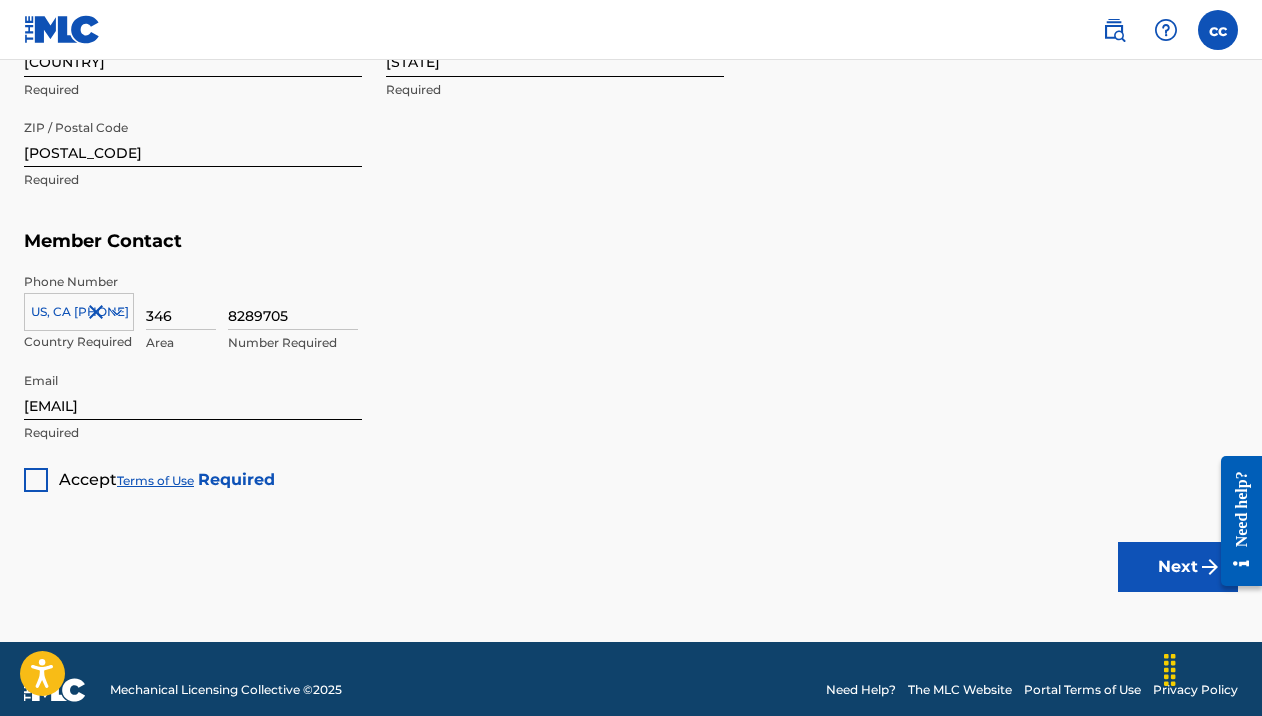 scroll, scrollTop: 1235, scrollLeft: 0, axis: vertical 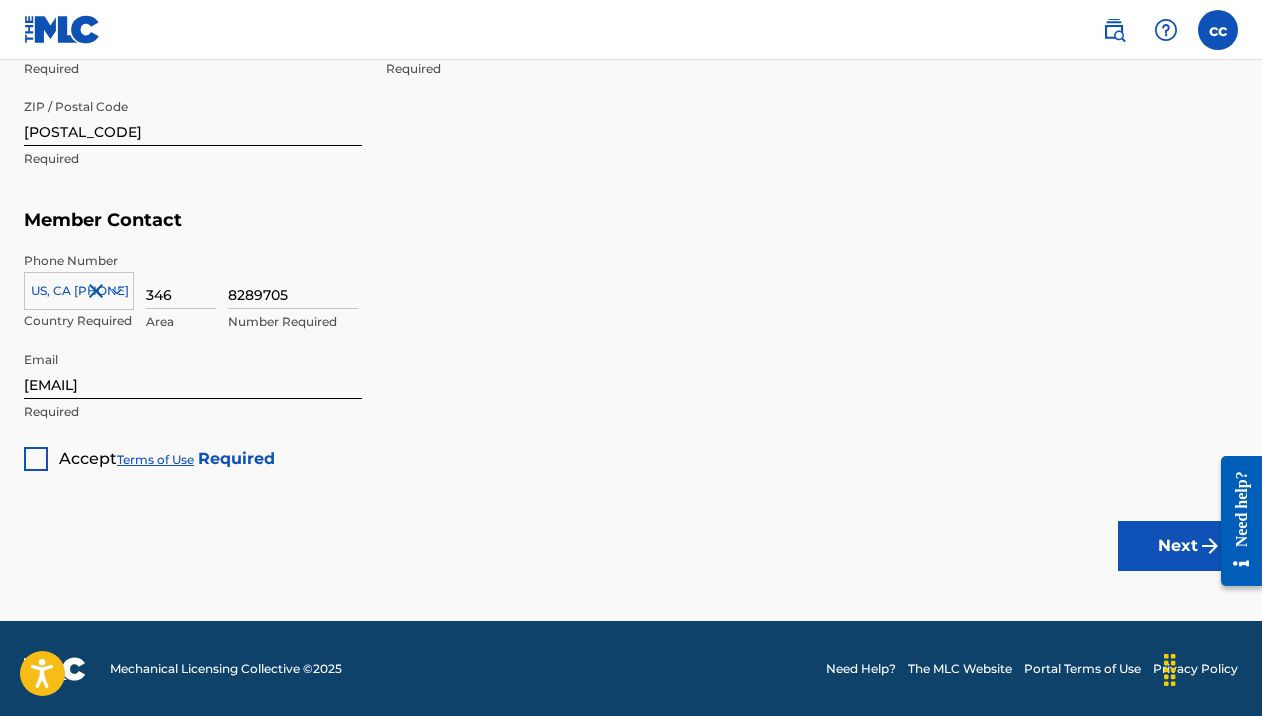 click at bounding box center [36, 459] 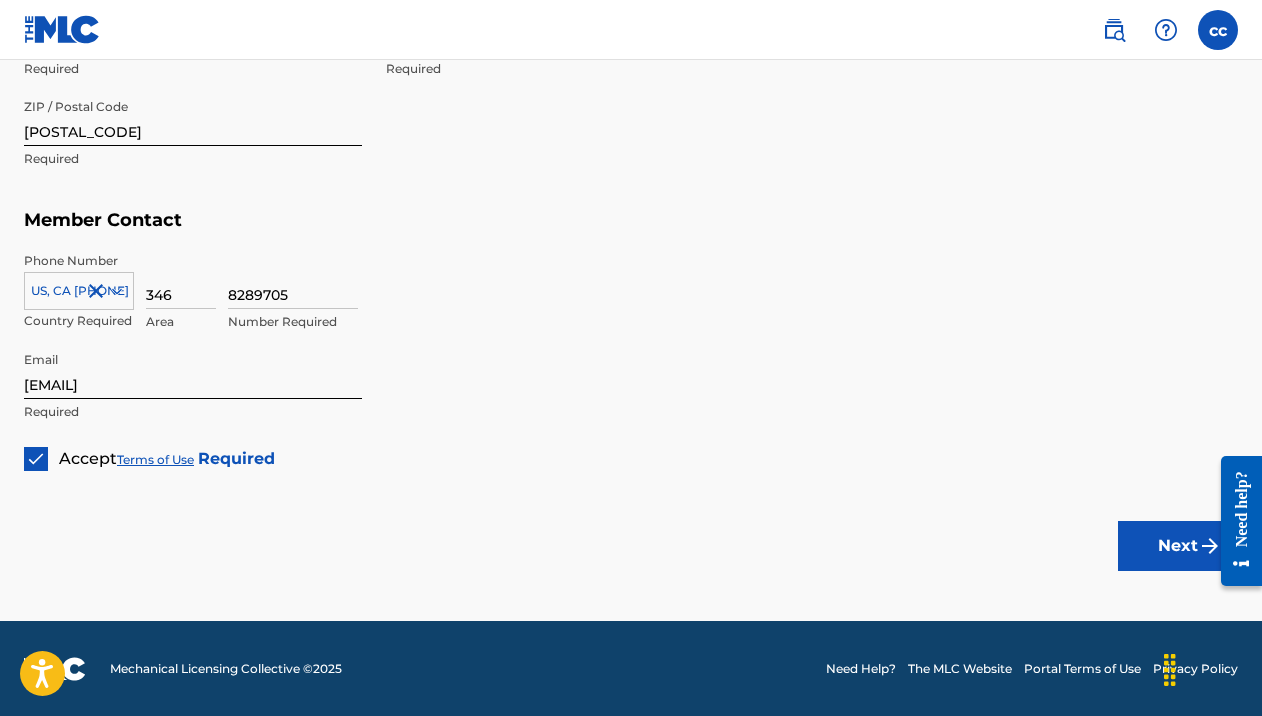 click on "Next" at bounding box center [1178, 546] 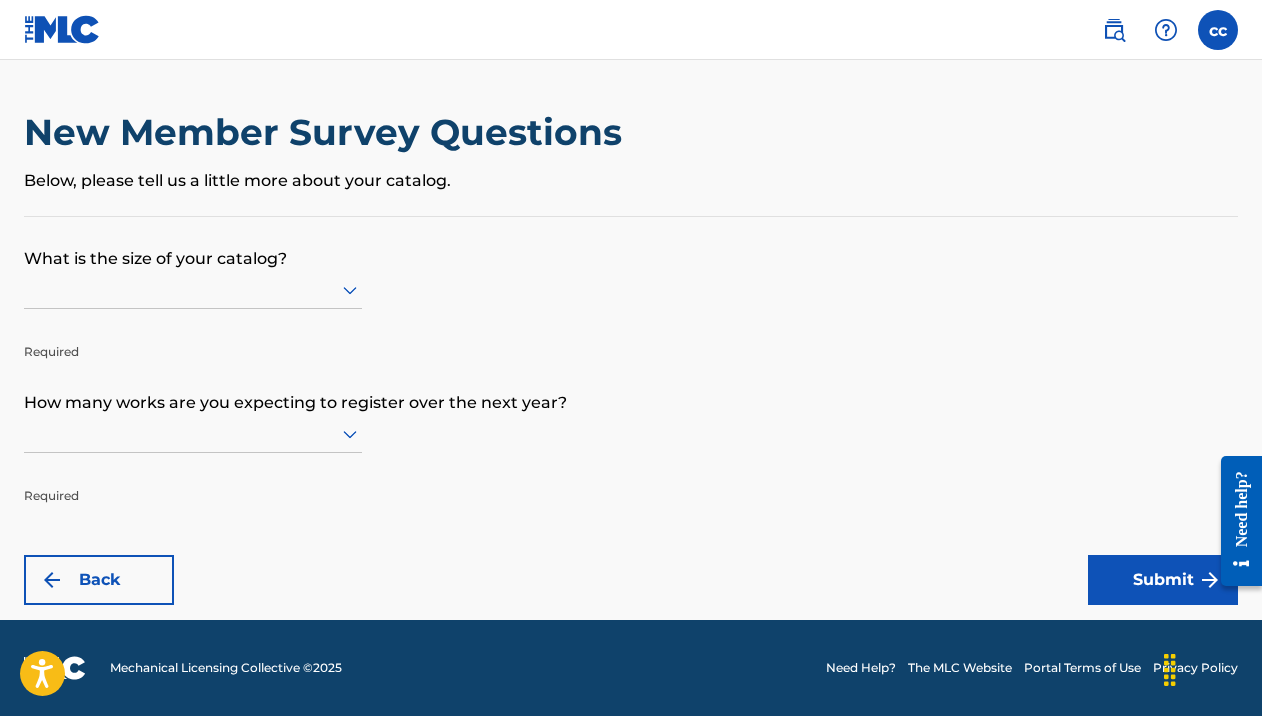 scroll, scrollTop: 0, scrollLeft: 0, axis: both 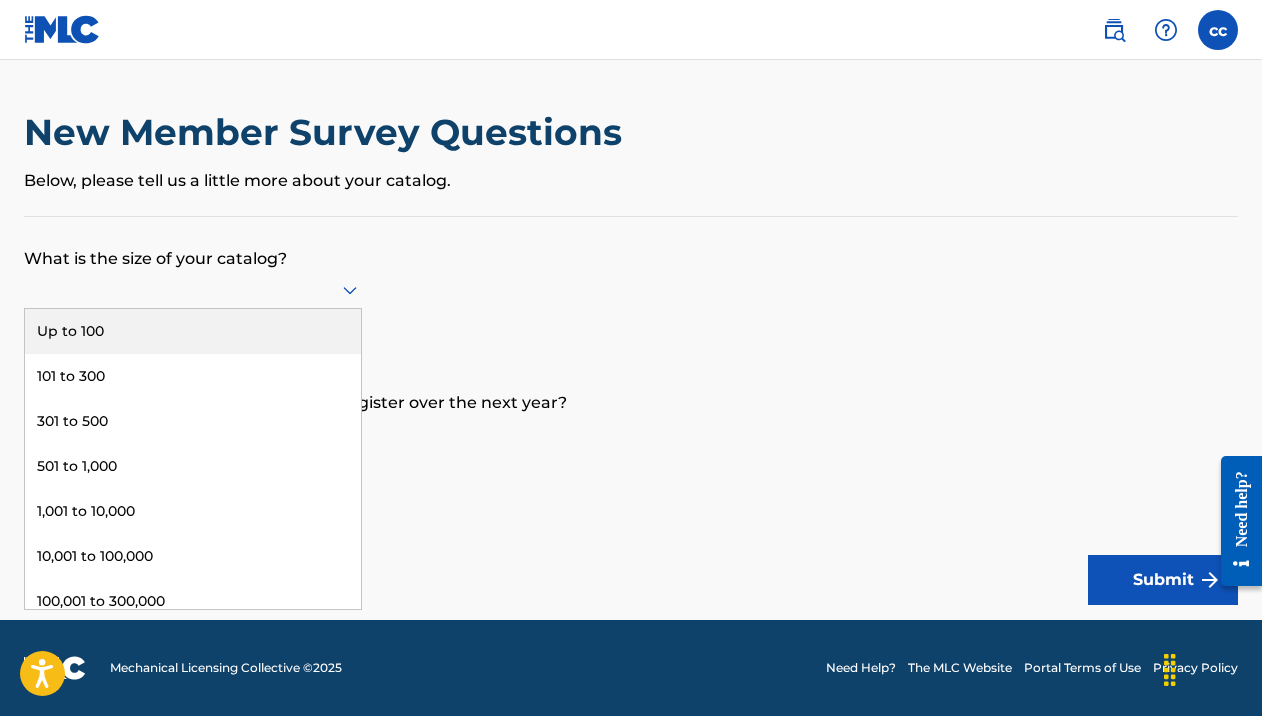 click at bounding box center [193, 289] 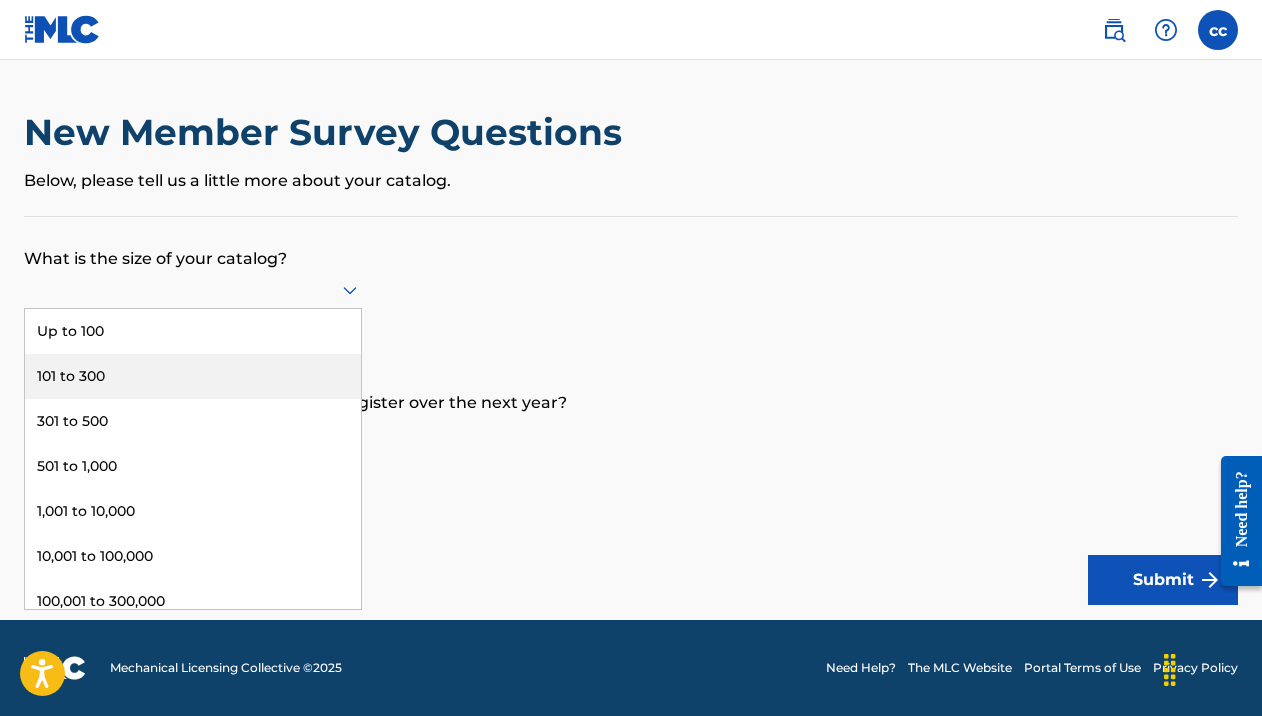 click on "101 to 300" at bounding box center [193, 376] 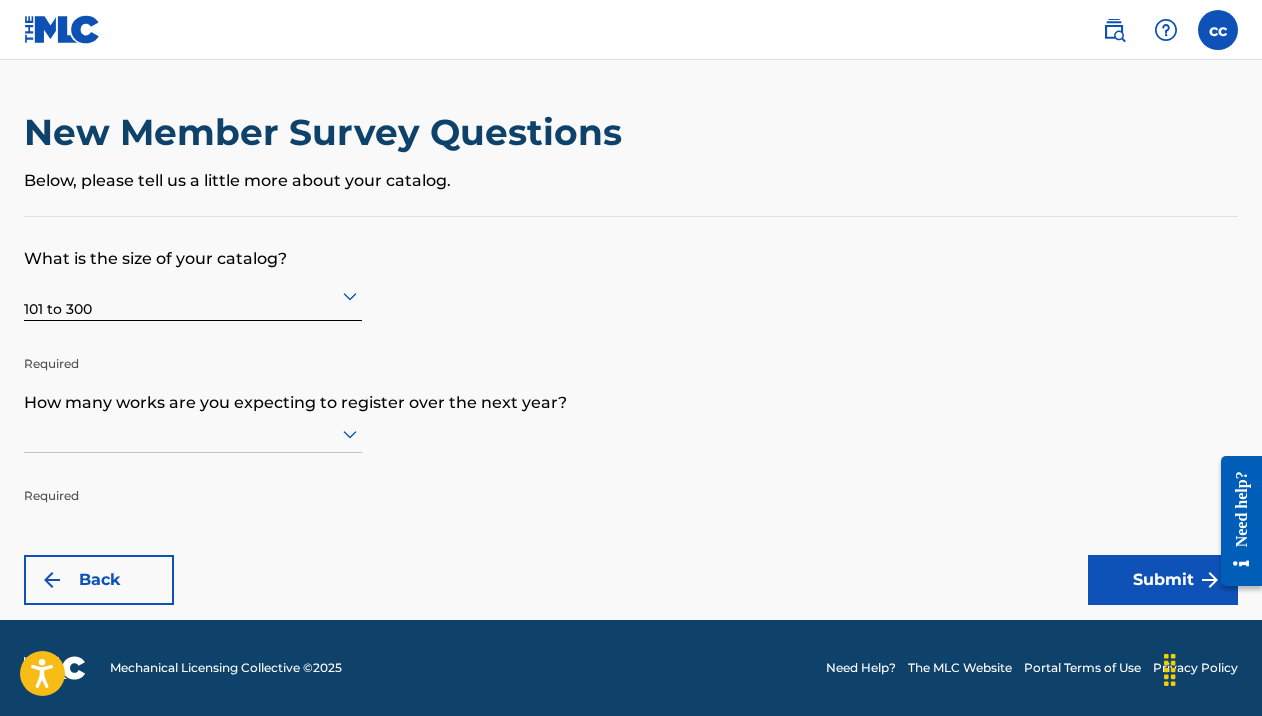click at bounding box center [193, 295] 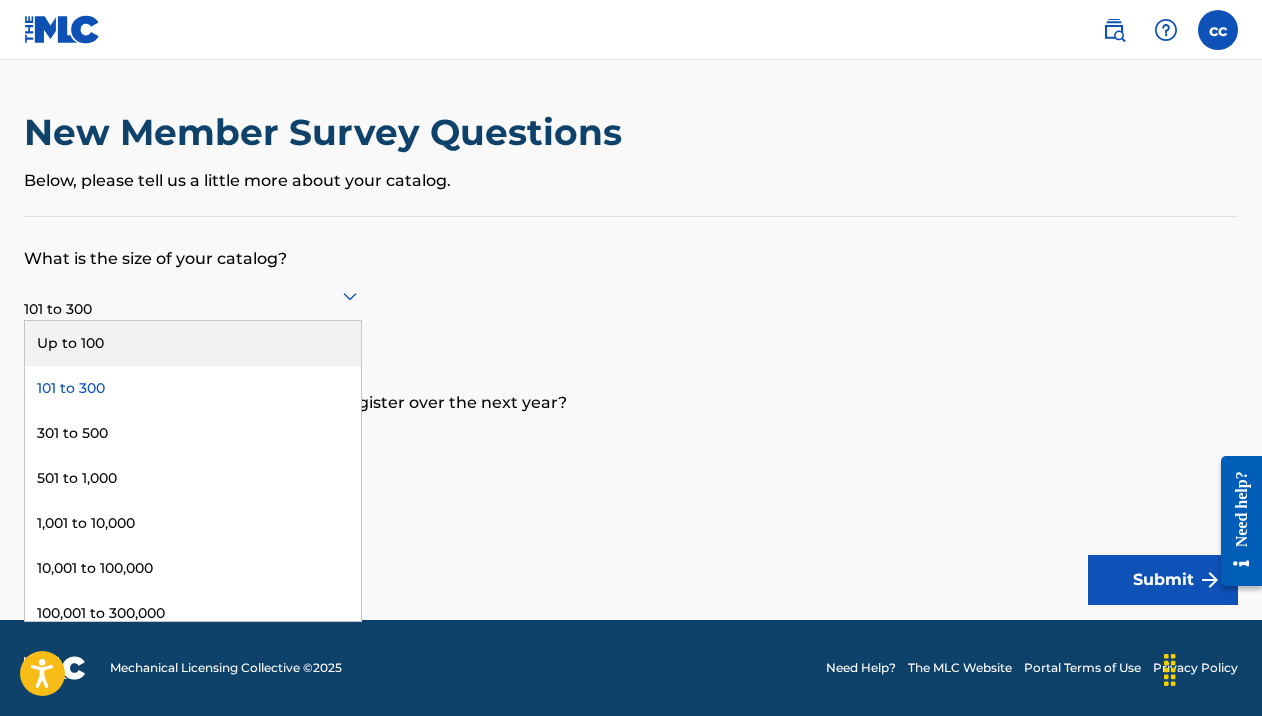 click on "Up to 100" at bounding box center (193, 343) 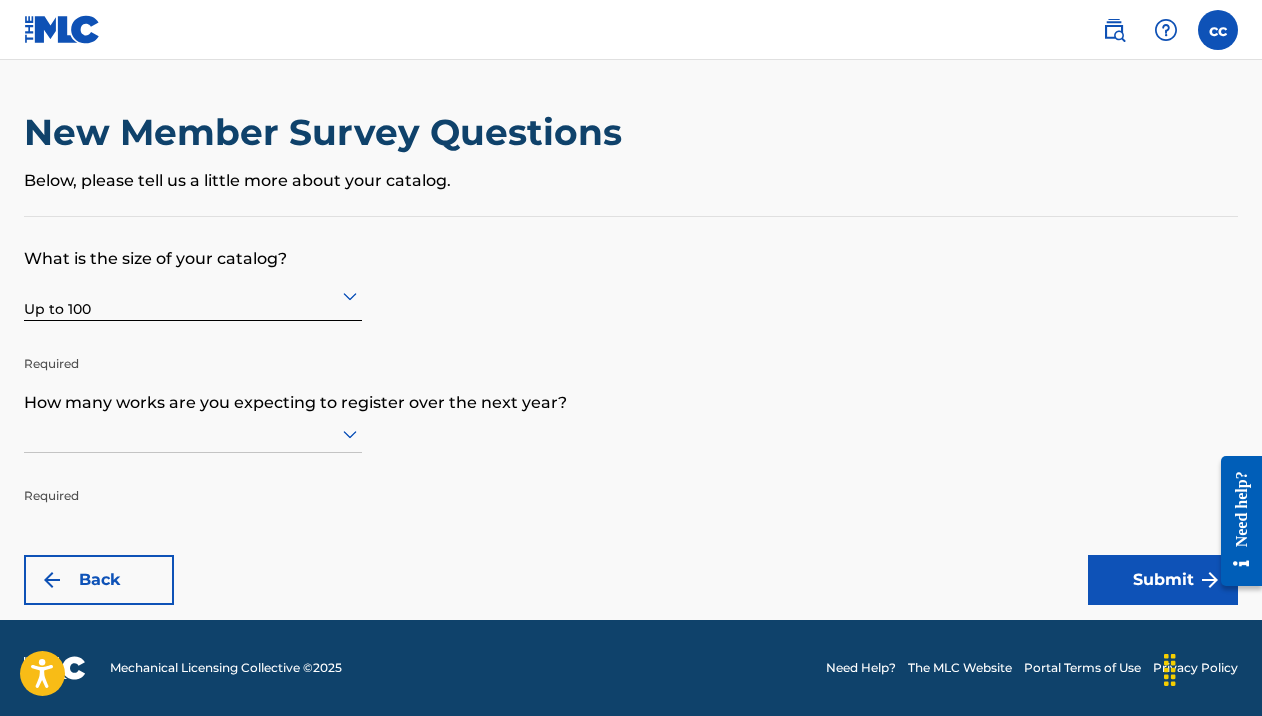 click on "New Member Survey Questions Below, please tell us a little more about your catalog." at bounding box center (631, 163) 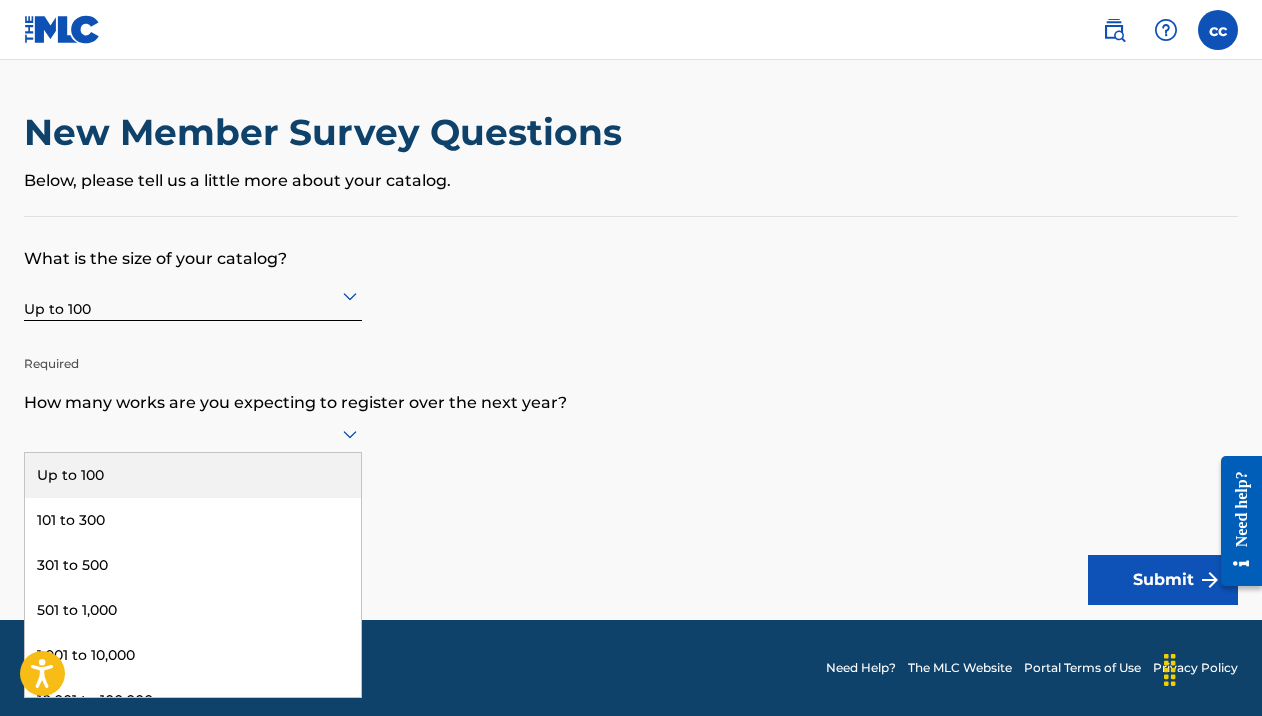 scroll, scrollTop: 1, scrollLeft: 0, axis: vertical 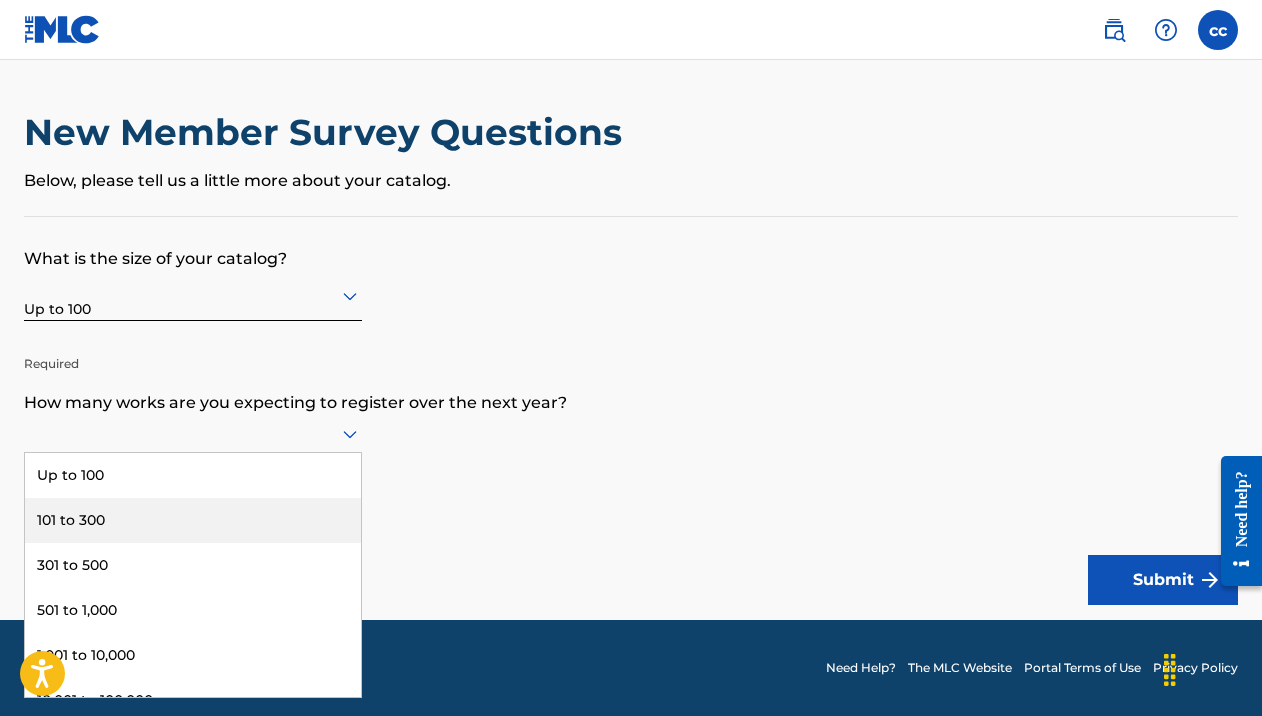 click on "101 to 300" at bounding box center (193, 520) 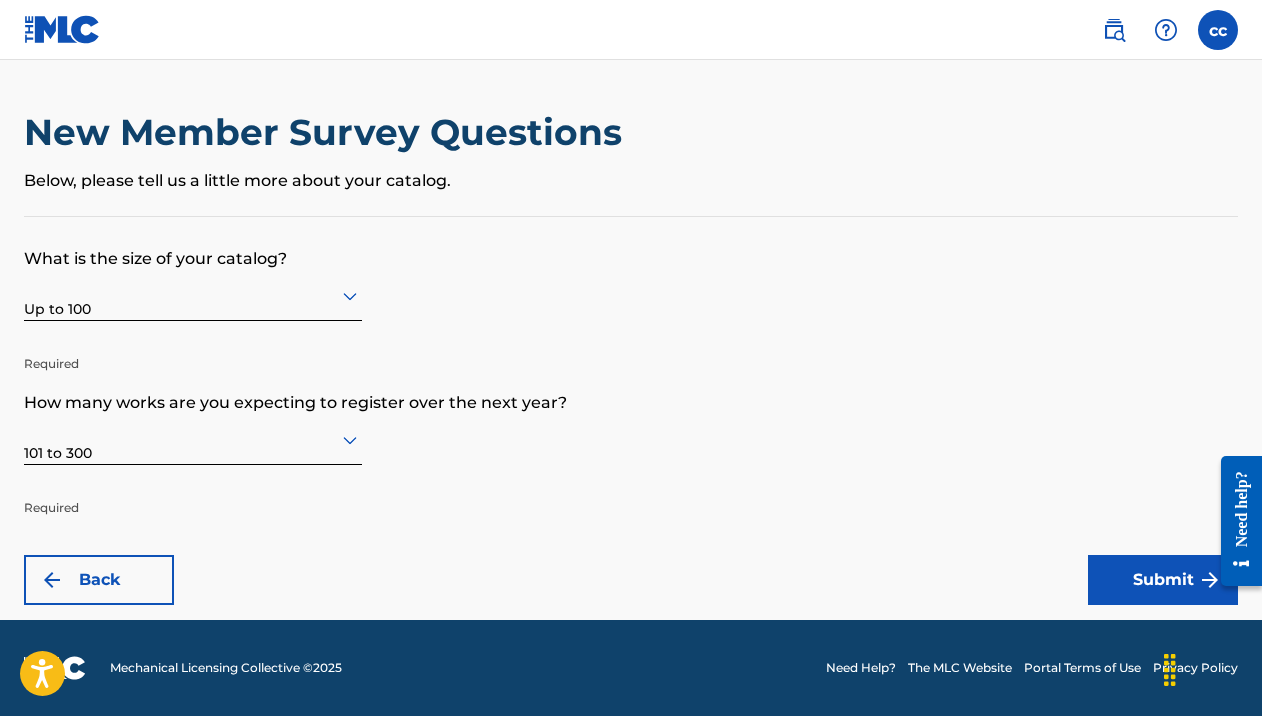 scroll, scrollTop: 0, scrollLeft: 0, axis: both 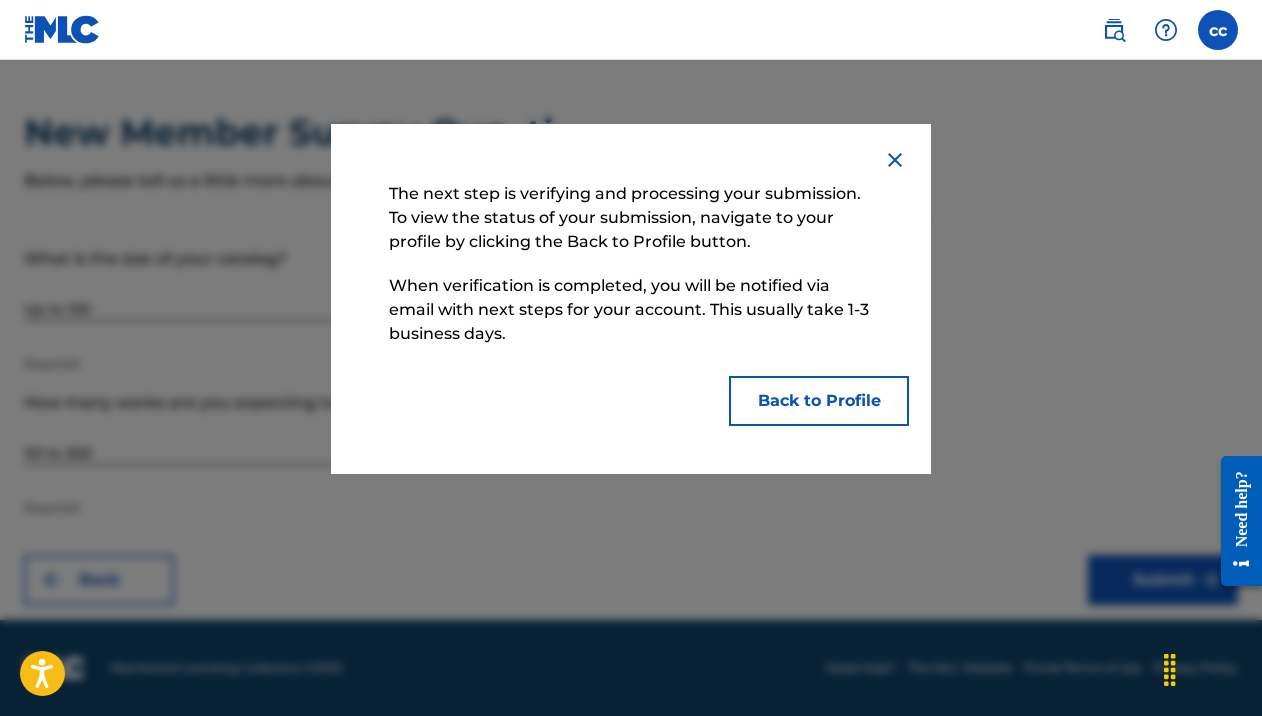 click on "Back to Profile" at bounding box center (819, 401) 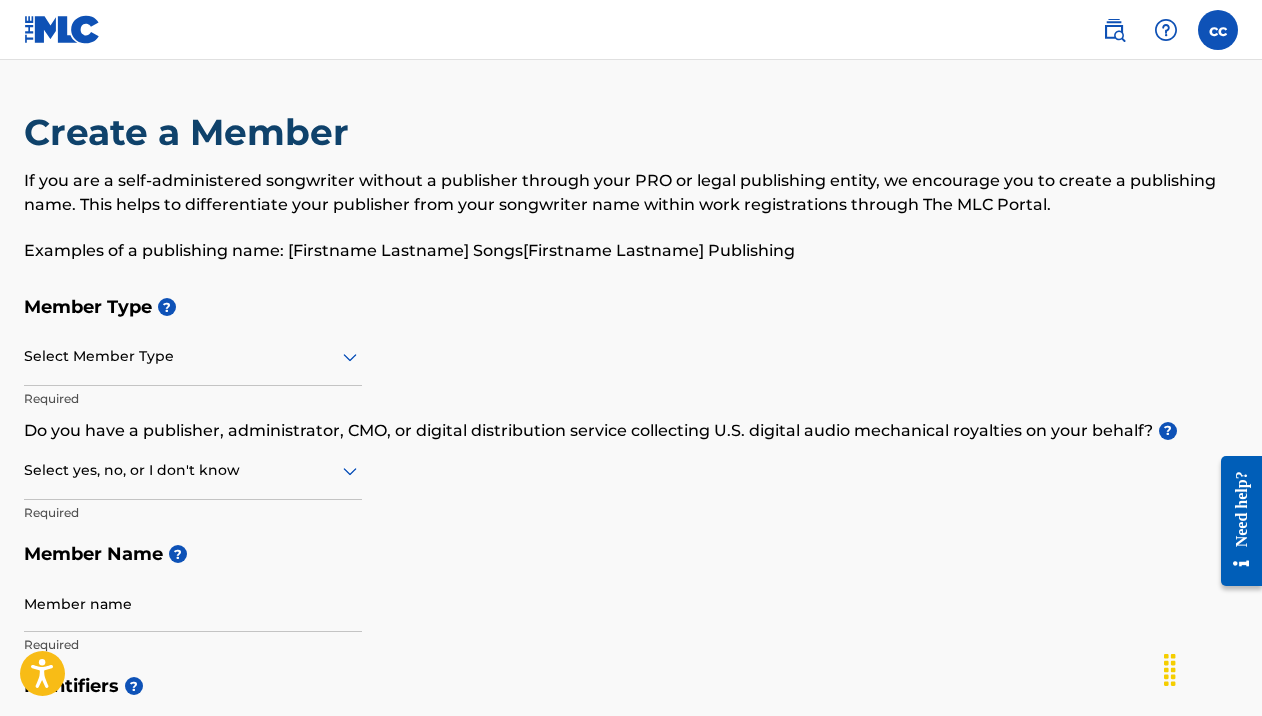 click at bounding box center [1114, 30] 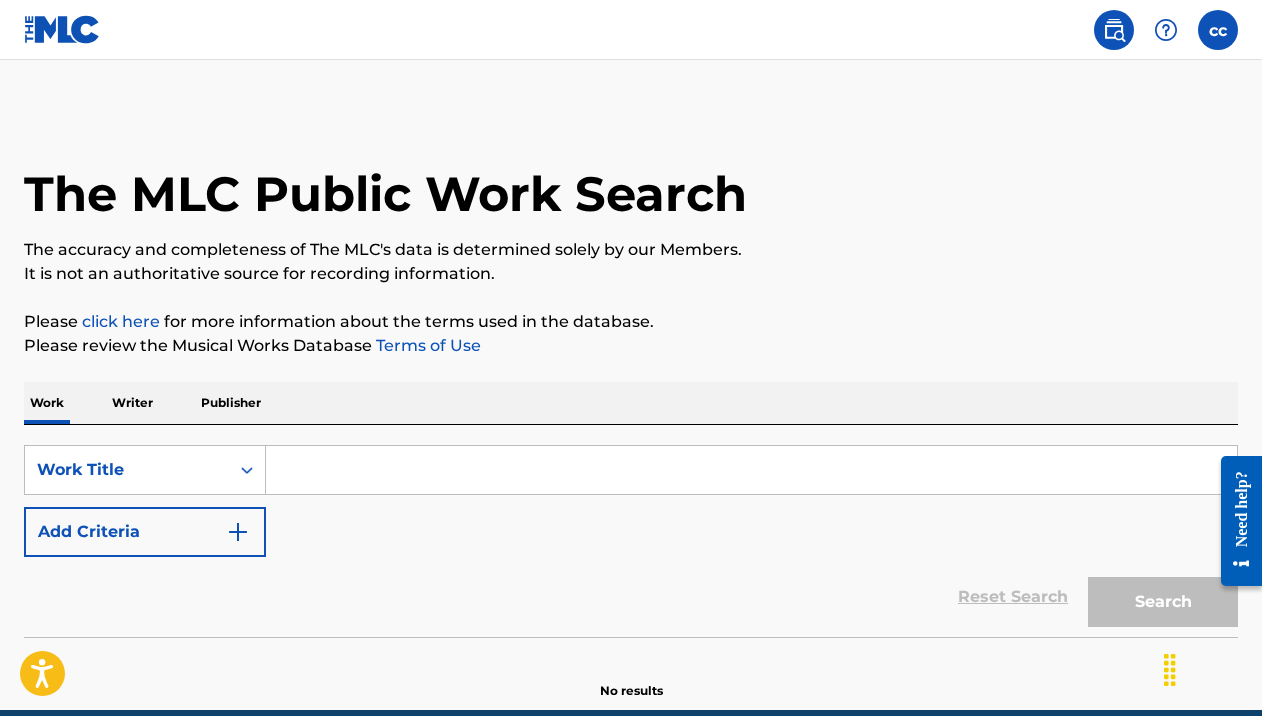 click at bounding box center (751, 470) 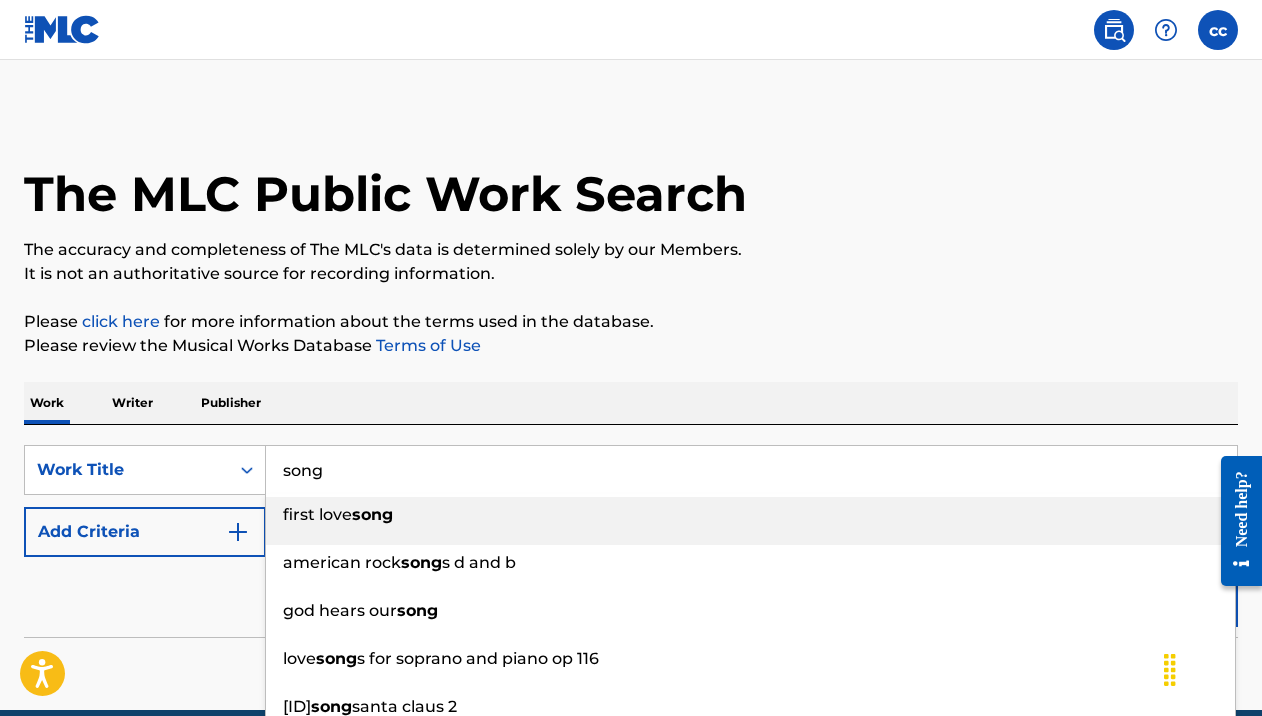 type on "song" 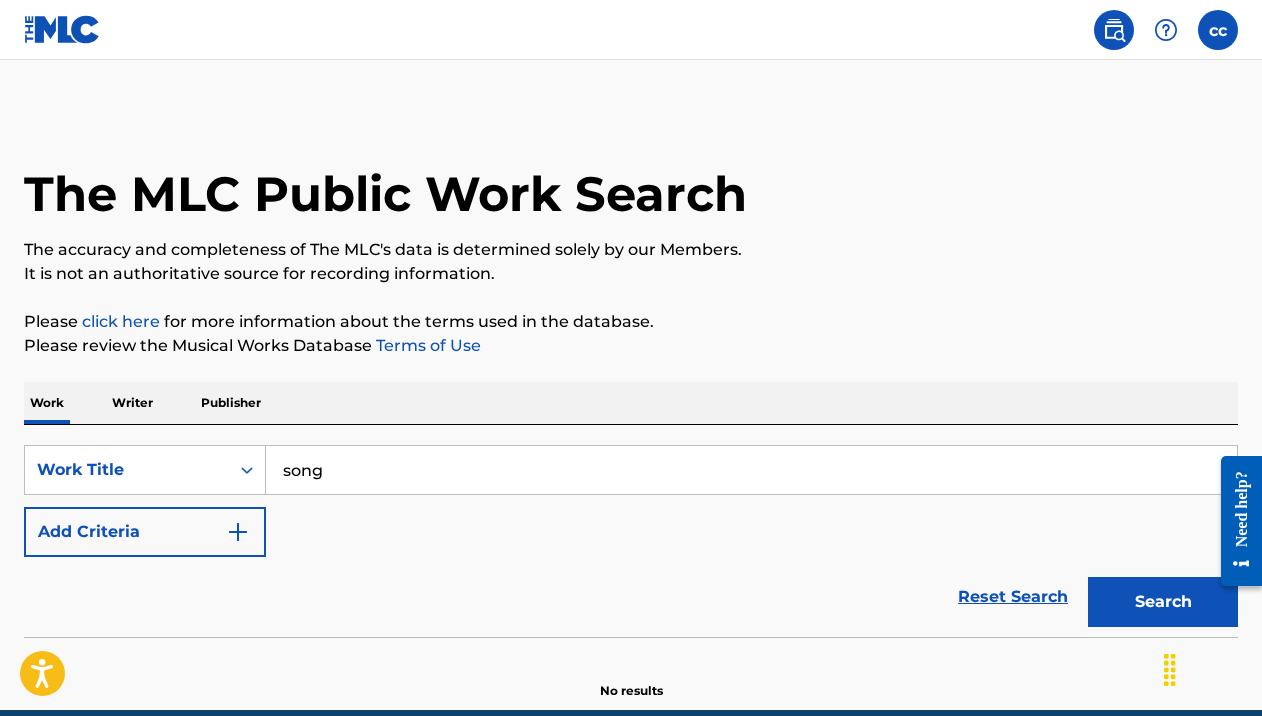 click on "The MLC Public Work Search The accuracy and completeness of The MLC's data is determined solely by our Members. It is not an authoritative source for recording information. Please   click here   for more information about the terms used in the database. Please review the Musical Works Database   Terms of Use Work Writer Publisher SearchWithCriteria383f7aa5-f74d-452d-837d-f3d68489fe92 Work Title song Add Criteria Reset Search Search No results" at bounding box center [631, 405] 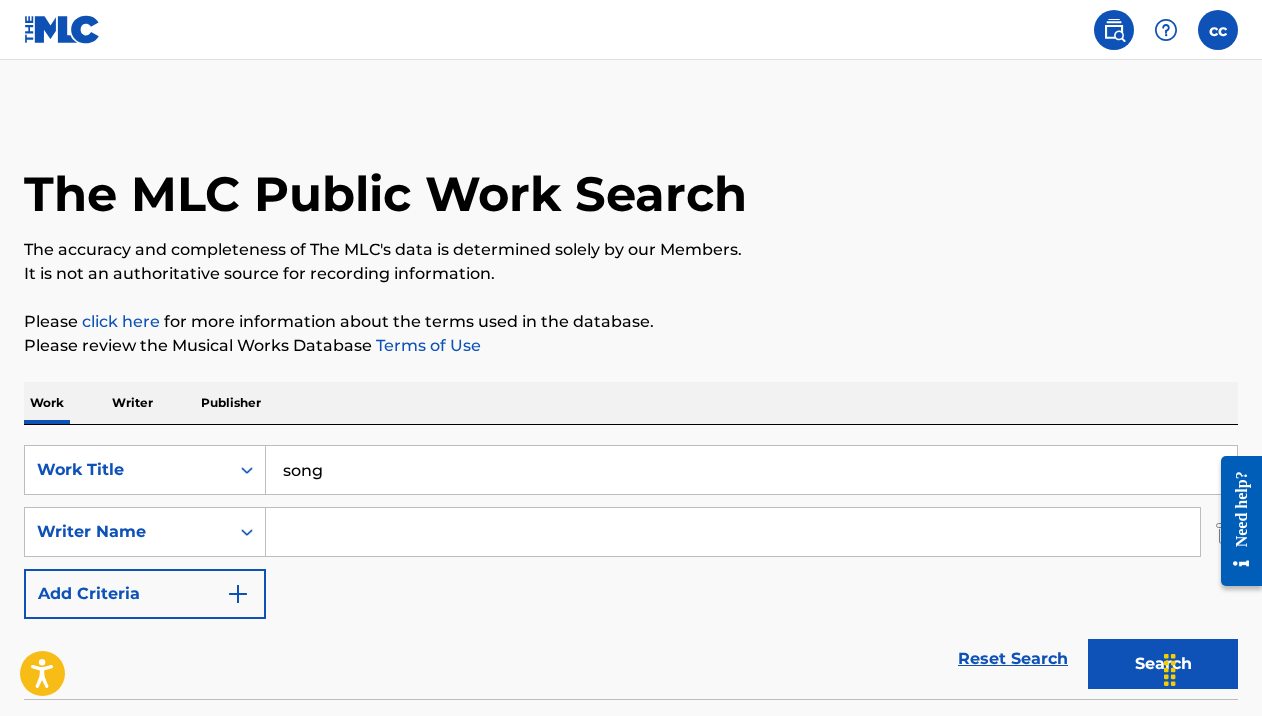 click at bounding box center (733, 532) 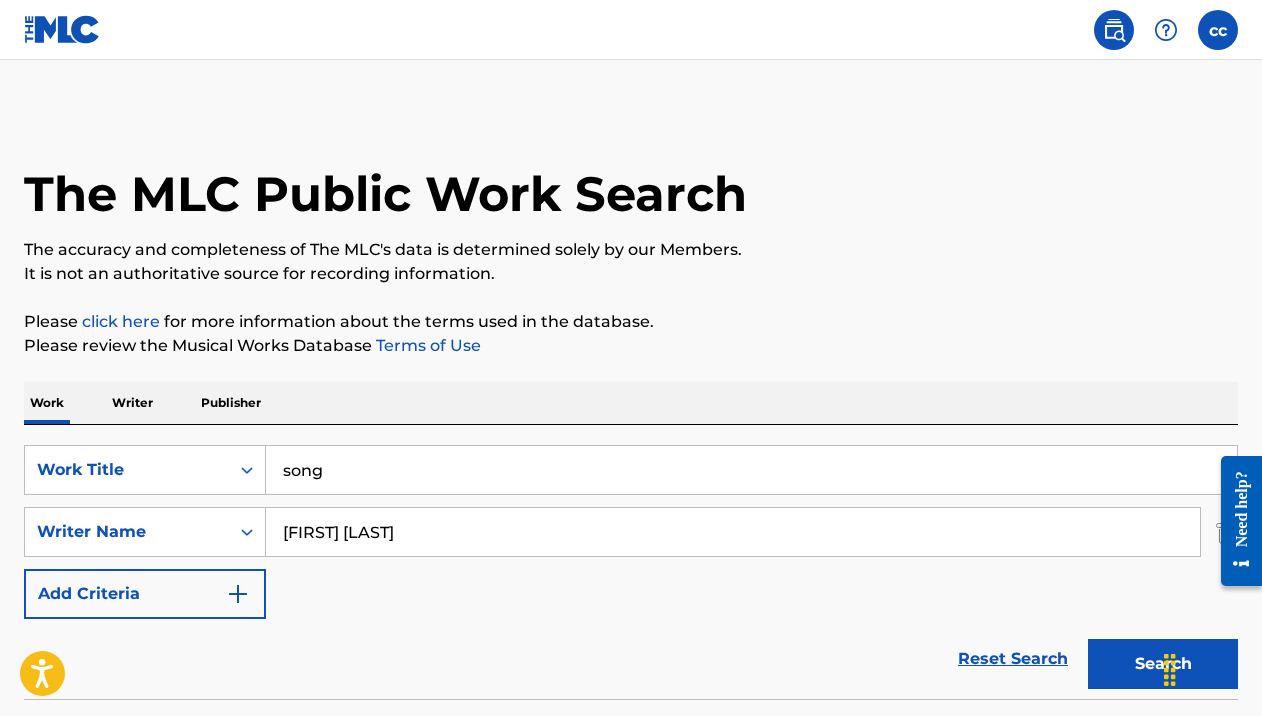 type on "[FIRST] [LAST]" 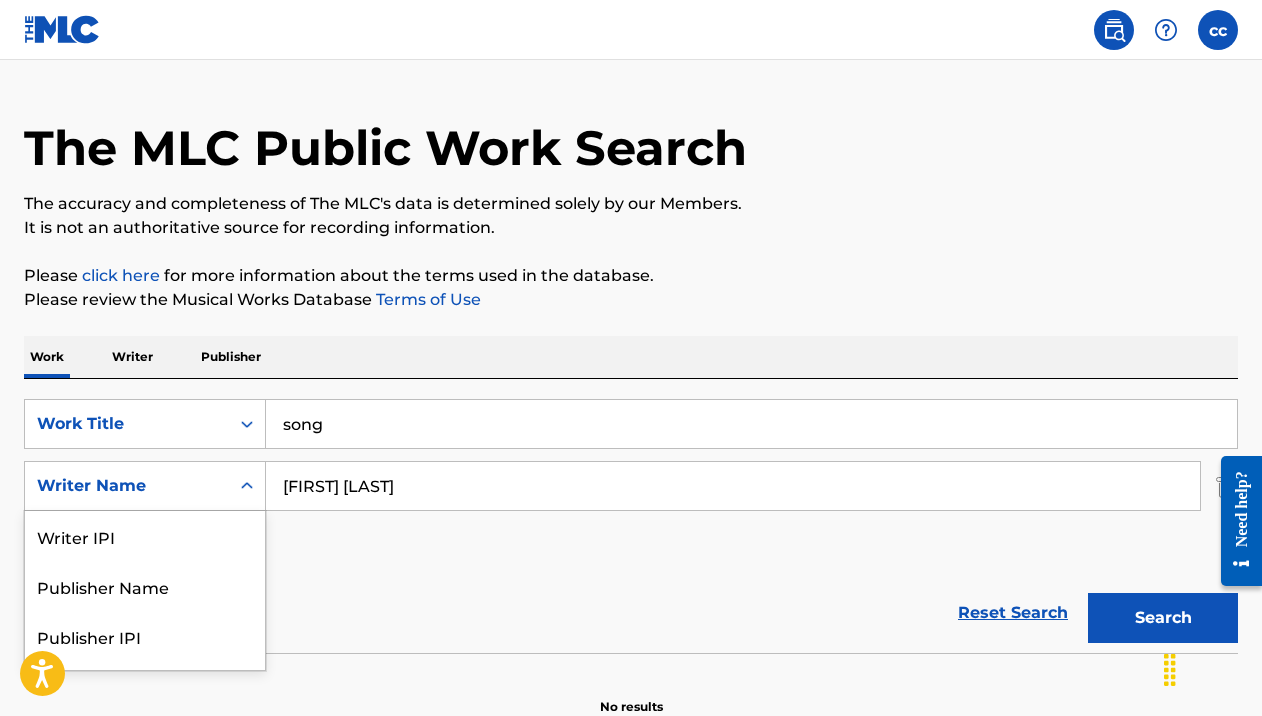 click on "Writer Name selected, 5 of 5. 5 results available. Use Up and Down to choose options, press Enter to select the currently focused option, press Escape to exit the menu, press Tab to select the option and exit the menu. Writer Name Writer IPI Publisher Name Publisher IPI MLC Publisher Number Writer Name" at bounding box center [145, 486] 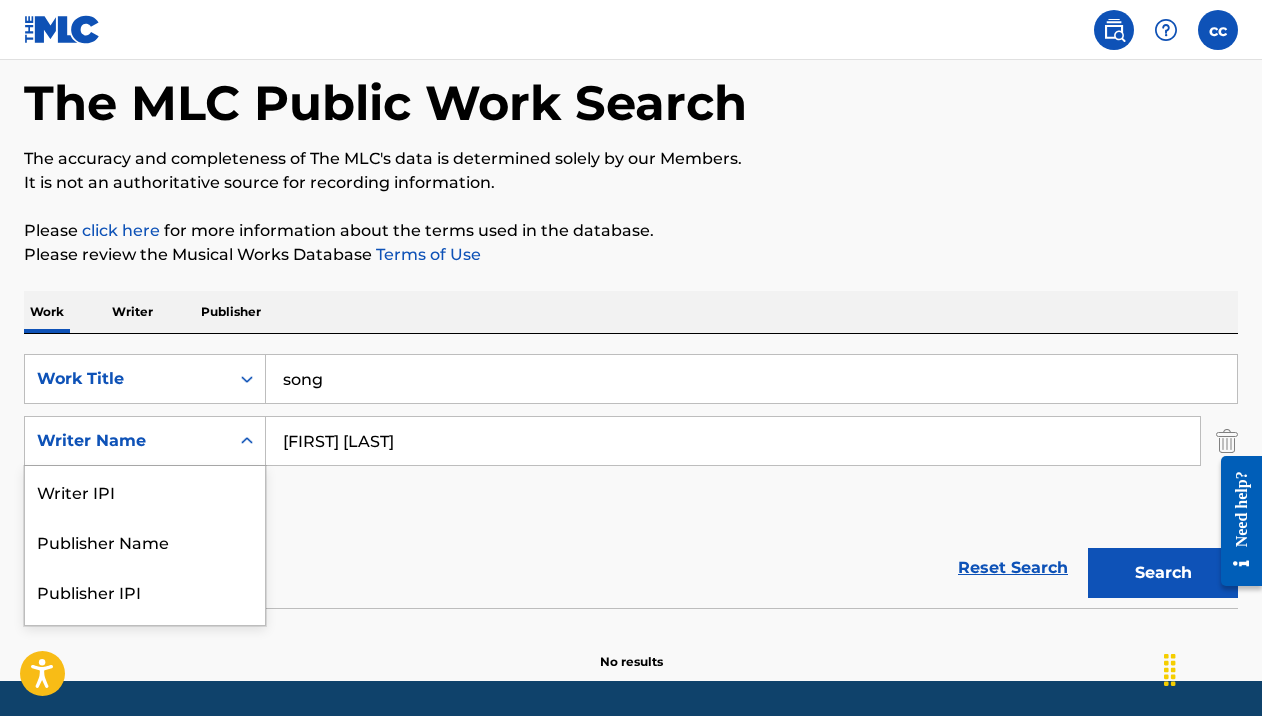 scroll, scrollTop: 92, scrollLeft: 0, axis: vertical 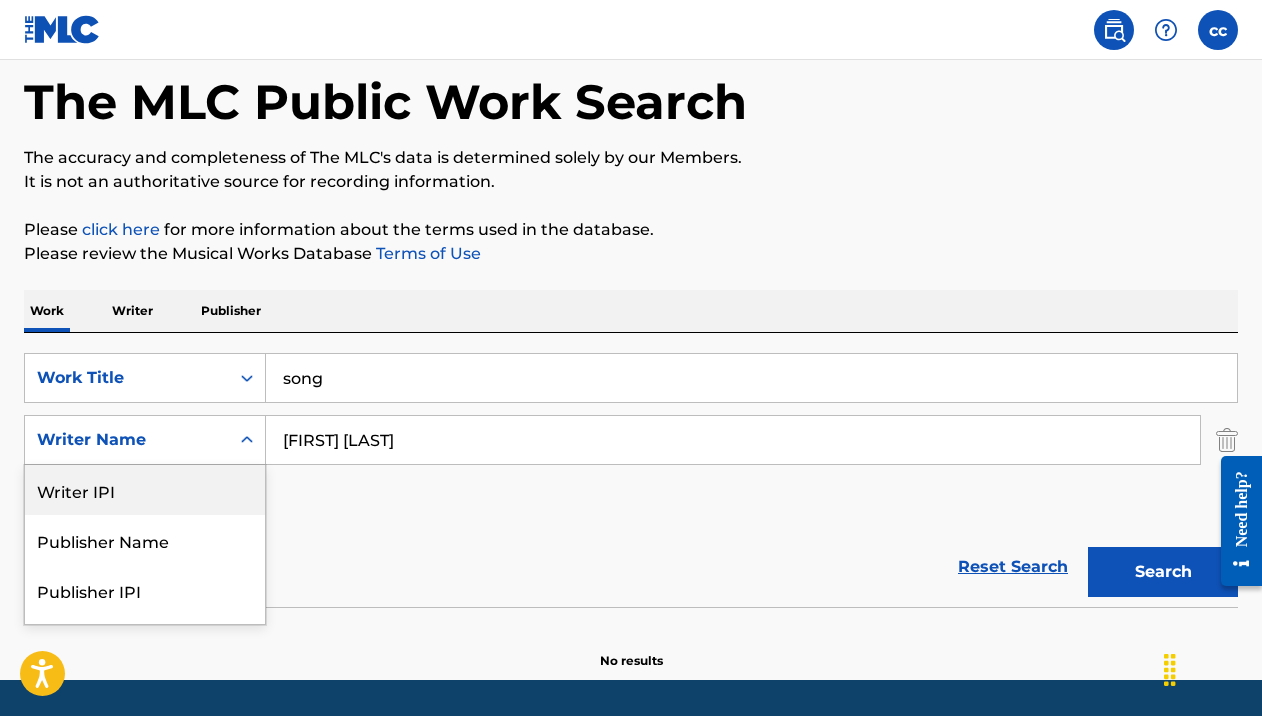 click on "Writer IPI" at bounding box center [145, 490] 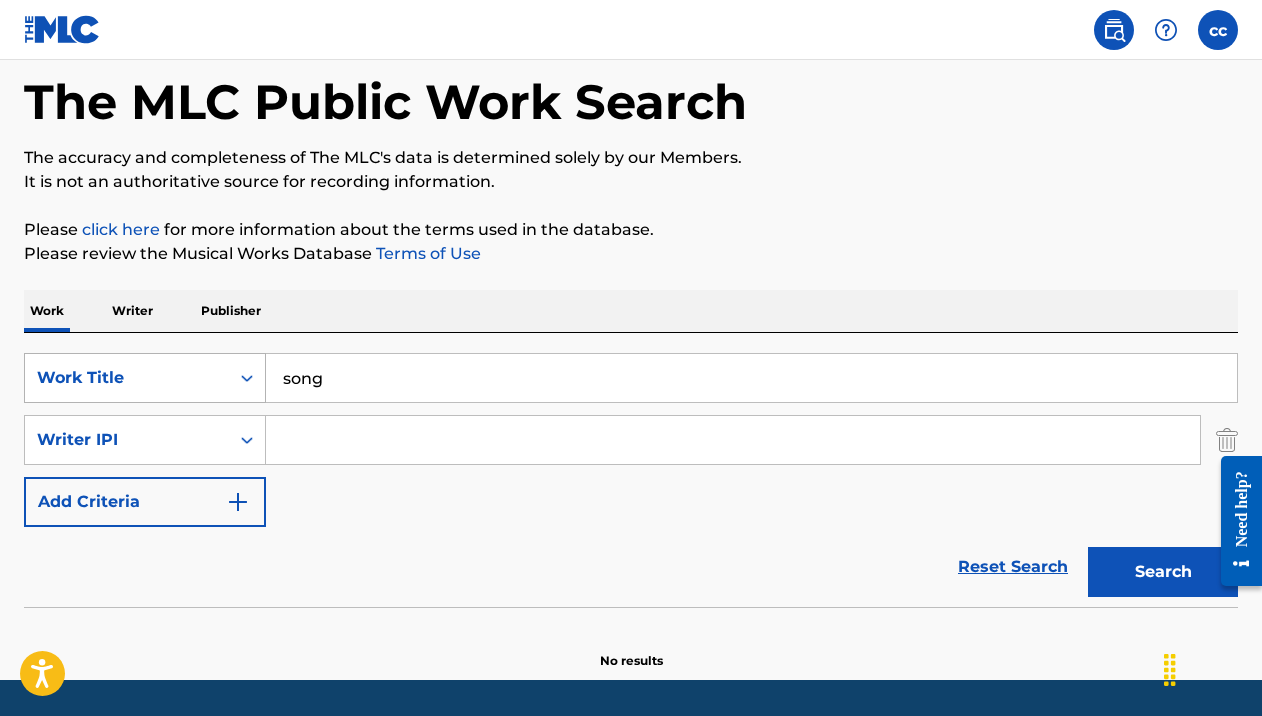 click 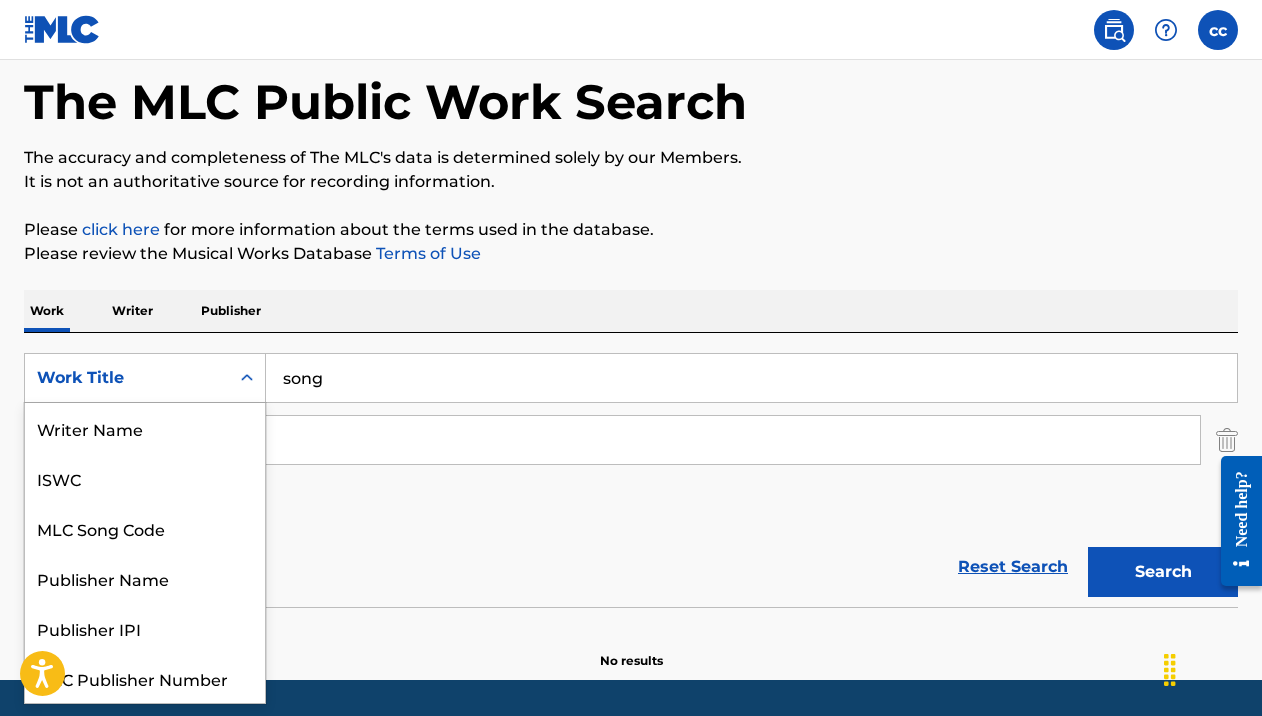 scroll, scrollTop: 50, scrollLeft: 0, axis: vertical 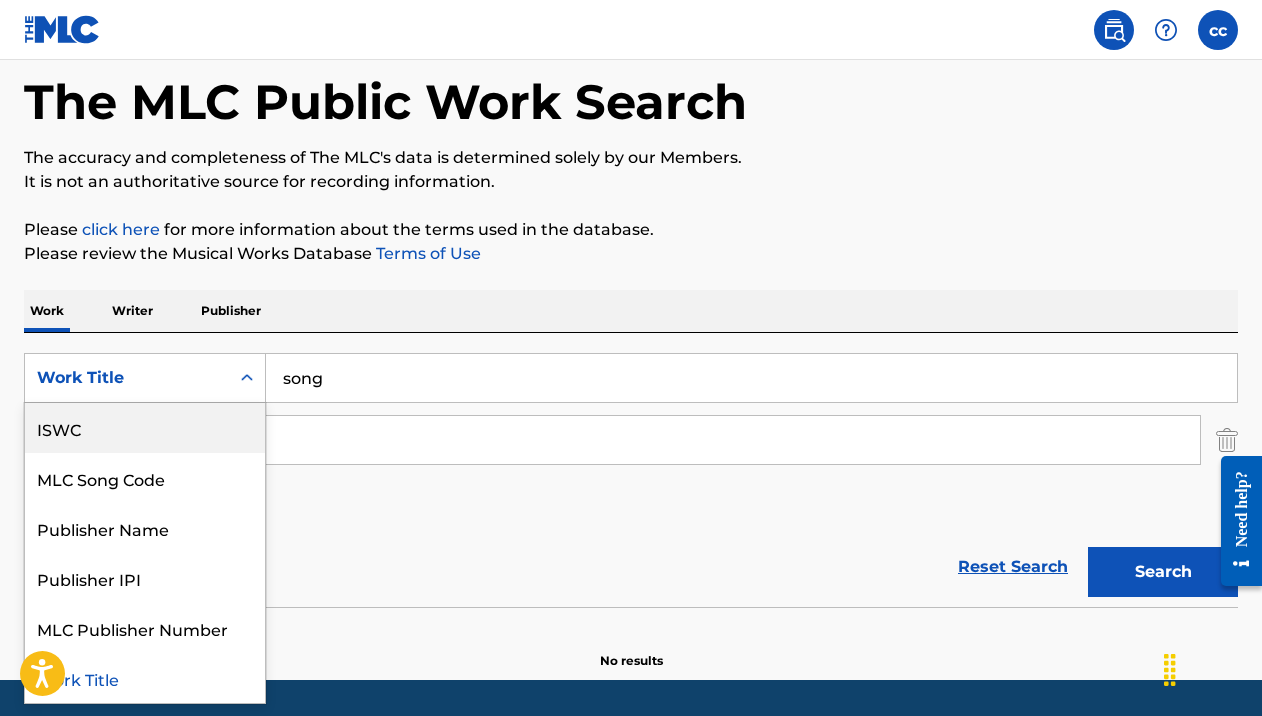 click on "ISWC" at bounding box center (145, 428) 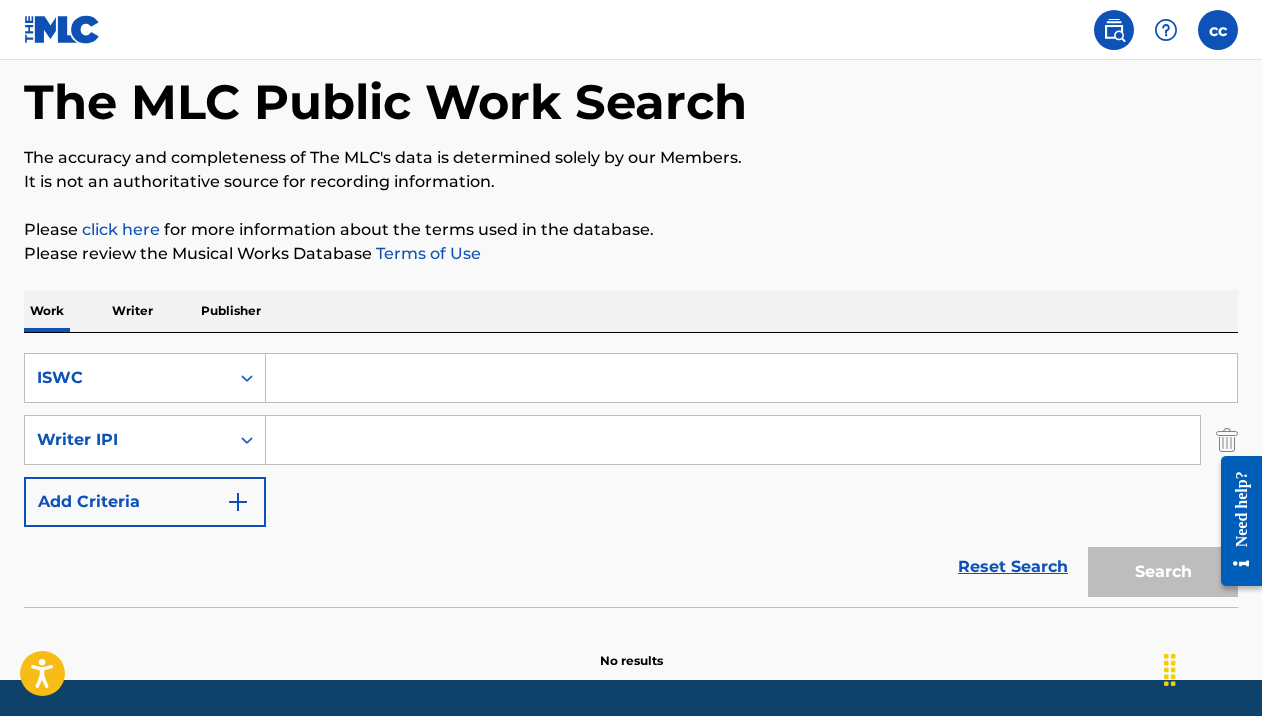 click at bounding box center (1227, 440) 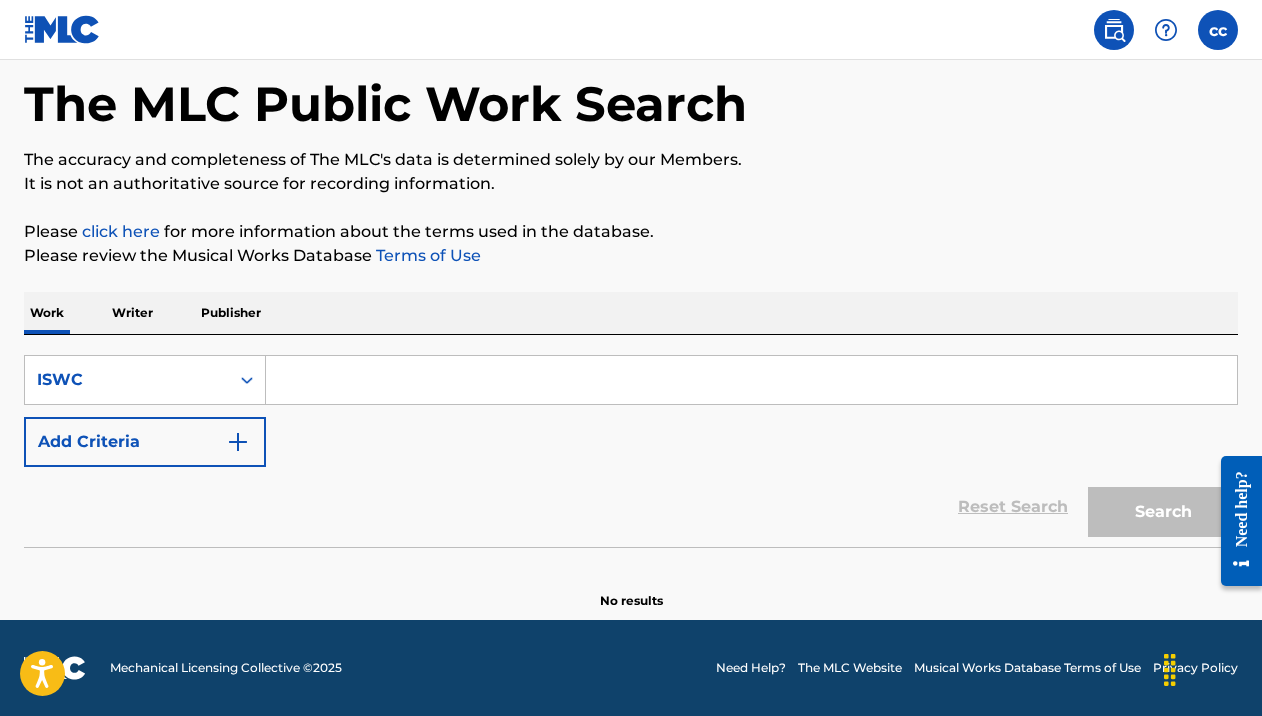 click at bounding box center [751, 380] 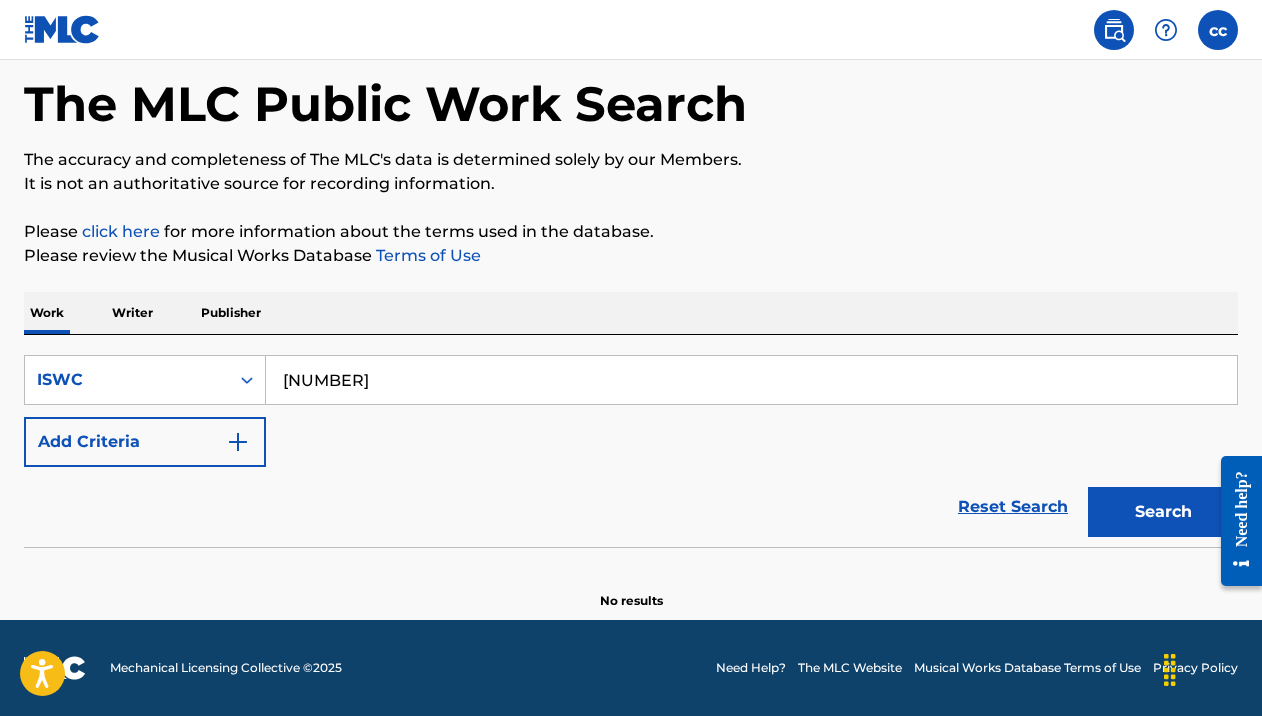 click on "Search" at bounding box center (1163, 512) 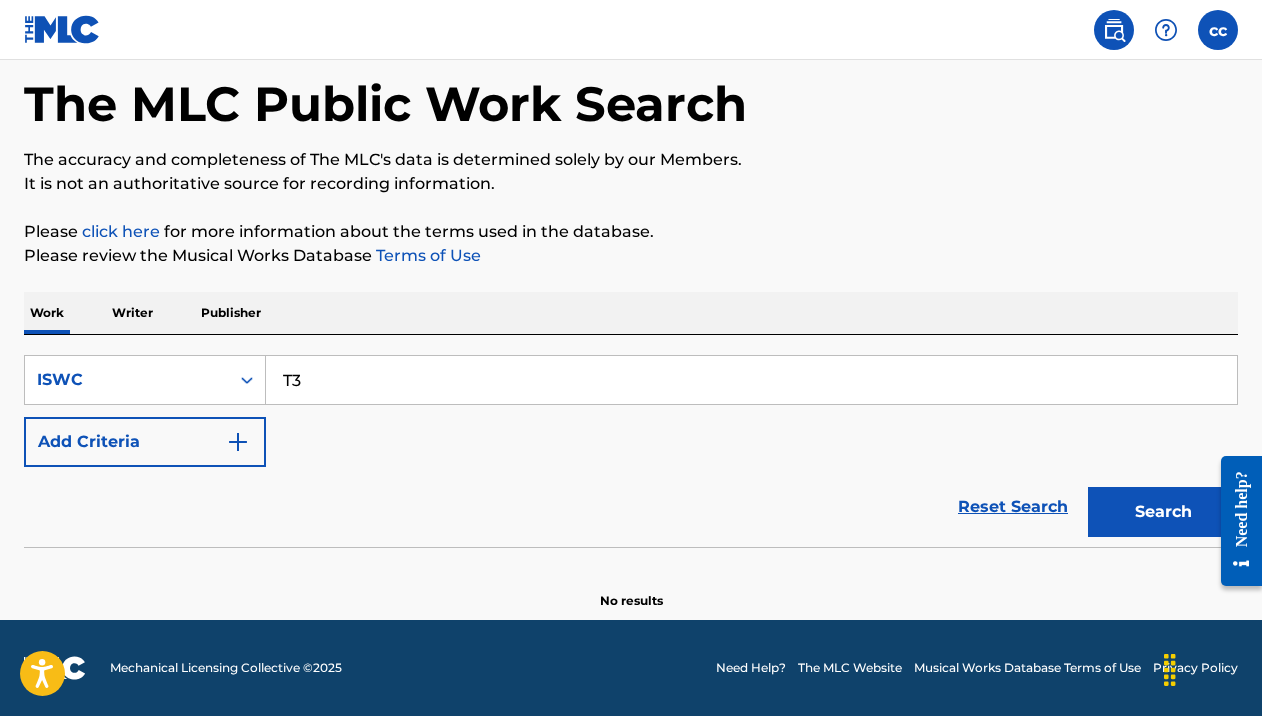 type on "T" 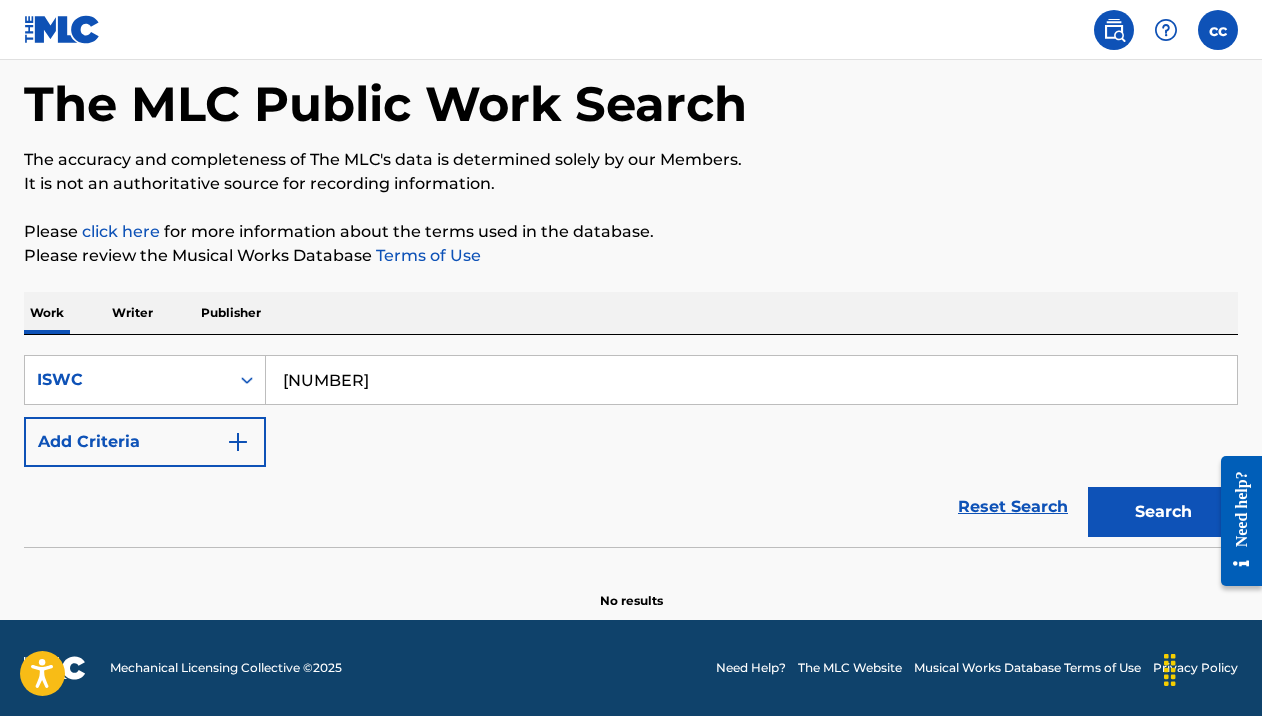 type on "[NUMBER]" 